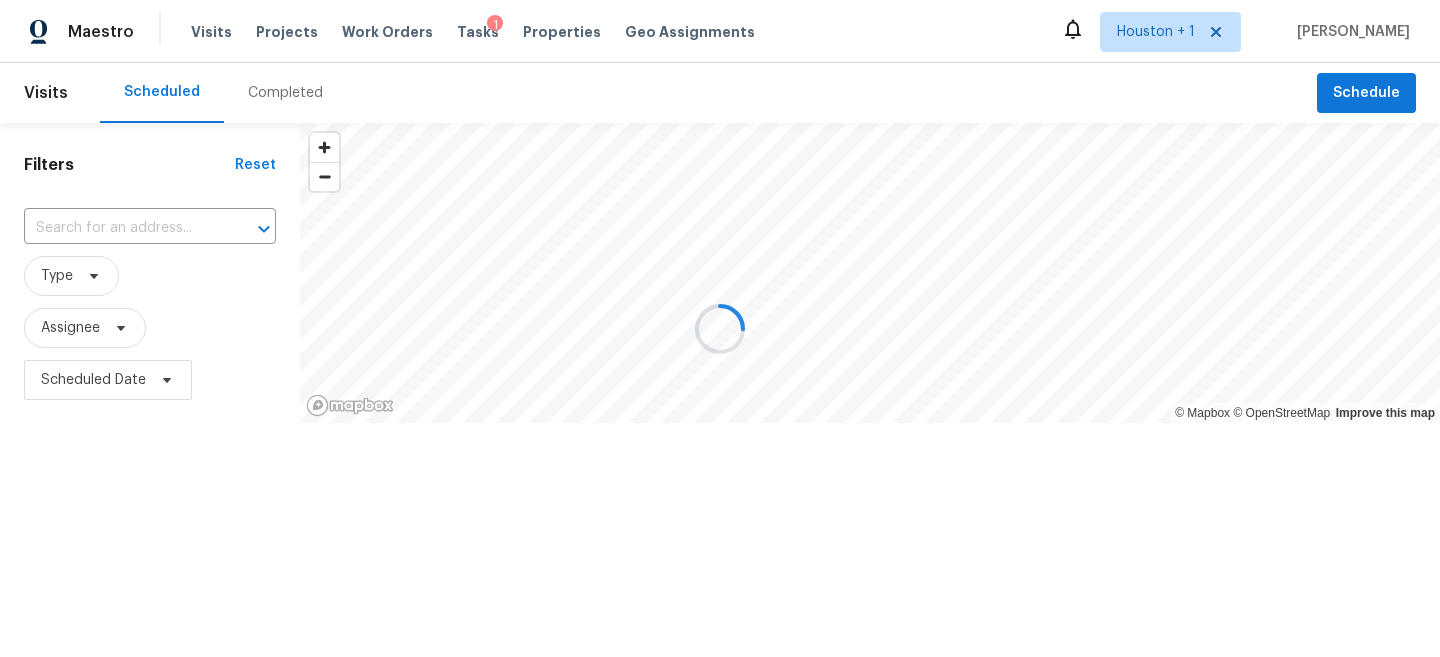 scroll, scrollTop: 0, scrollLeft: 0, axis: both 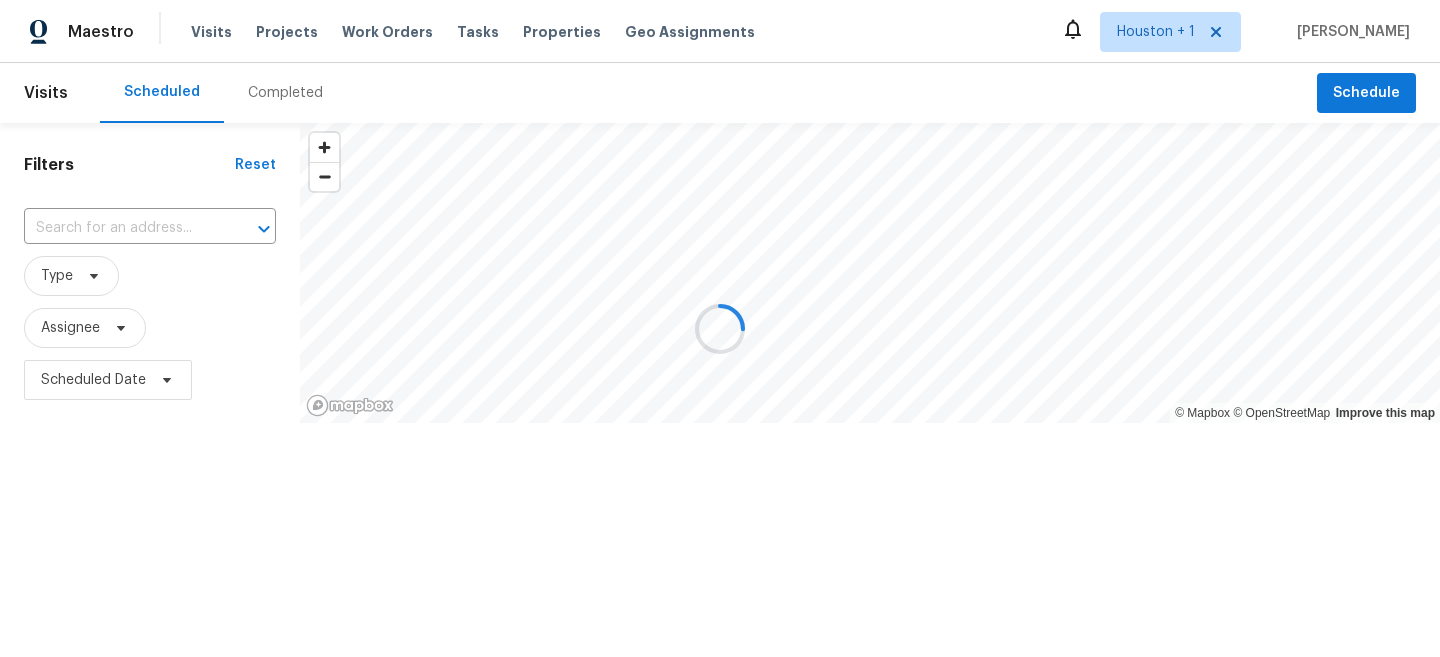 click at bounding box center (720, 328) 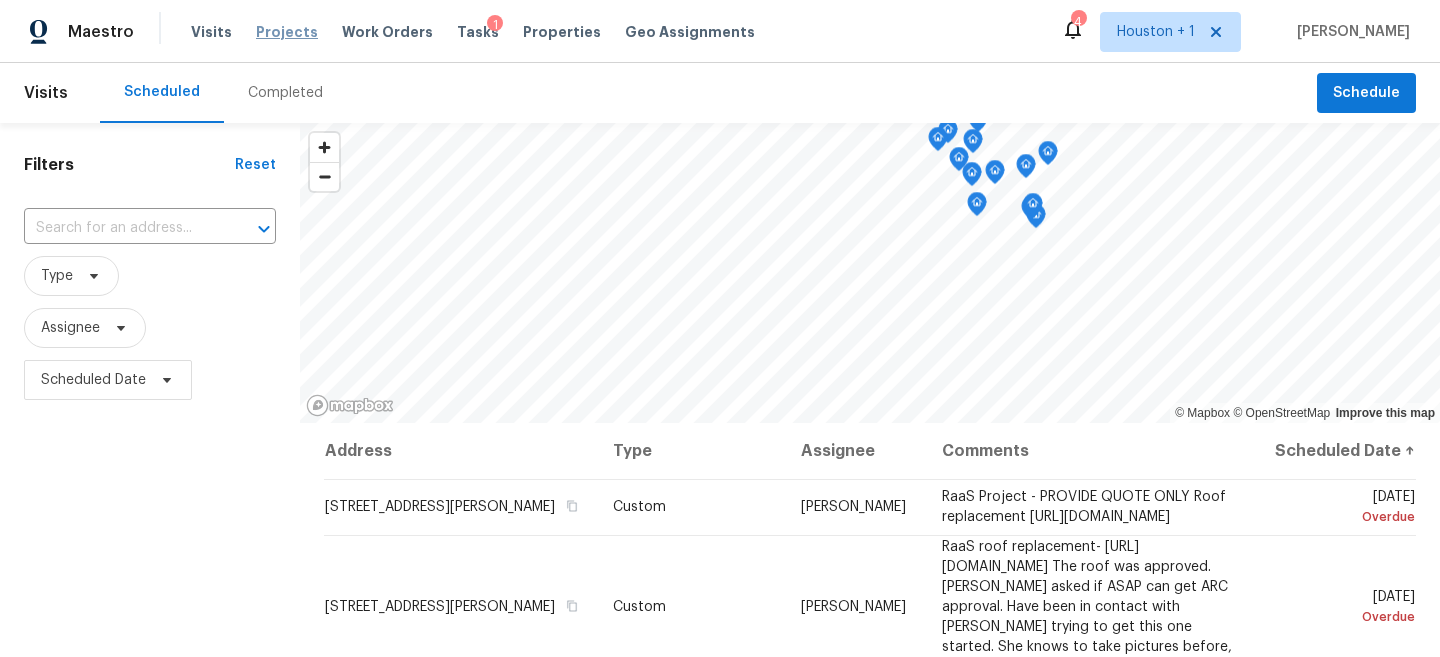 click on "Projects" at bounding box center (287, 32) 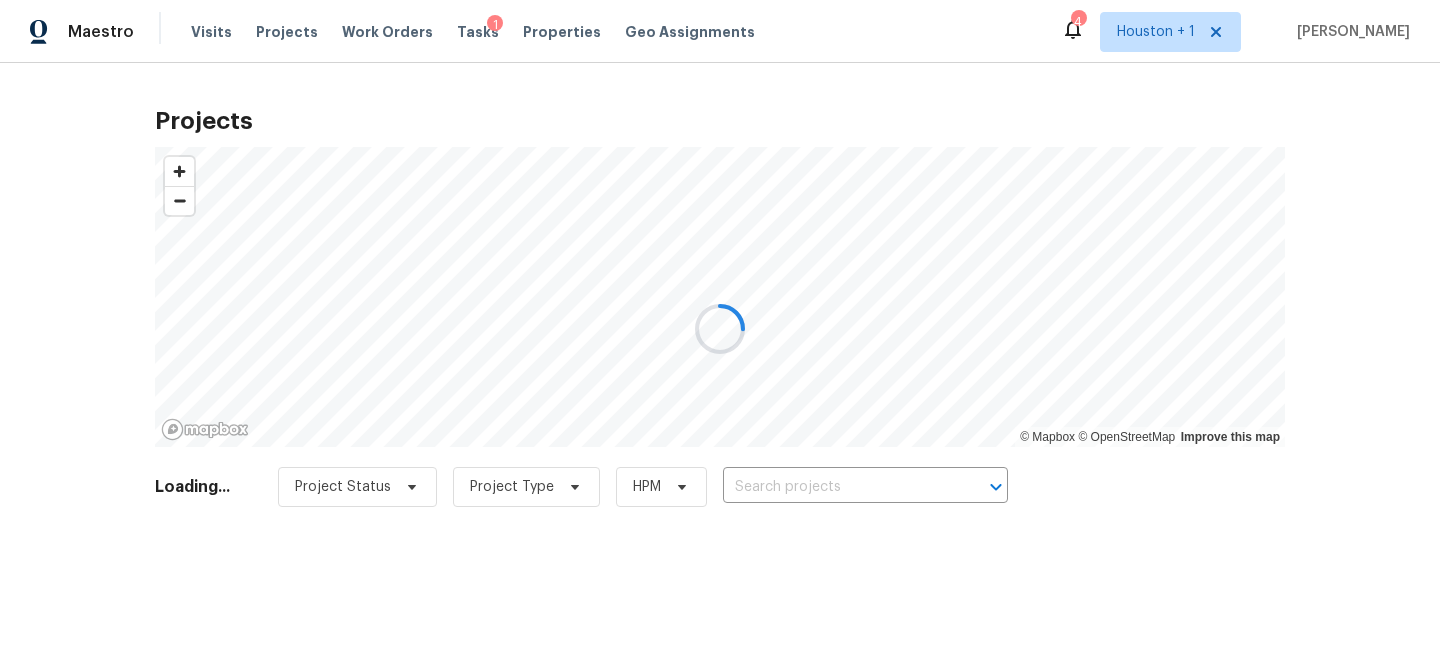 click at bounding box center [720, 328] 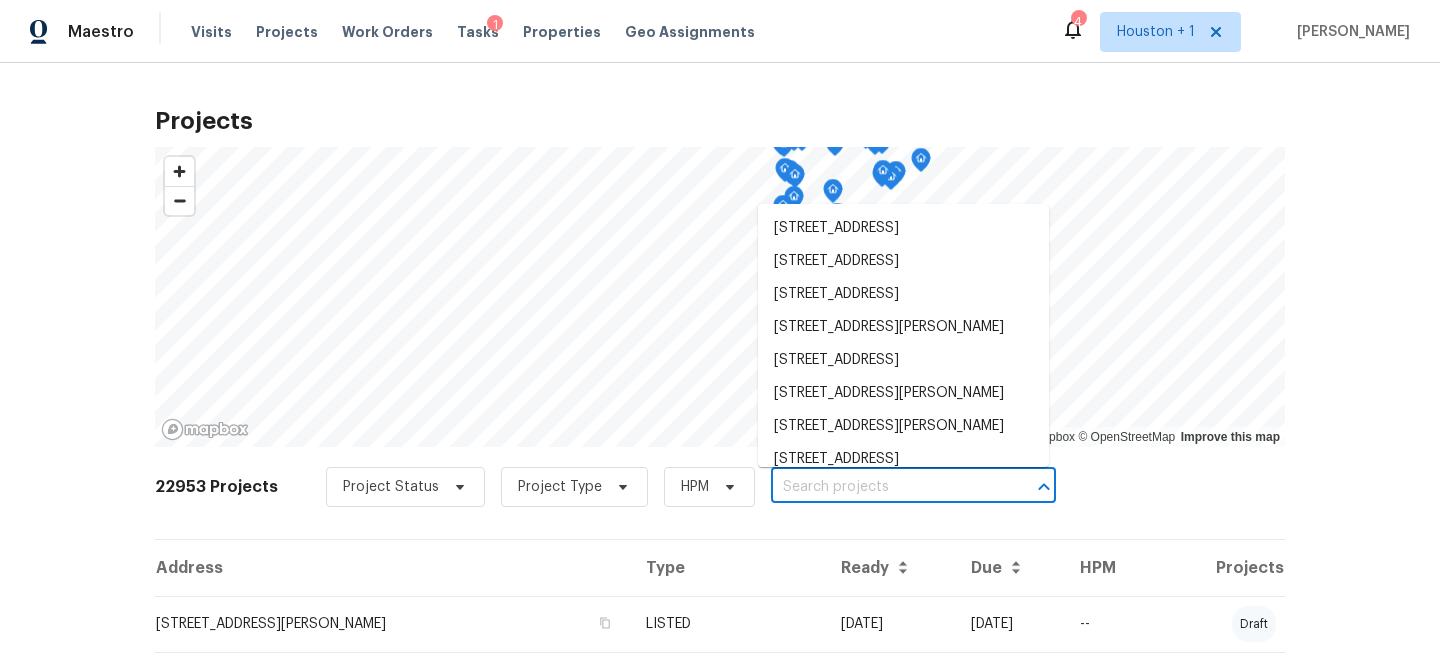click at bounding box center (885, 487) 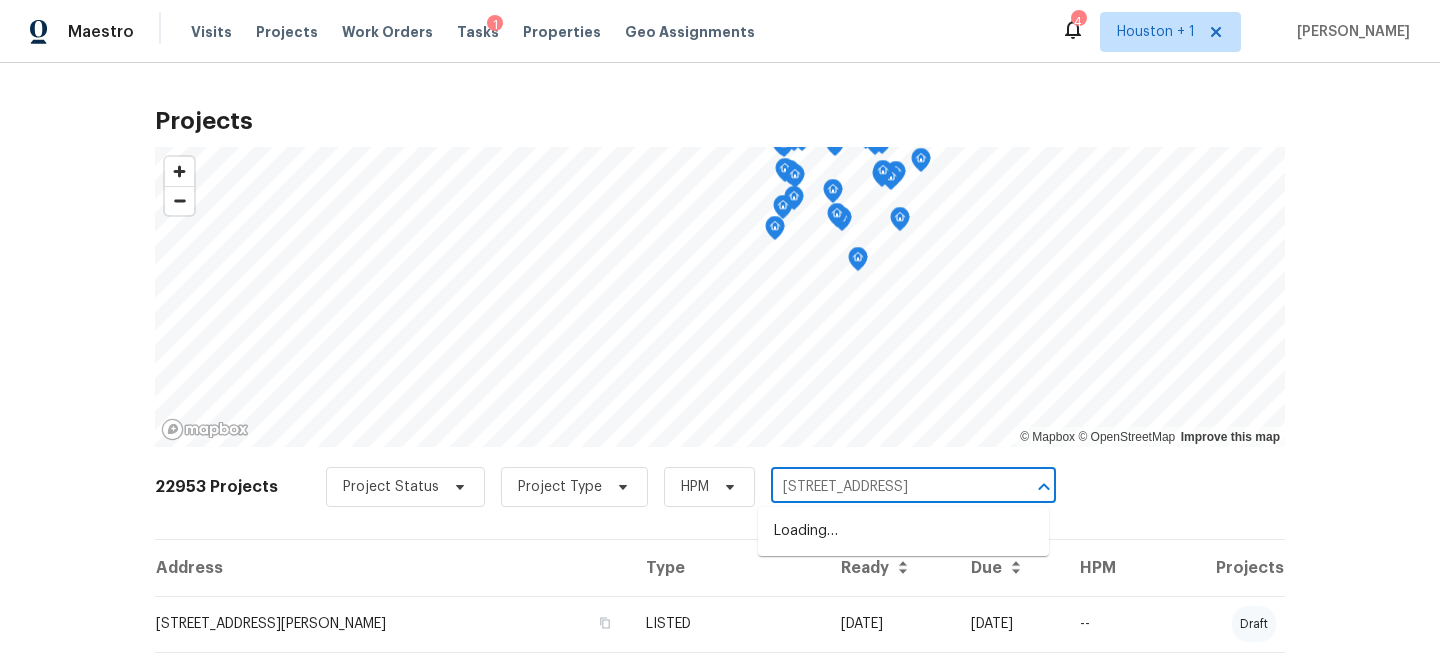scroll, scrollTop: 0, scrollLeft: 79, axis: horizontal 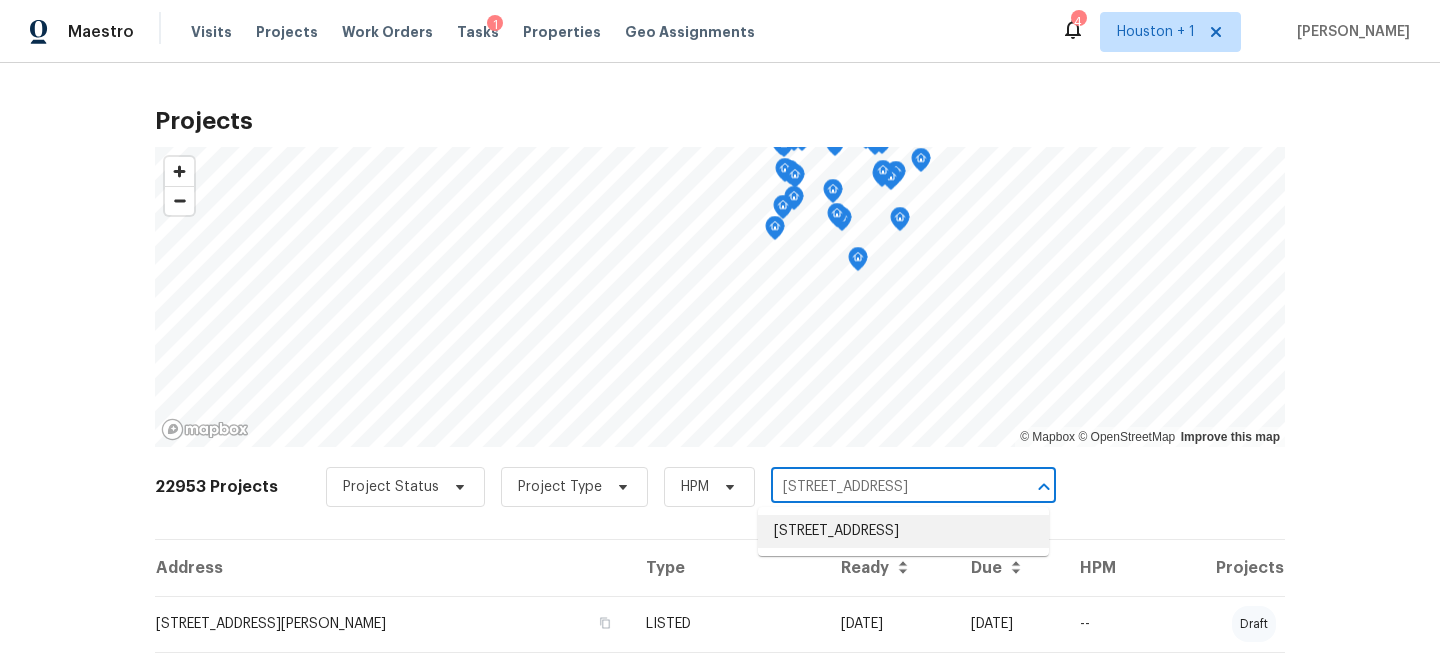 click on "607 Red Oak Canyon Ln, La Marque, TX 77568" at bounding box center [903, 531] 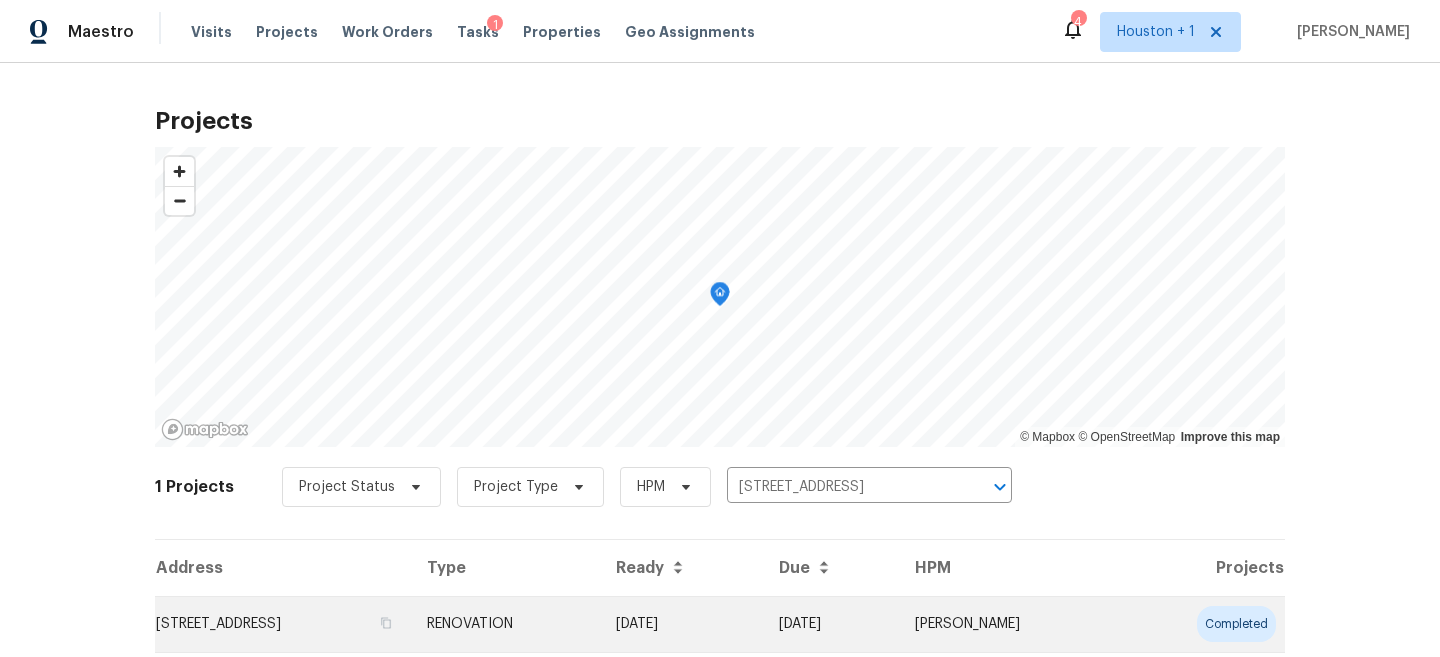 click on "607 Red Oak Canyon Ln, La Marque, TX 77568" at bounding box center [283, 624] 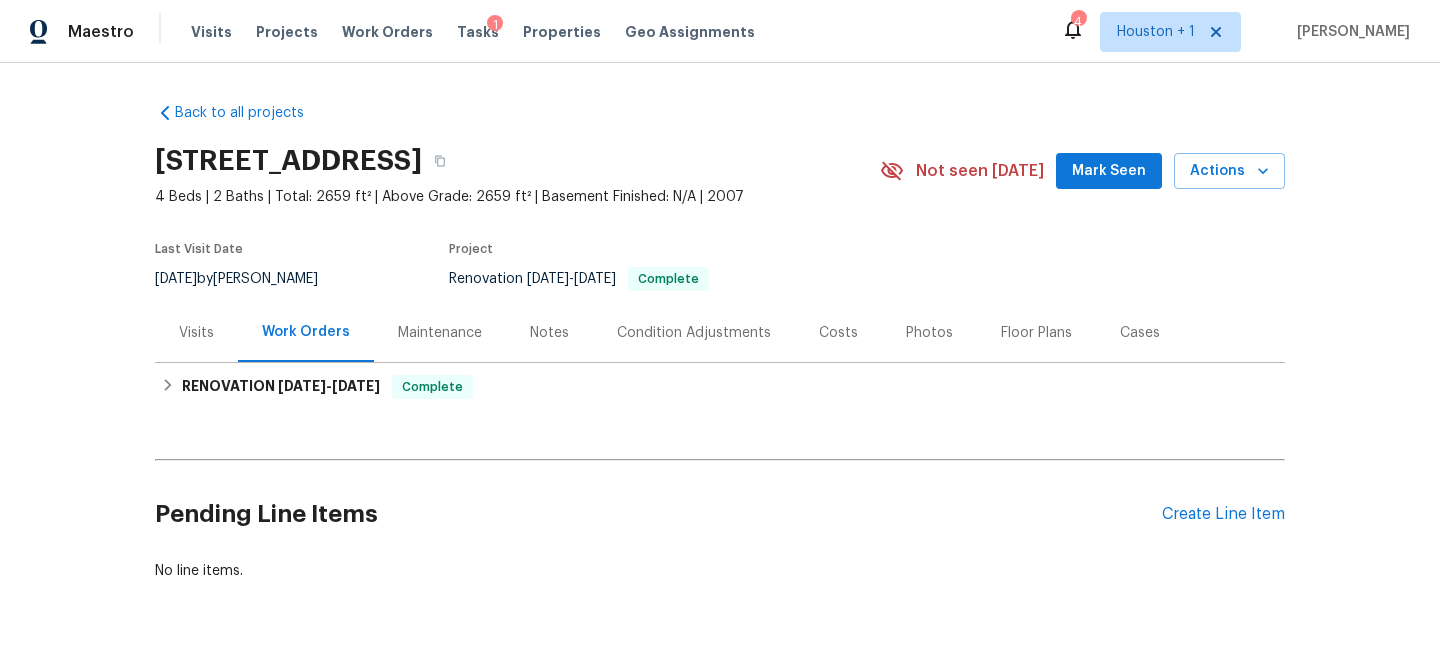 scroll, scrollTop: 60, scrollLeft: 0, axis: vertical 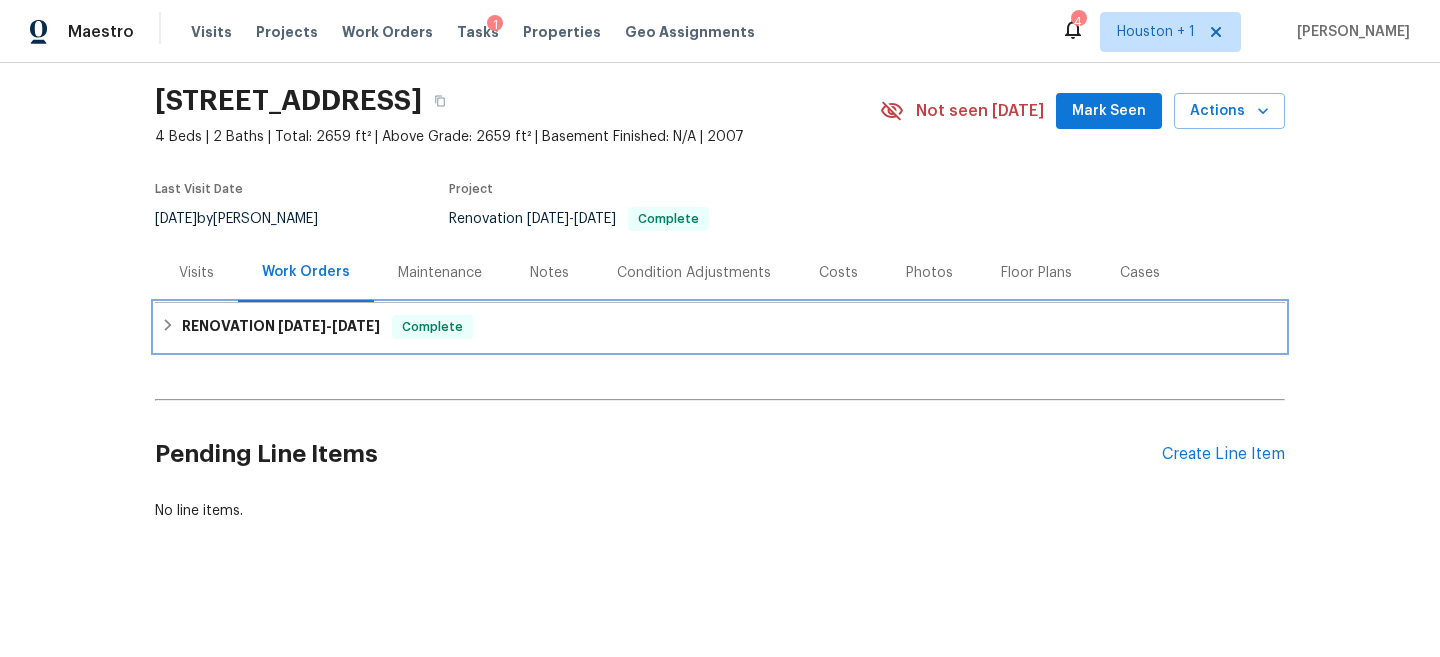 click on "RENOVATION   6/16/25  -  6/25/25 Complete" at bounding box center (720, 327) 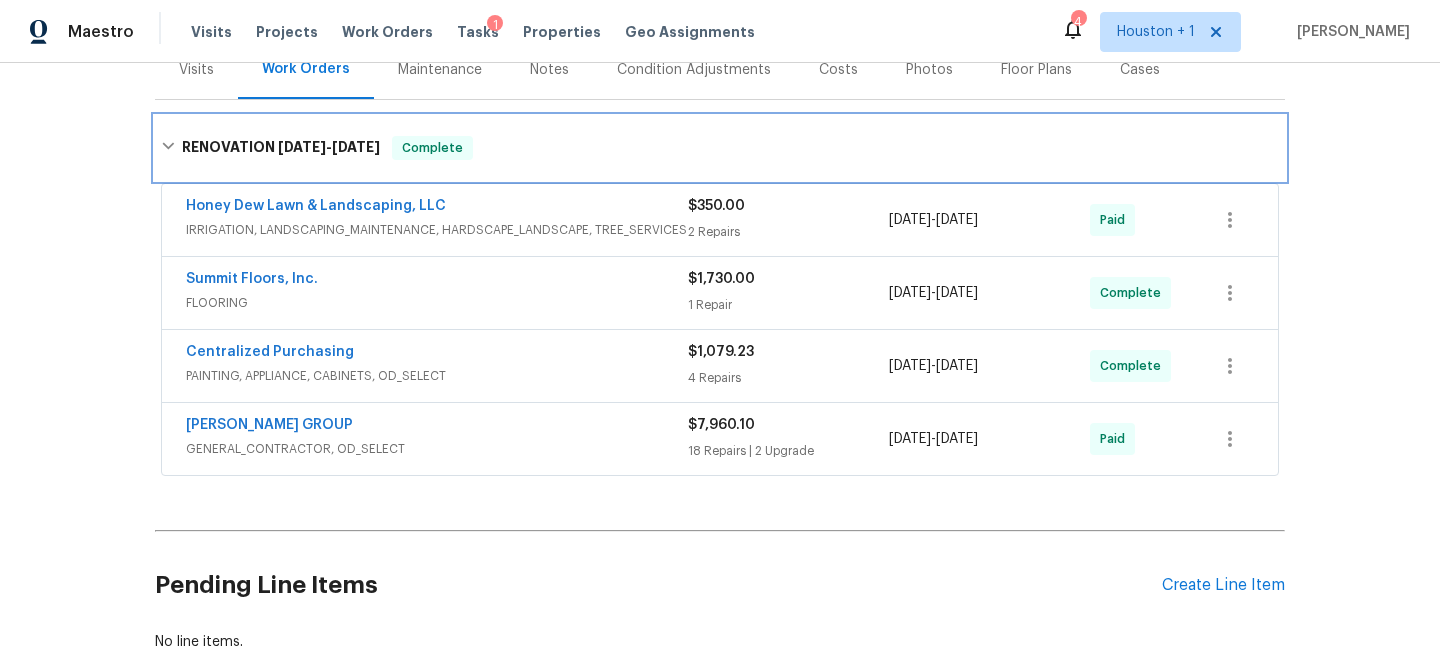 scroll, scrollTop: 272, scrollLeft: 0, axis: vertical 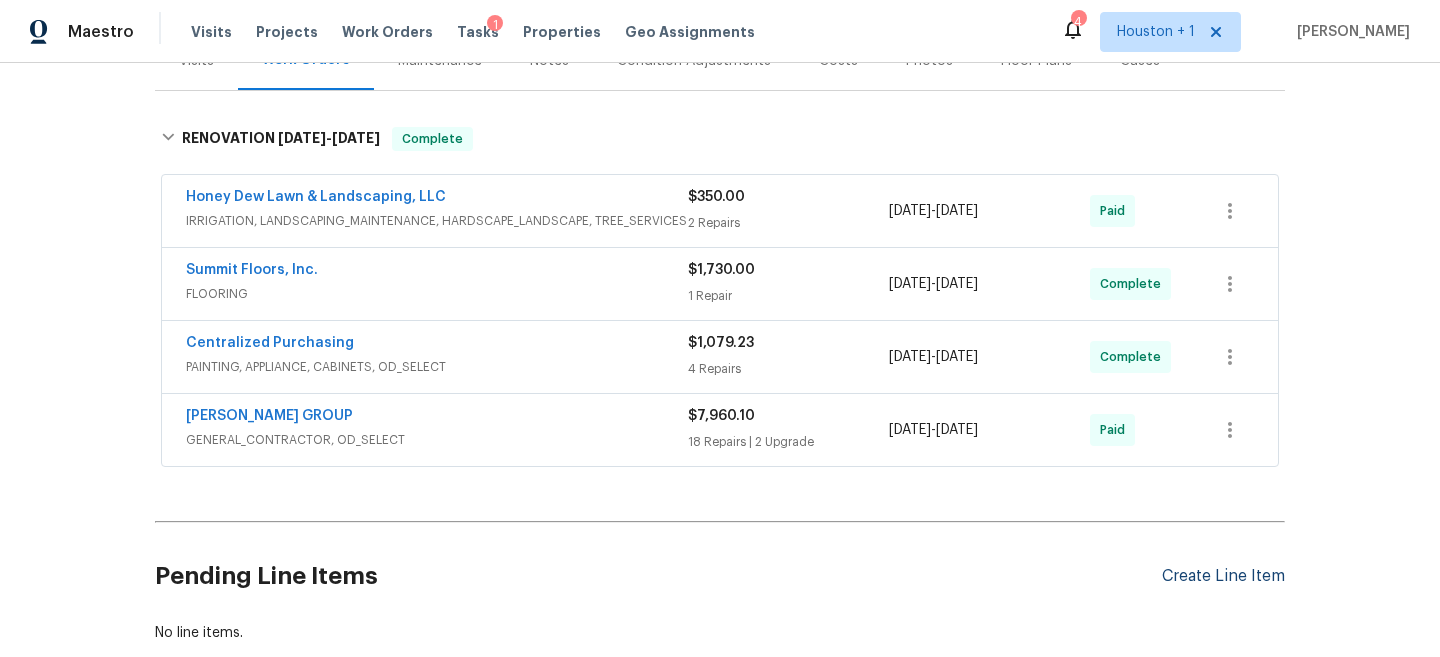 click on "Create Line Item" at bounding box center (1223, 576) 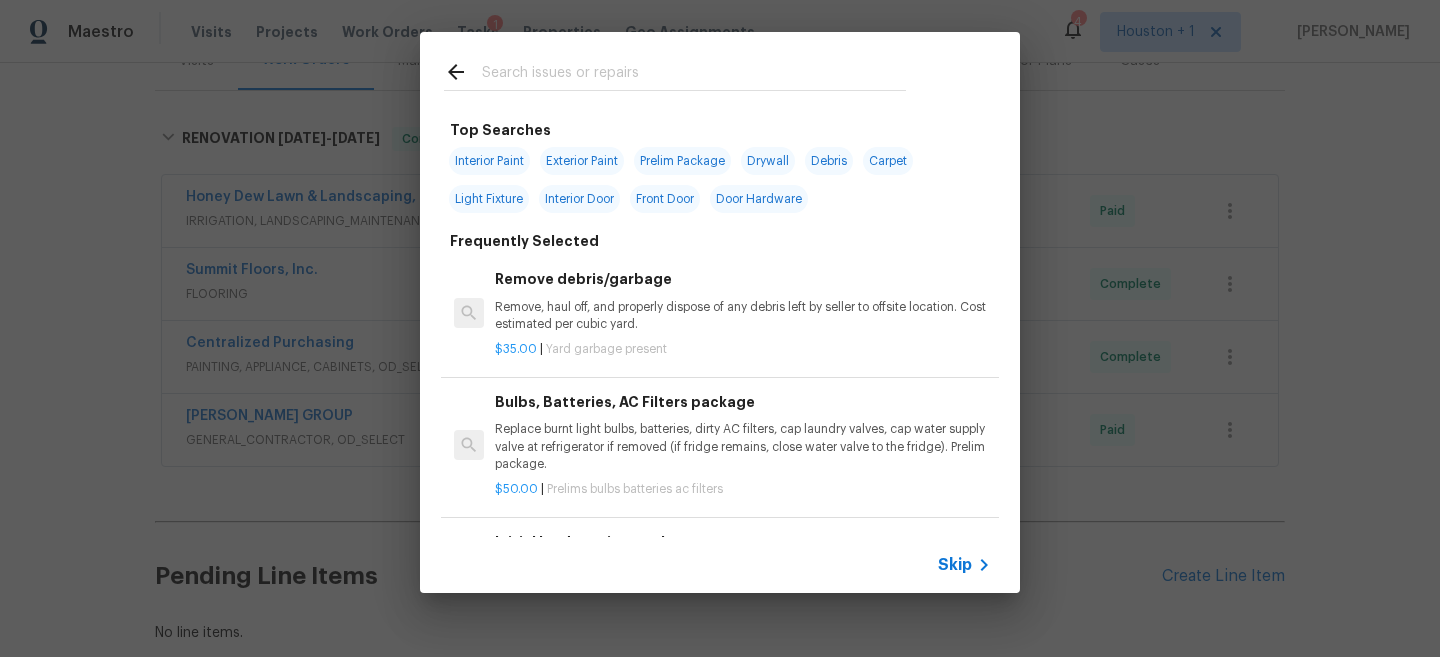 click on "Skip" at bounding box center (967, 565) 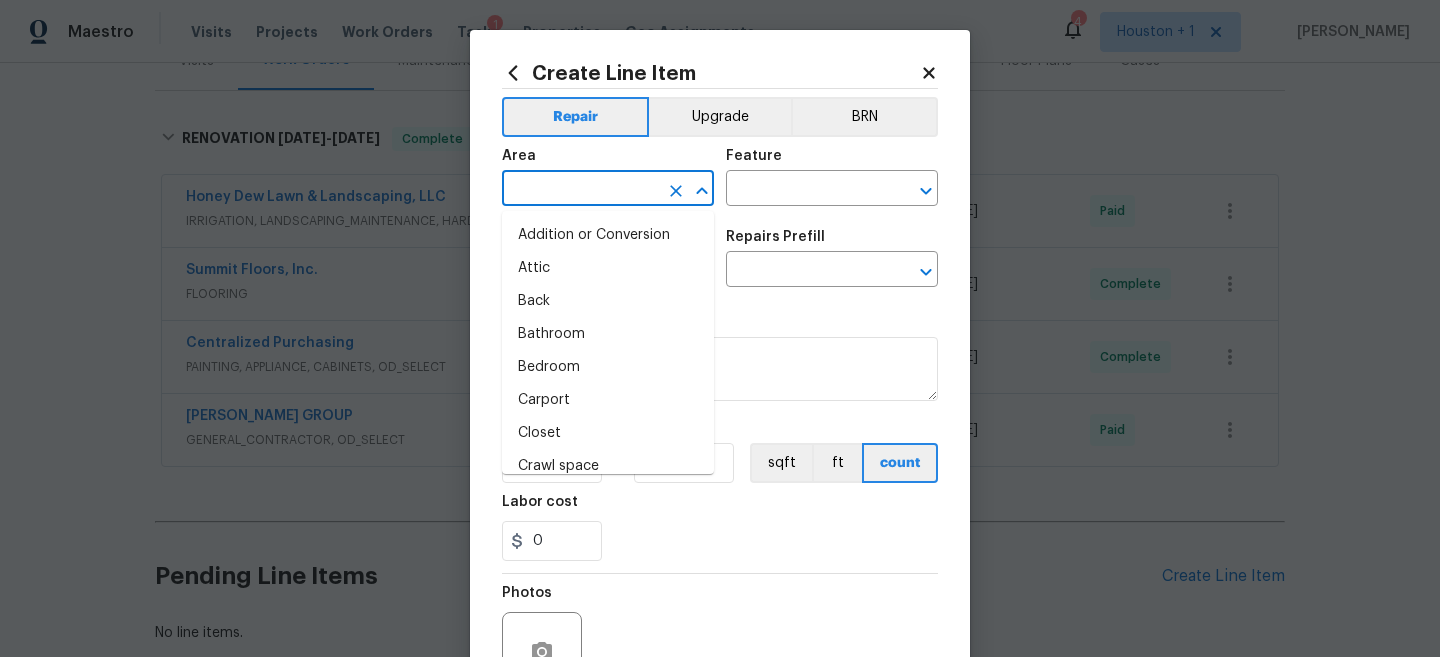 click at bounding box center (580, 190) 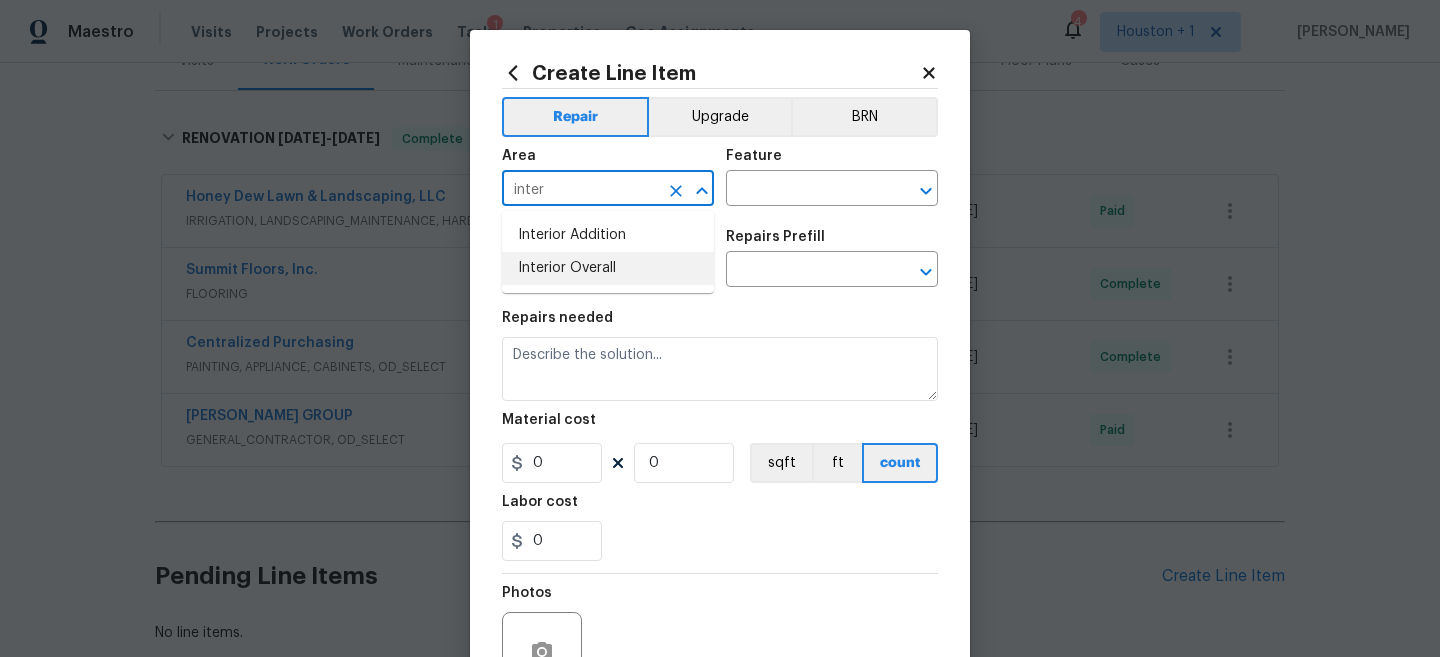 click on "Interior Overall" at bounding box center (608, 268) 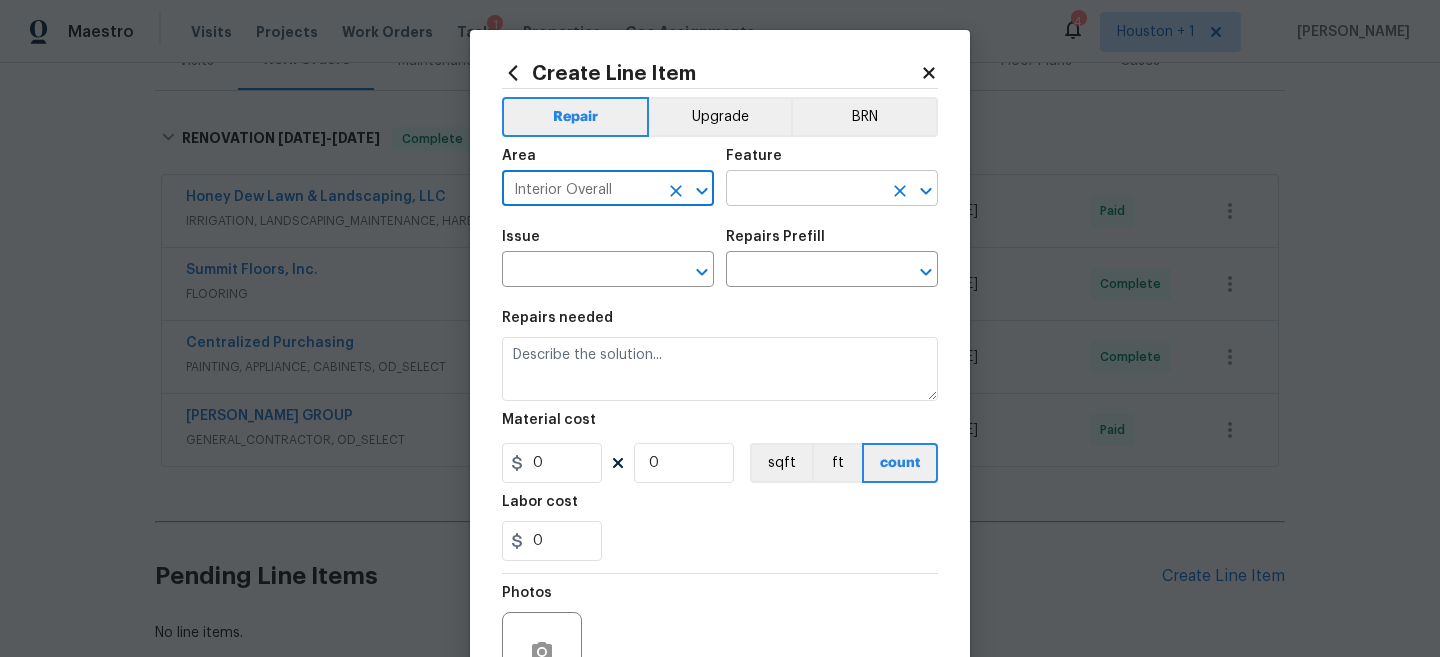 type on "Interior Overall" 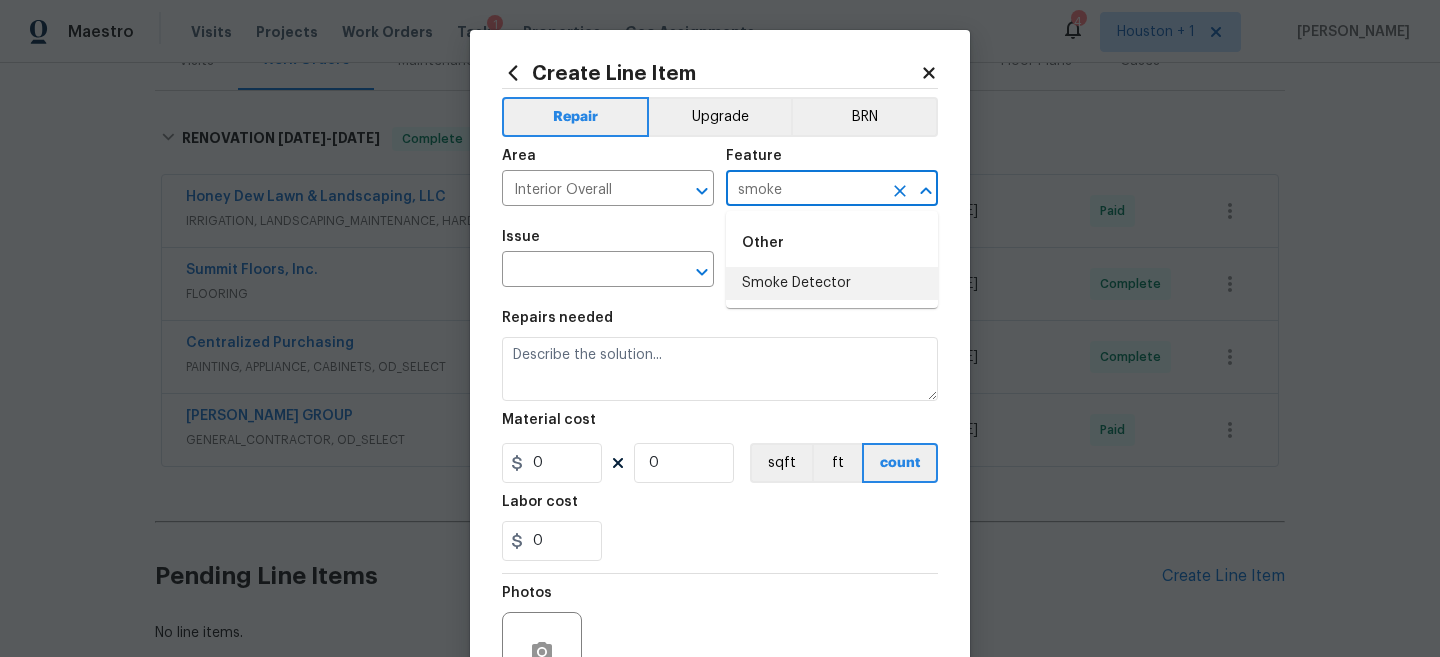 click on "Smoke Detector" at bounding box center [832, 283] 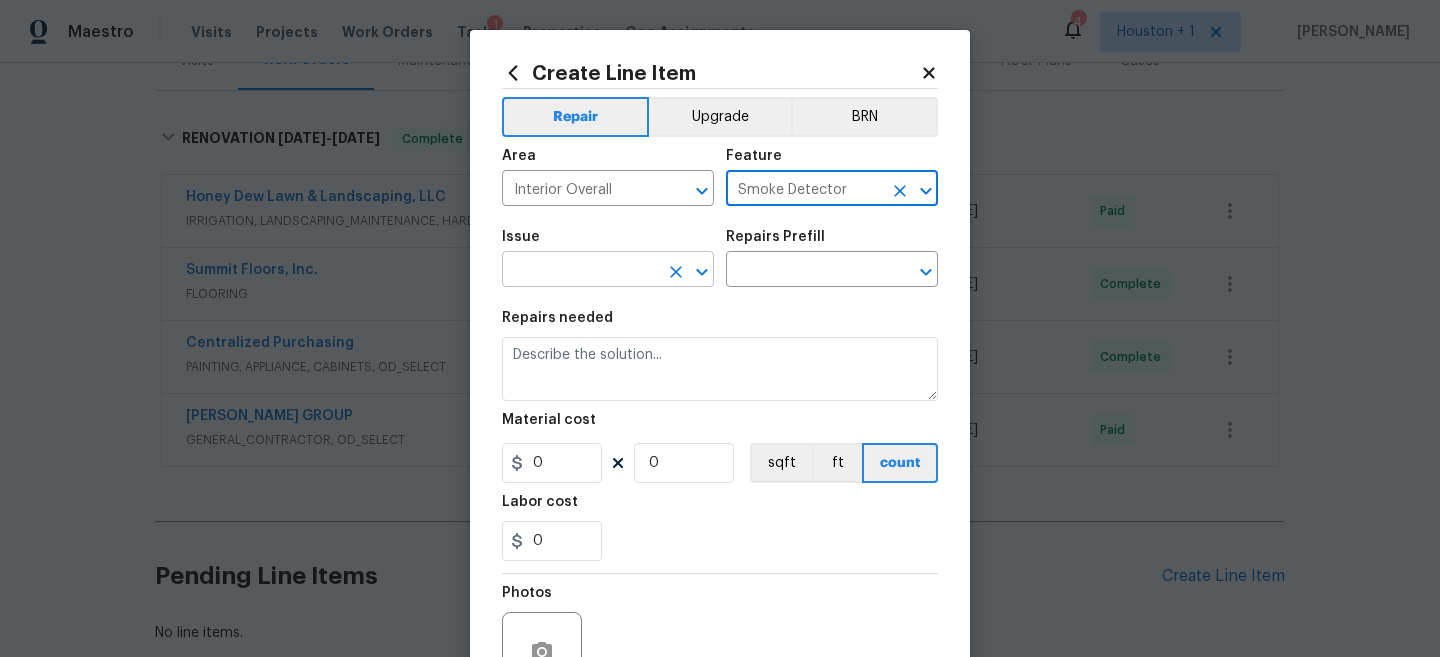 type on "Smoke Detector" 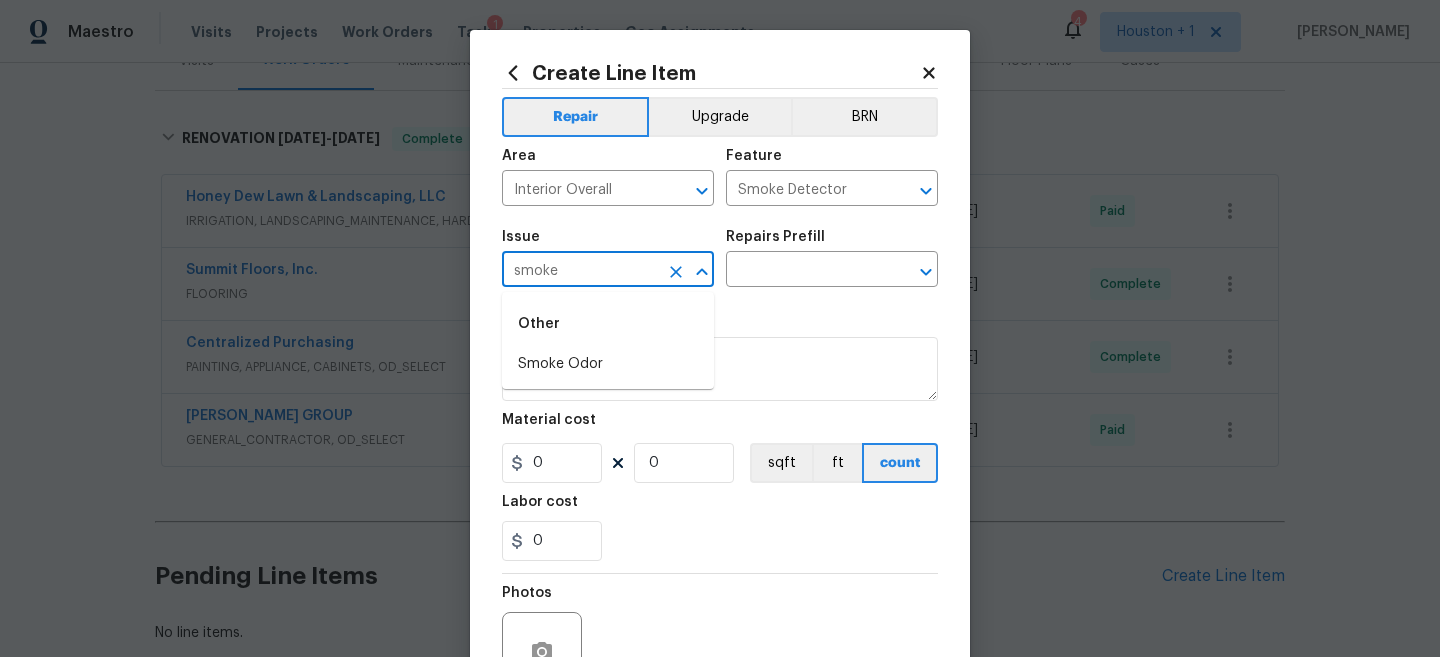 click on "smoke" at bounding box center (580, 271) 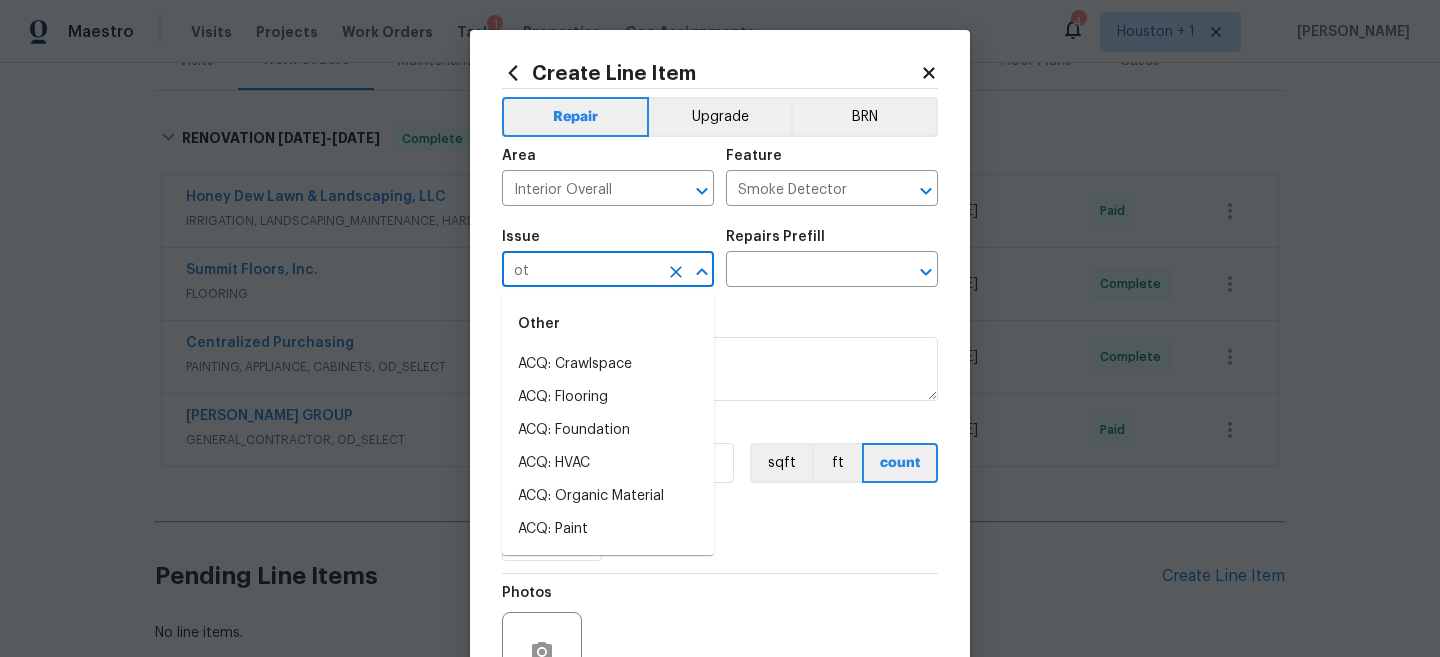 type on "o" 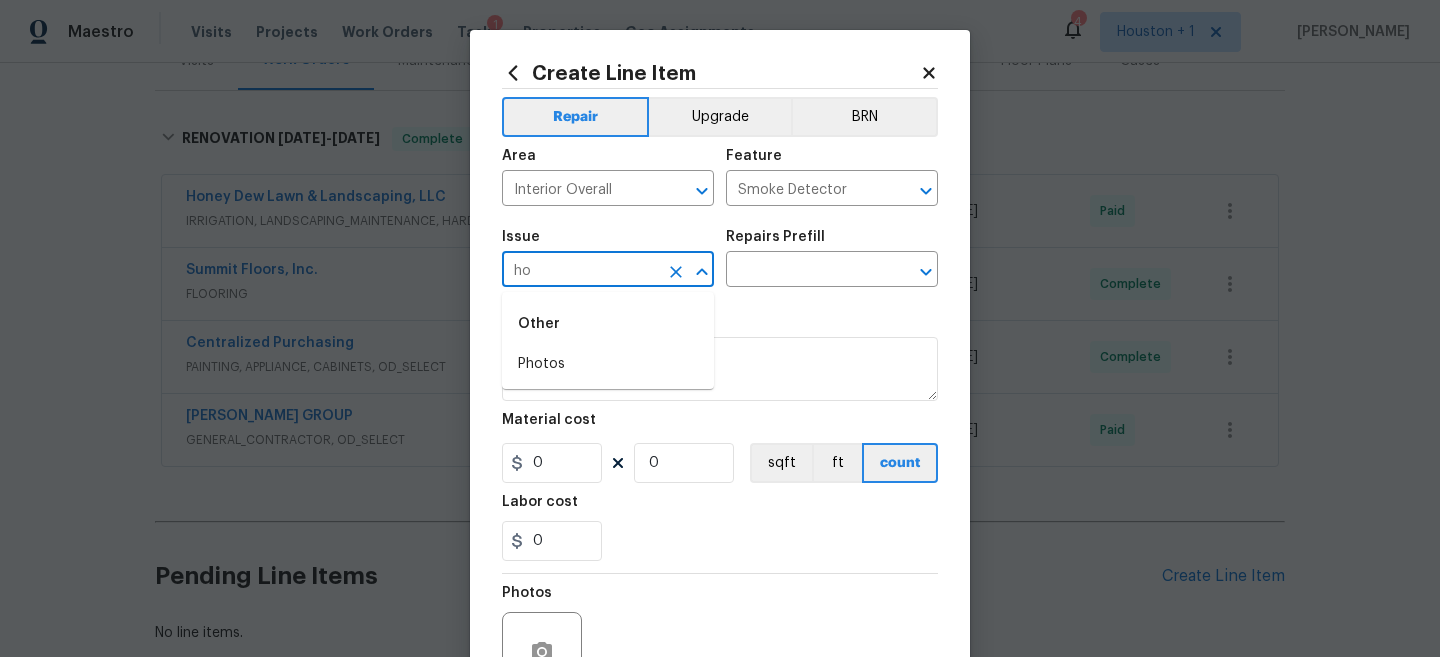 type on "h" 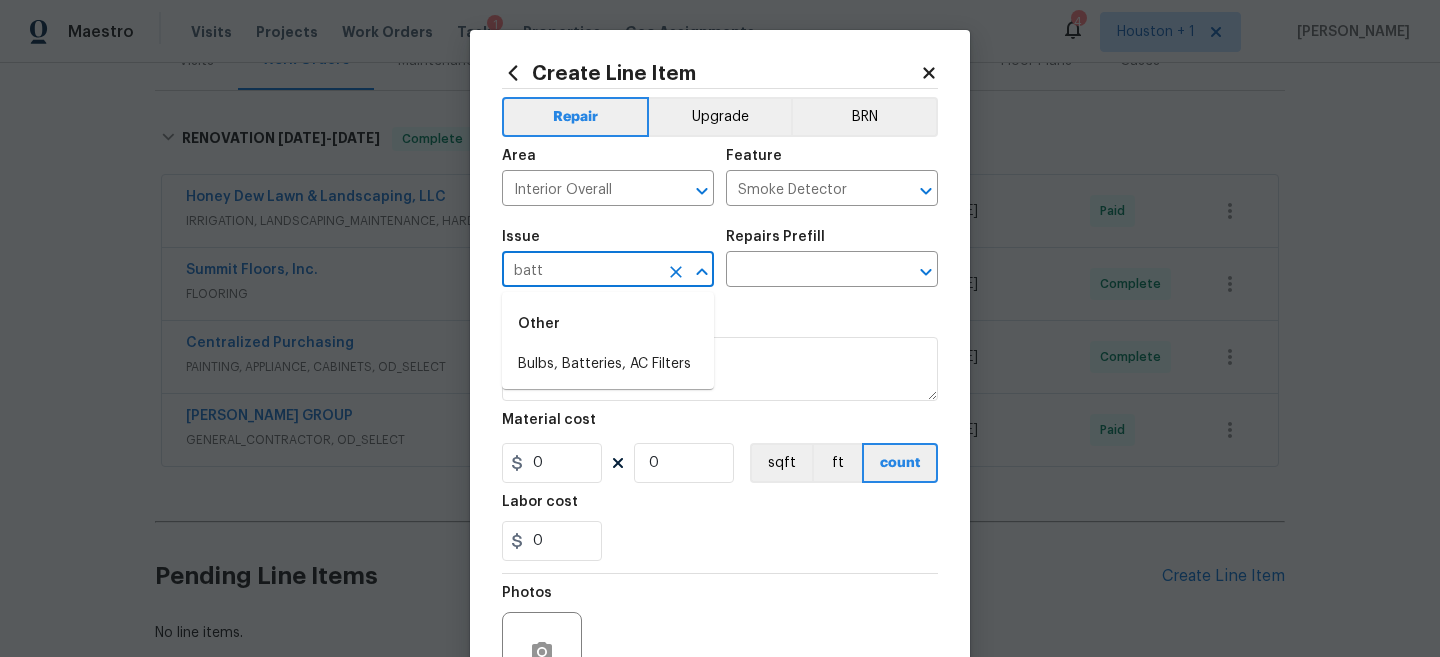 click on "Bulbs, Batteries, AC Filters" at bounding box center (608, 364) 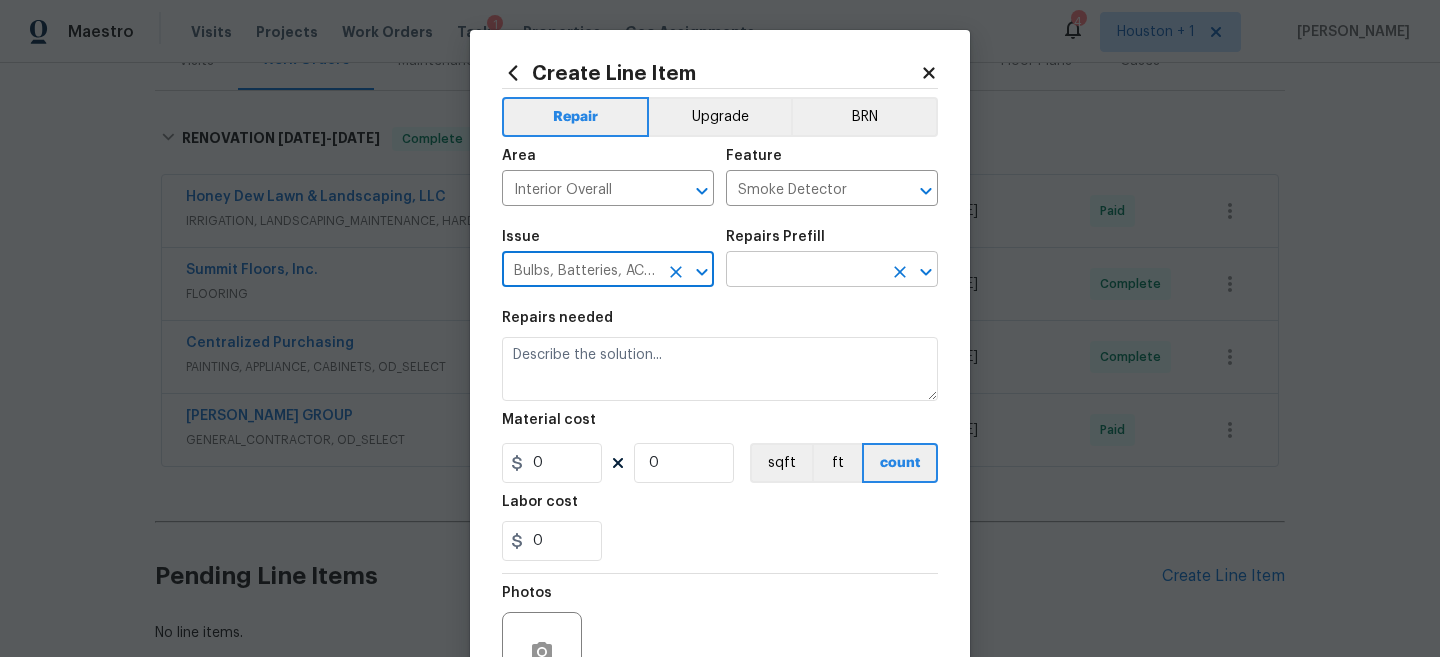 type on "Bulbs, Batteries, AC Filters" 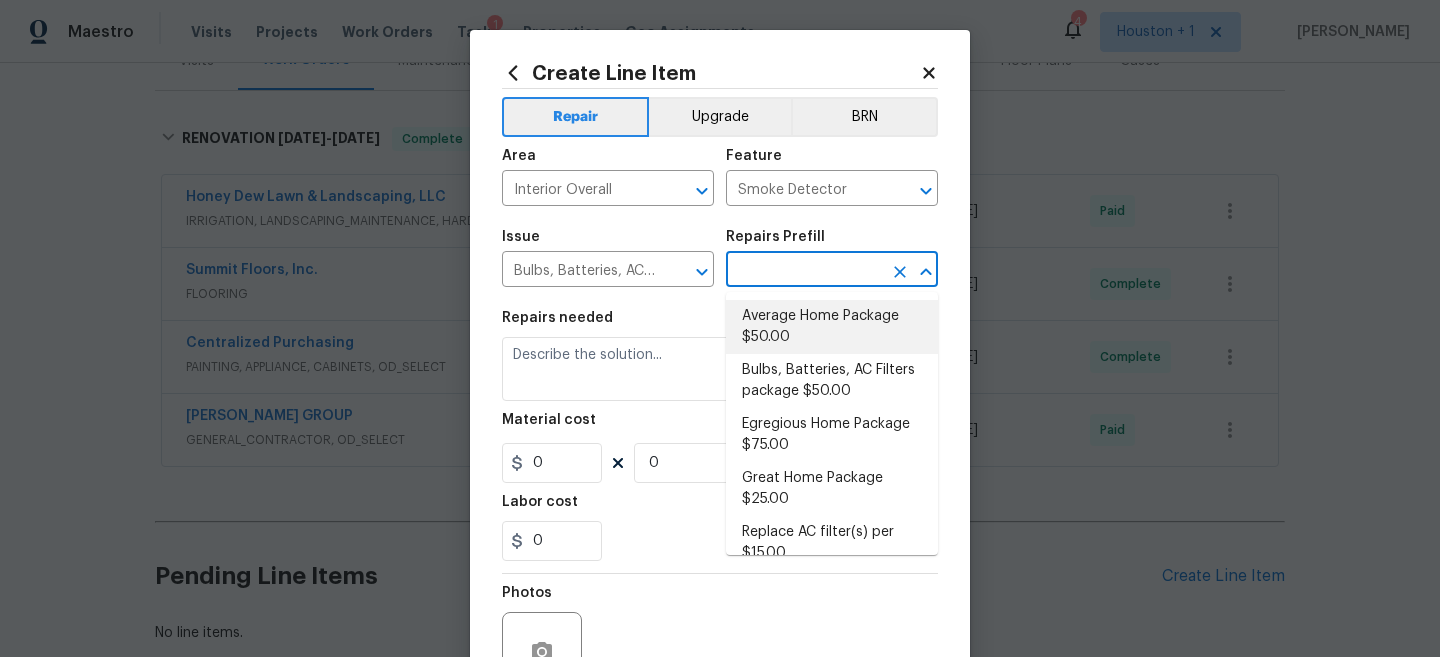 scroll, scrollTop: 110, scrollLeft: 0, axis: vertical 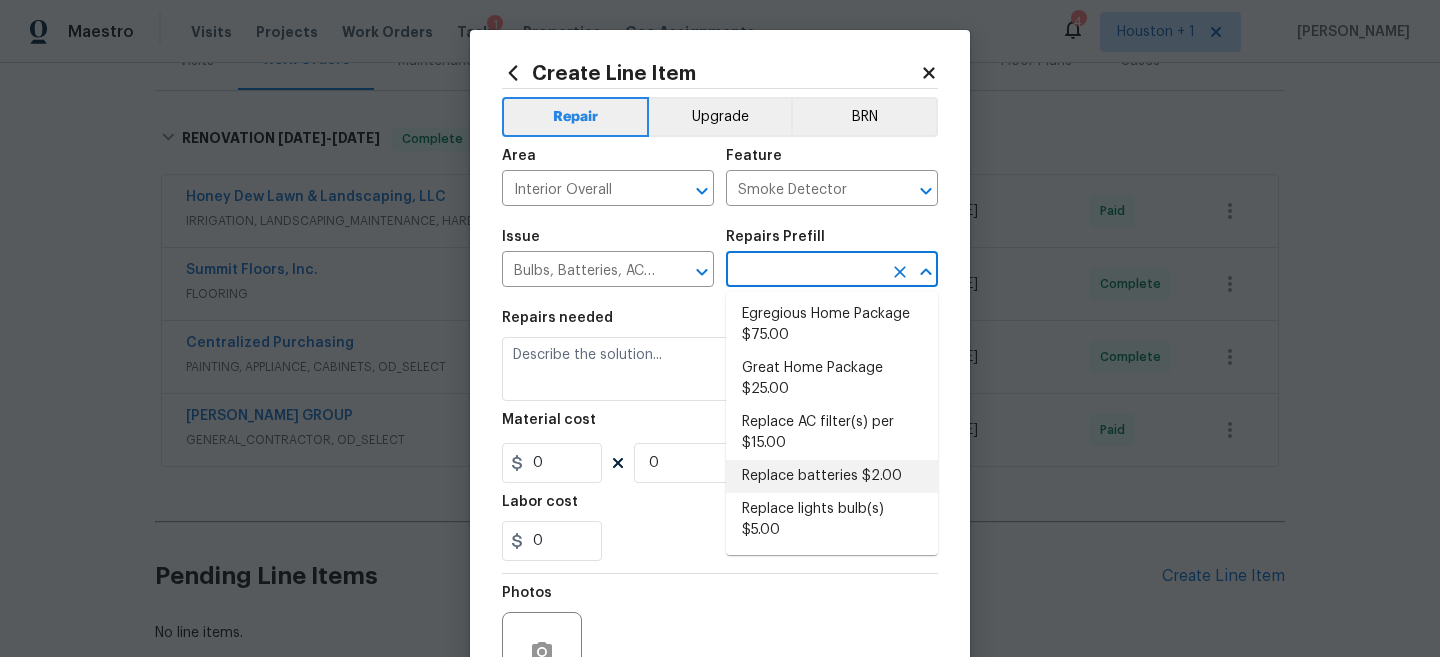 click on "Replace batteries $2.00" at bounding box center [832, 476] 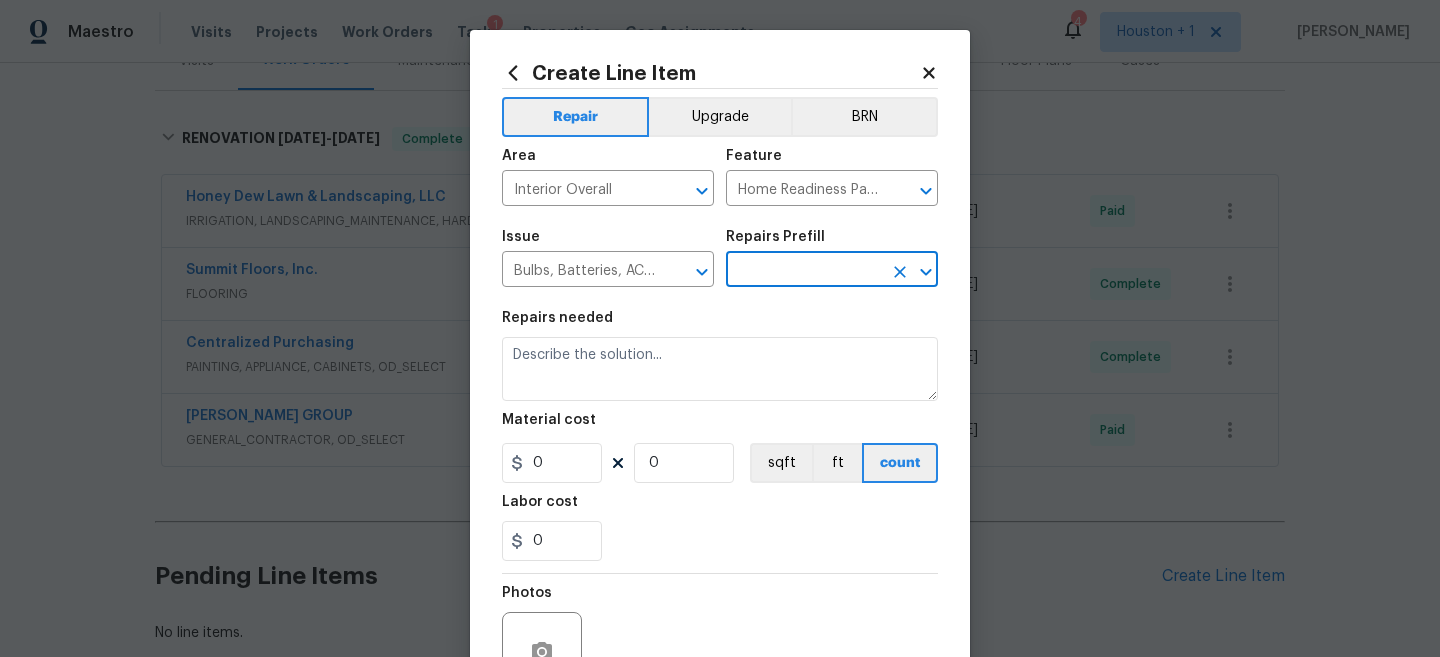 type on "Replace batteries $2.00" 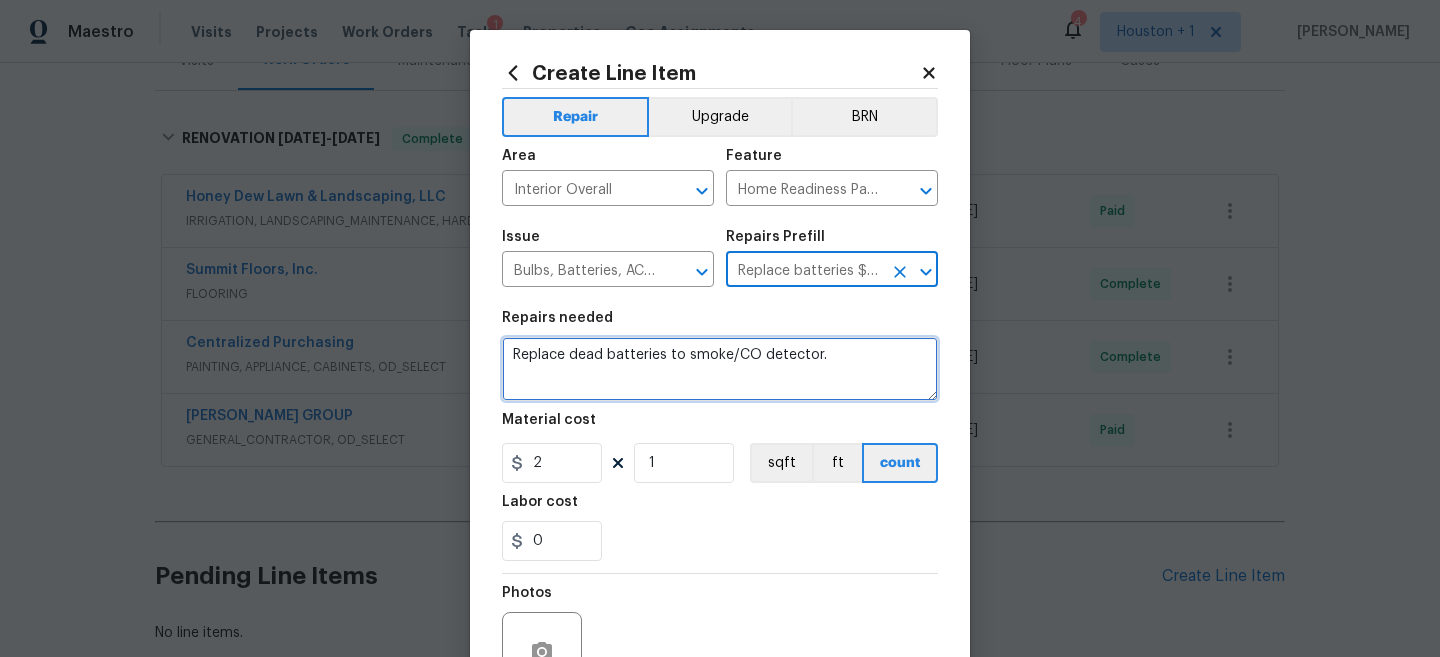click on "Replace dead batteries to smoke/CO detector." at bounding box center (720, 369) 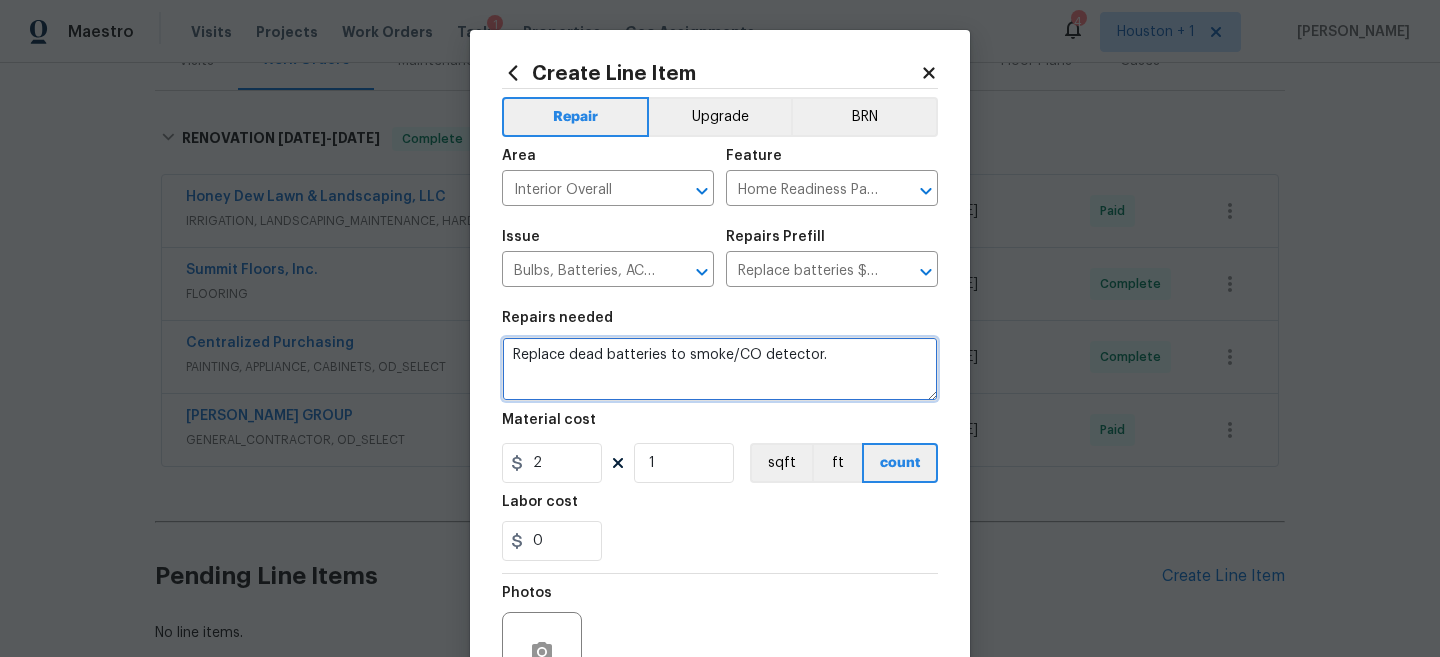 click on "Replace dead batteries to smoke/CO detector." at bounding box center [720, 369] 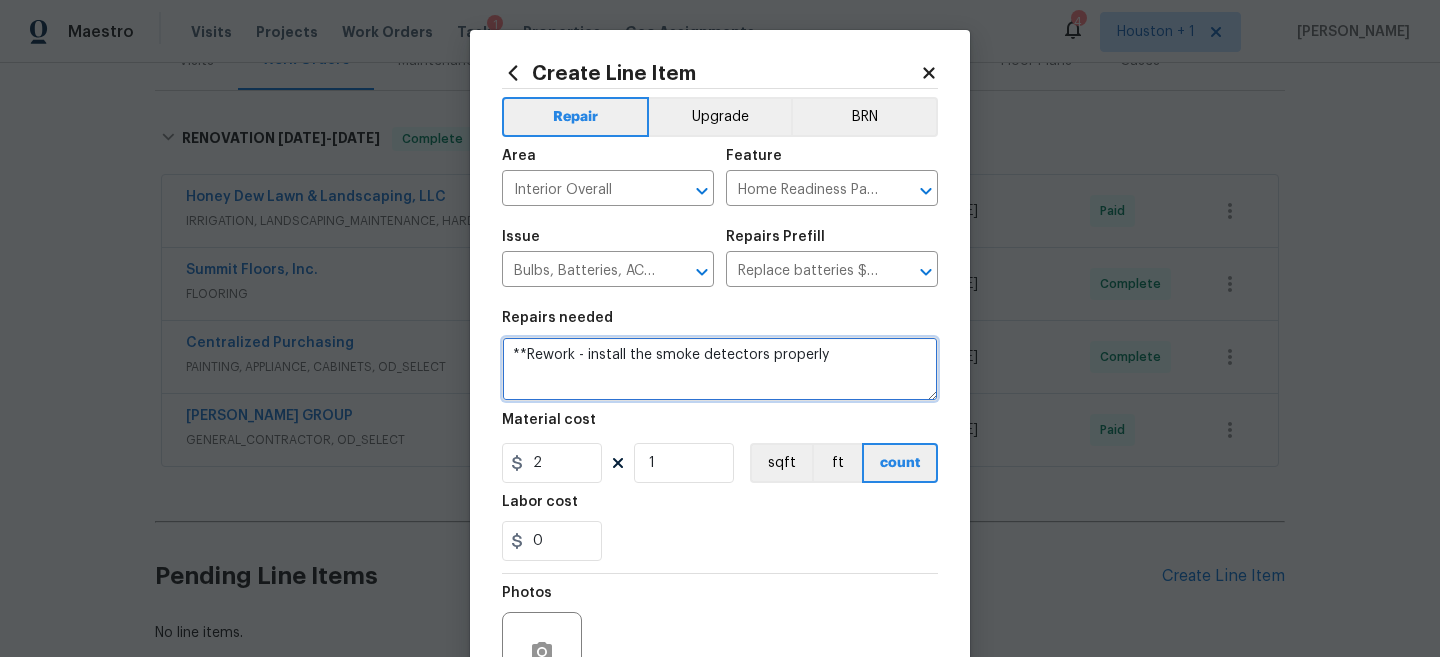 type on "**Rework - install the smoke detectors properly" 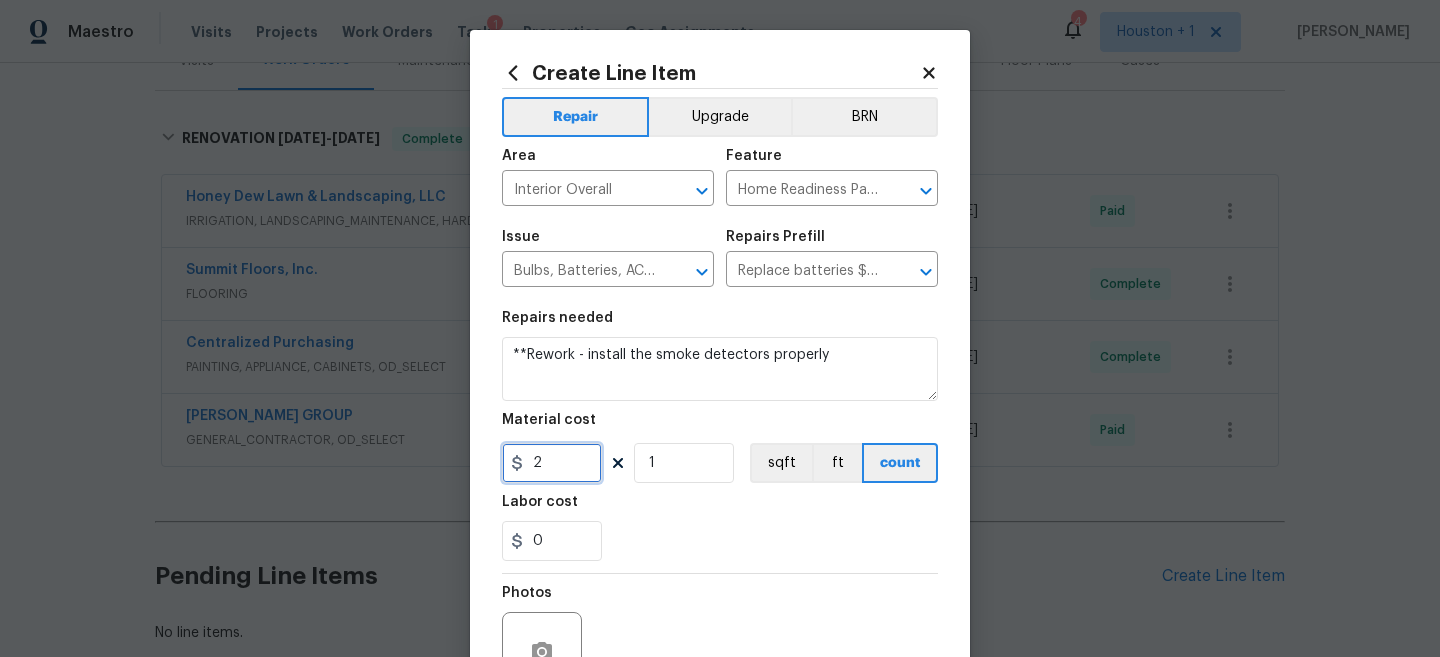 click on "2" at bounding box center (552, 463) 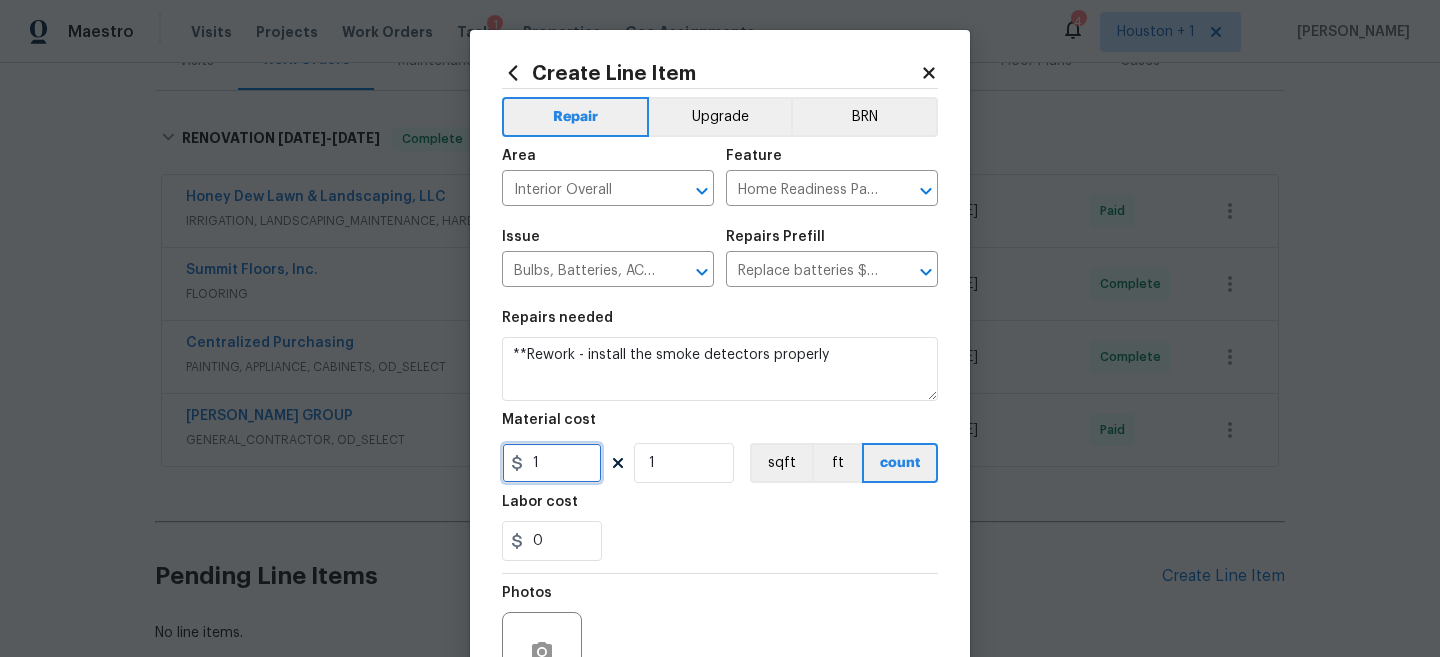click on "1" at bounding box center [552, 463] 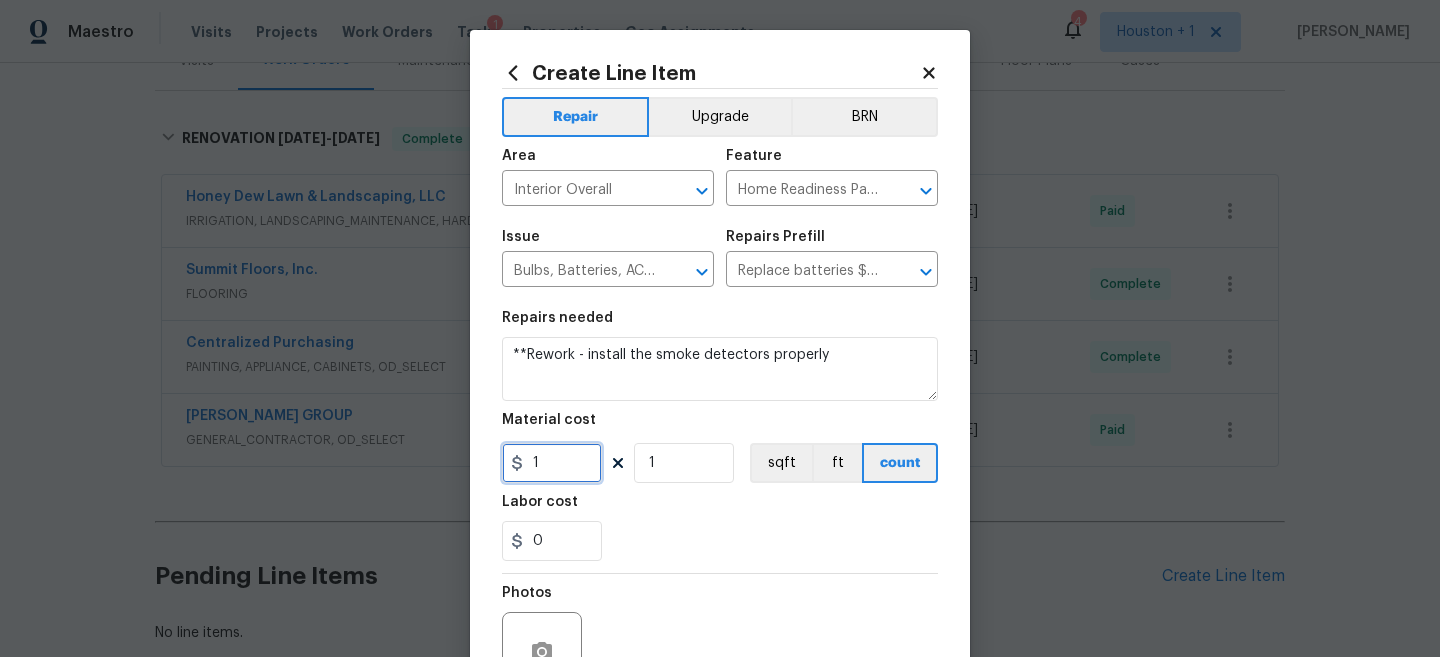type on "1" 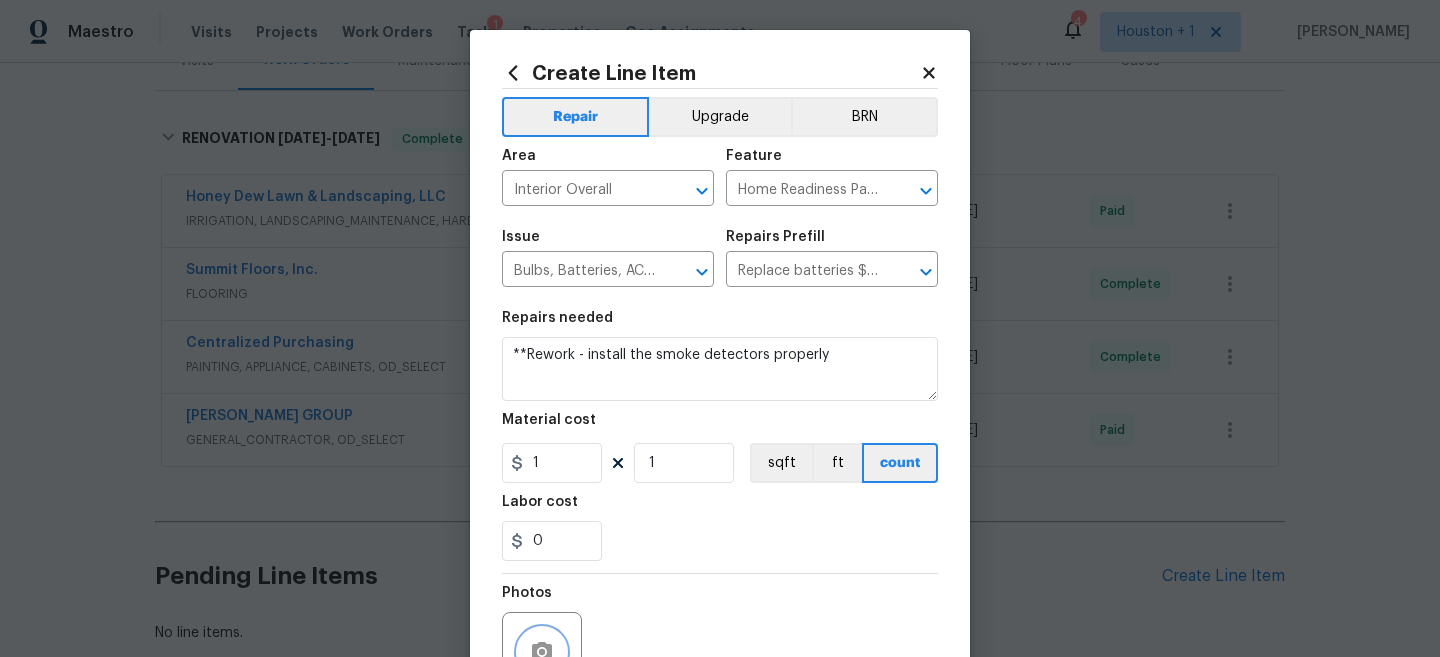 click at bounding box center (542, 652) 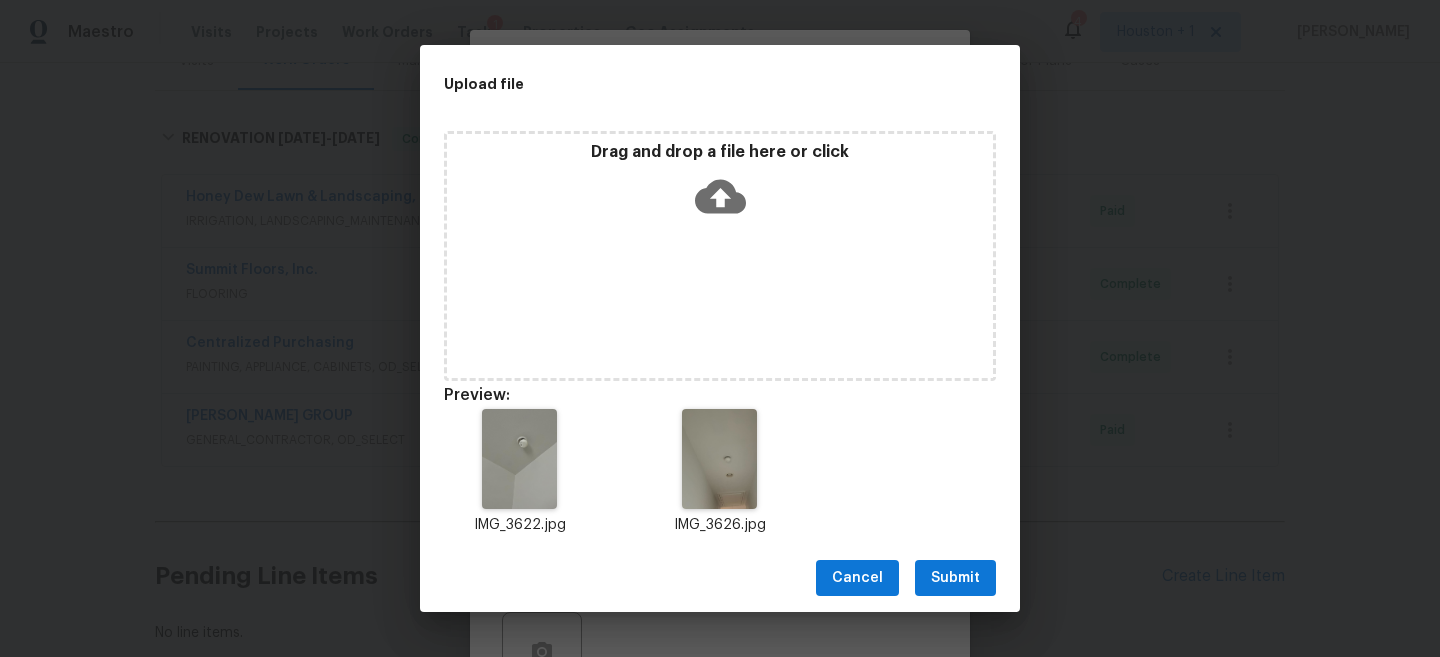 click on "Submit" at bounding box center [955, 578] 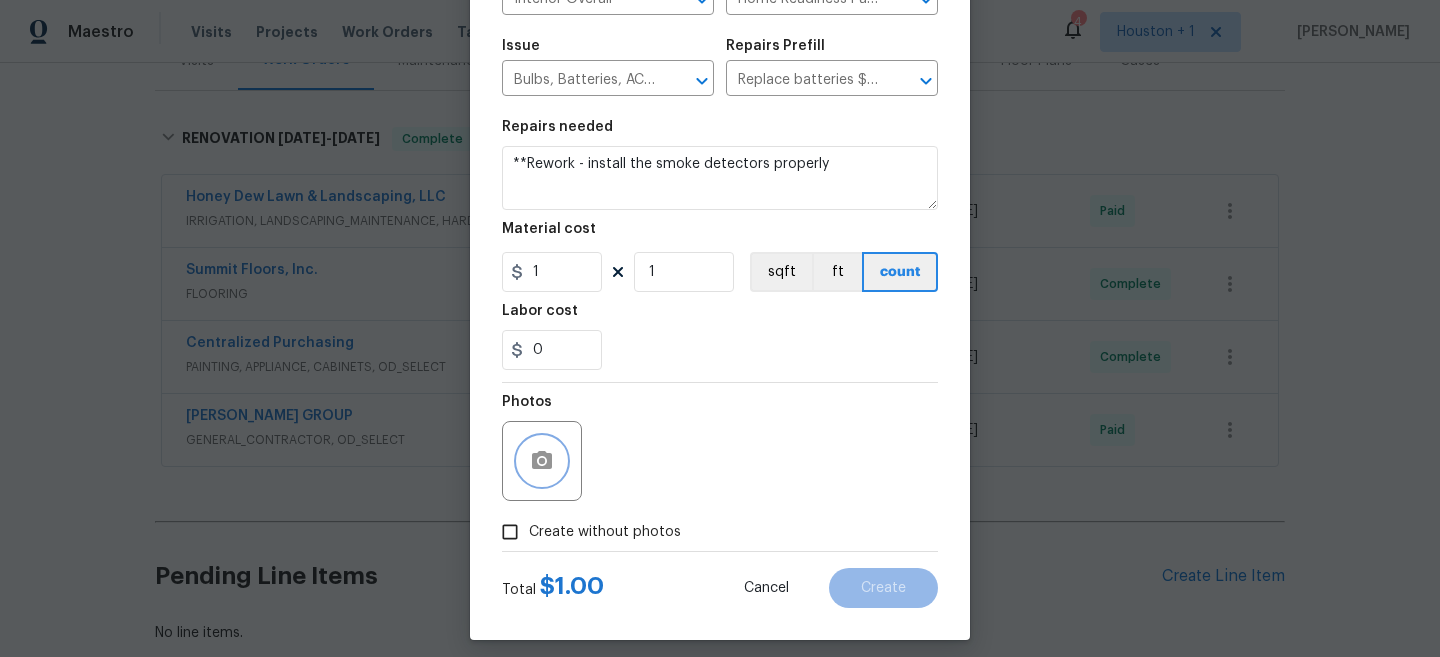scroll, scrollTop: 205, scrollLeft: 0, axis: vertical 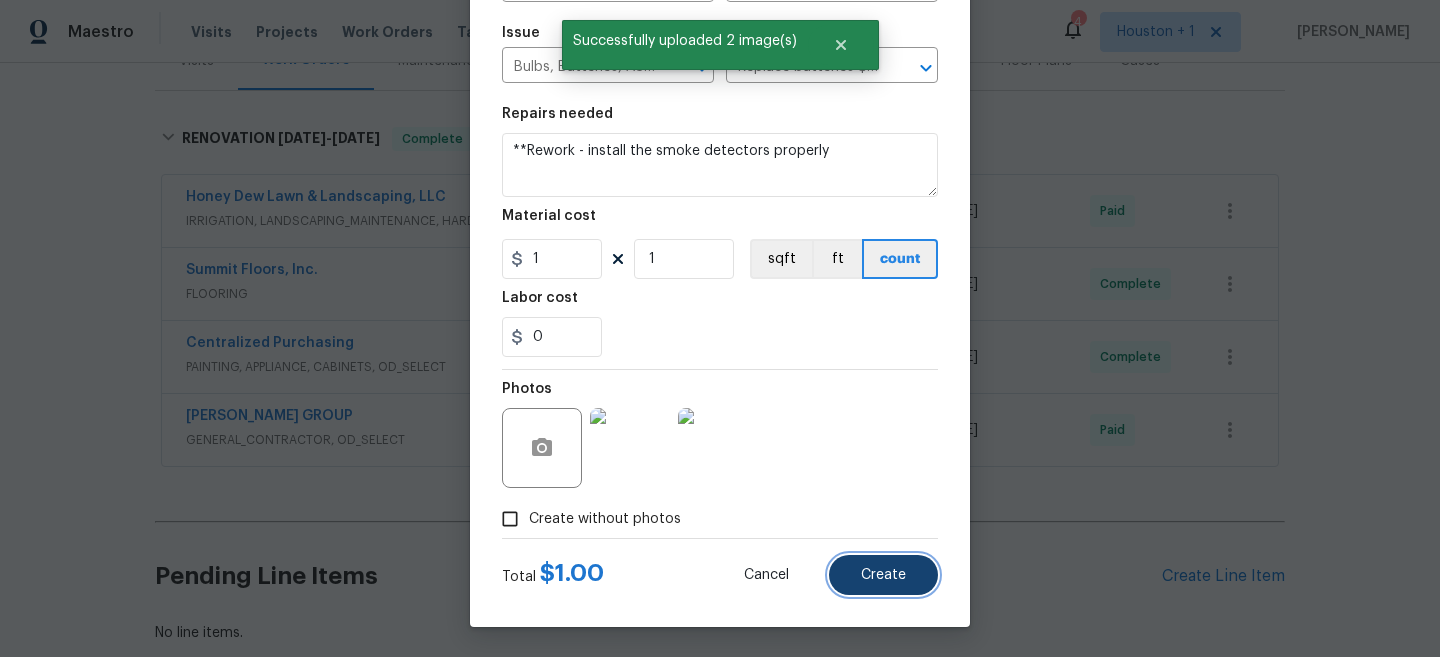 click on "Create" at bounding box center (883, 575) 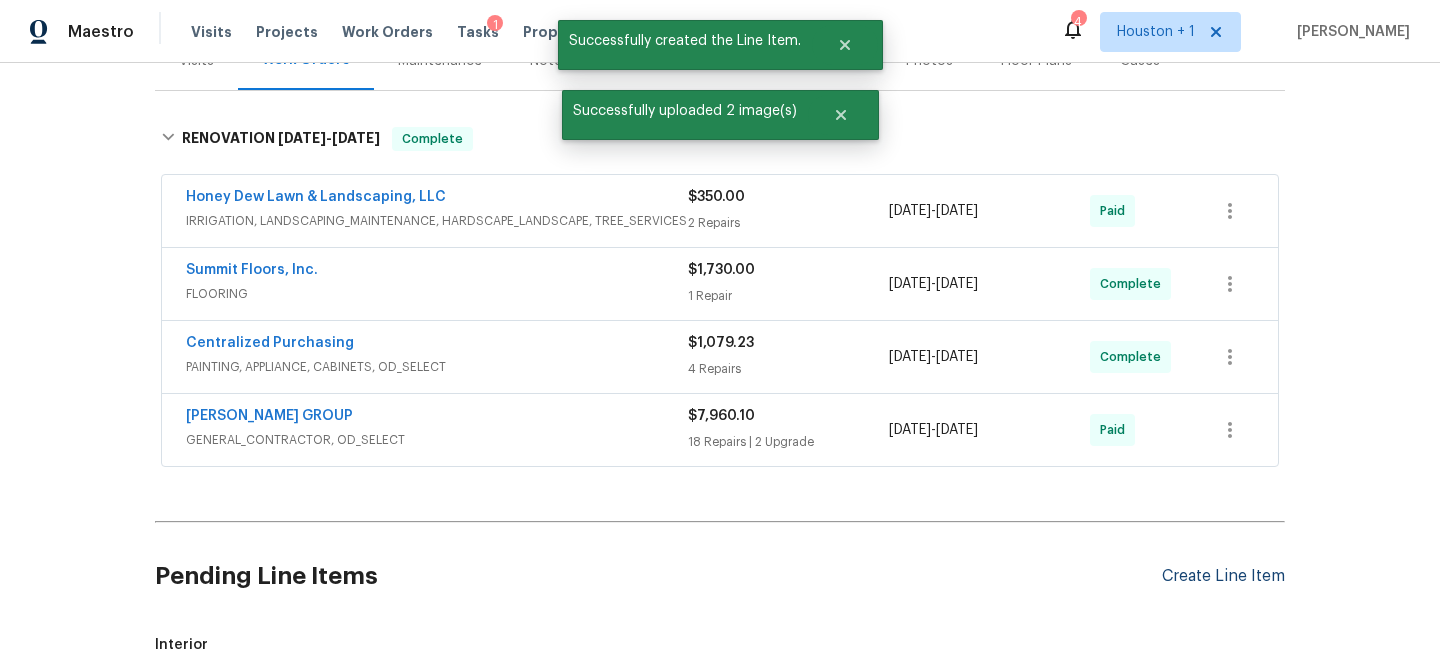 click on "Create Line Item" at bounding box center (1223, 576) 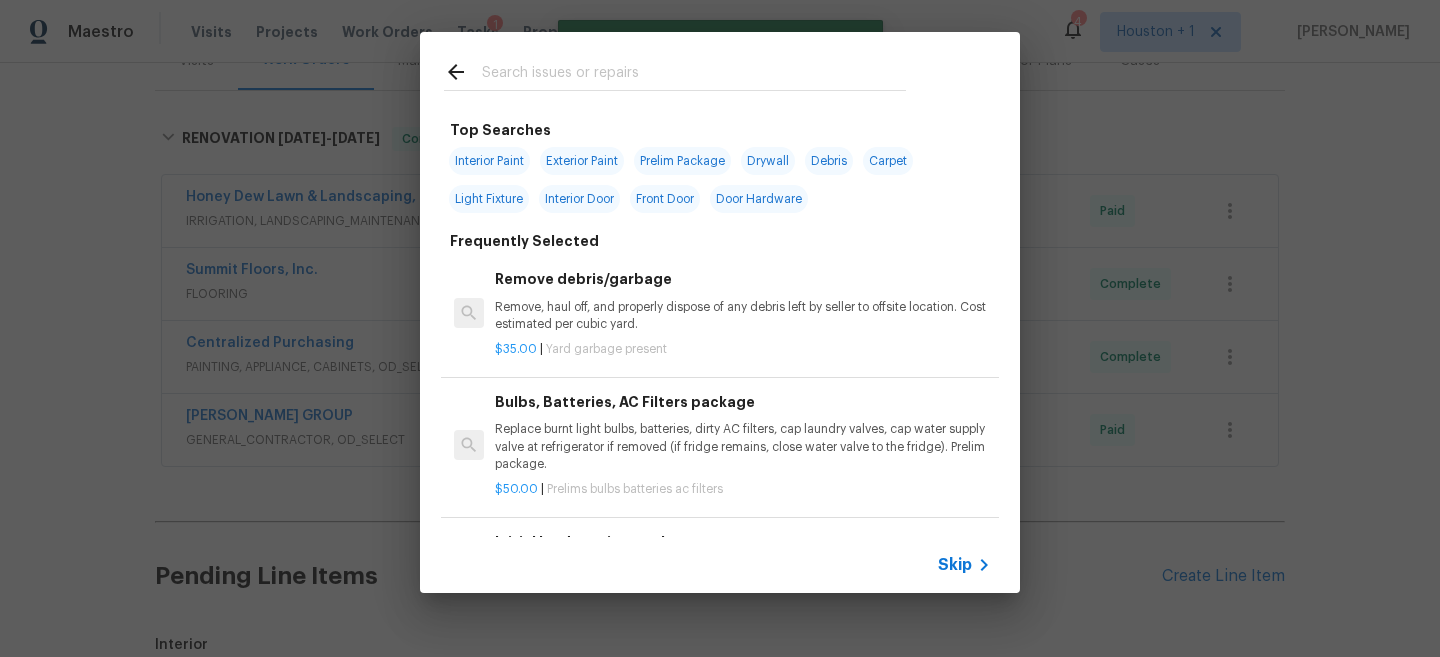 click on "Skip" at bounding box center (720, 565) 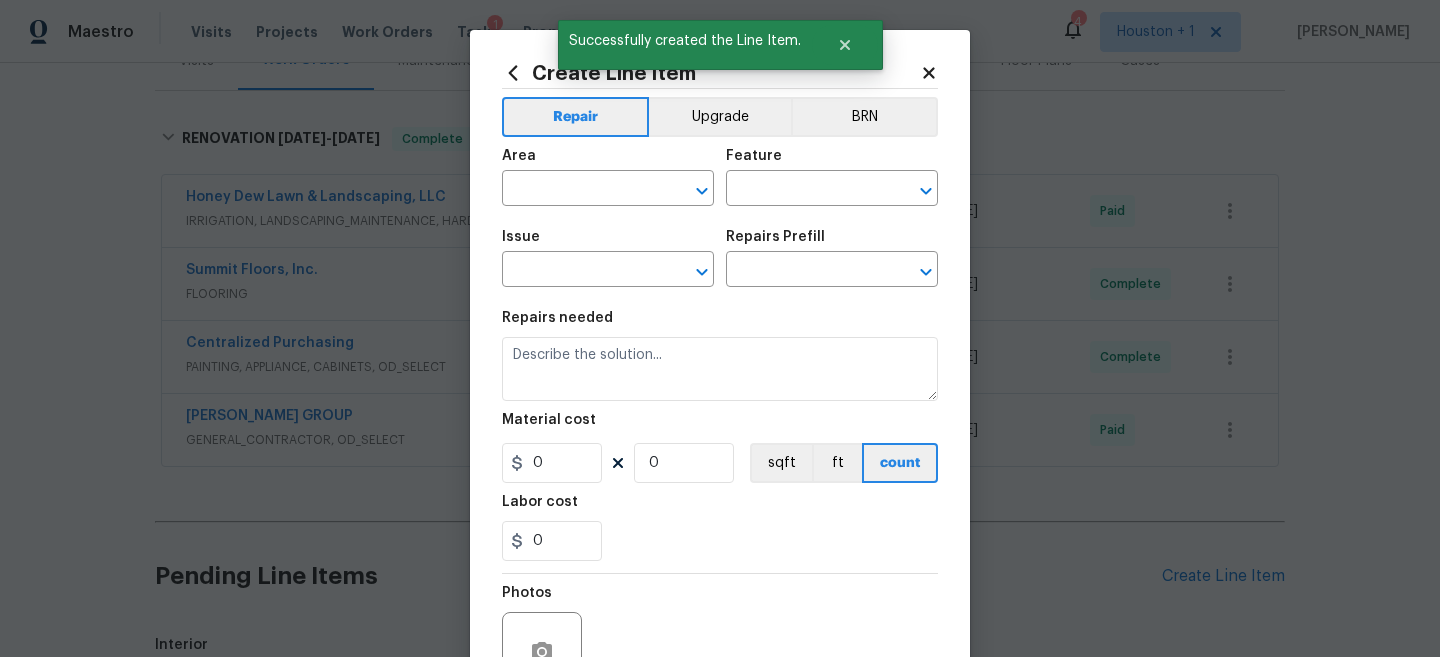 click on "Area" at bounding box center (608, 162) 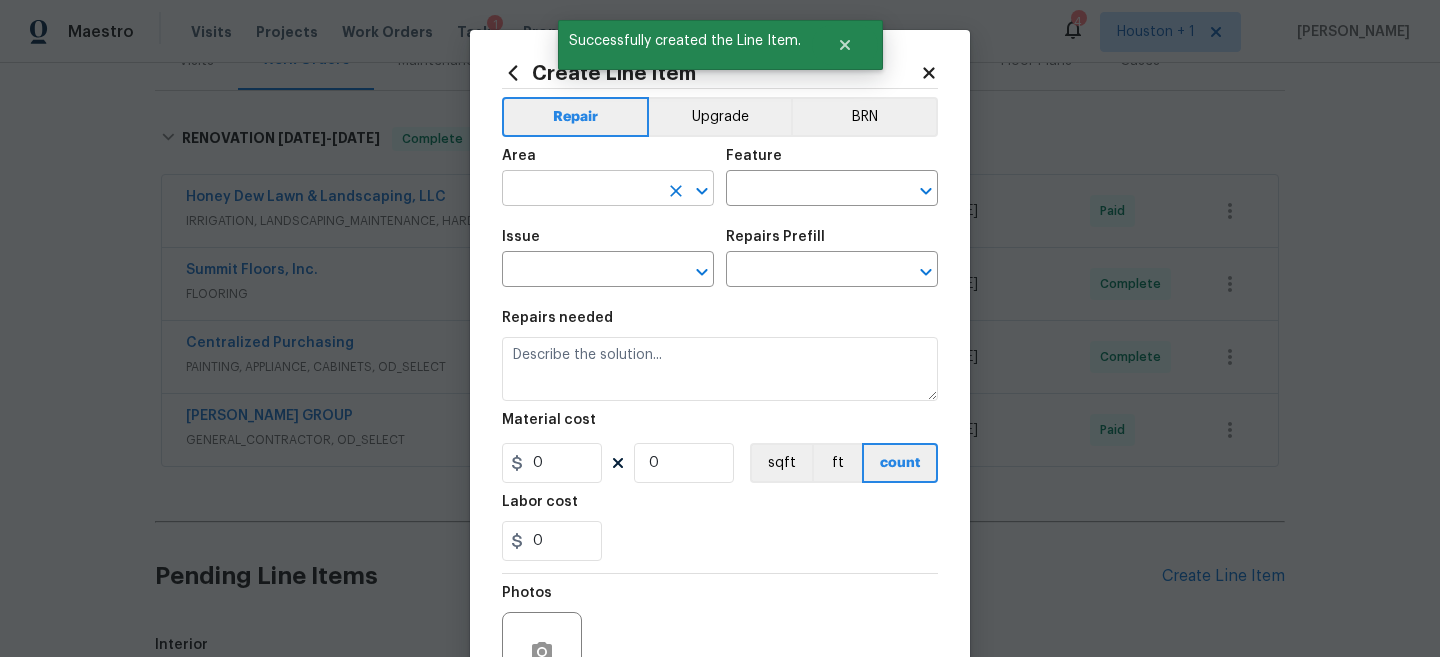 click at bounding box center (580, 190) 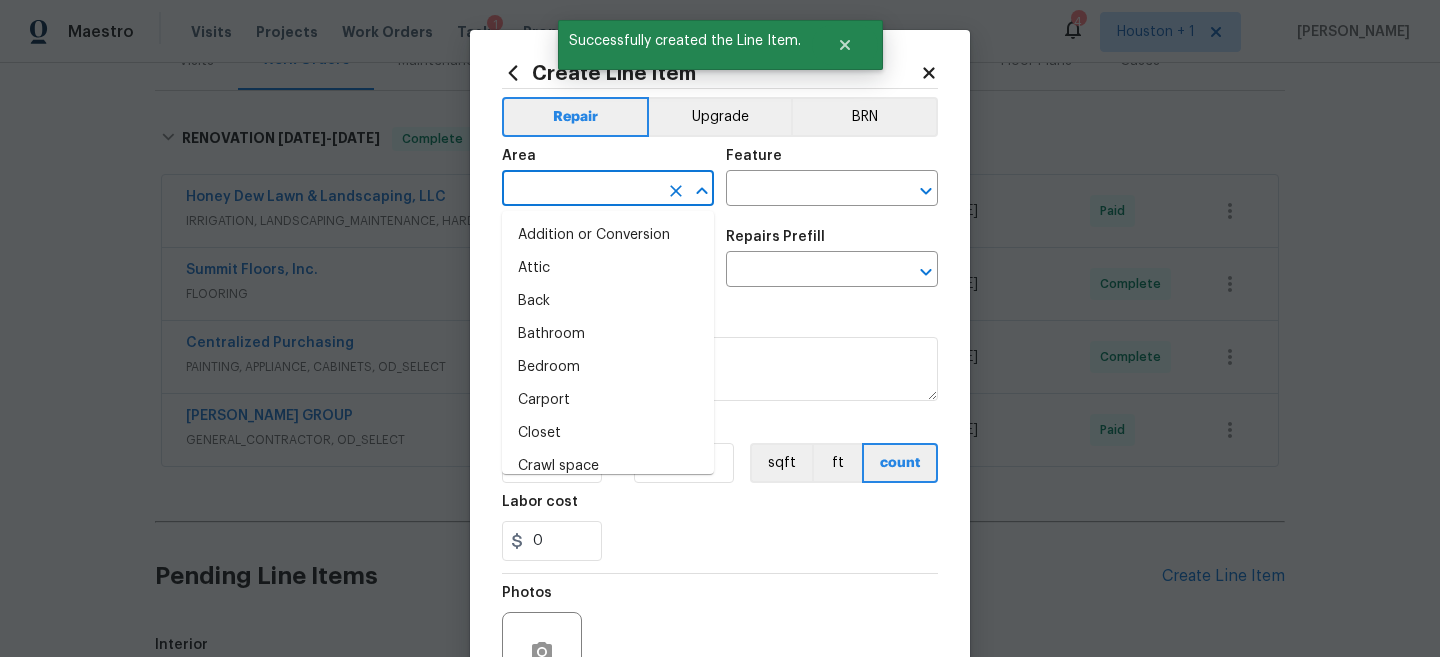 type on "h" 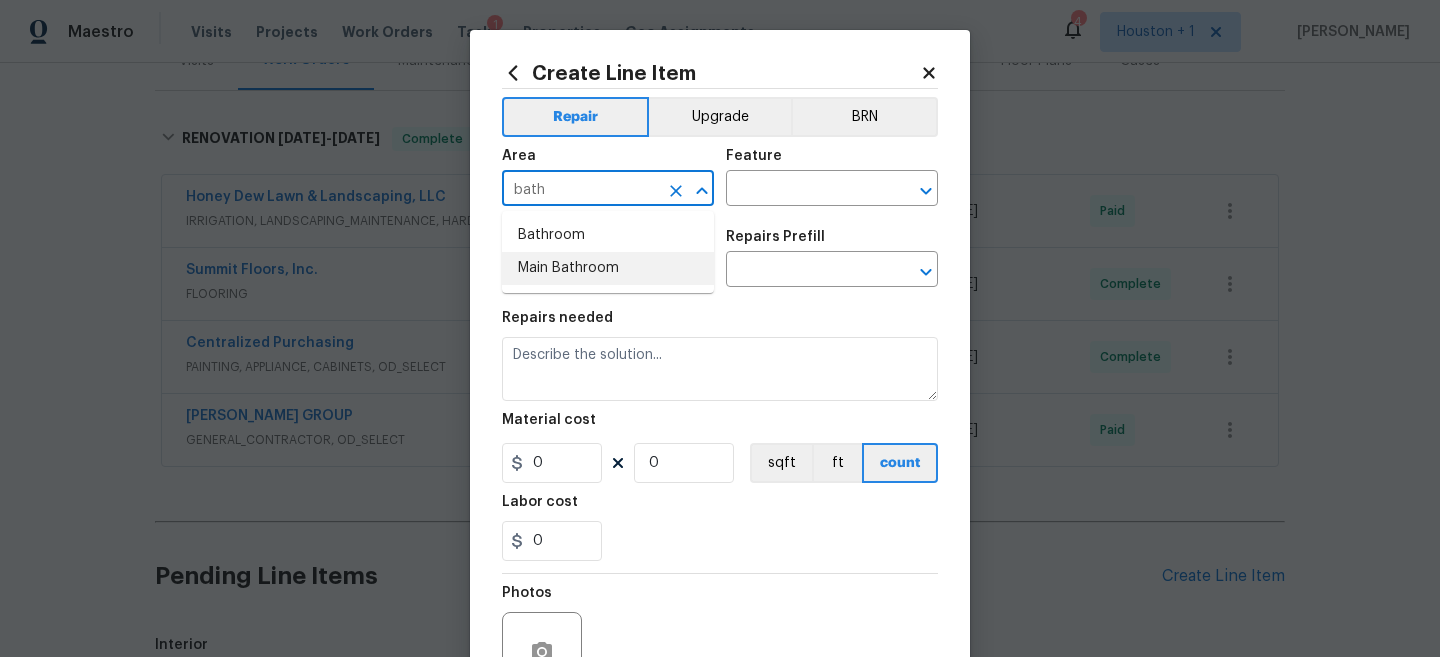 click on "Bathroom" at bounding box center (608, 235) 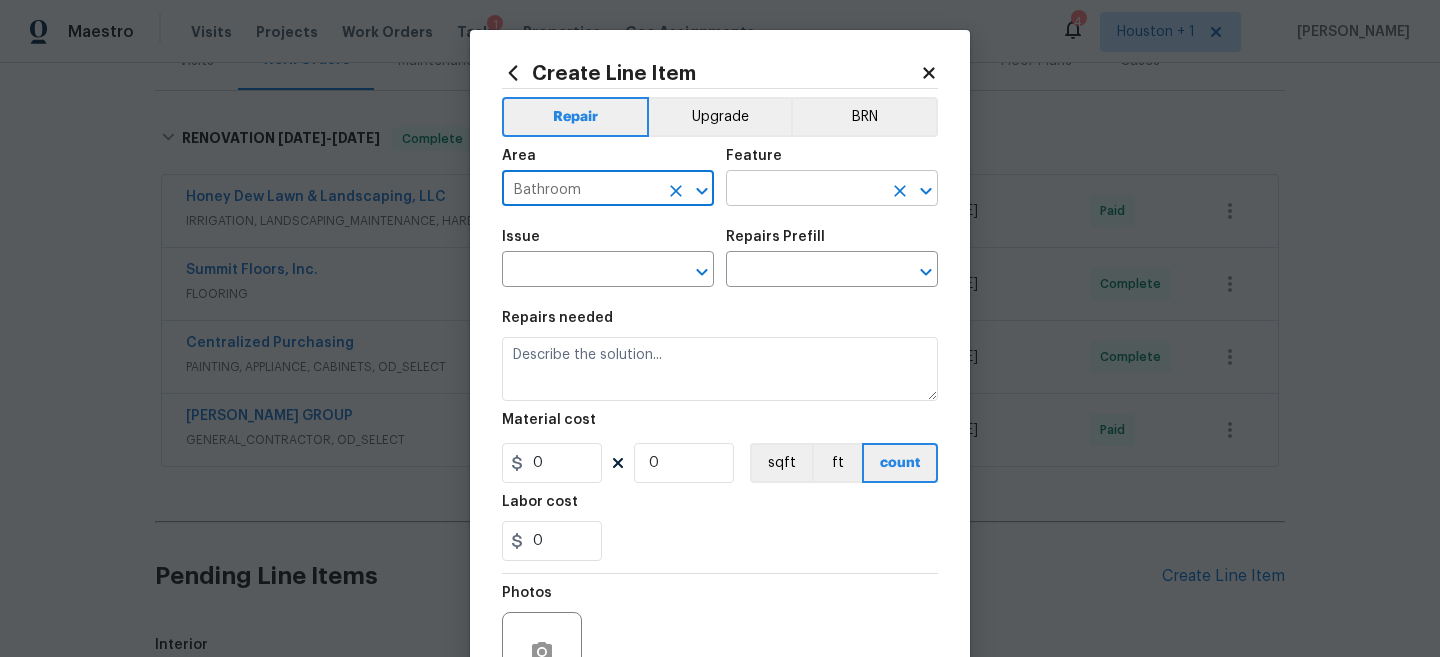 type on "Bathroom" 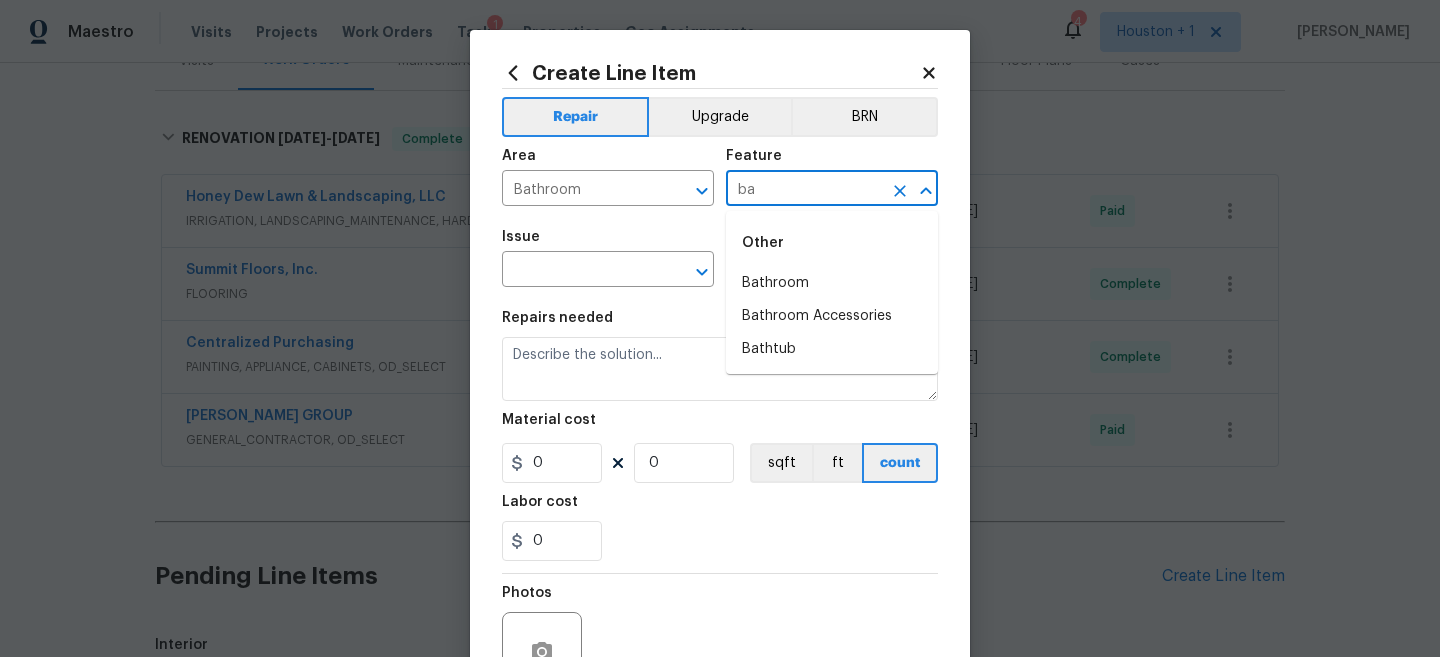 type on "b" 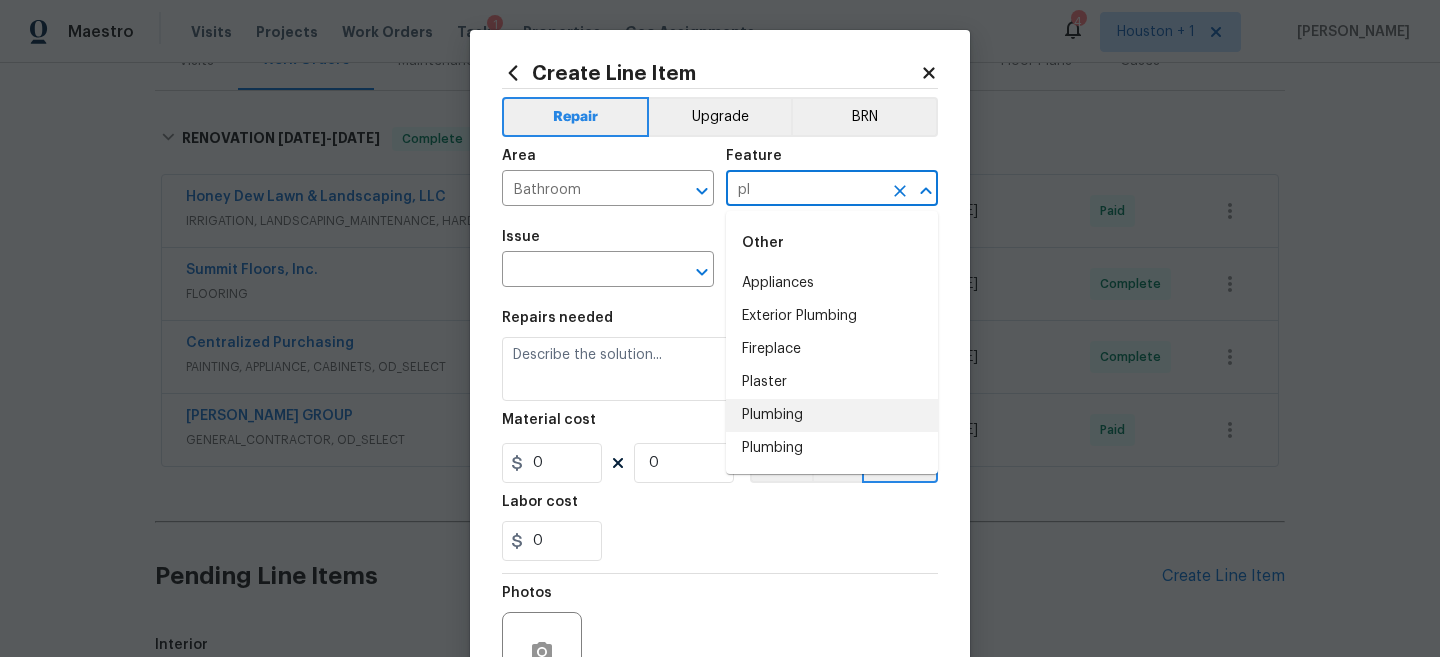 click on "Plumbing" at bounding box center (832, 415) 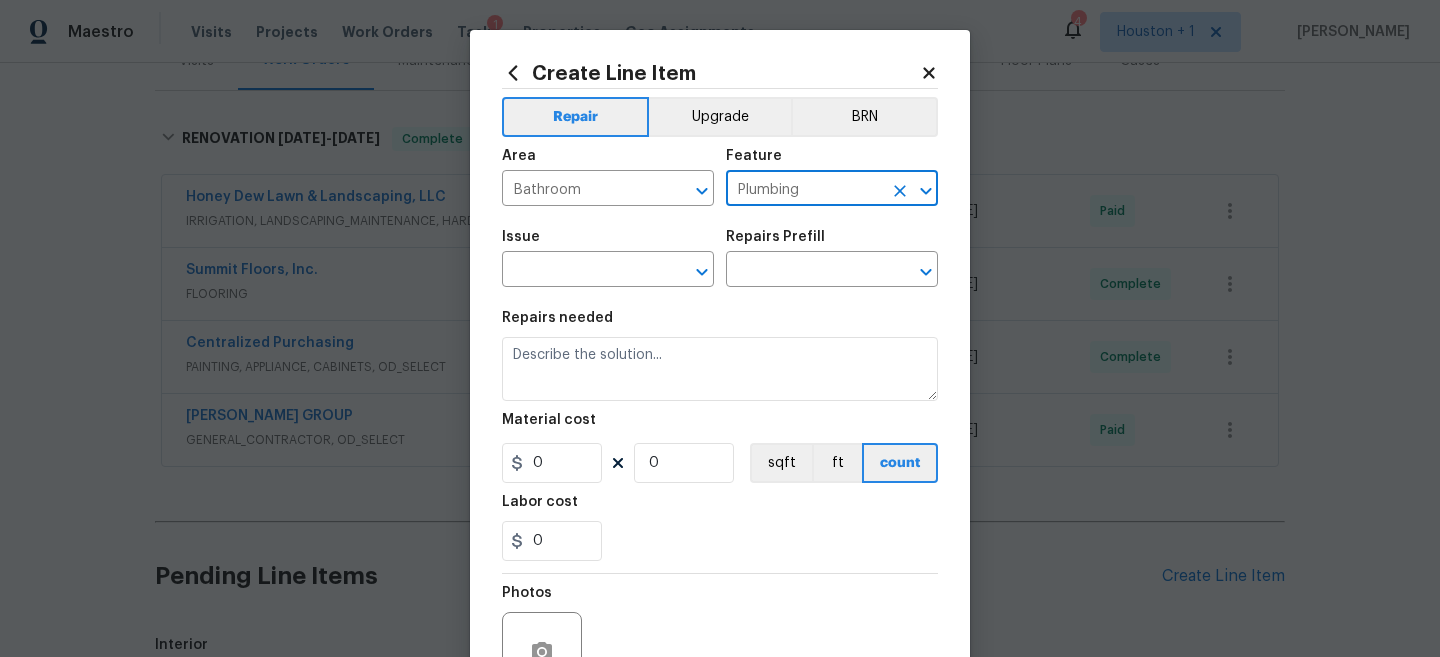 type on "Plumbing" 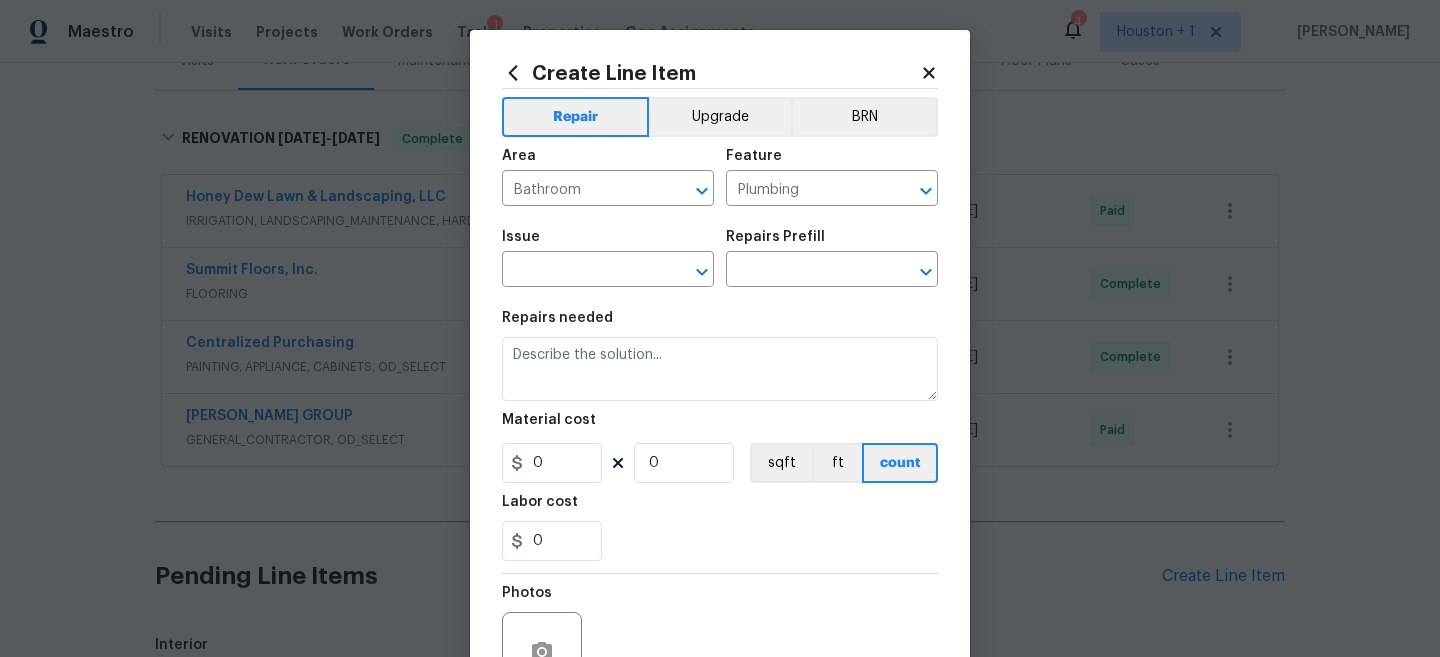 click on "Issue" at bounding box center [608, 243] 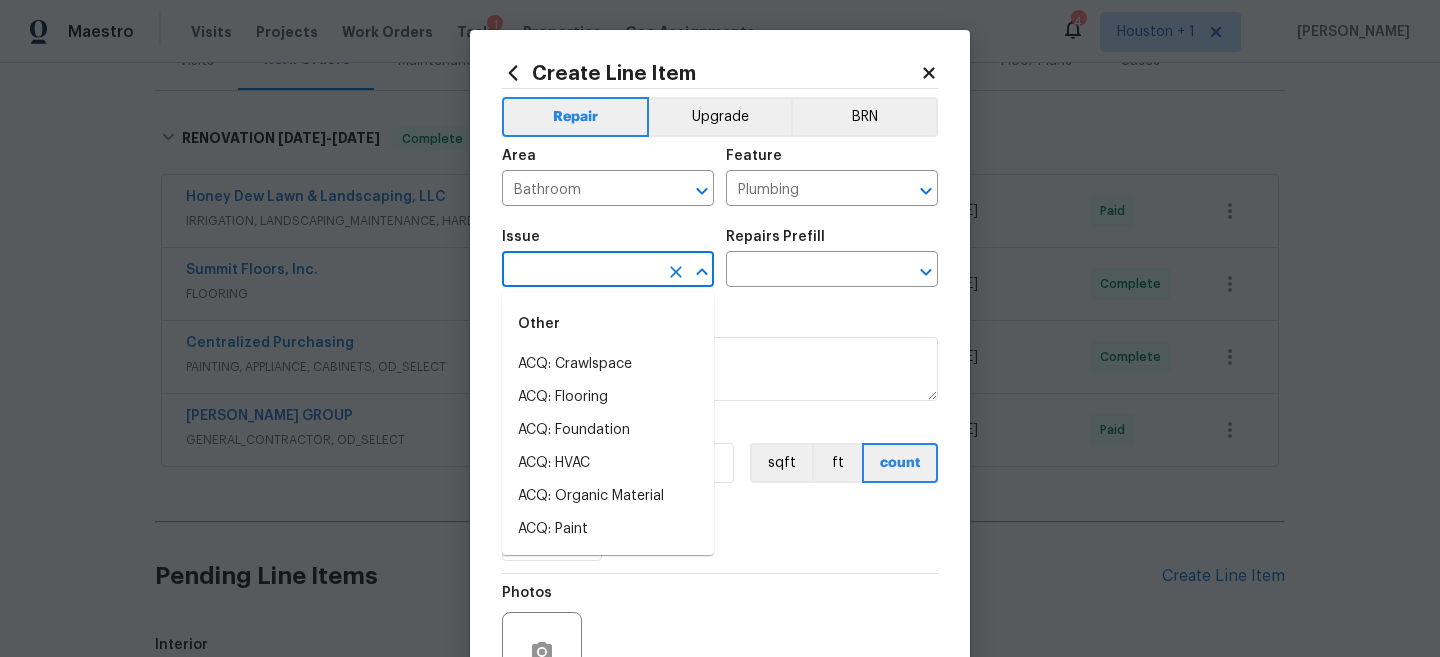 click at bounding box center (580, 271) 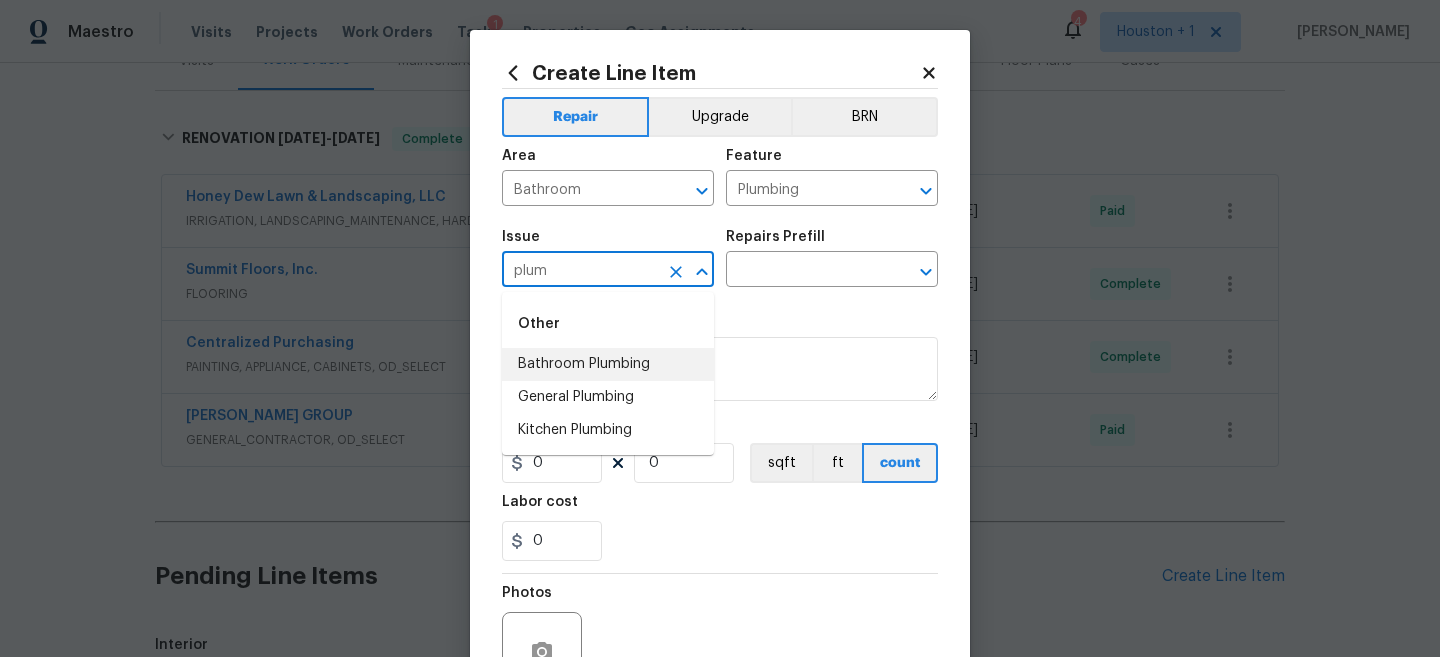 click on "Bathroom Plumbing" at bounding box center [608, 364] 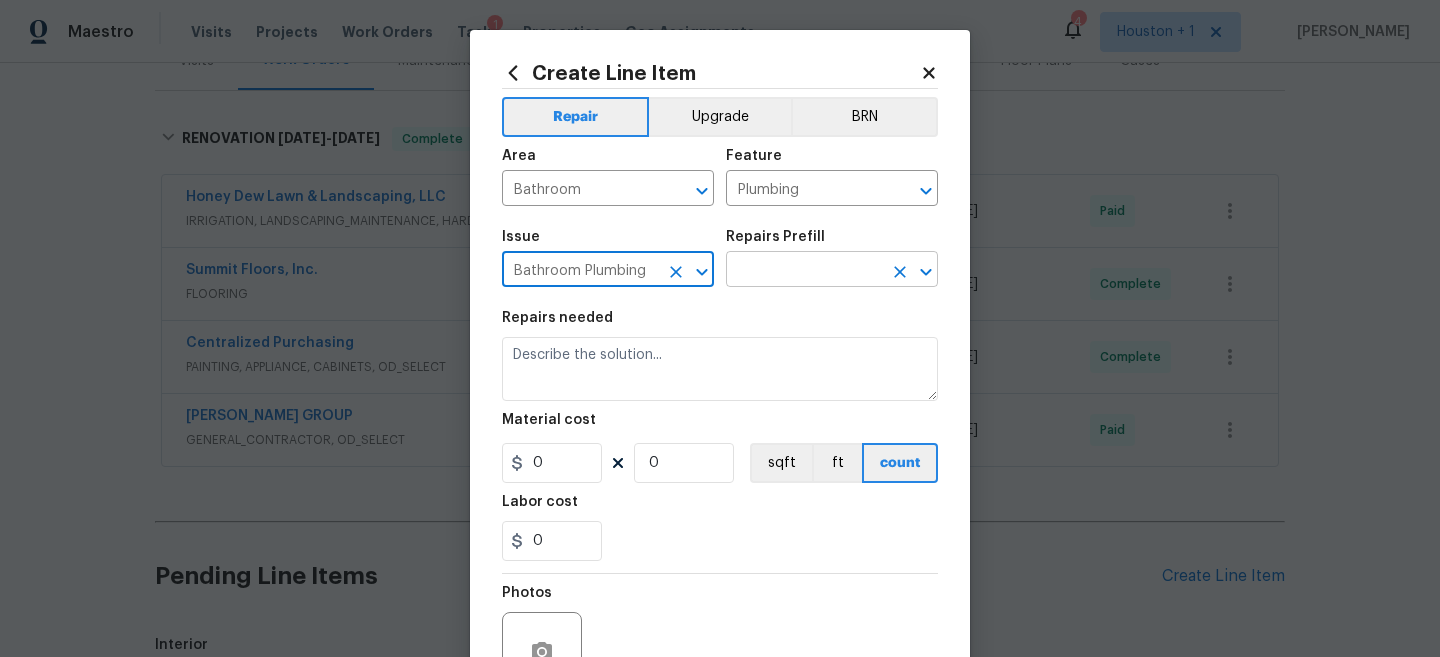 type on "Bathroom Plumbing" 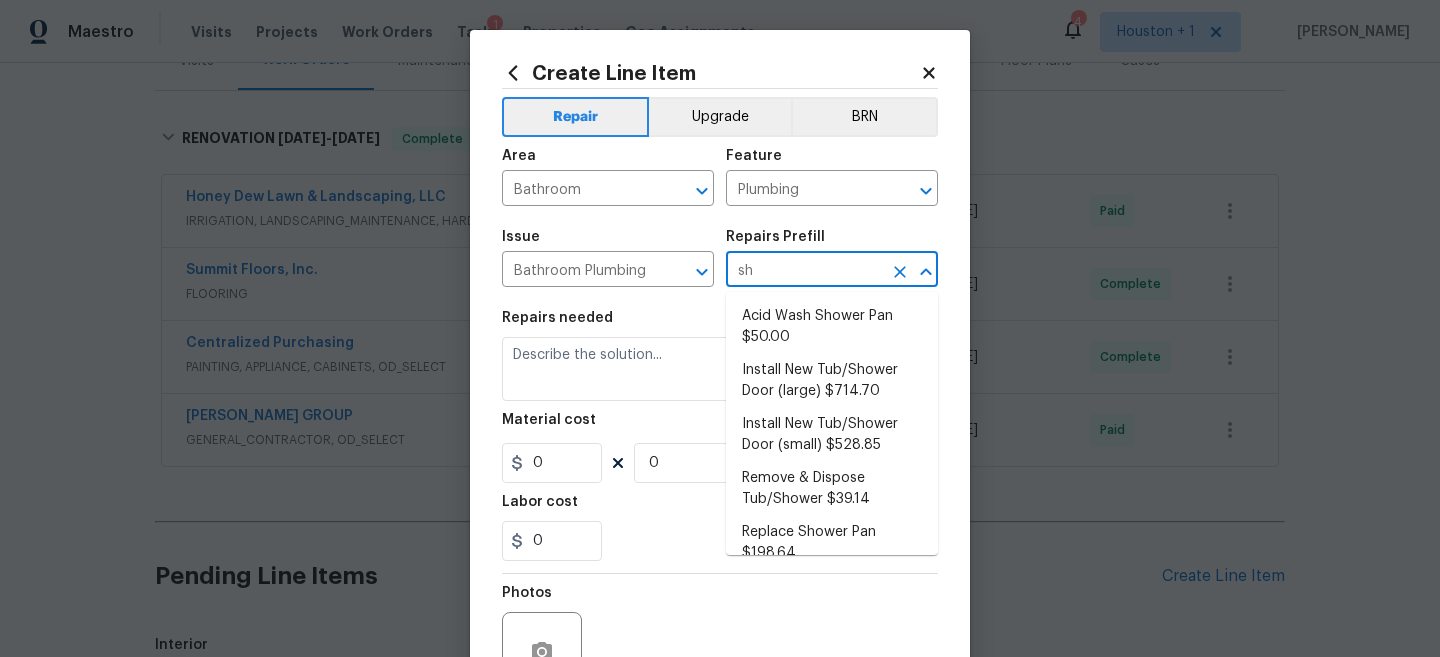 type on "s" 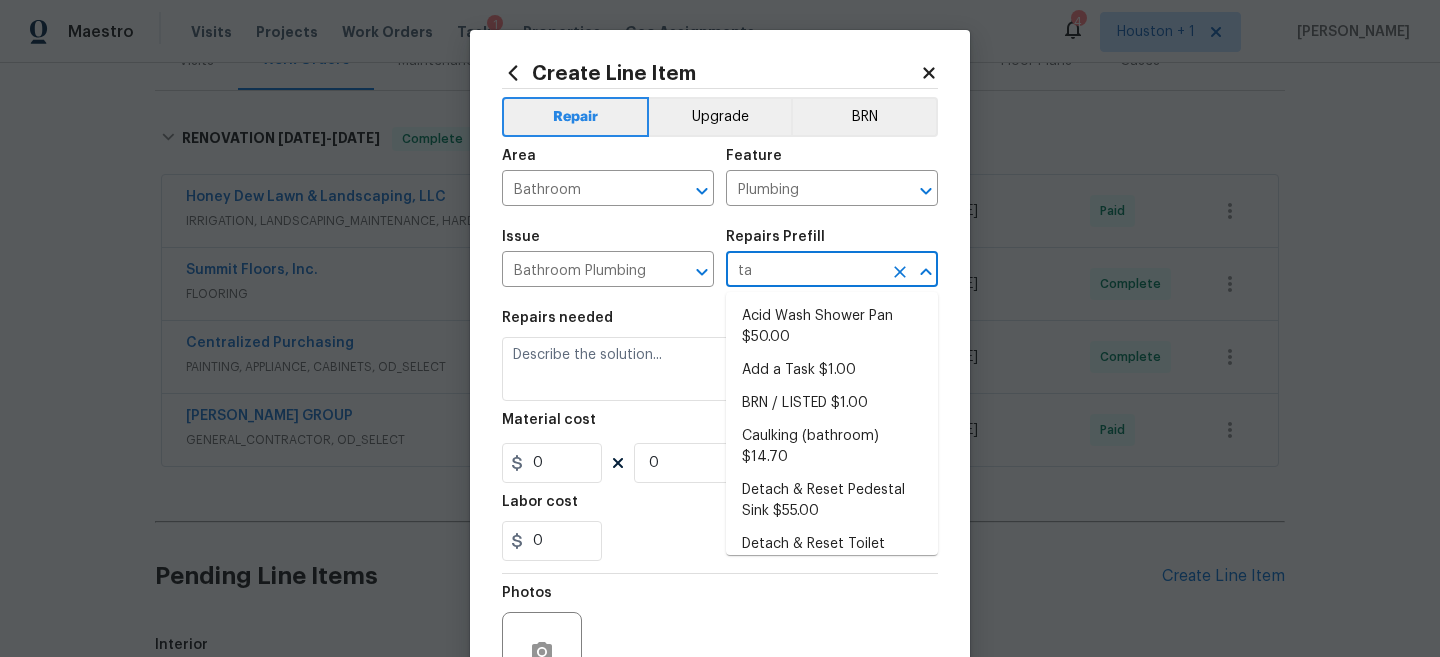 type on "tas" 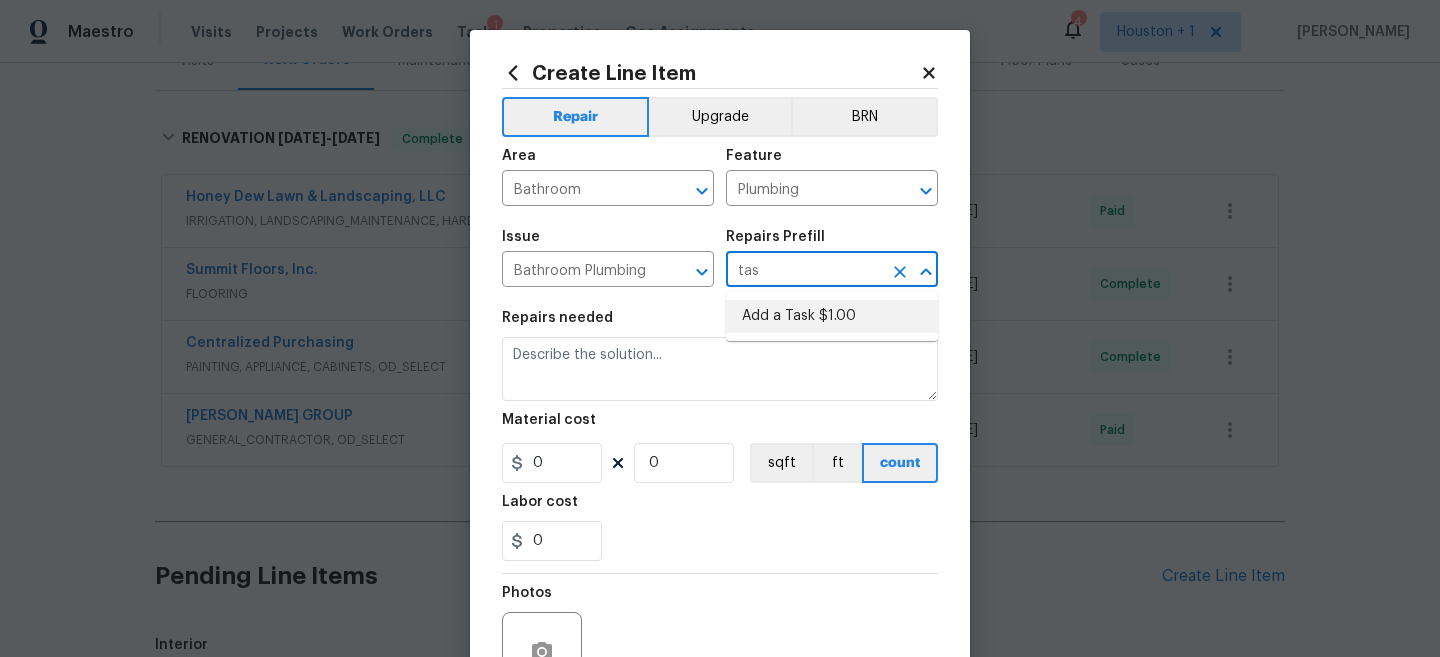 click on "Add a Task $1.00" at bounding box center (832, 316) 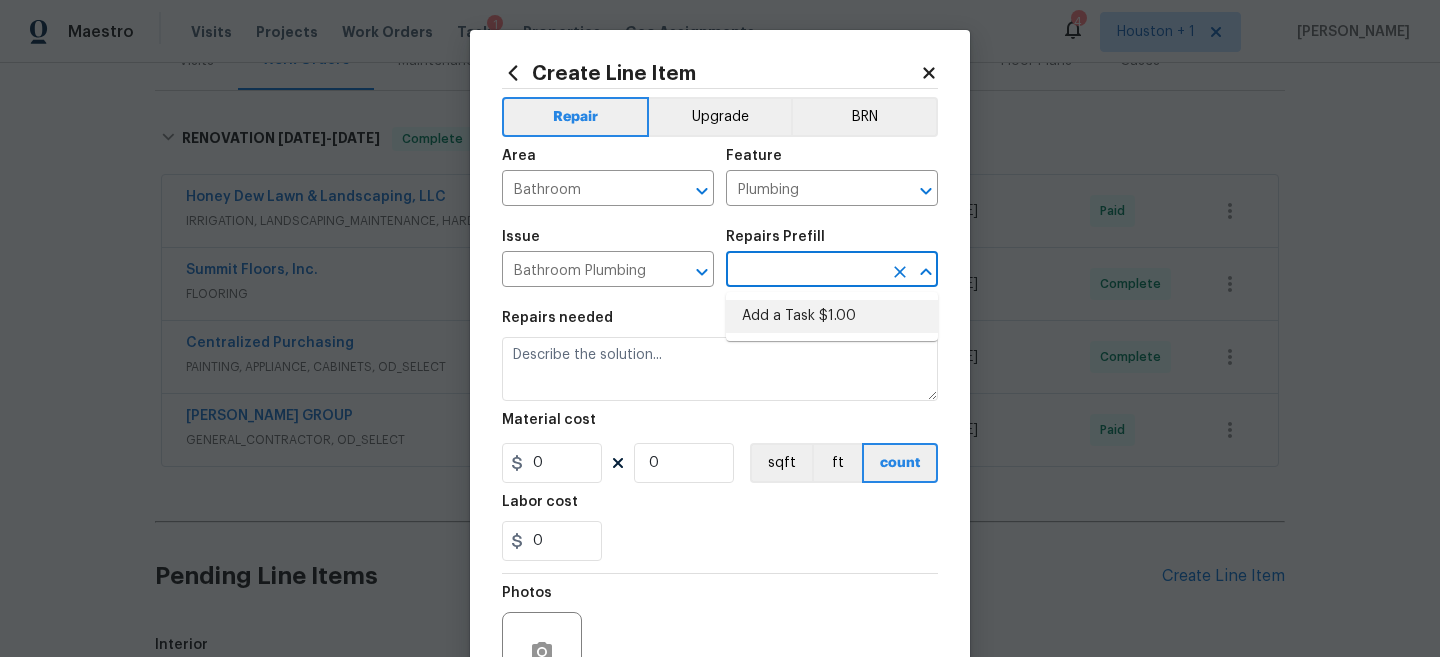 type on "Add a Task $1.00" 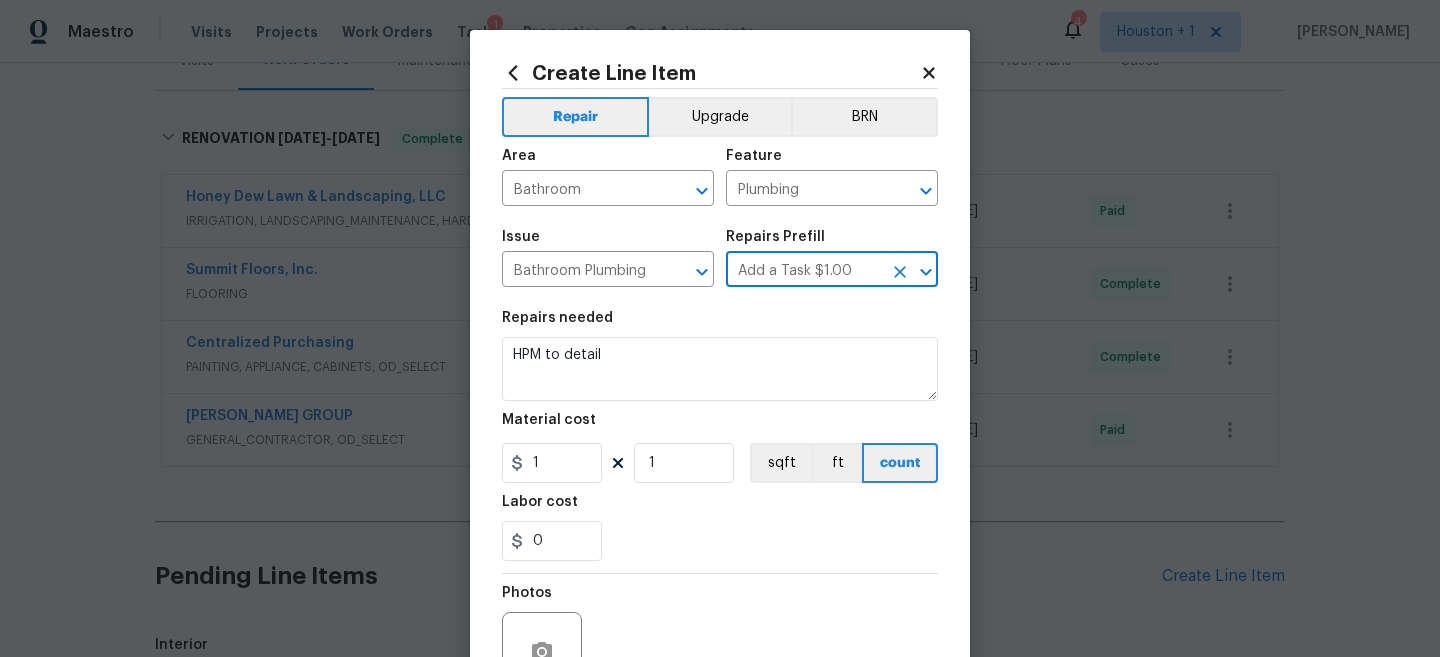 type on "Add a Task $1.00" 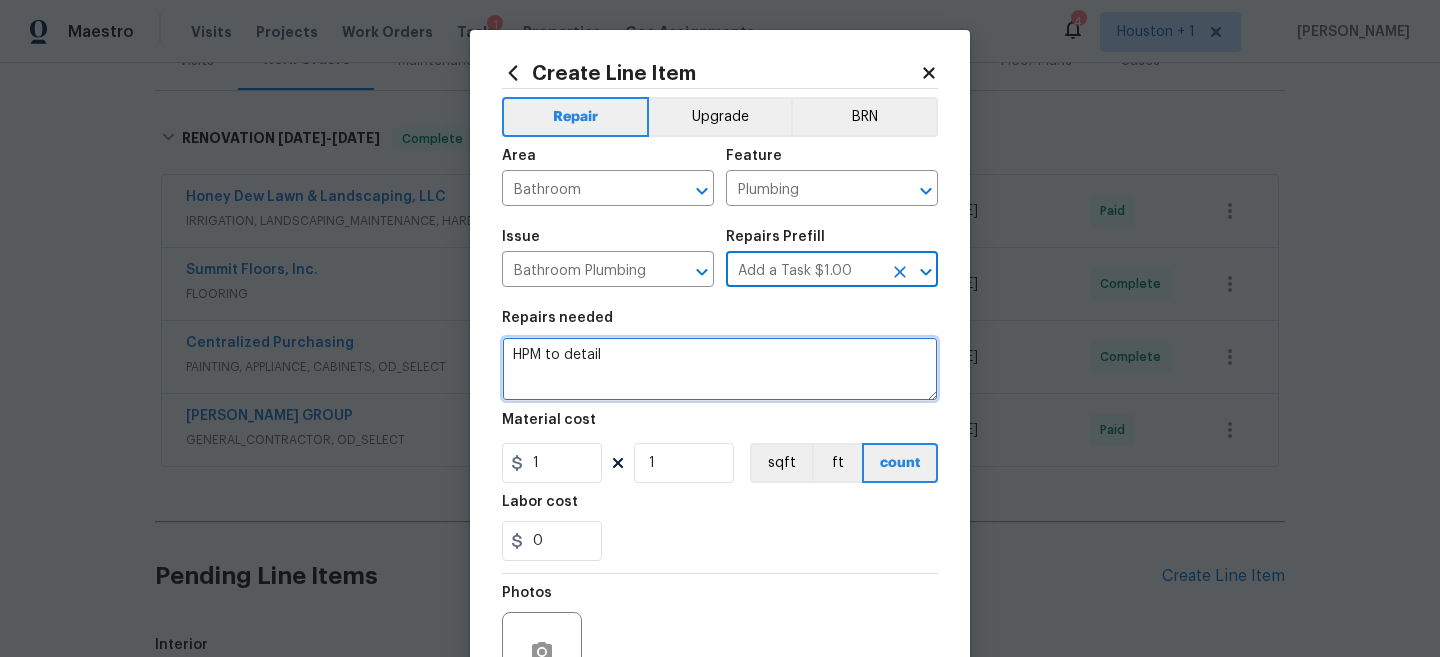 click on "HPM to detail" at bounding box center (720, 369) 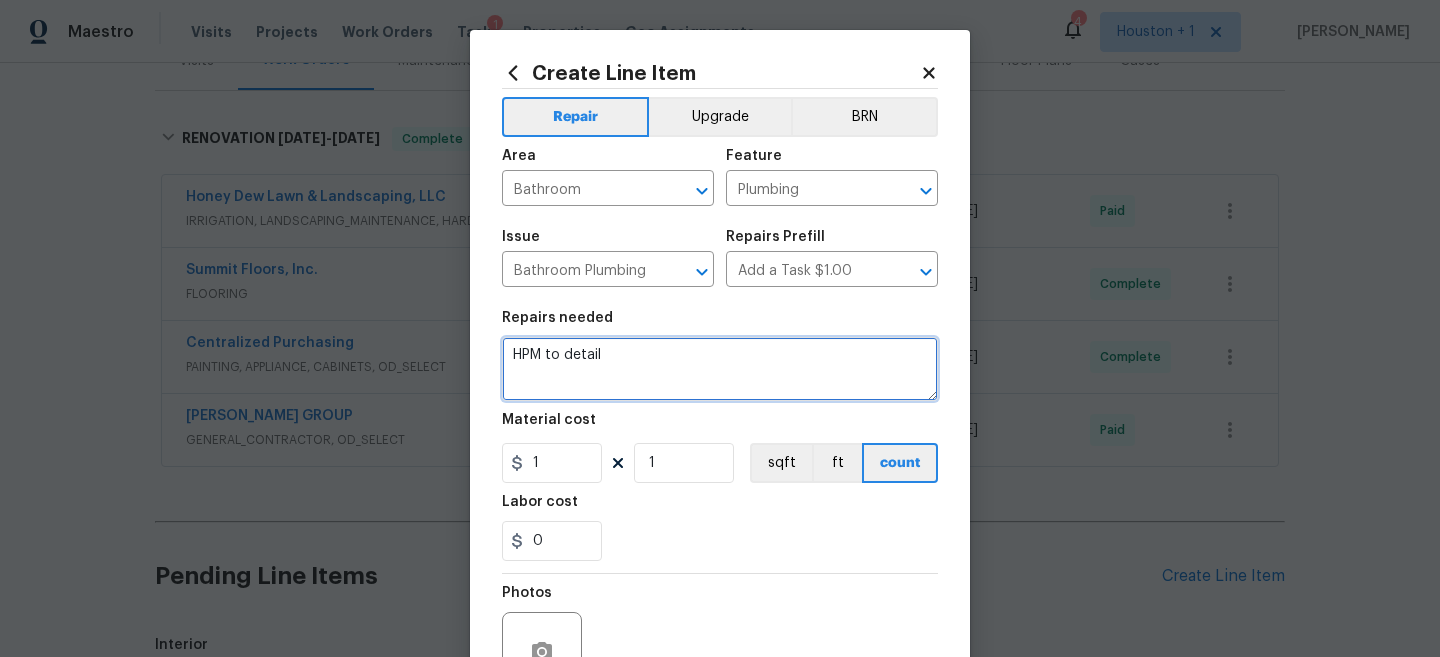 click on "HPM to detail" at bounding box center [720, 369] 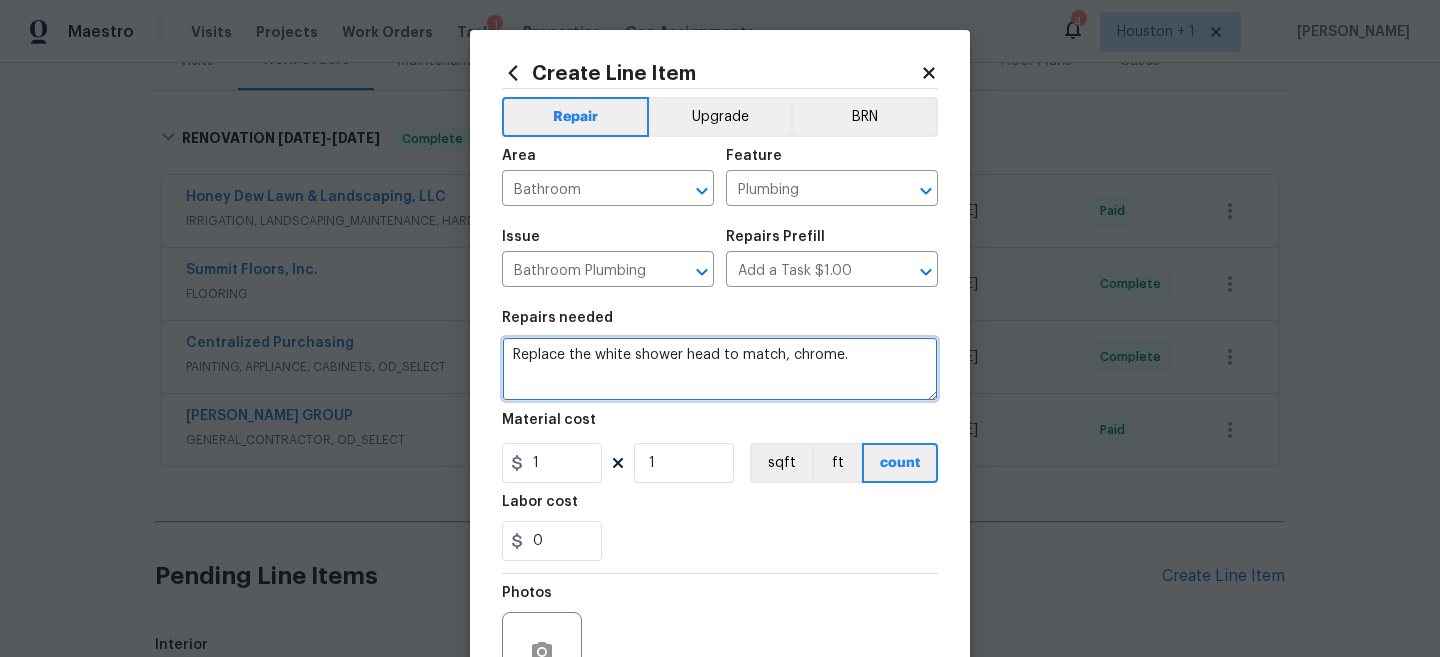 type on "Replace the white shower head to match, chrome." 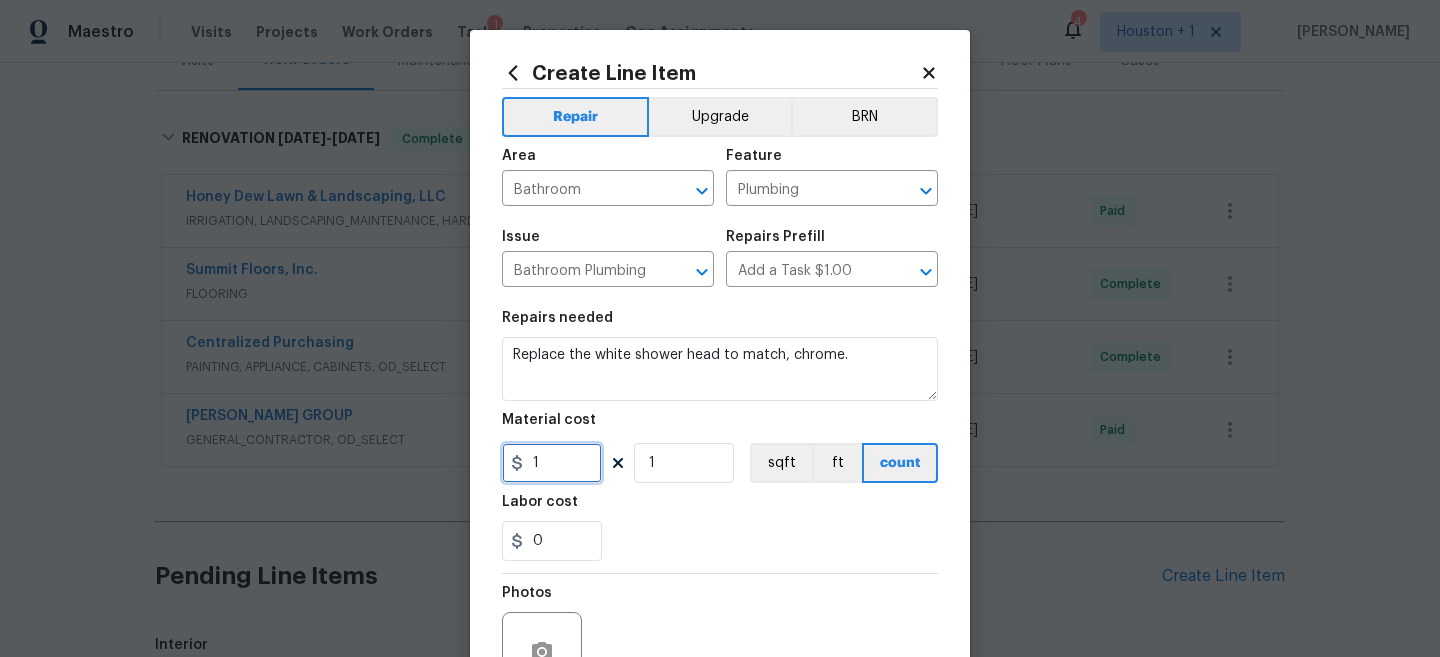 click on "1" at bounding box center [552, 463] 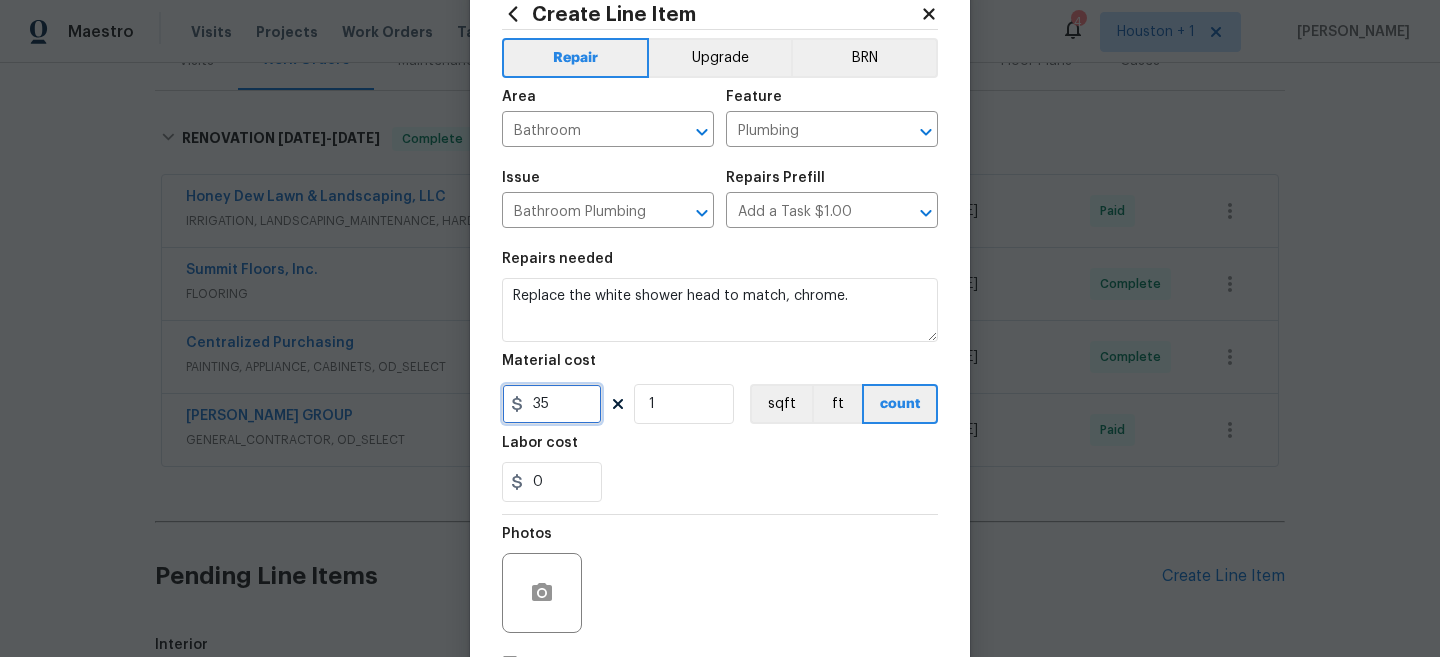 scroll, scrollTop: 111, scrollLeft: 0, axis: vertical 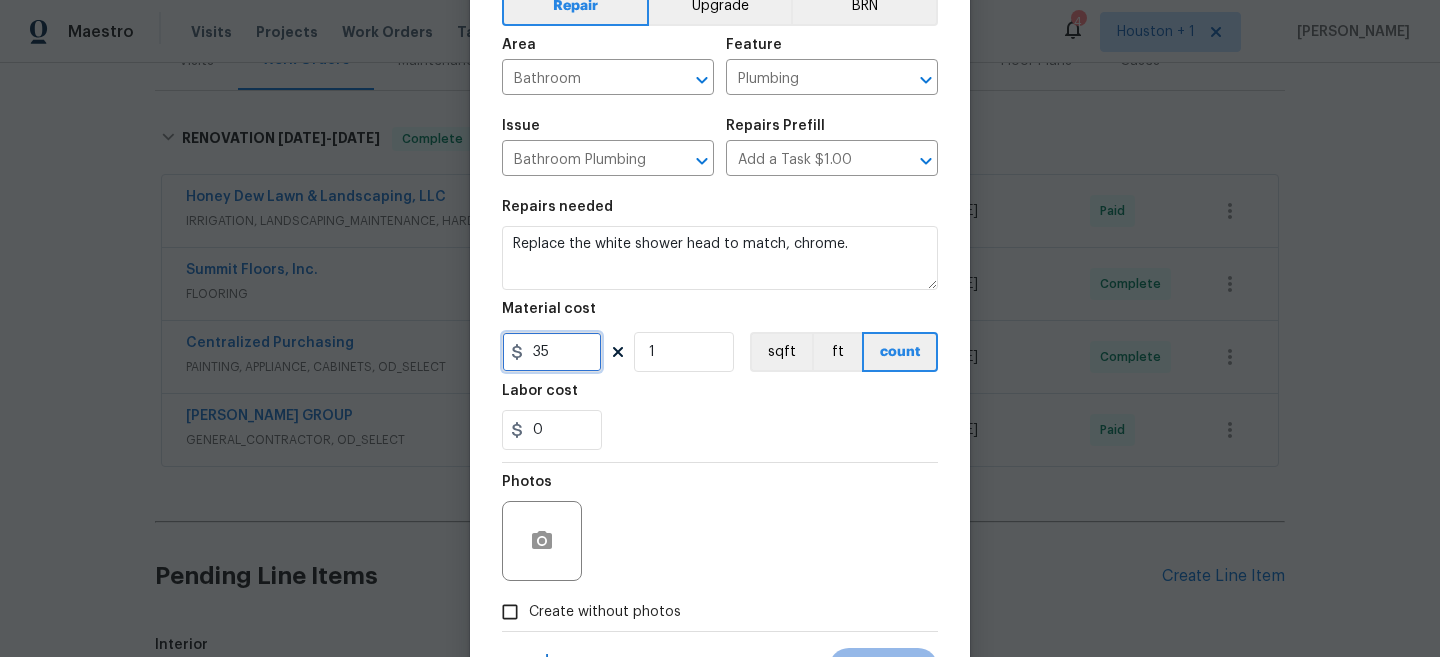 type on "35" 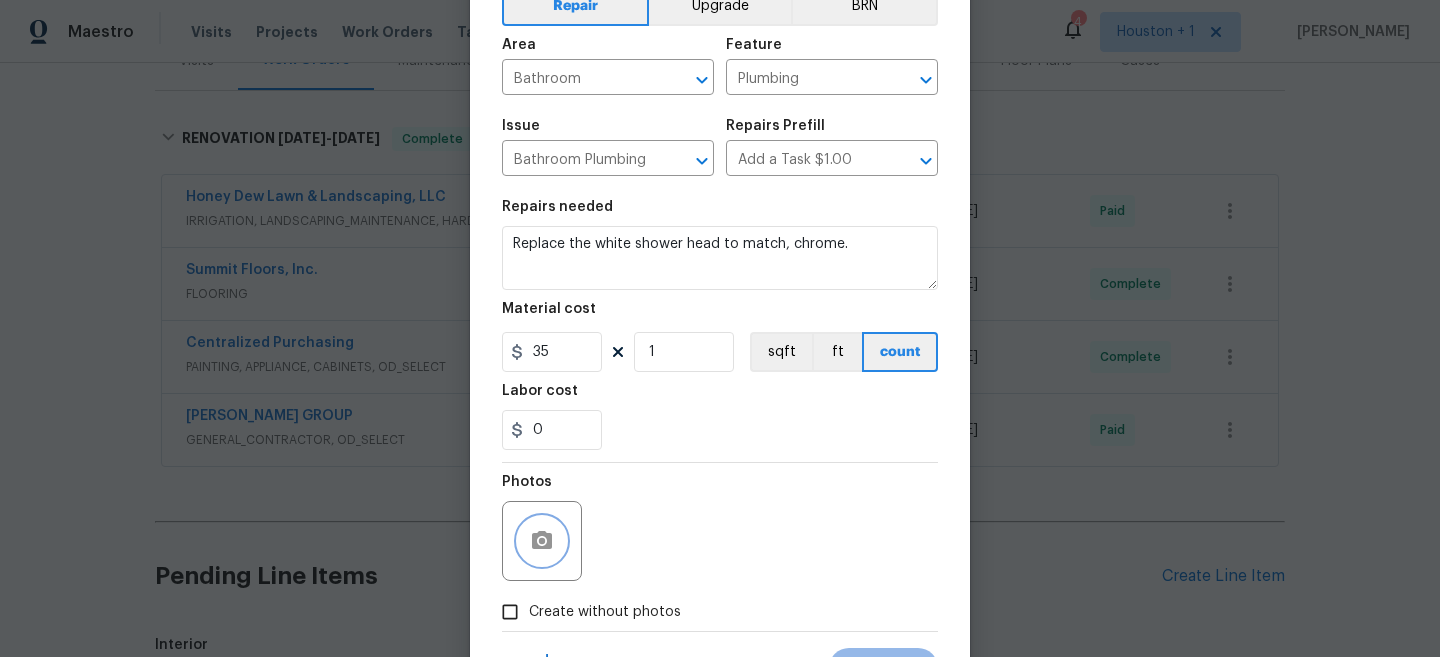 click 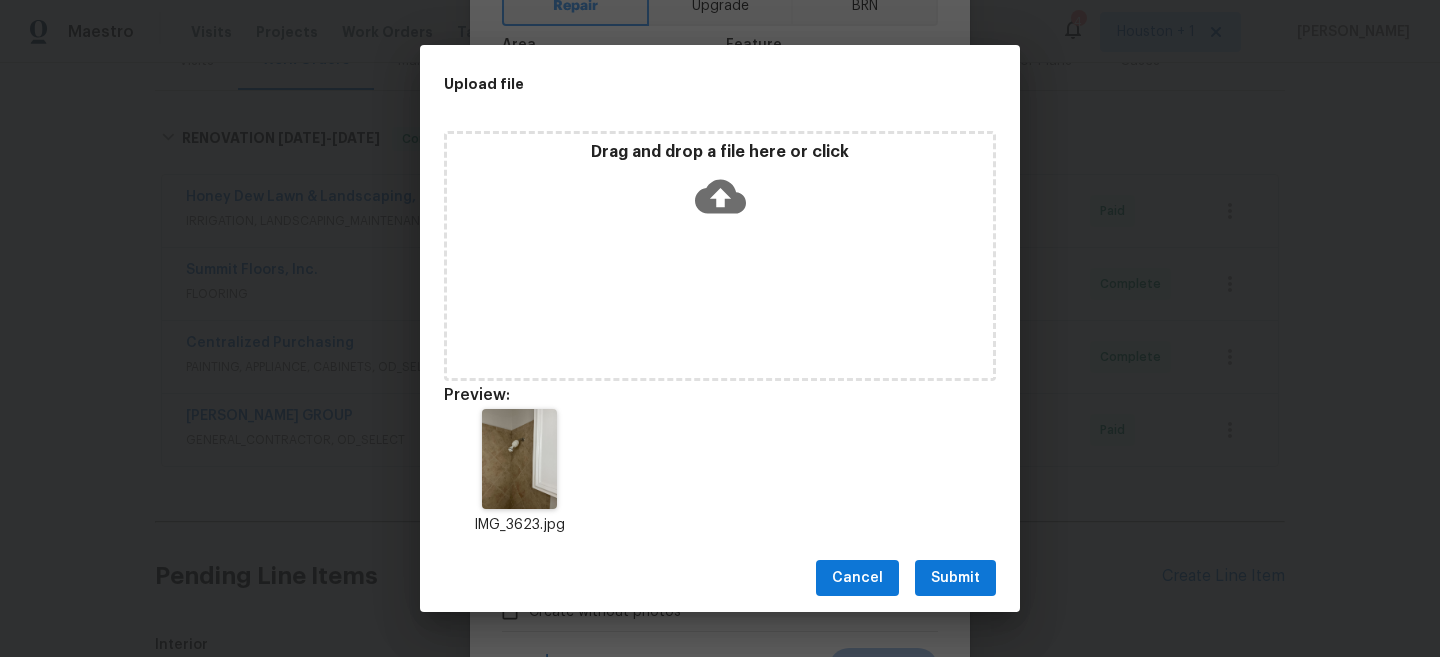 click on "Submit" at bounding box center (955, 578) 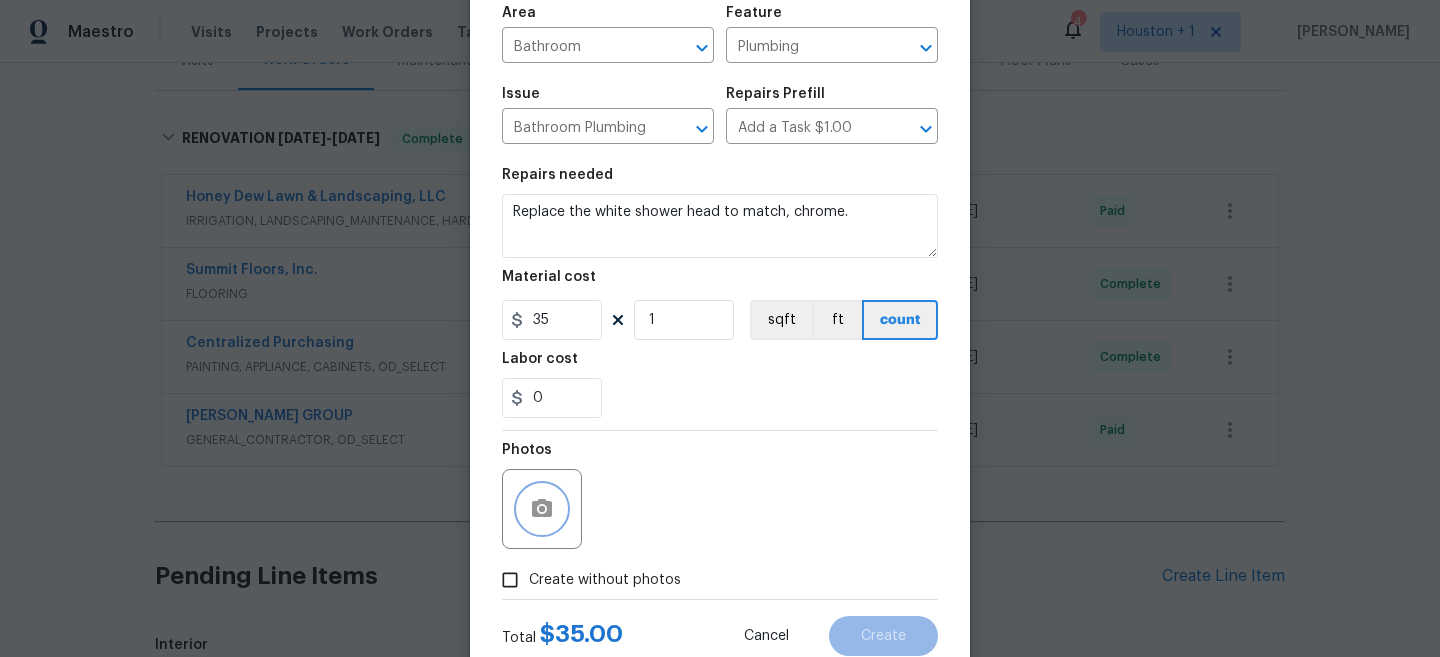 scroll, scrollTop: 148, scrollLeft: 0, axis: vertical 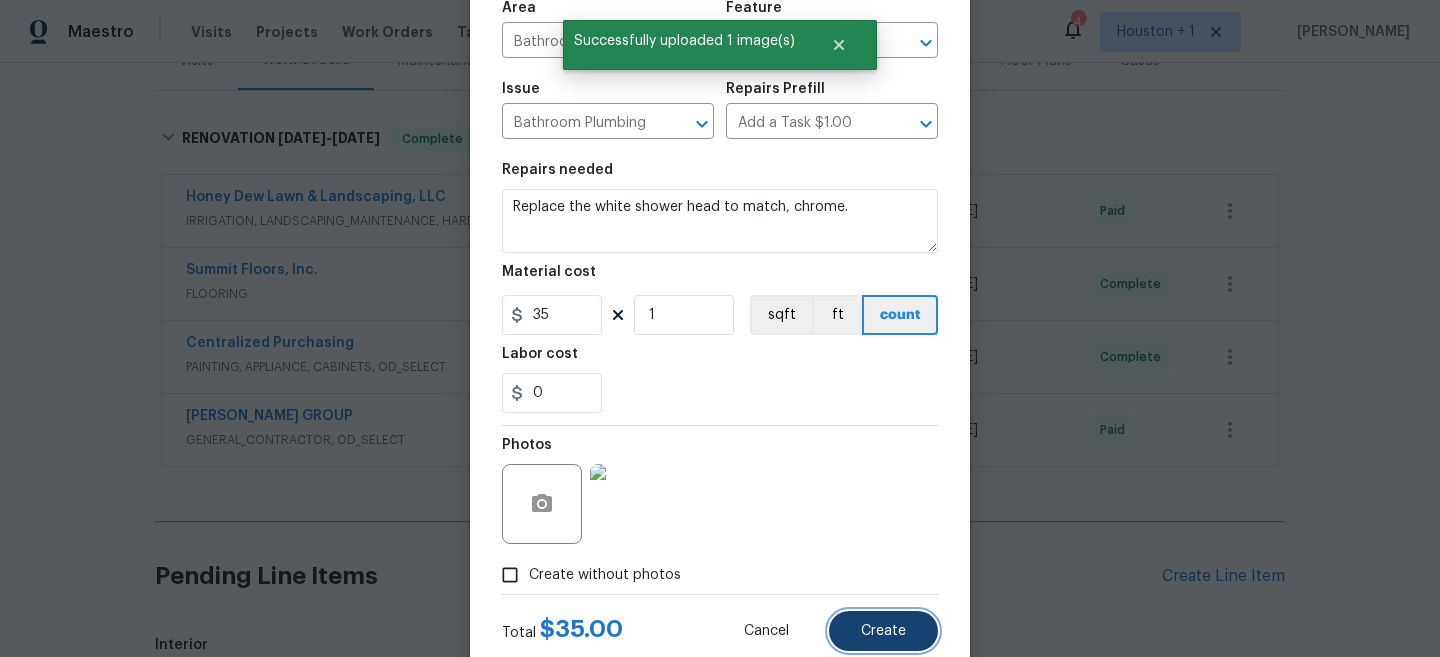 click on "Create" at bounding box center [883, 631] 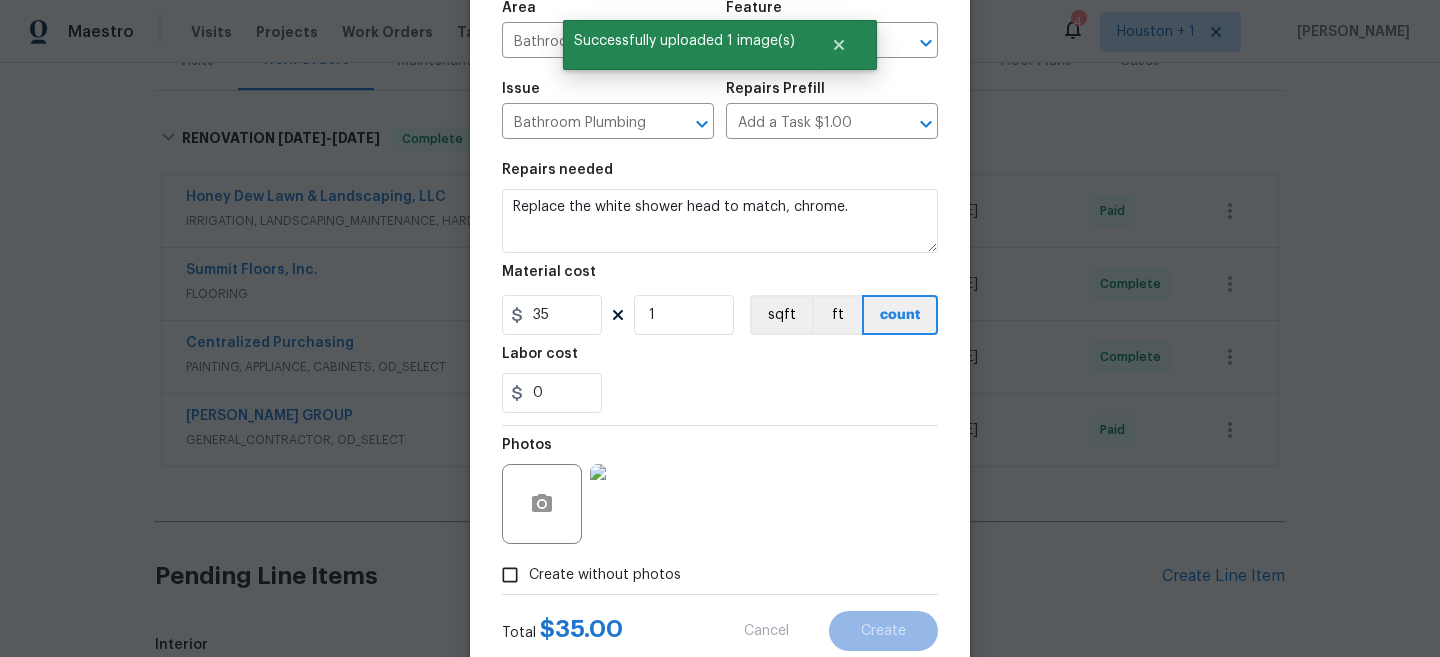type on "0" 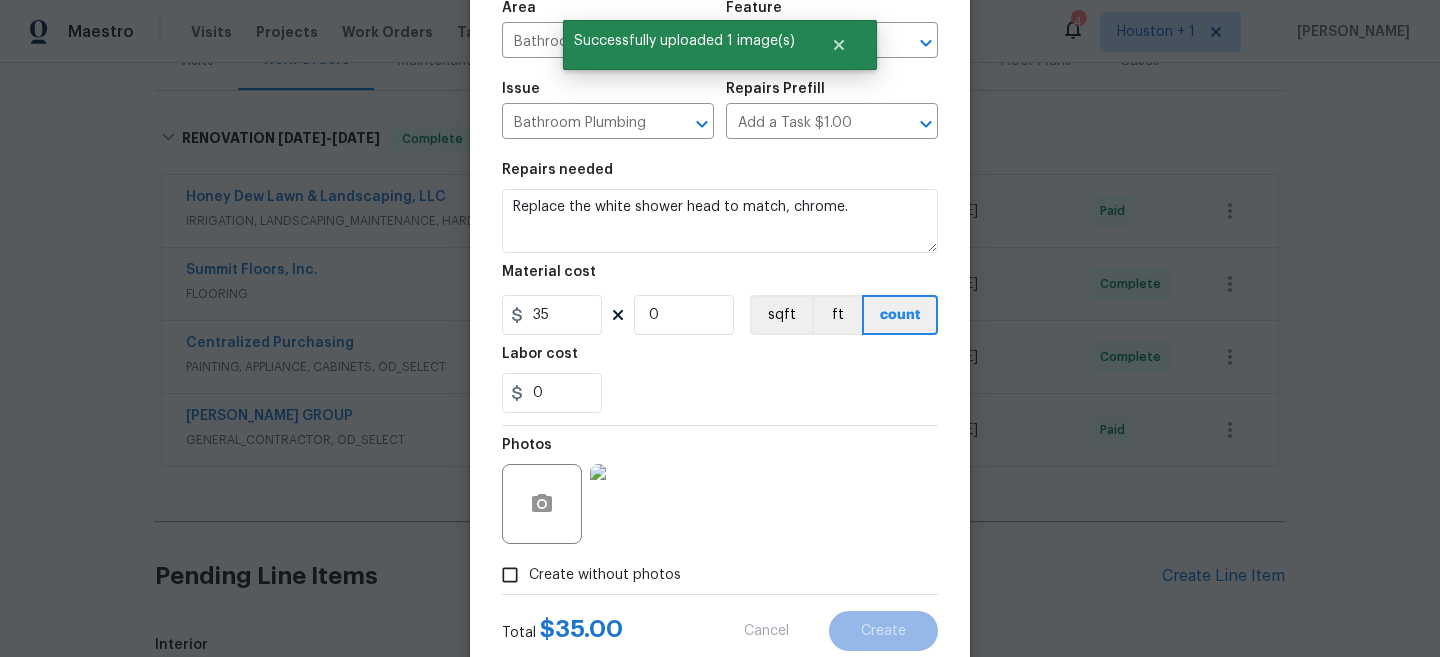 type 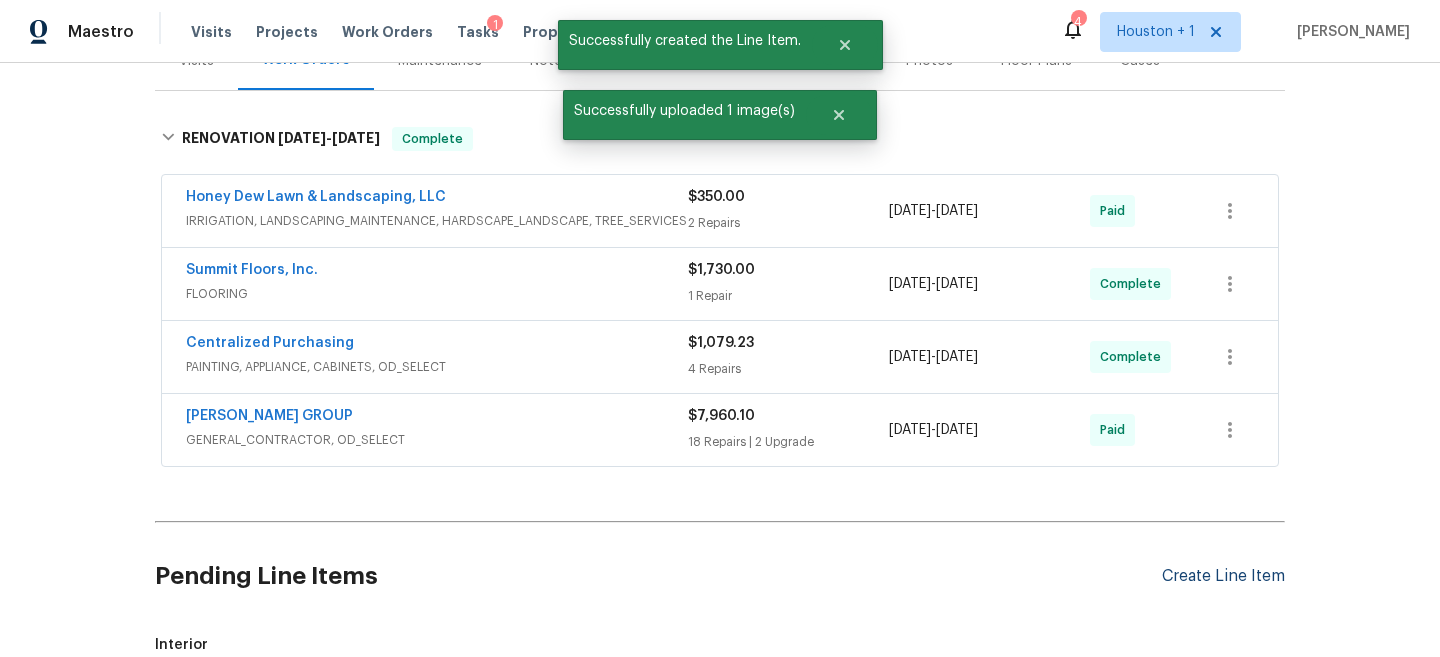 click on "Create Line Item" at bounding box center (1223, 576) 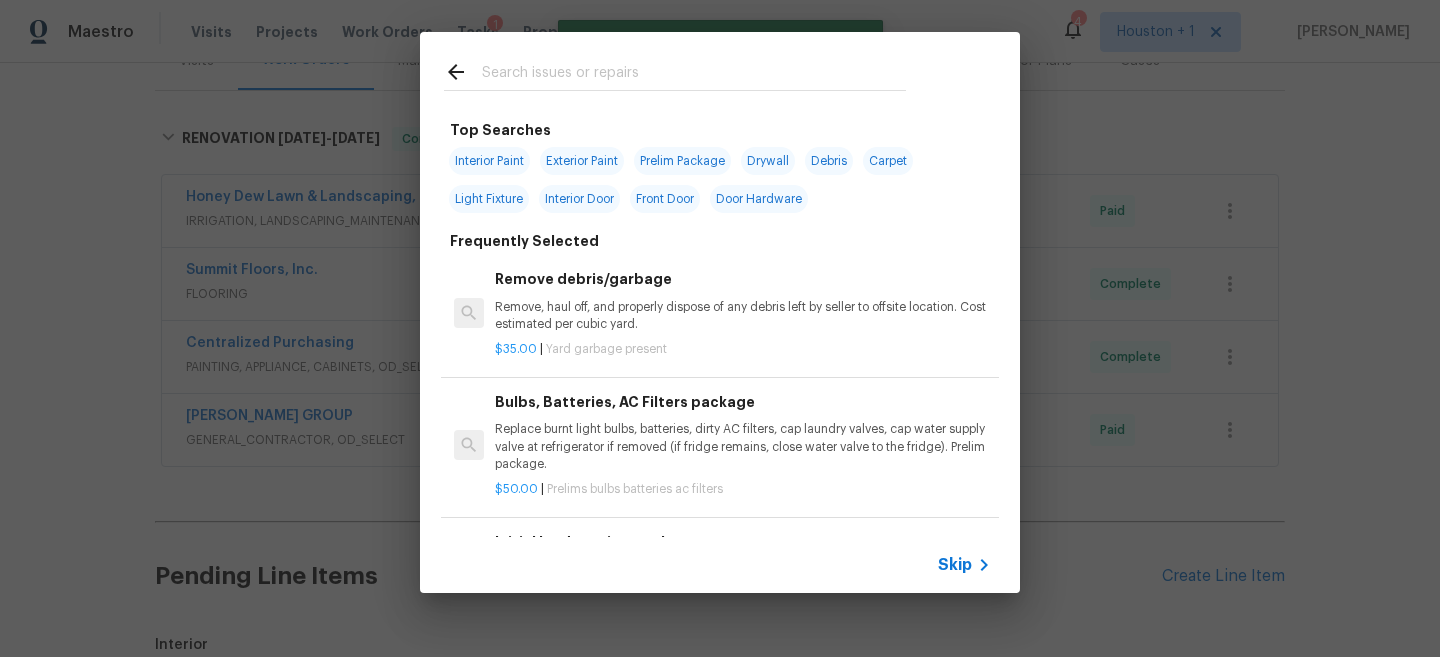 click on "Skip" at bounding box center (967, 565) 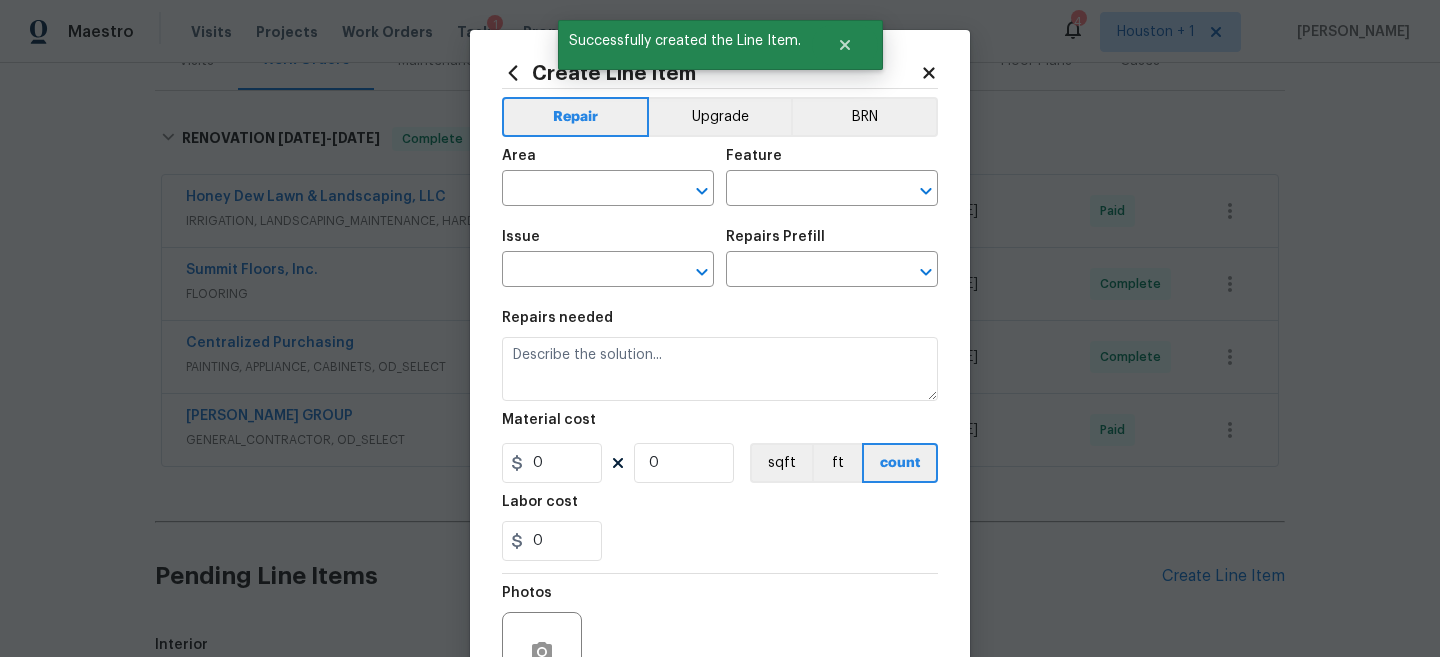 click on "Area" at bounding box center [608, 162] 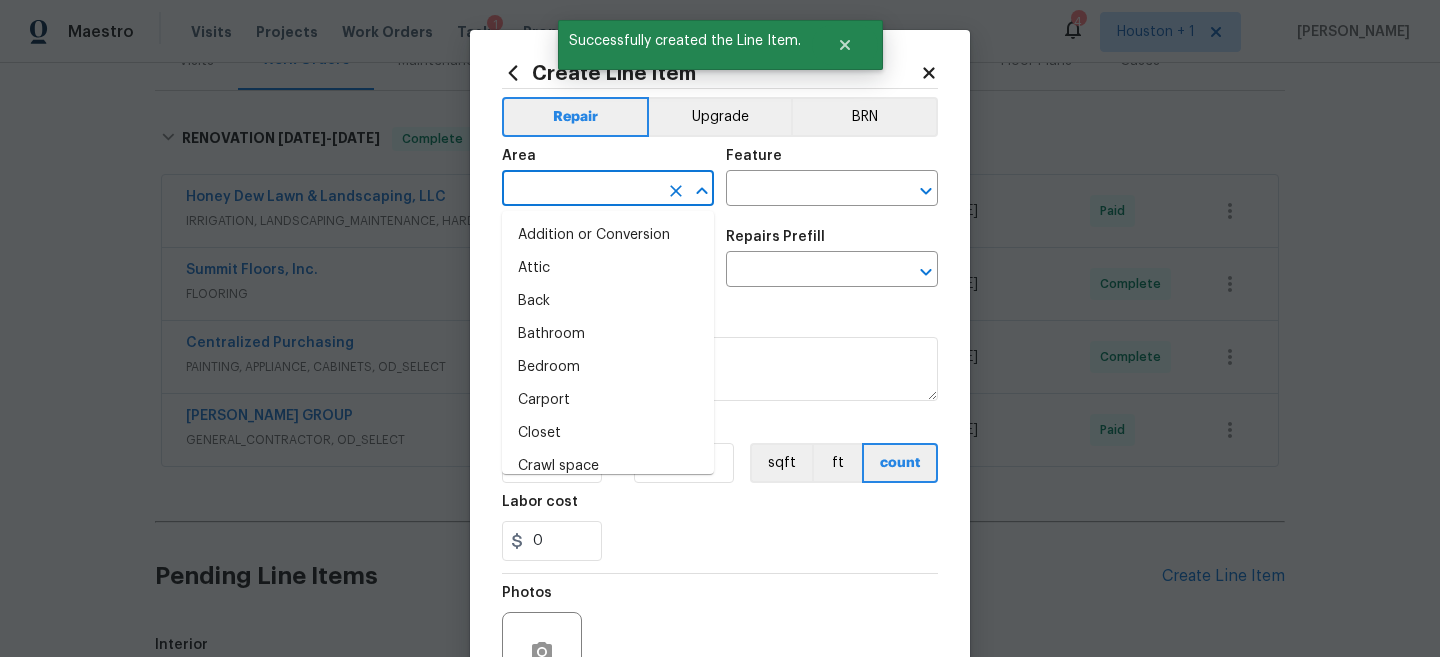 click at bounding box center [580, 190] 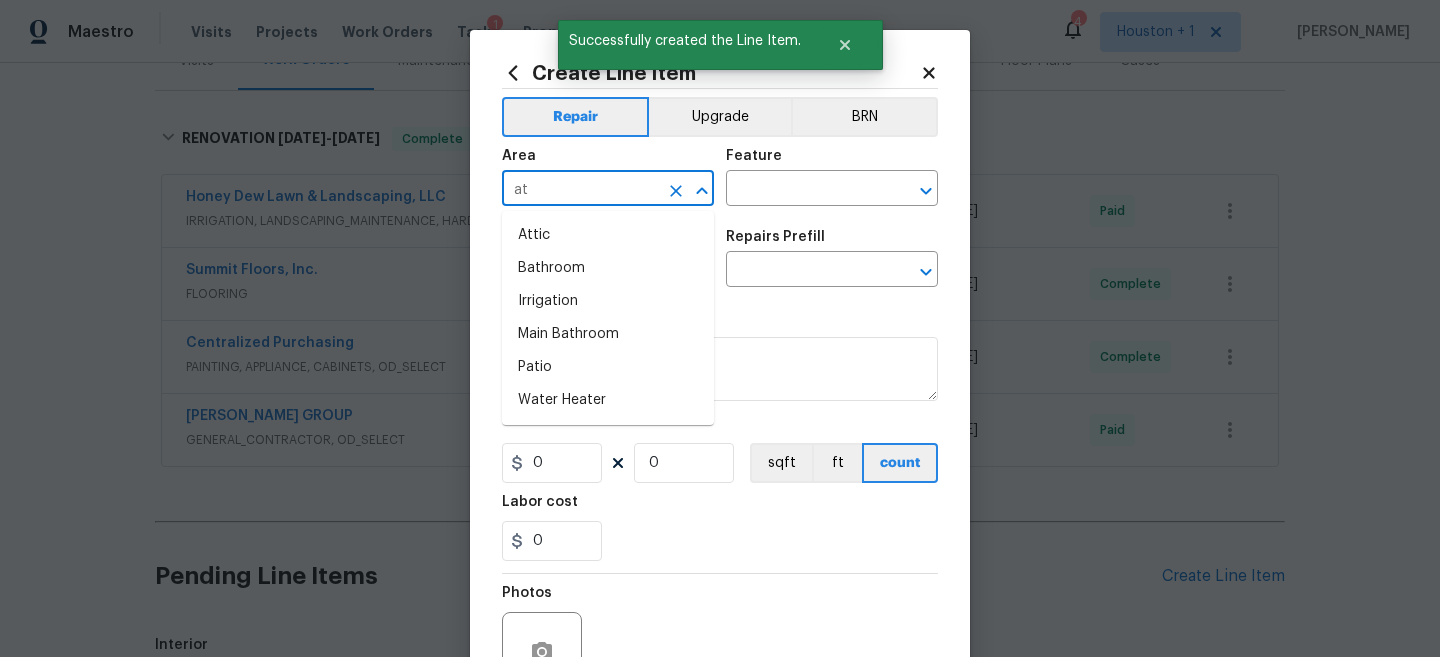 type on "a" 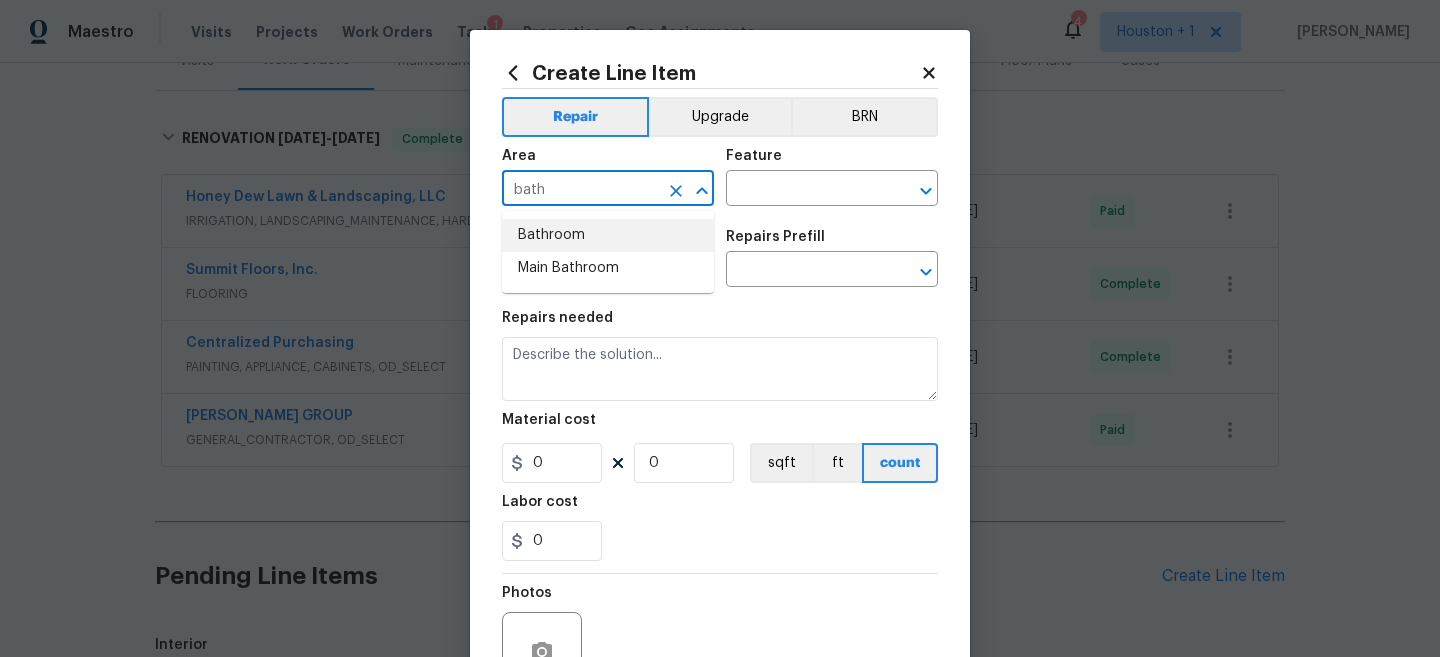 click on "Bathroom" at bounding box center [608, 235] 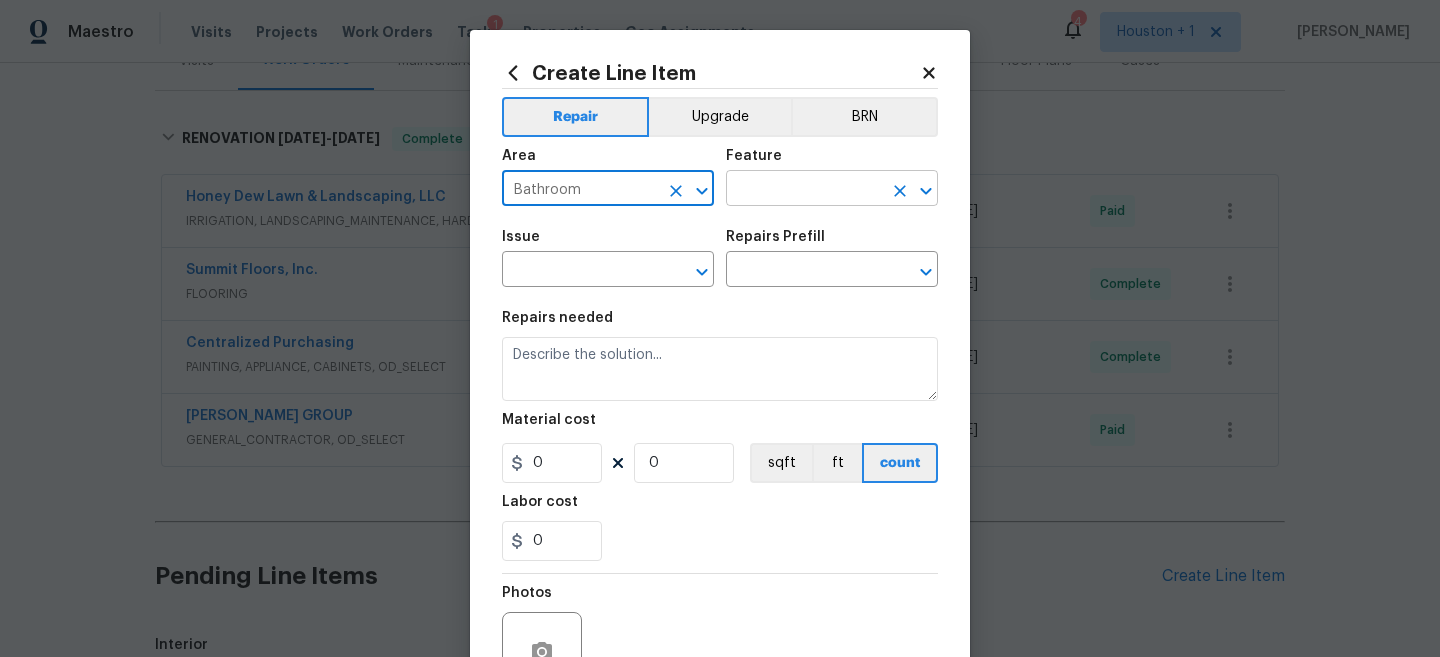 type on "Bathroom" 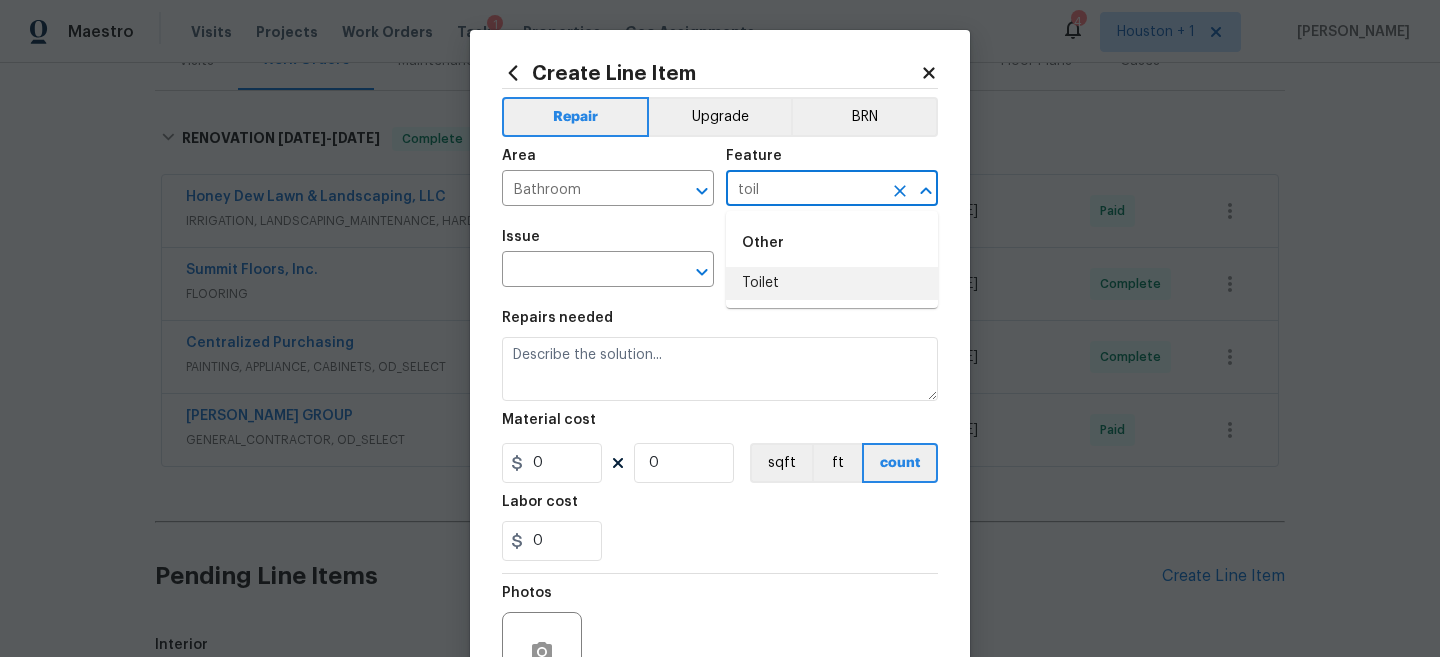 type on "toil" 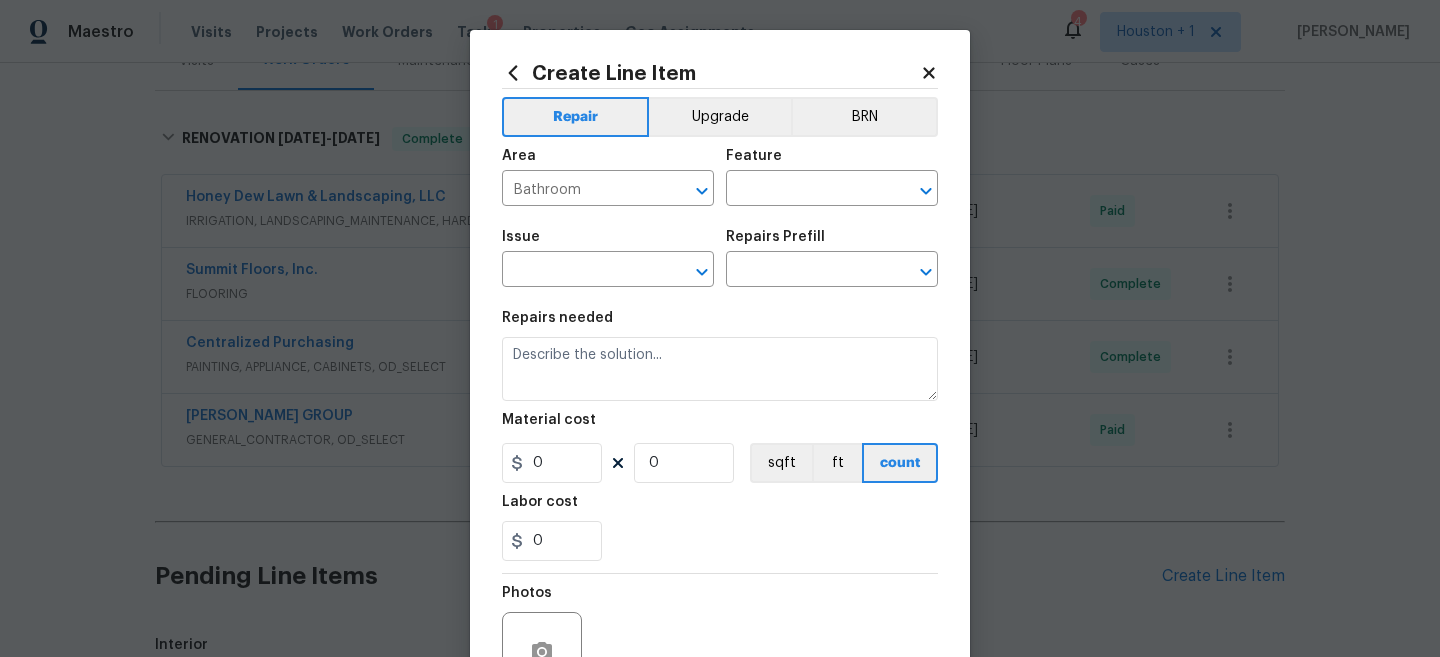 click on "Feature" at bounding box center [832, 162] 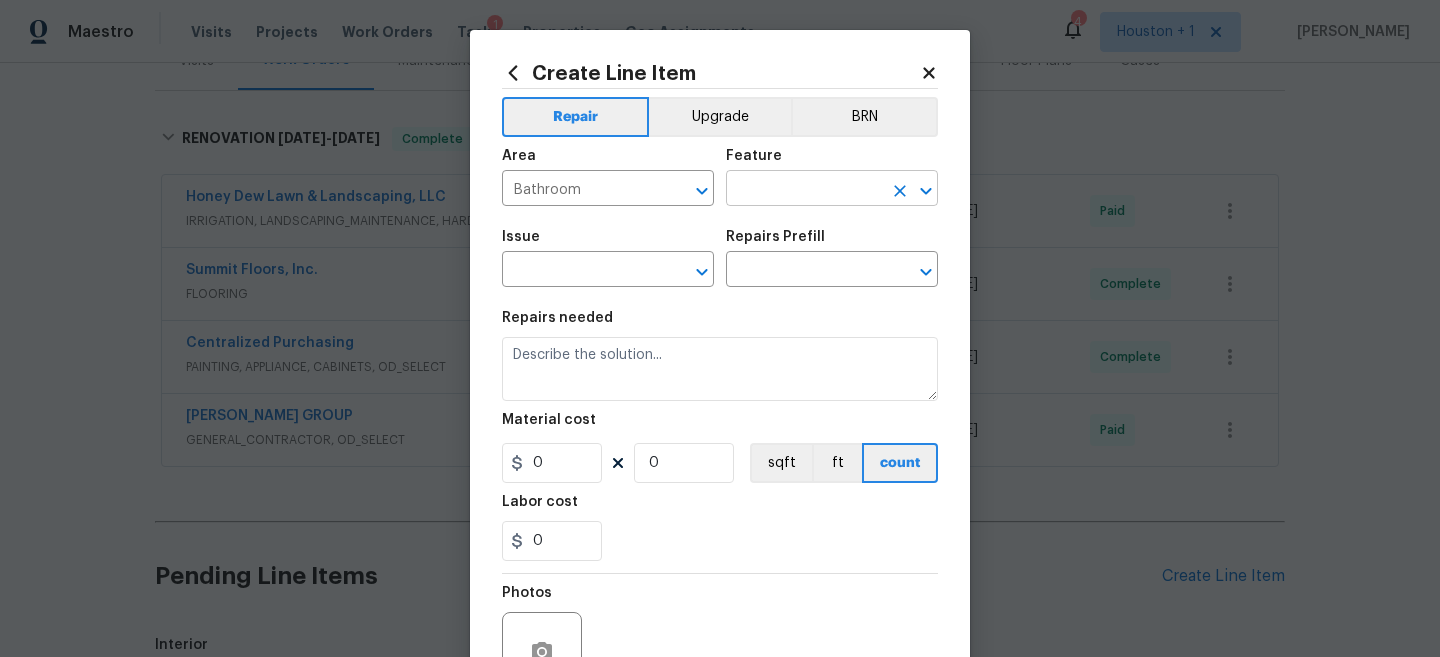 click at bounding box center [804, 190] 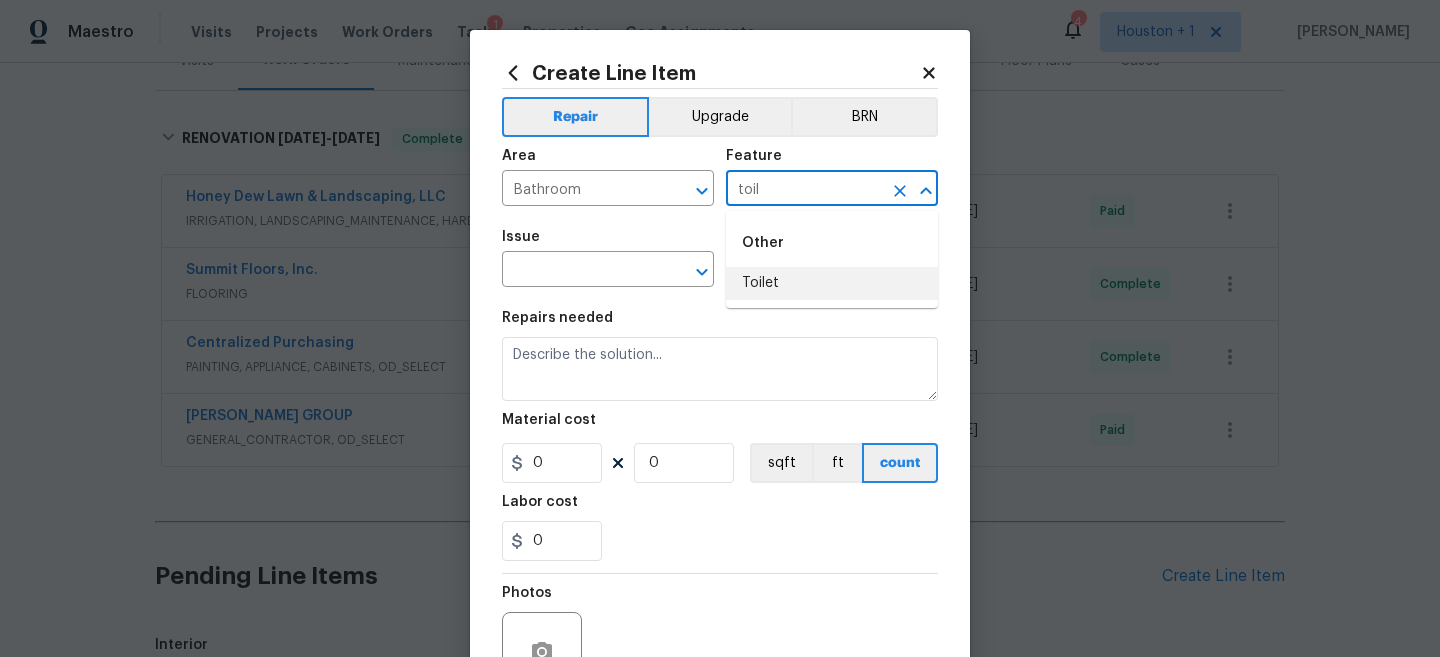 click on "Toilet" at bounding box center (832, 283) 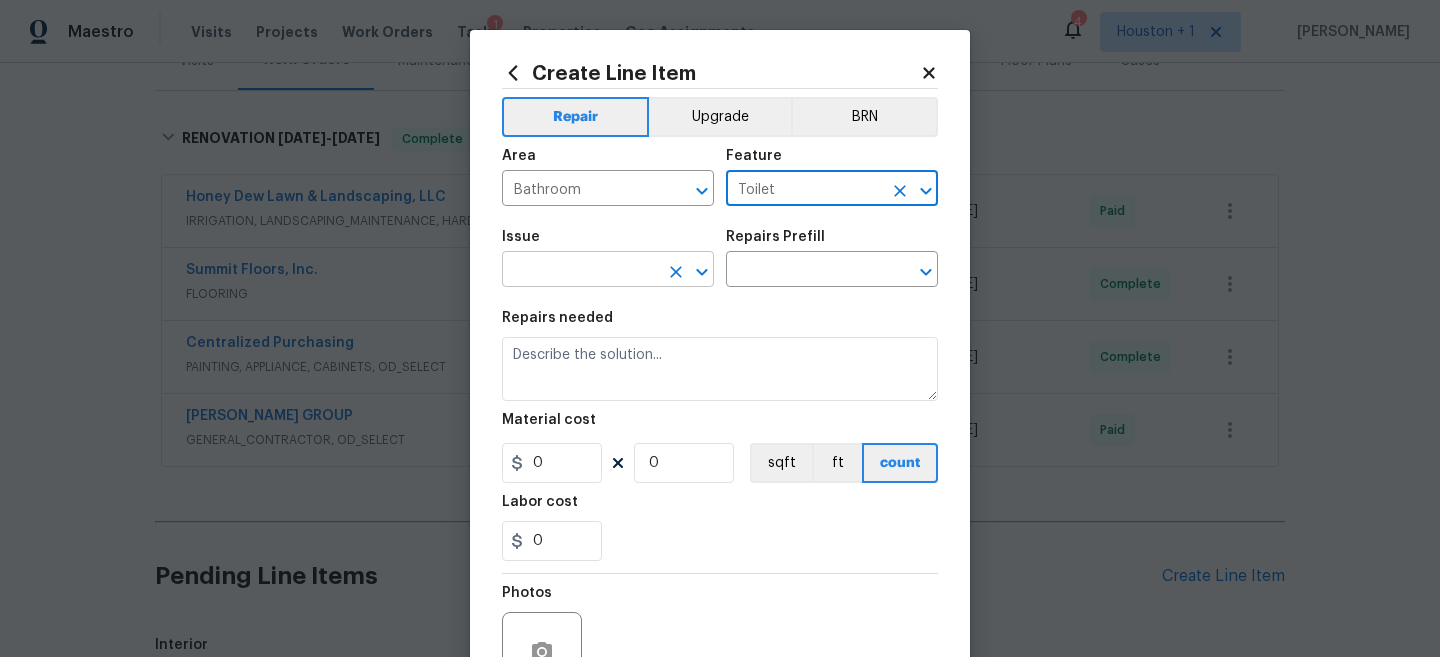 type on "Toilet" 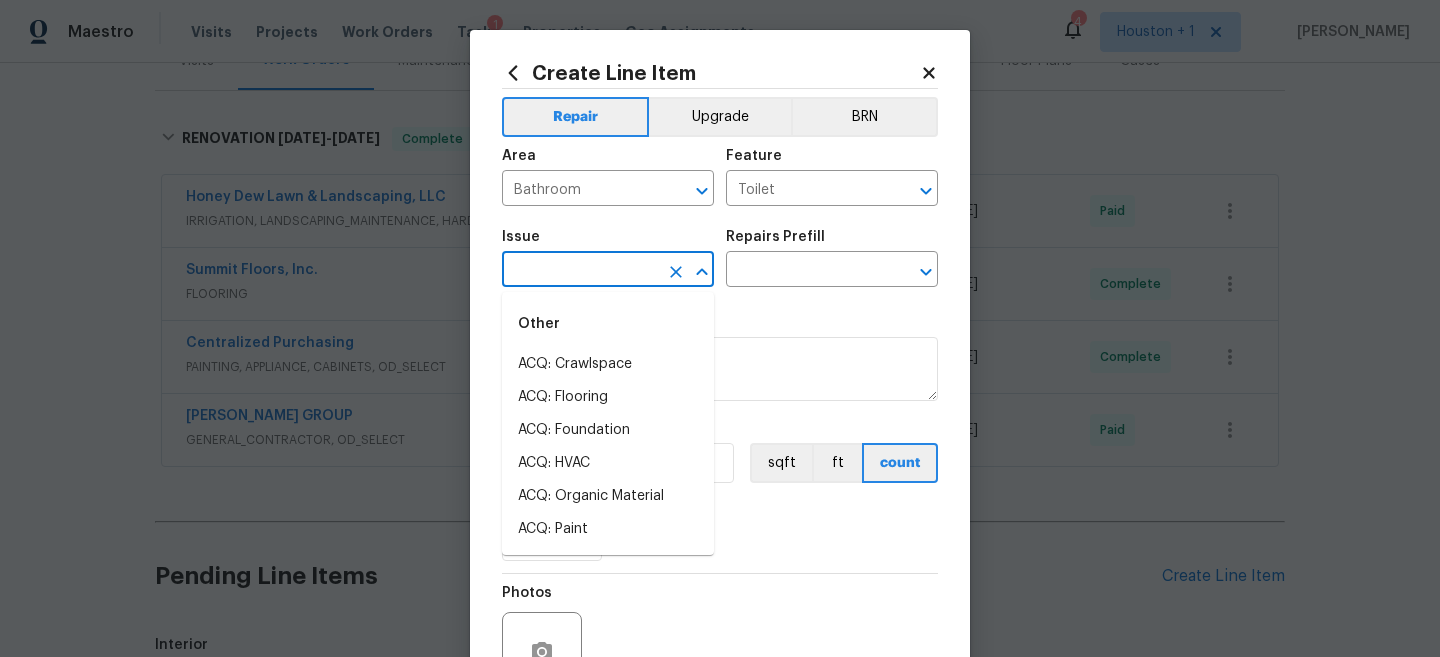 click at bounding box center [580, 271] 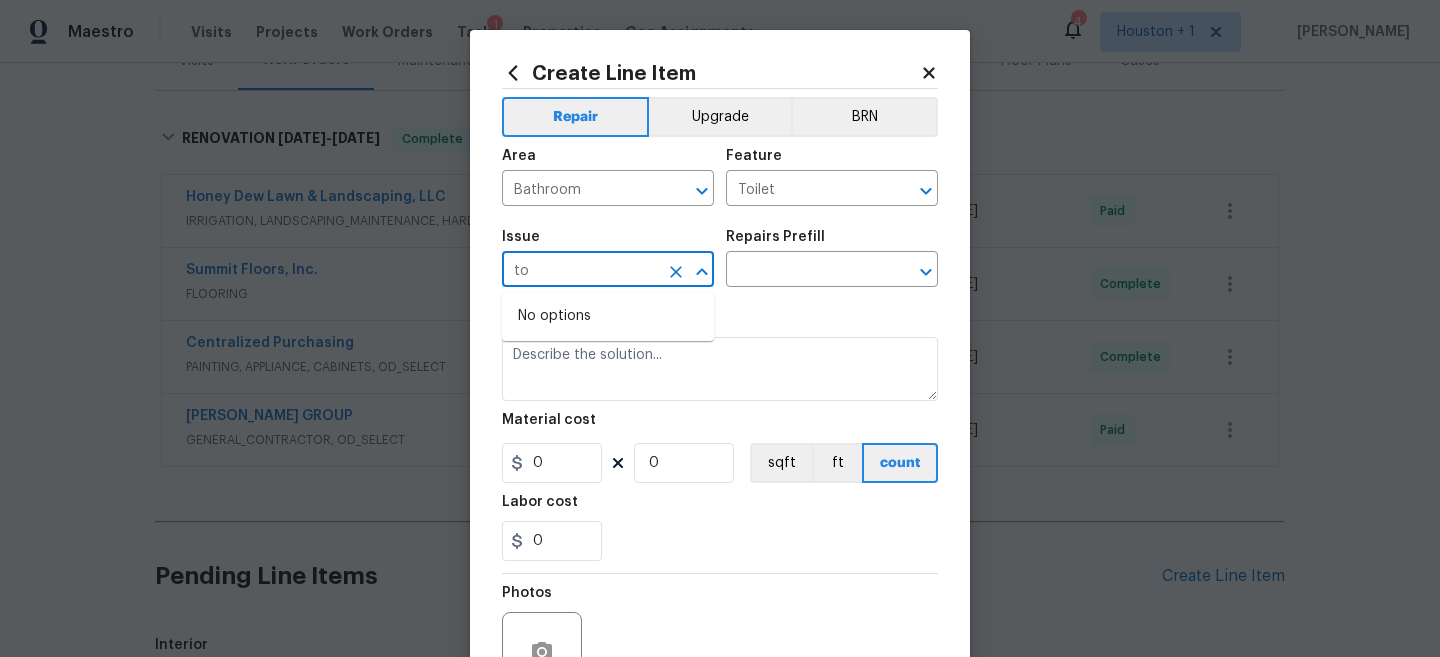 type on "t" 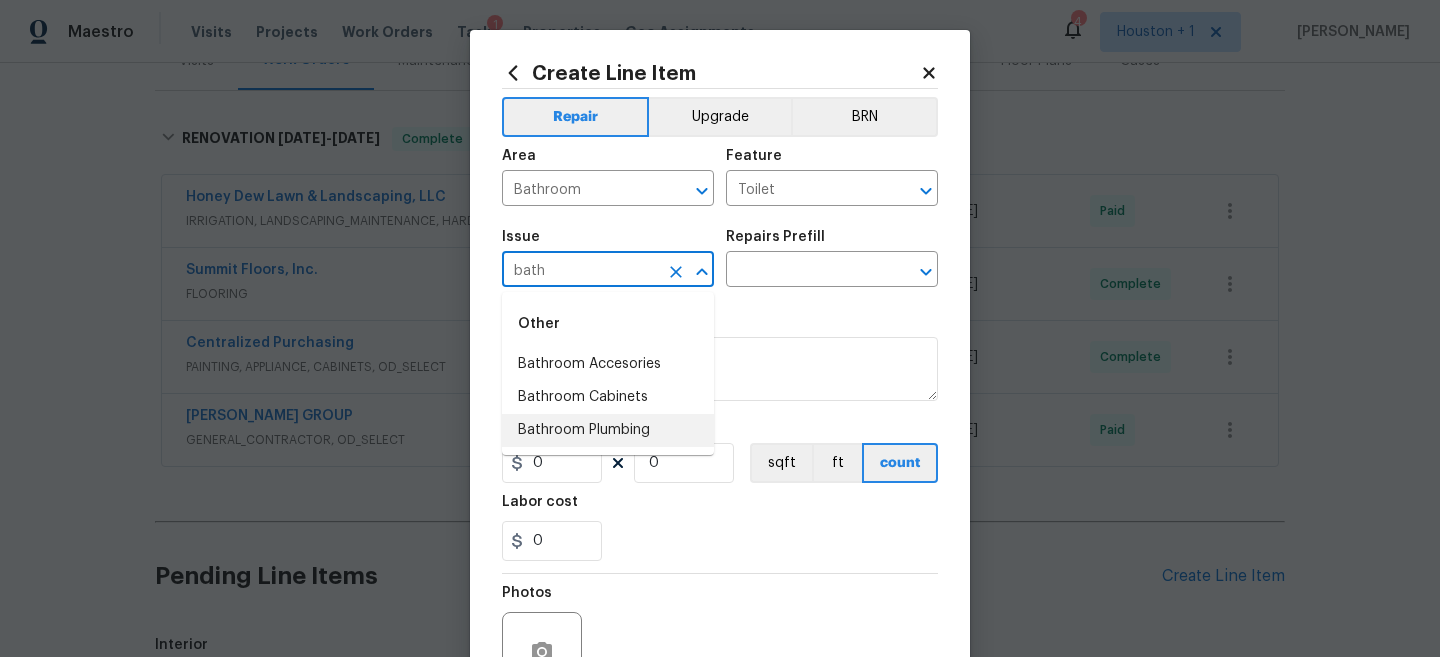 click on "Bathroom Plumbing" at bounding box center [608, 430] 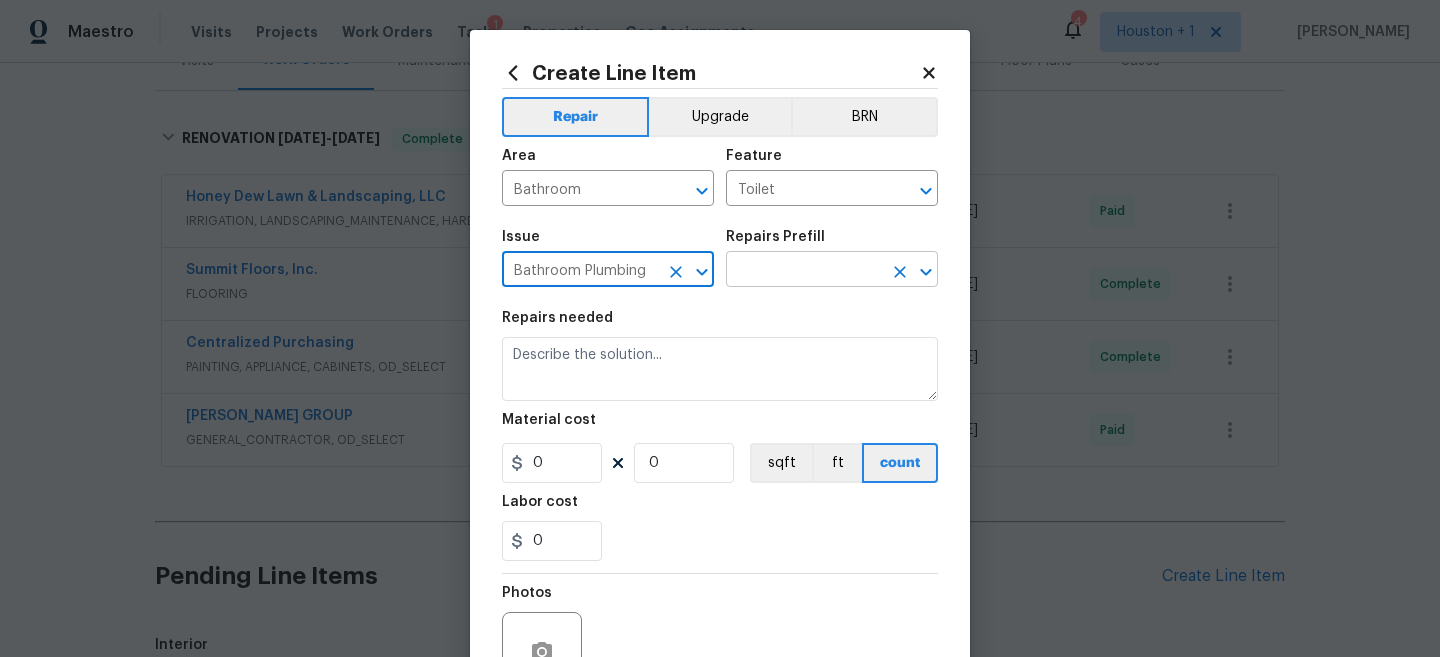 type on "Bathroom Plumbing" 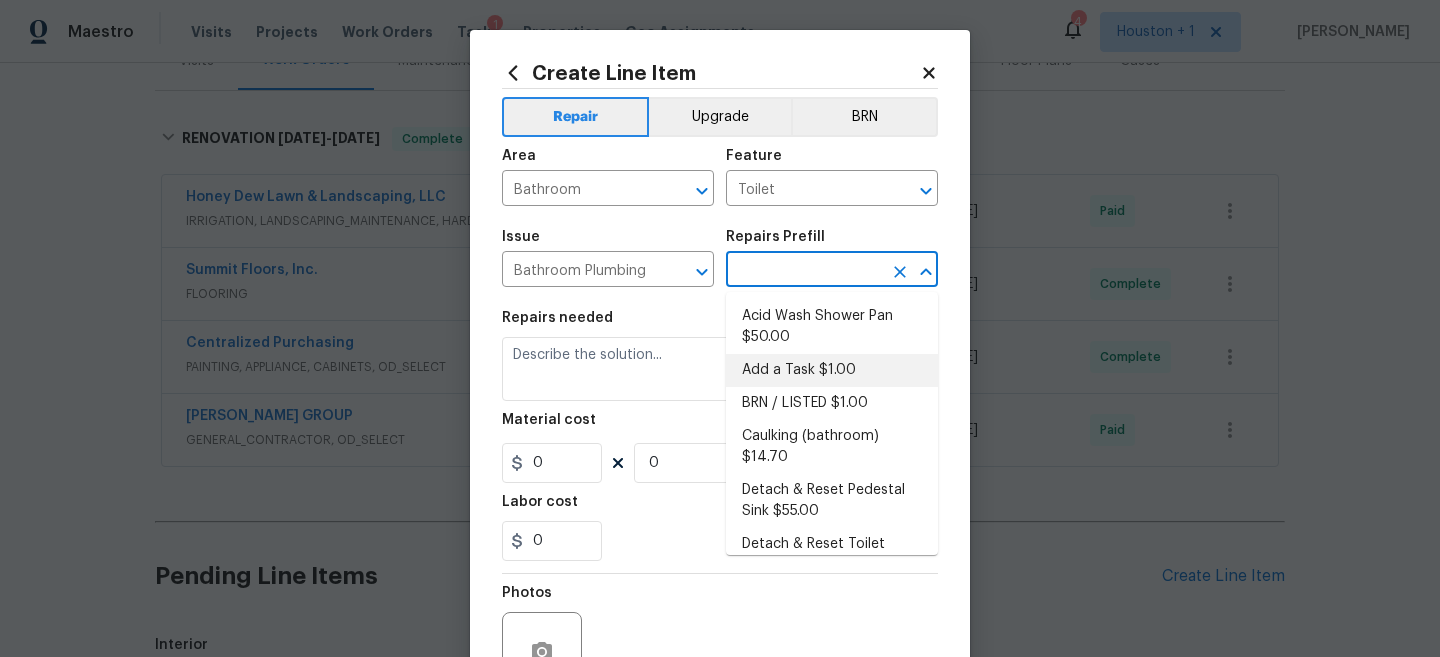 click on "Add a Task $1.00" at bounding box center (832, 370) 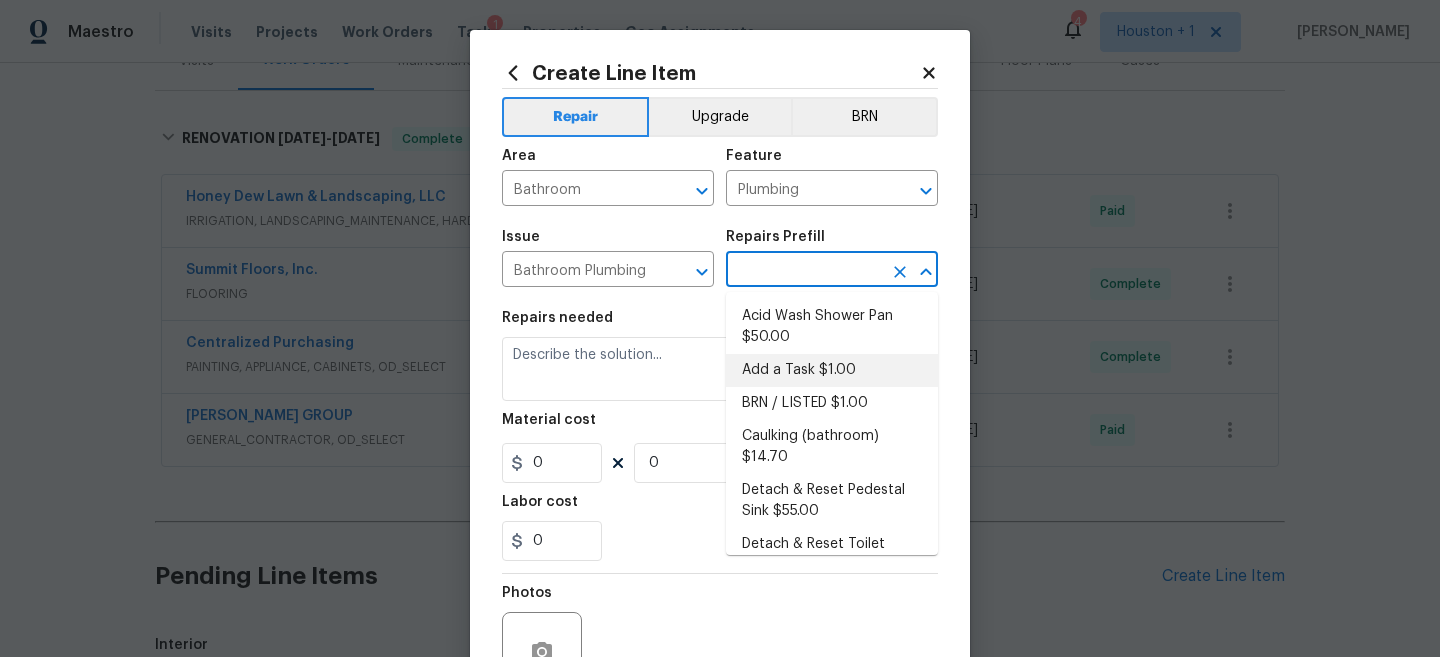 type on "Add a Task $1.00" 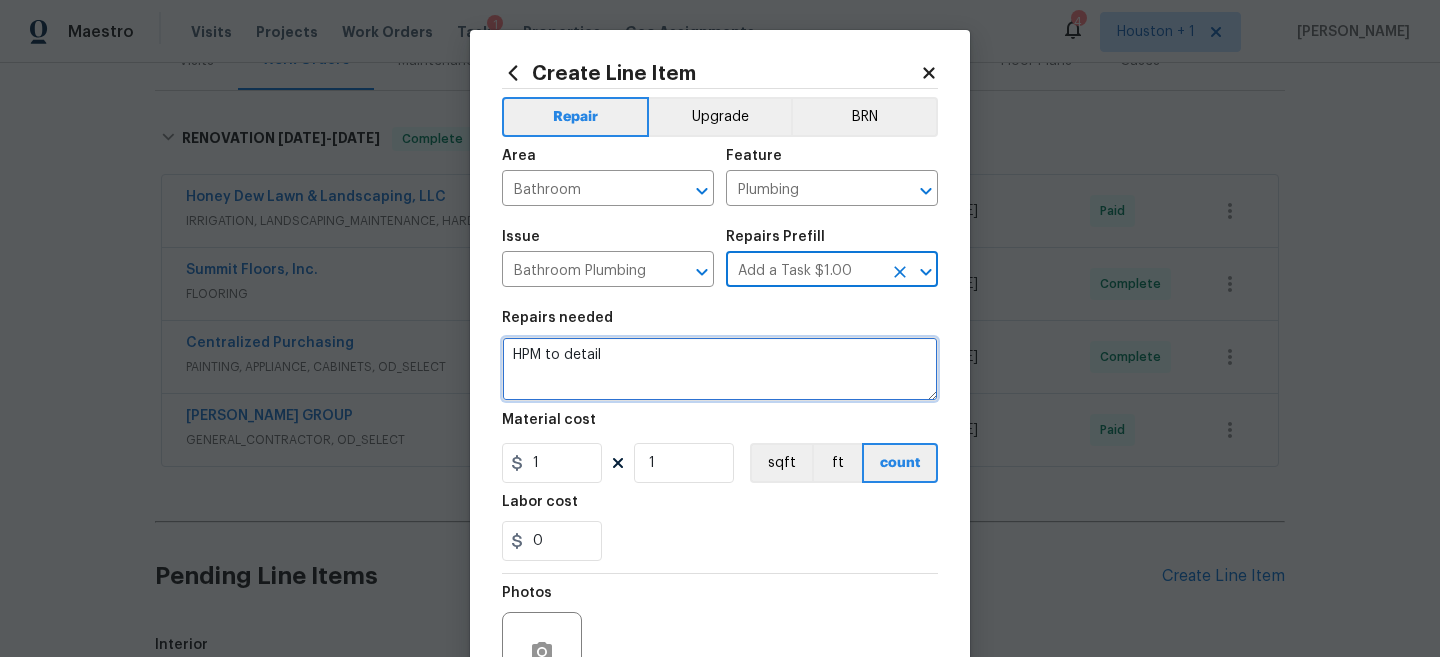 click on "HPM to detail" at bounding box center [720, 369] 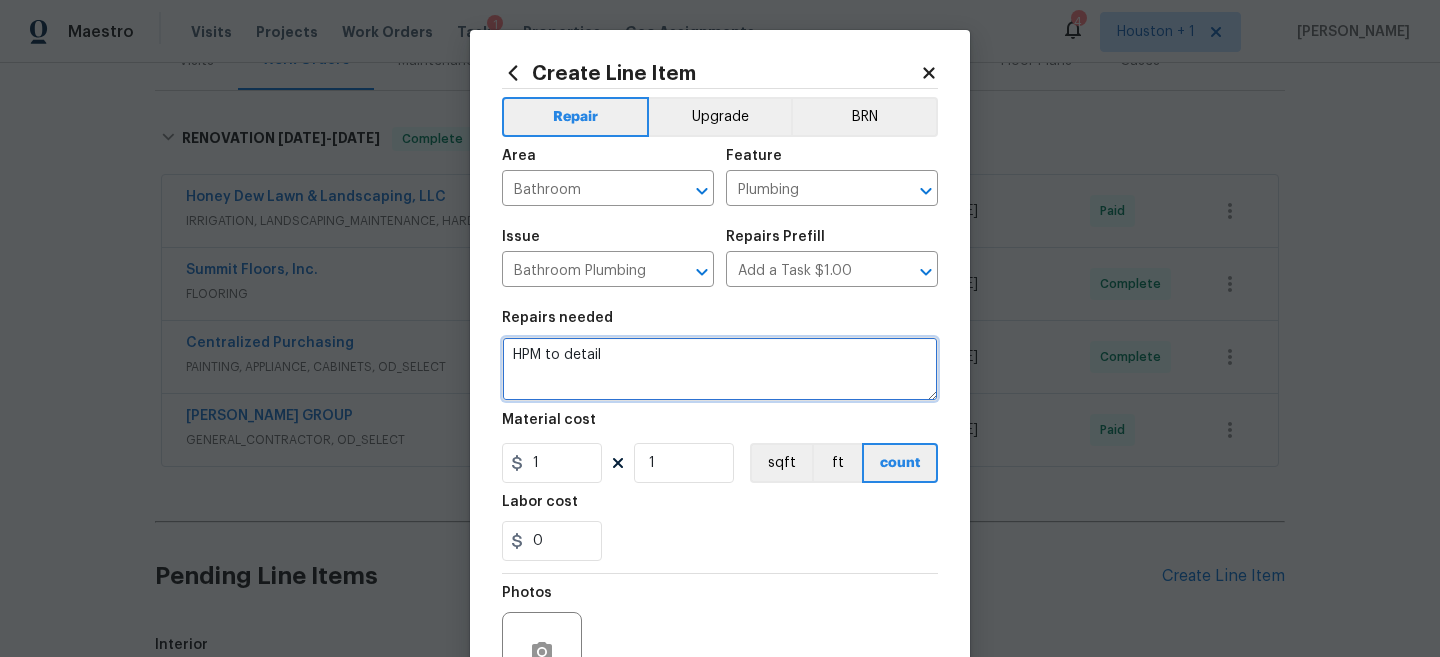 click on "HPM to detail" at bounding box center [720, 369] 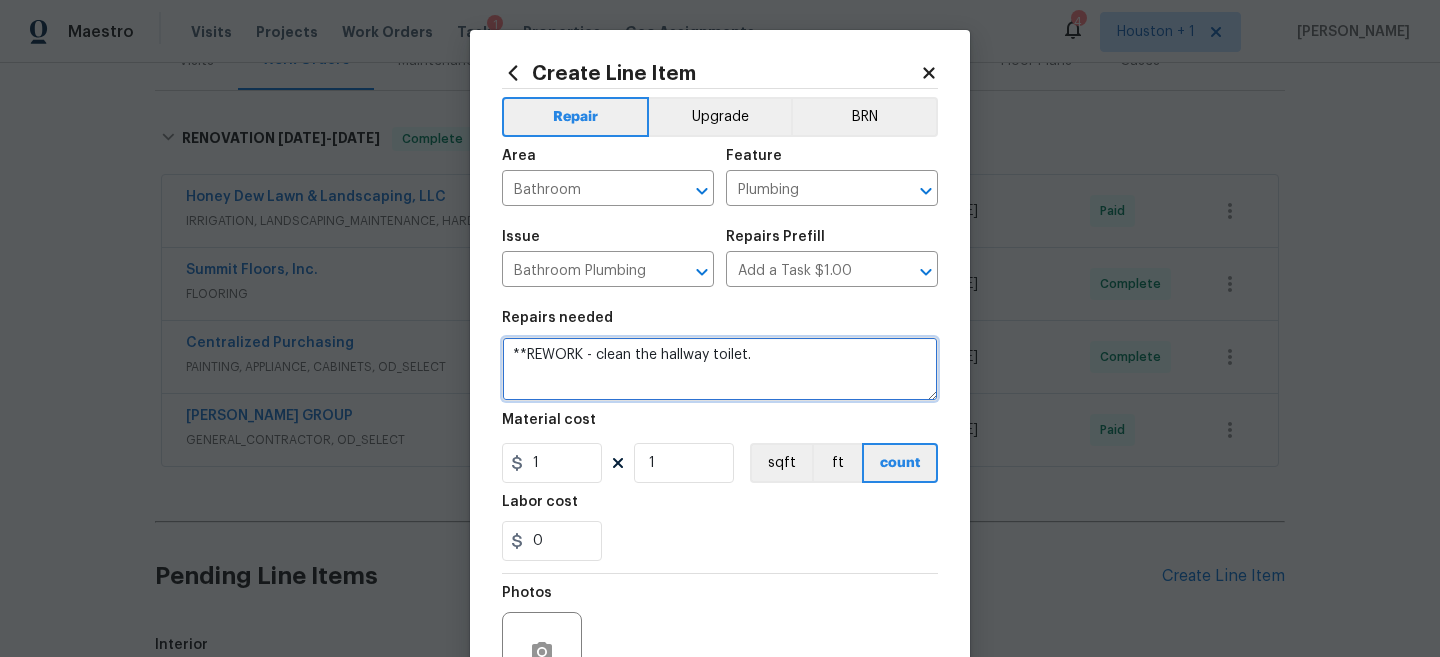 click on "**REWORK - clean the hallway toilet." at bounding box center (720, 369) 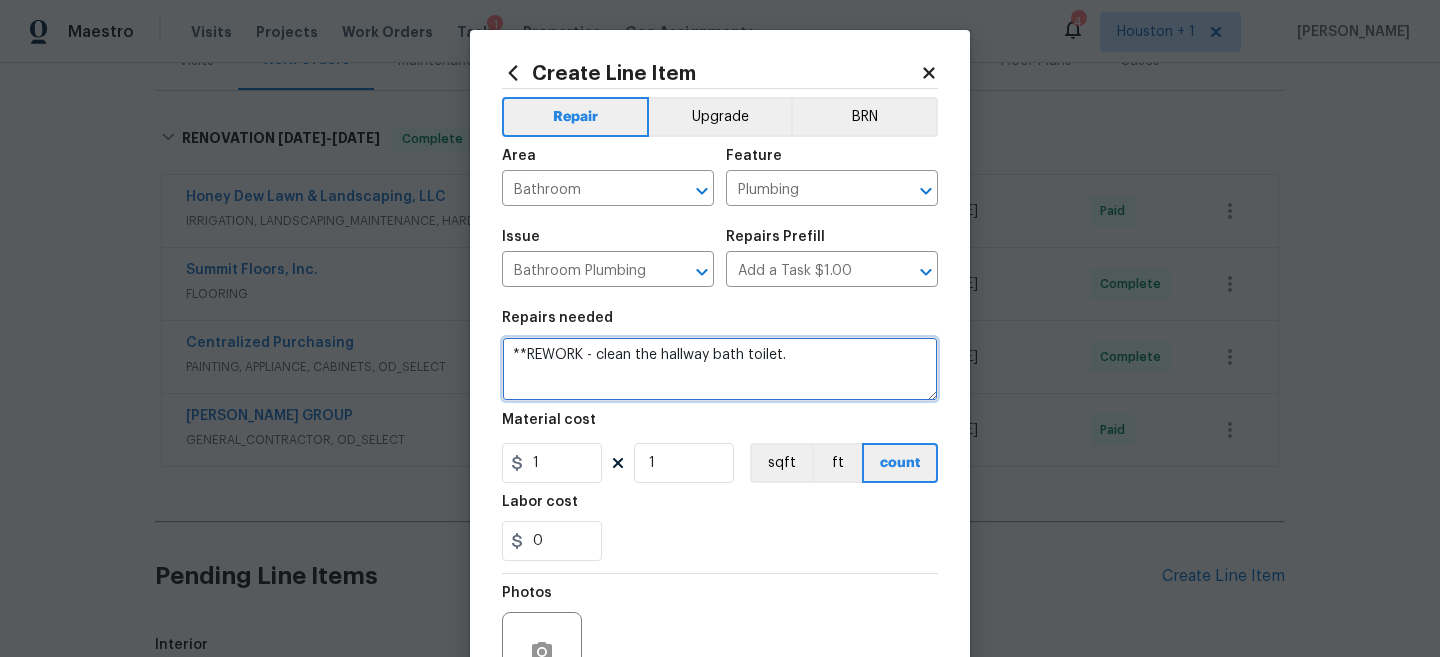 scroll, scrollTop: 83, scrollLeft: 0, axis: vertical 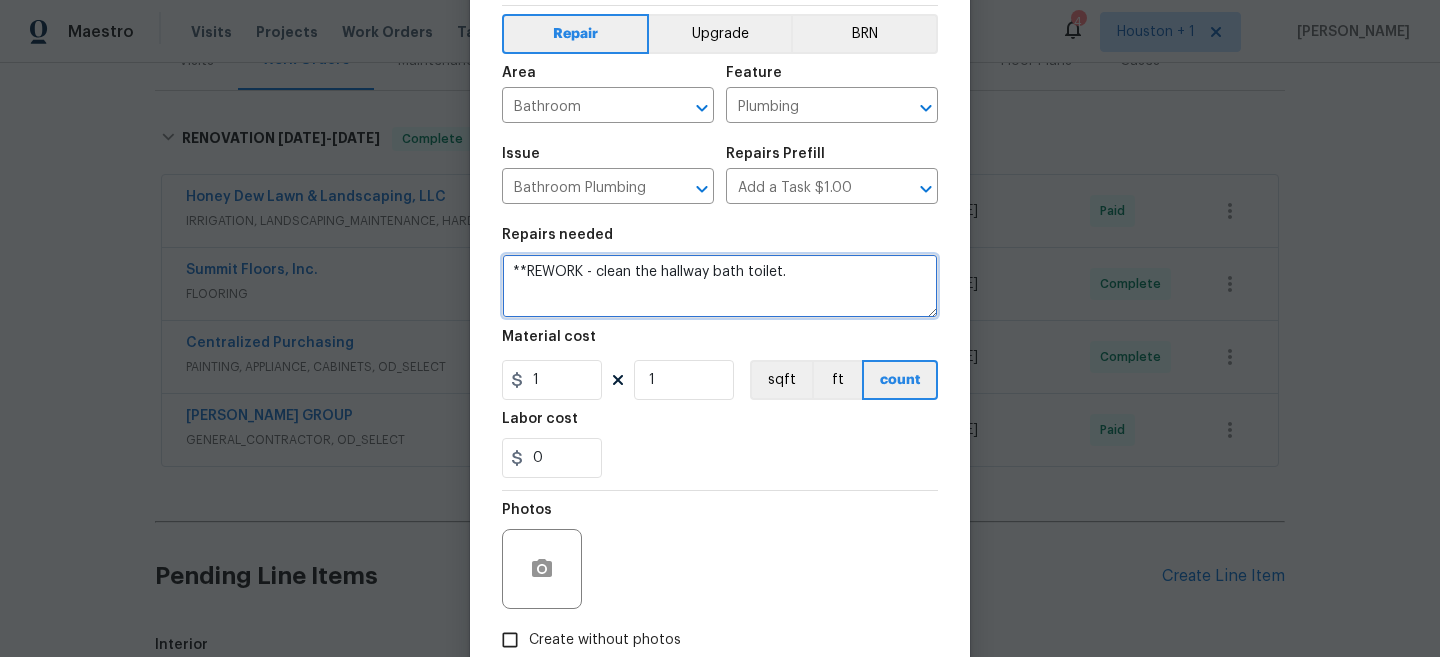 type on "**REWORK - clean the hallway bath toilet." 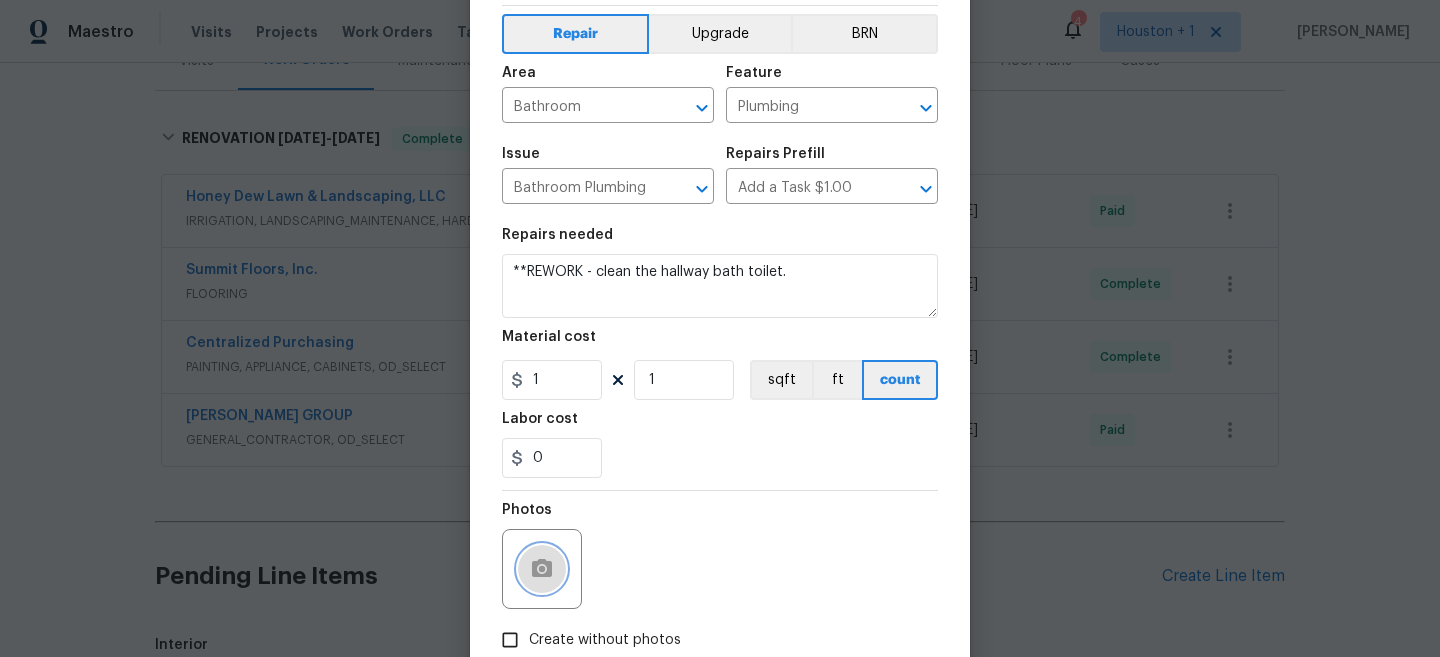 click 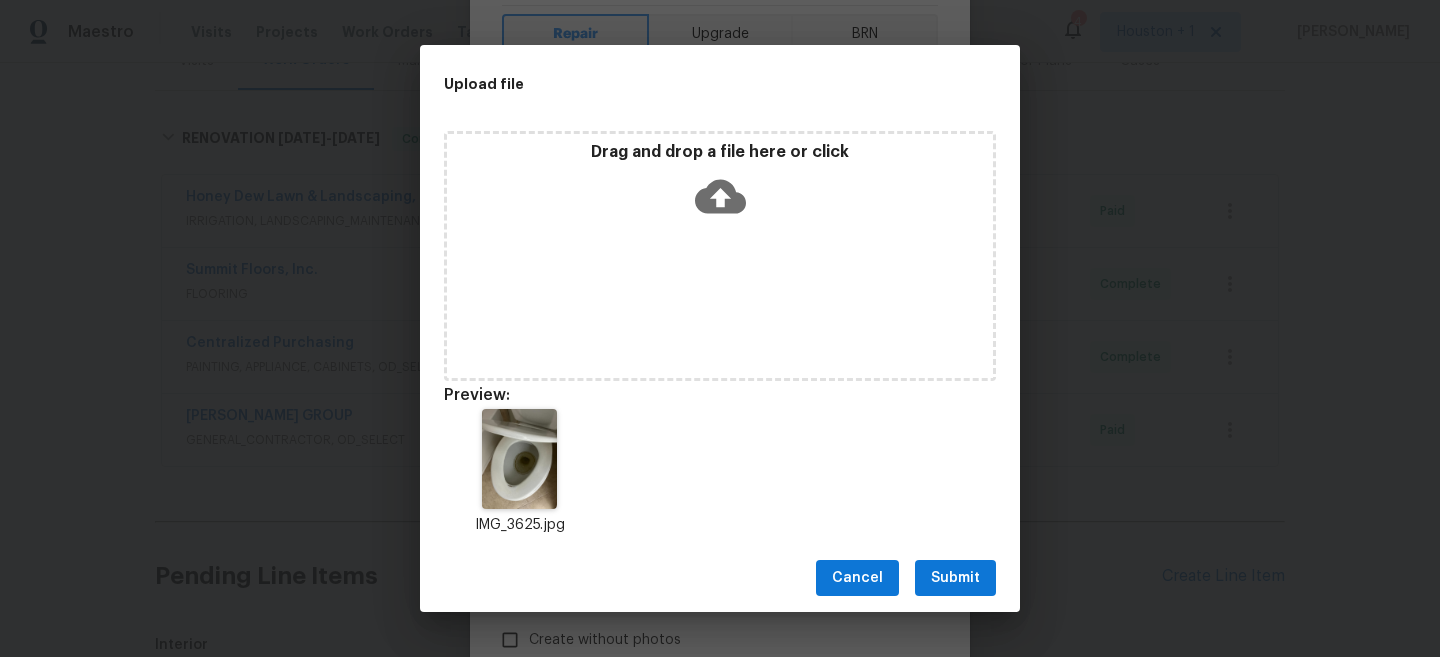 click on "Submit" at bounding box center [955, 578] 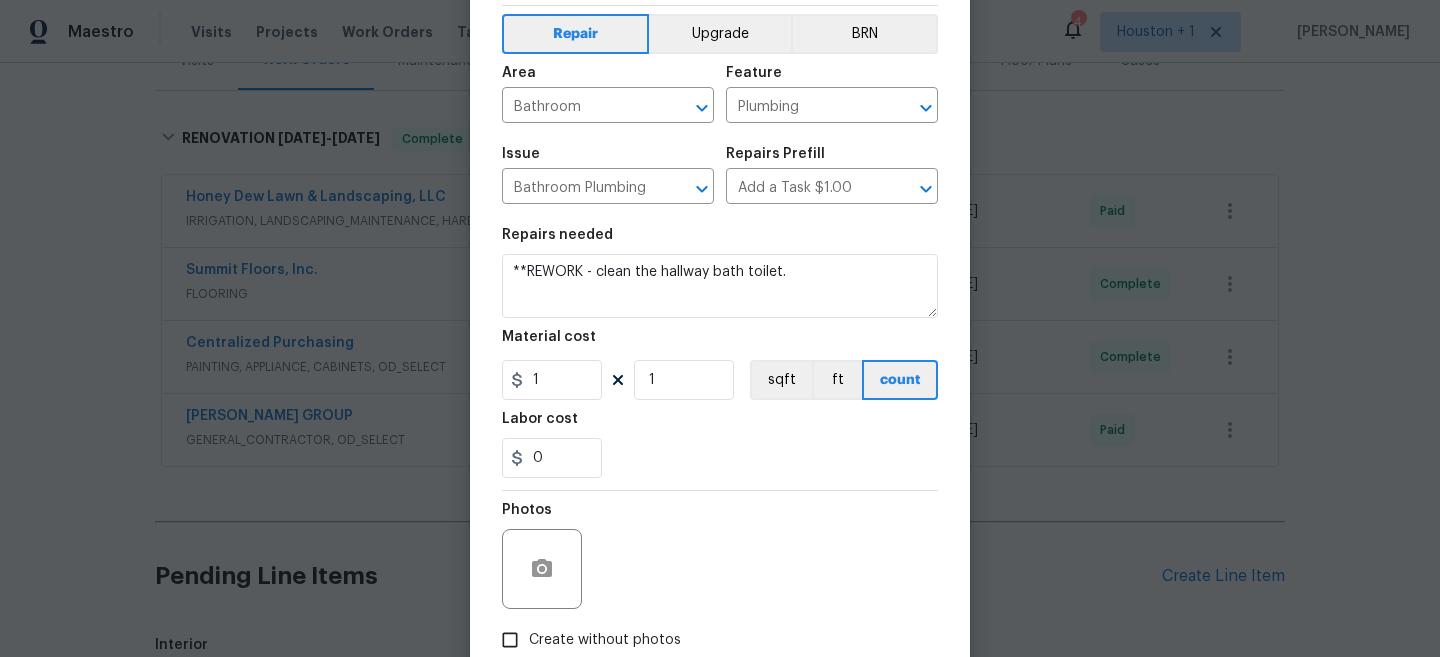 scroll, scrollTop: 205, scrollLeft: 0, axis: vertical 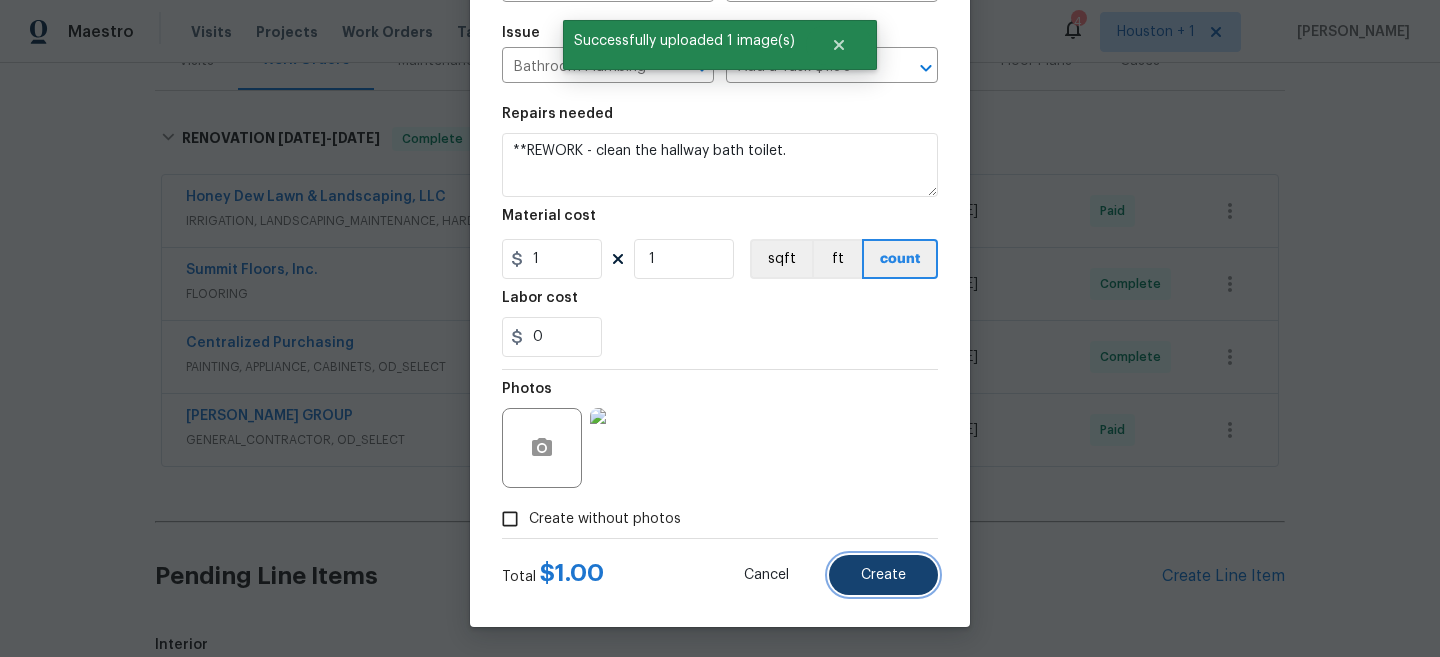 click on "Create" at bounding box center (883, 575) 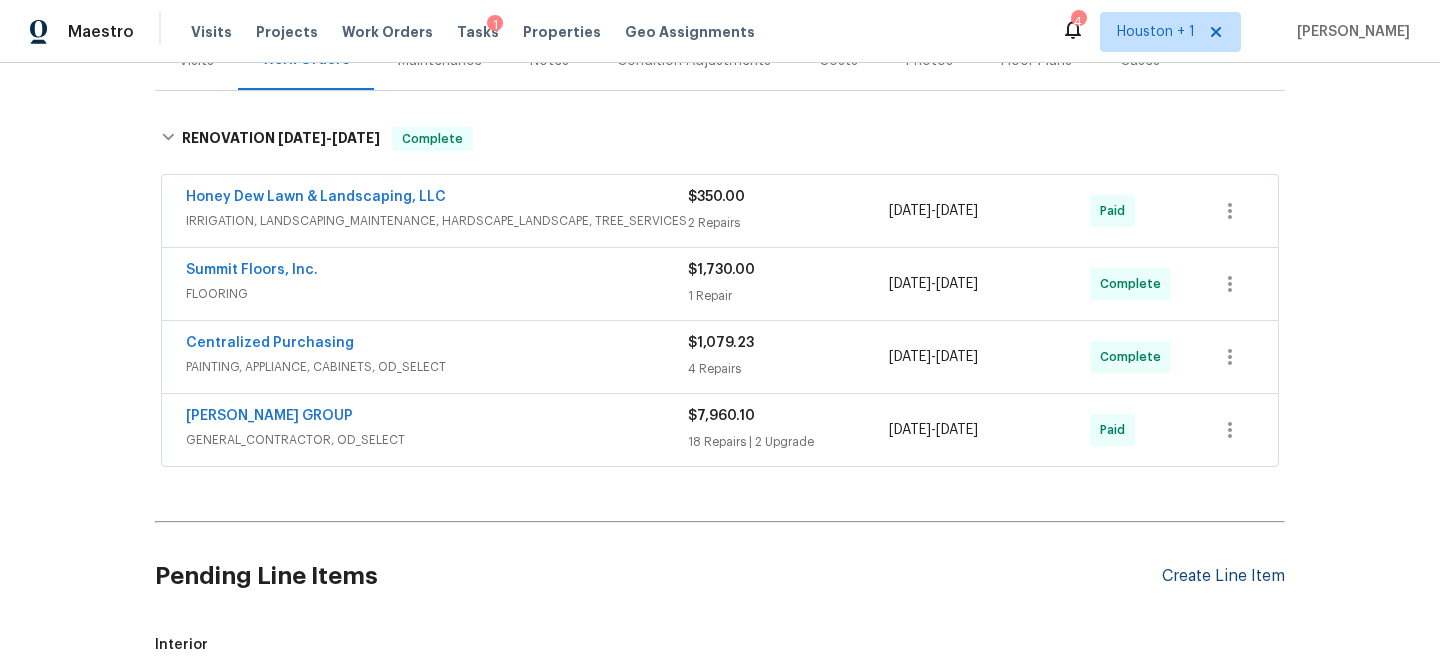 click on "Create Line Item" at bounding box center (1223, 576) 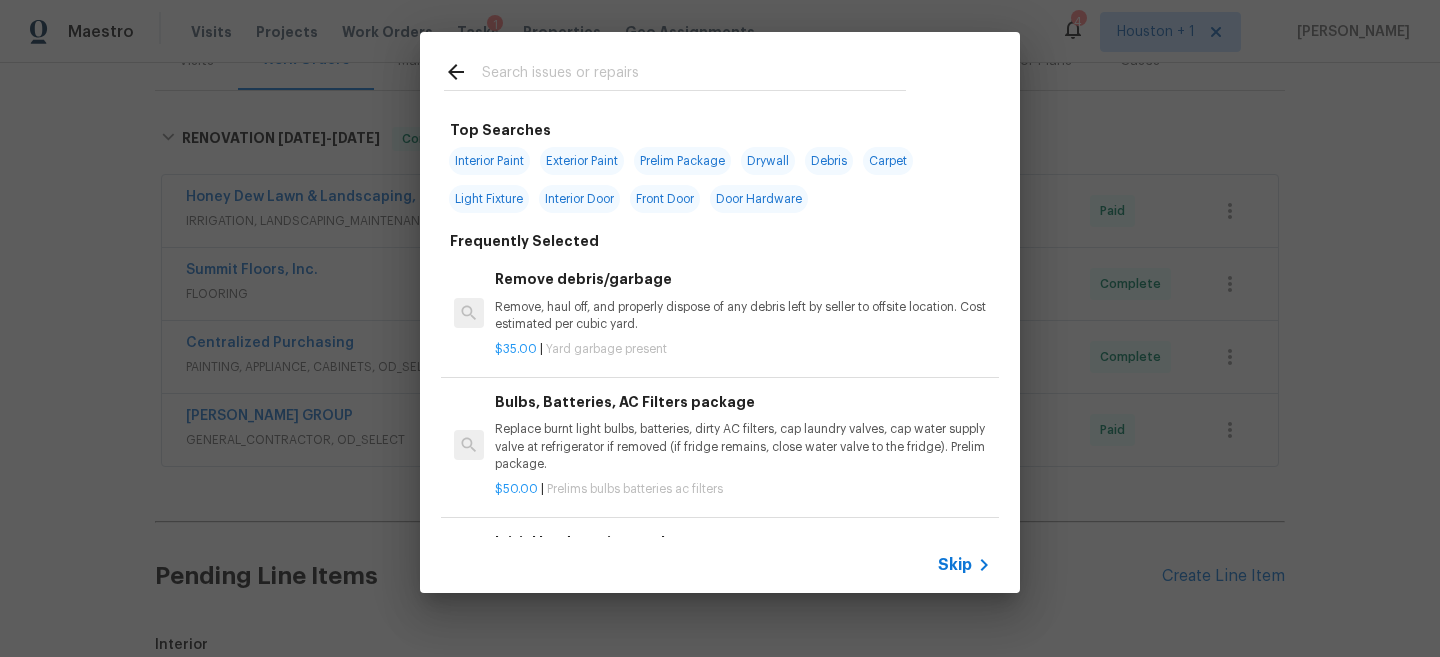 click on "Skip" at bounding box center (955, 565) 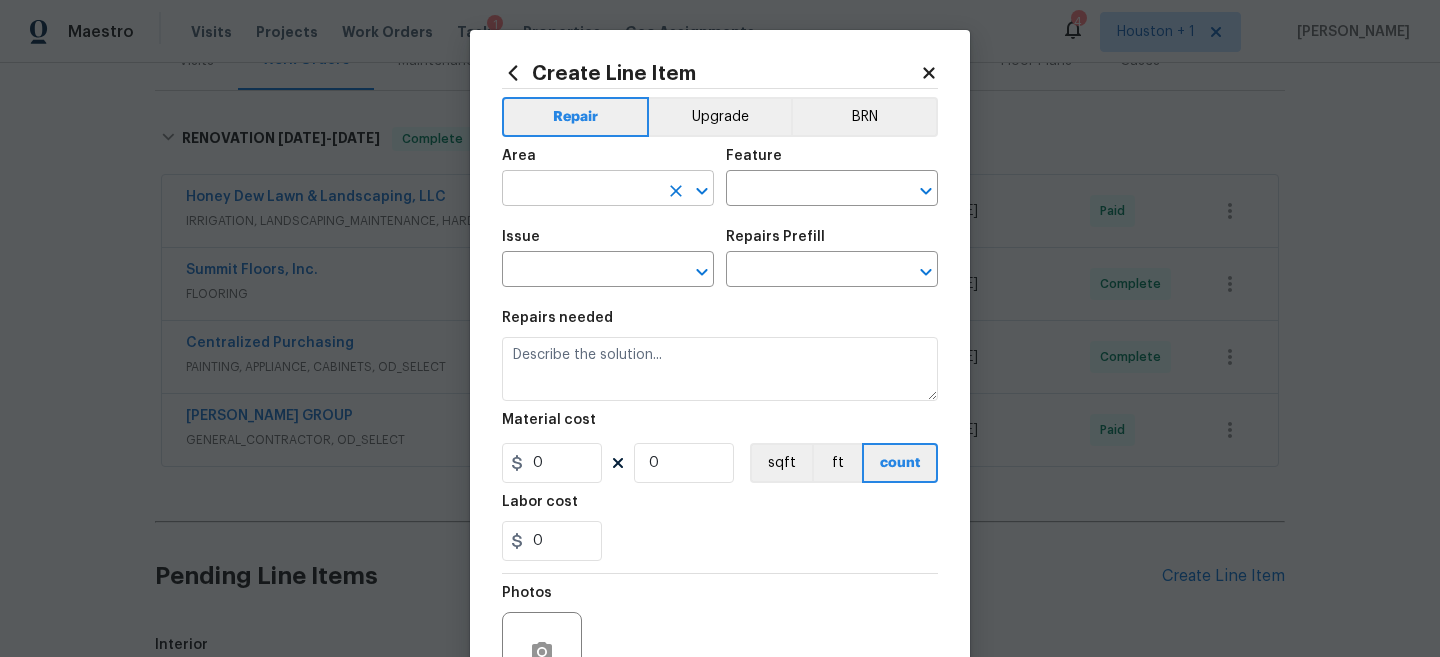 click at bounding box center [580, 190] 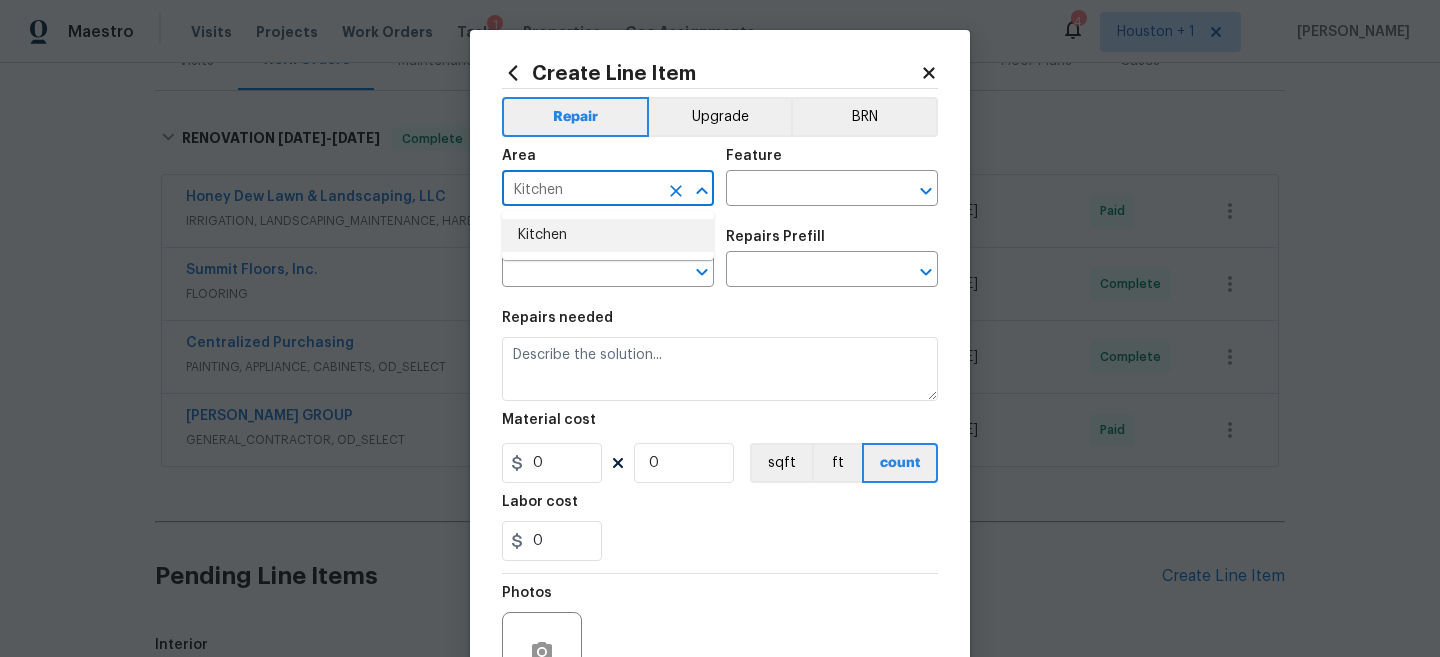 click on "Kitchen" at bounding box center (608, 235) 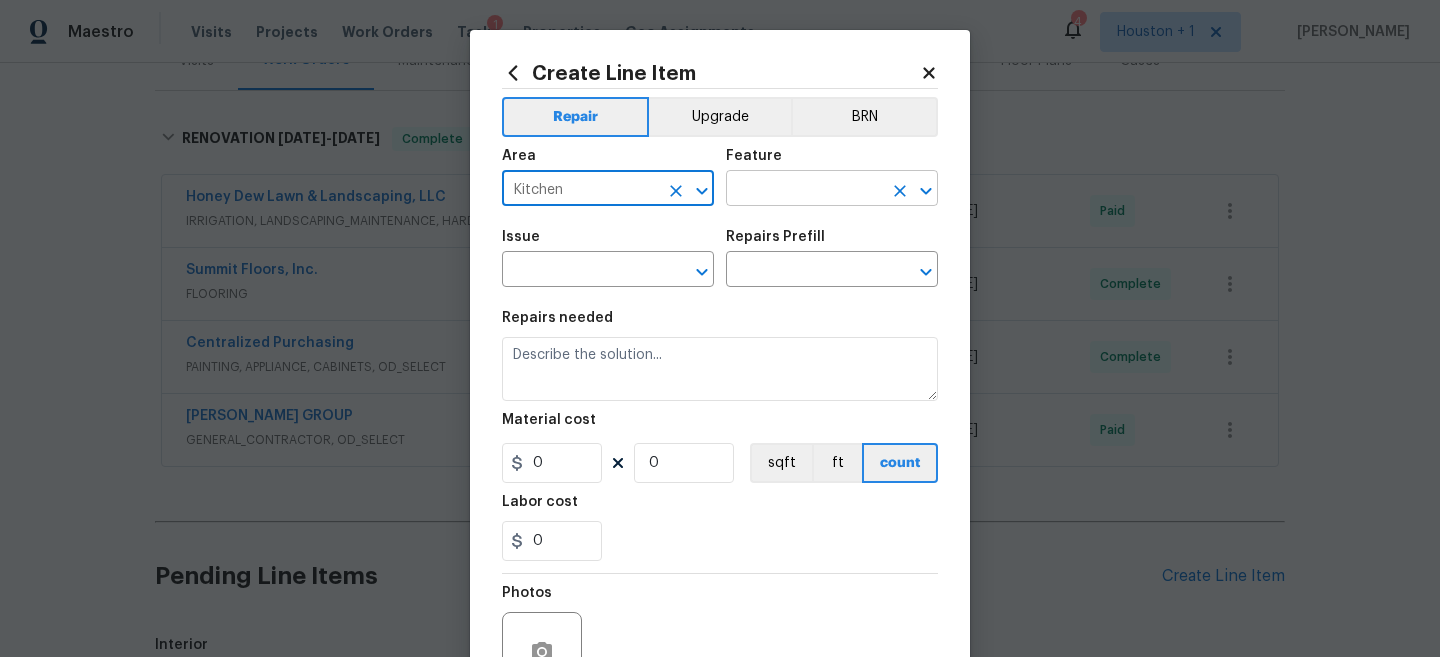 type on "Kitchen" 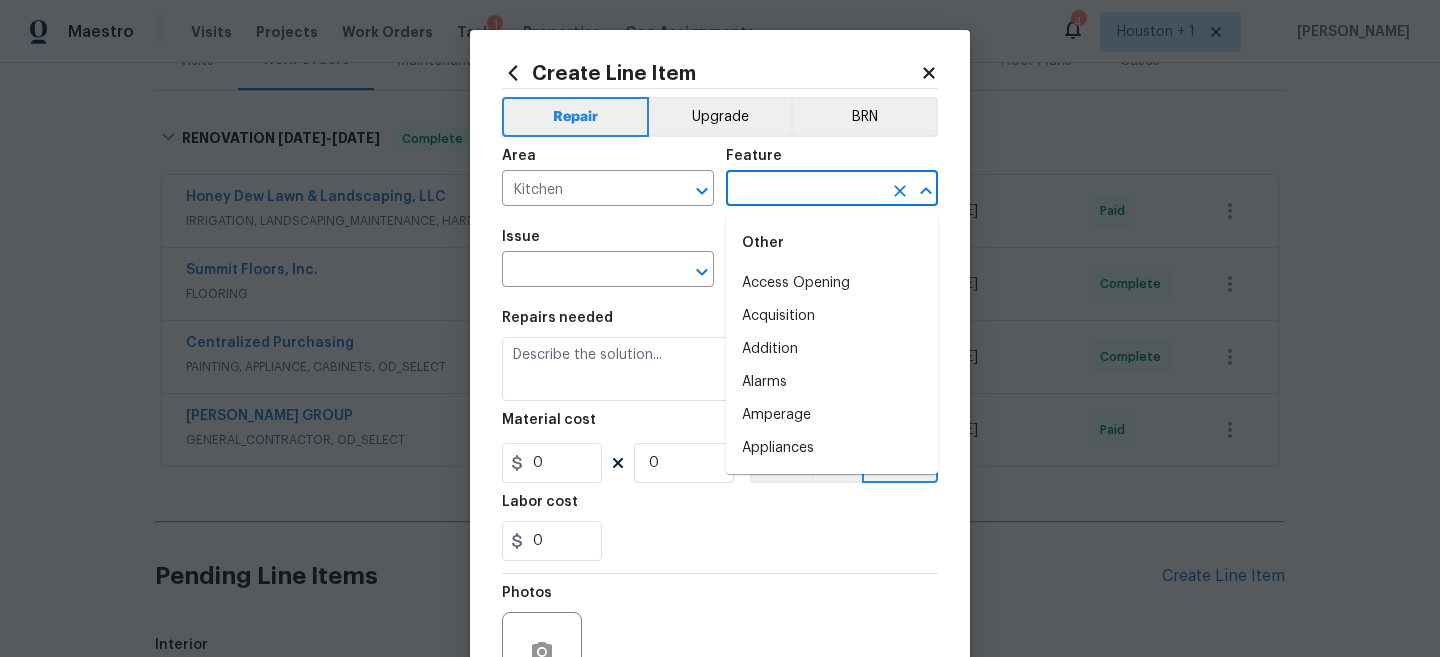 click at bounding box center [804, 190] 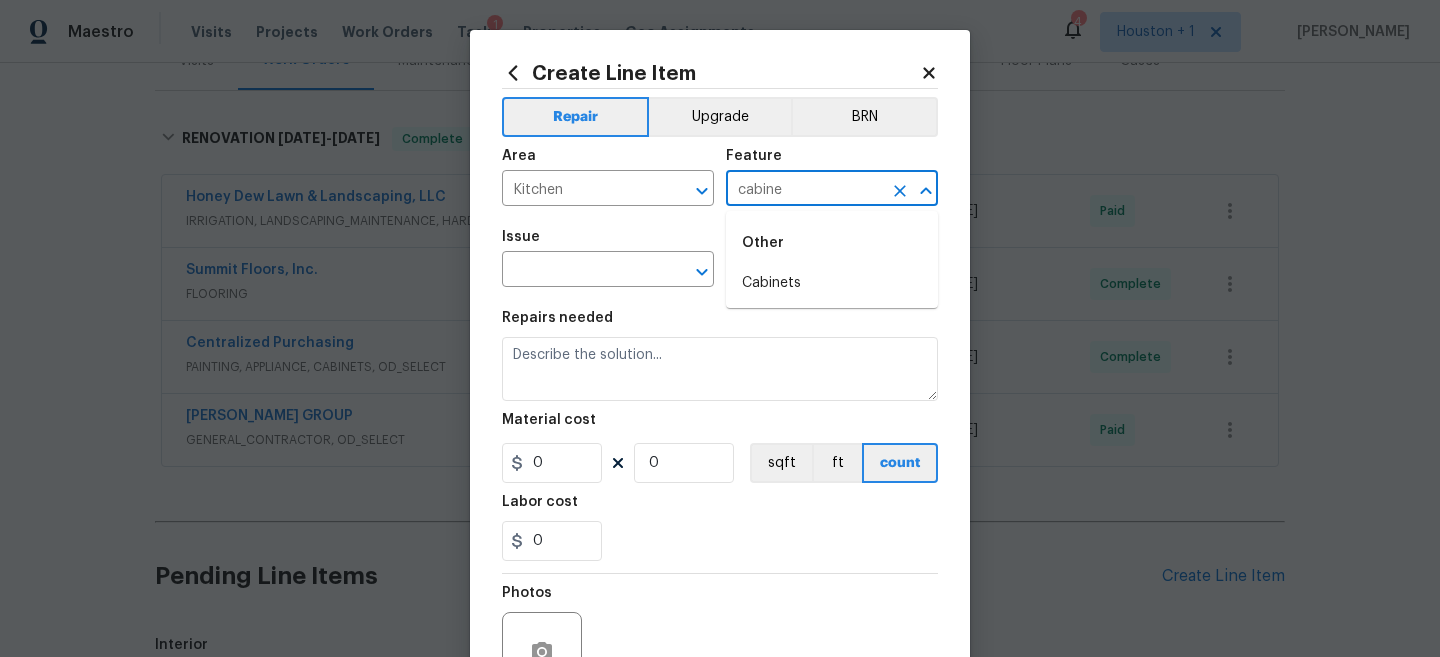 type on "cabine" 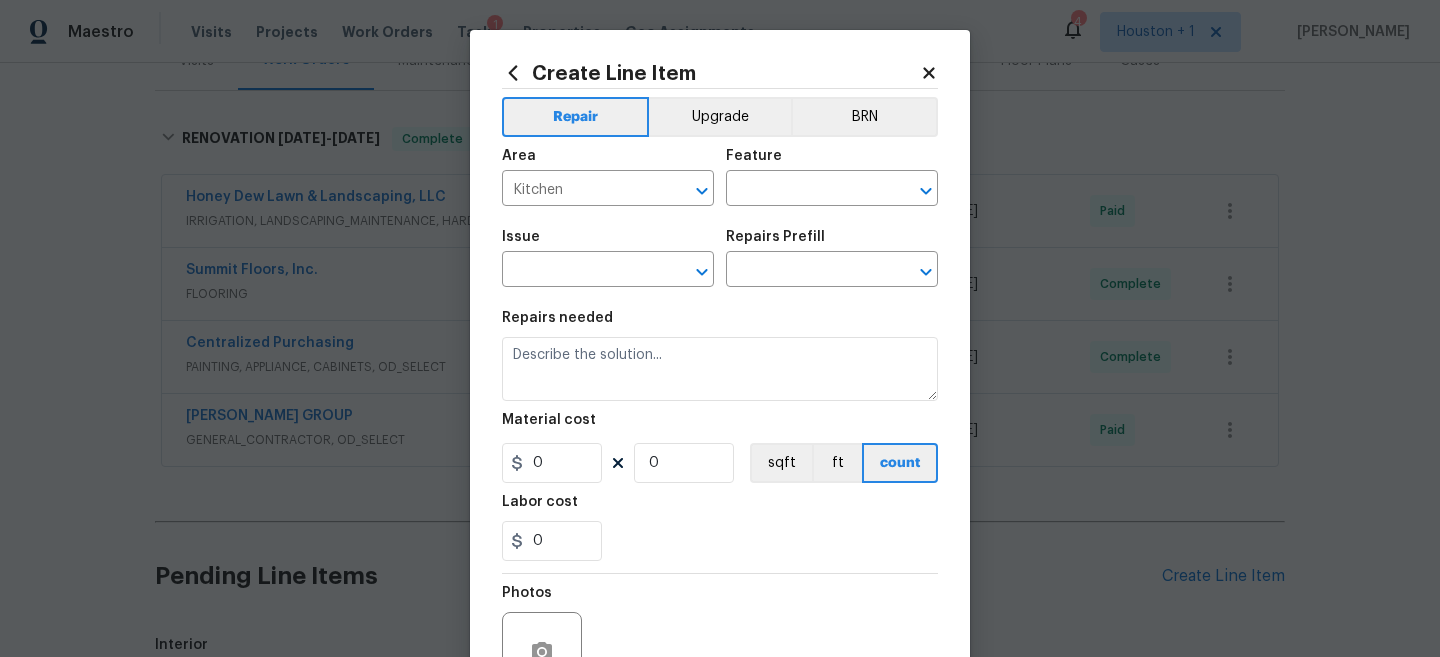 click 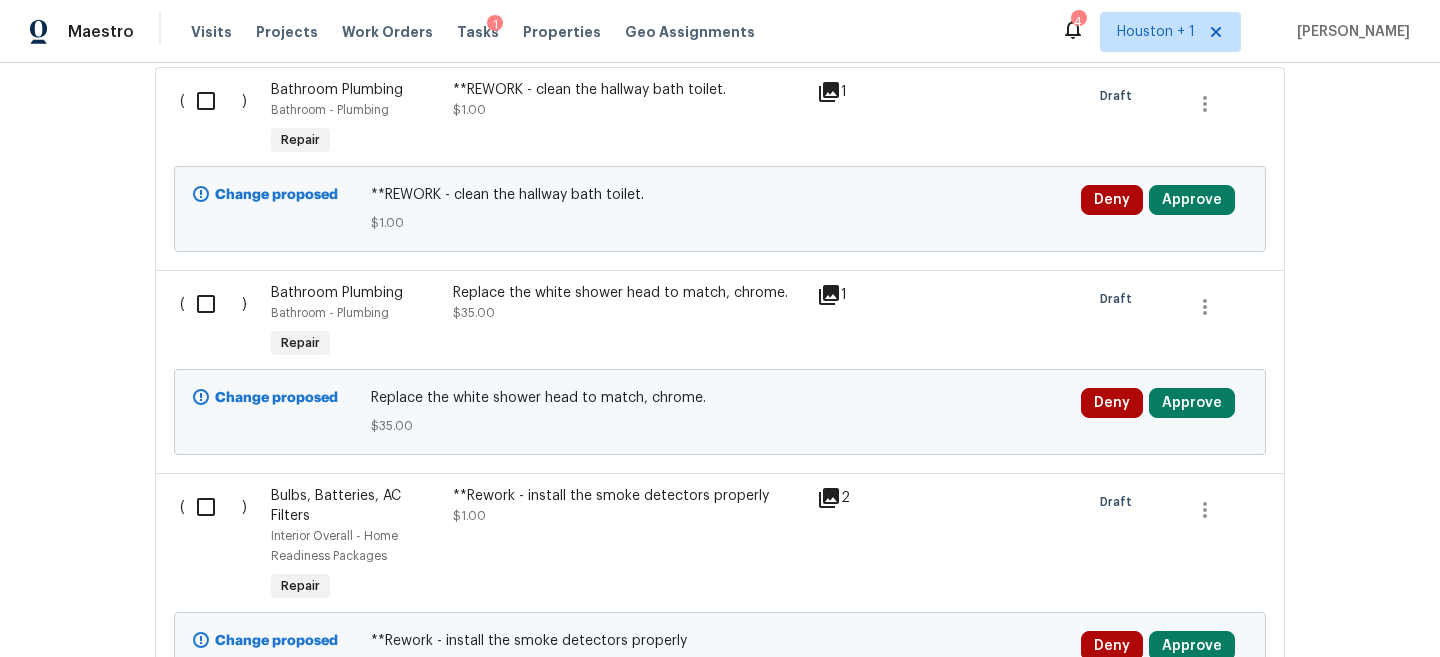 scroll, scrollTop: 1070, scrollLeft: 0, axis: vertical 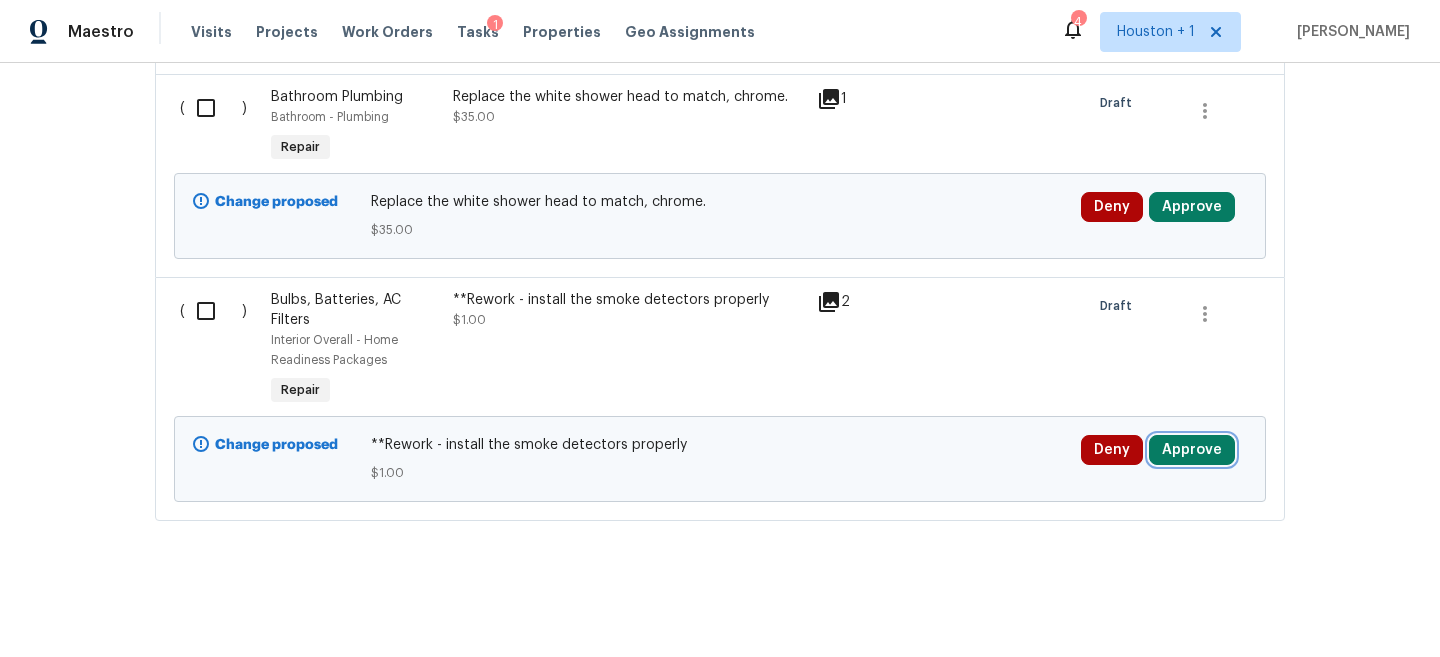 click on "Approve" at bounding box center [1192, 450] 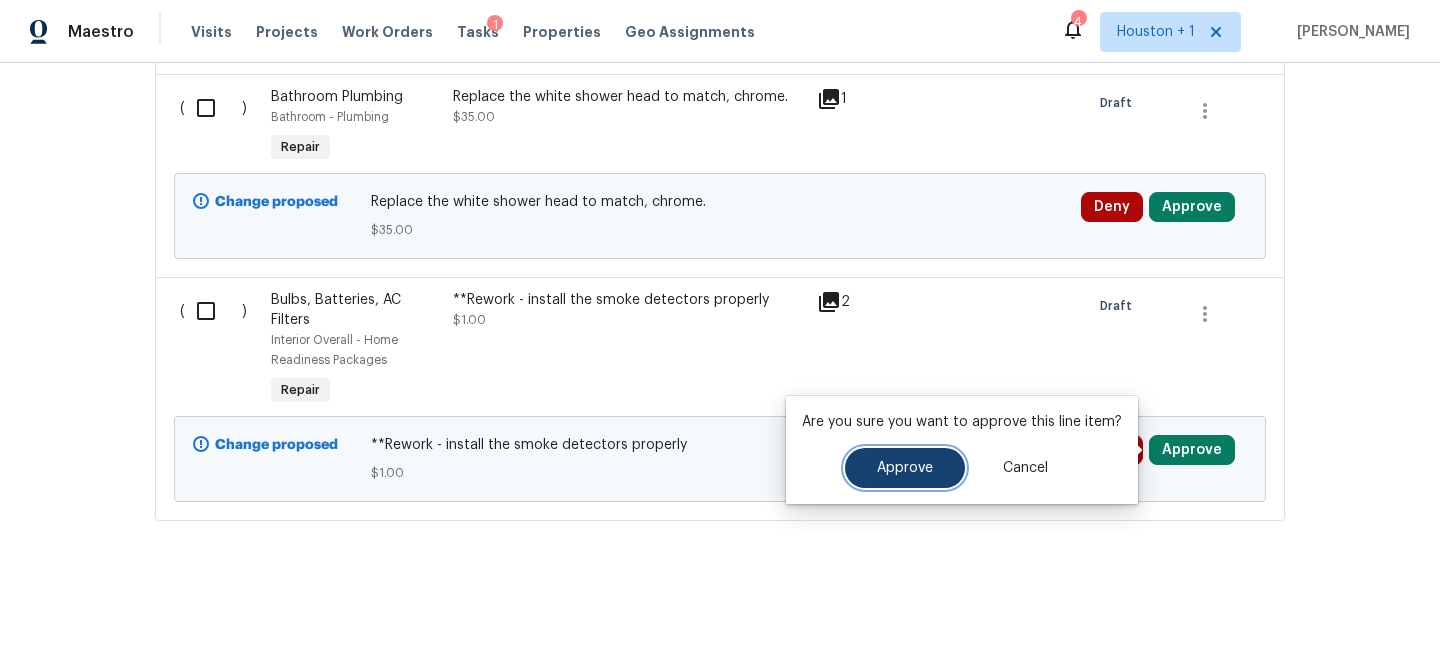 click on "Approve" at bounding box center [905, 468] 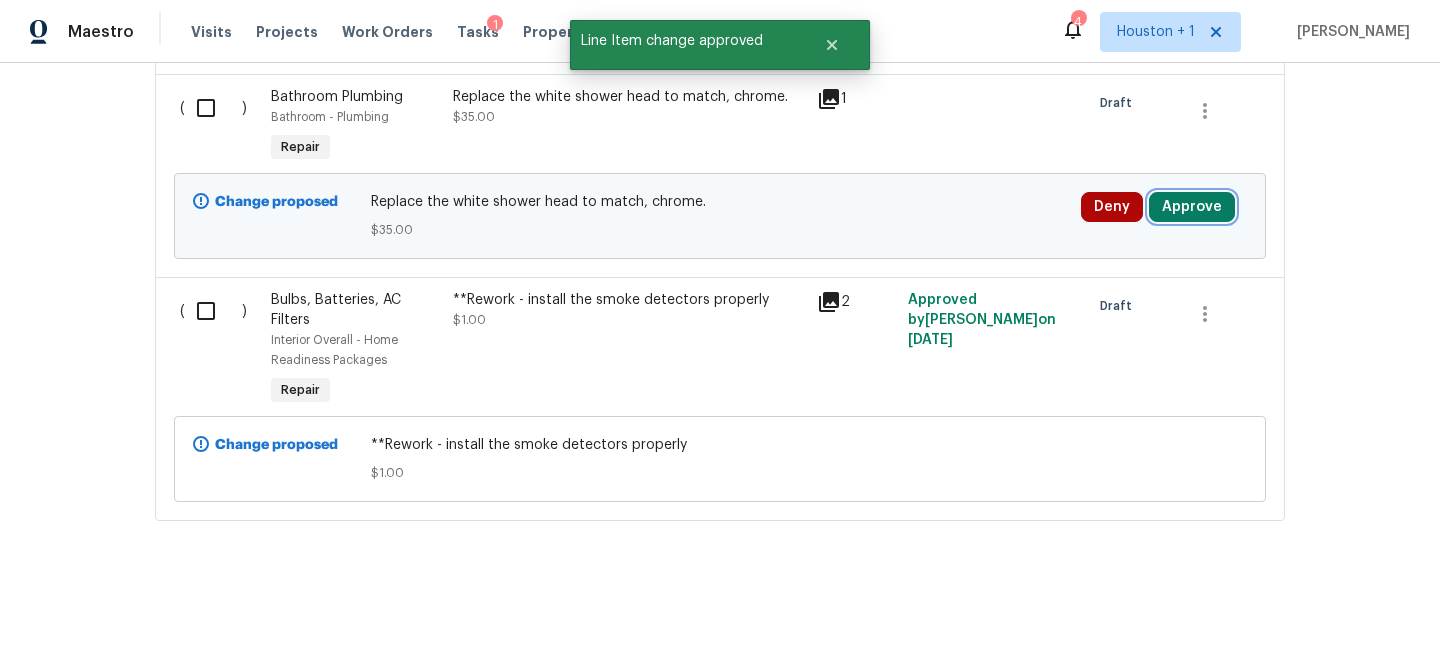 click on "Approve" at bounding box center [1192, 207] 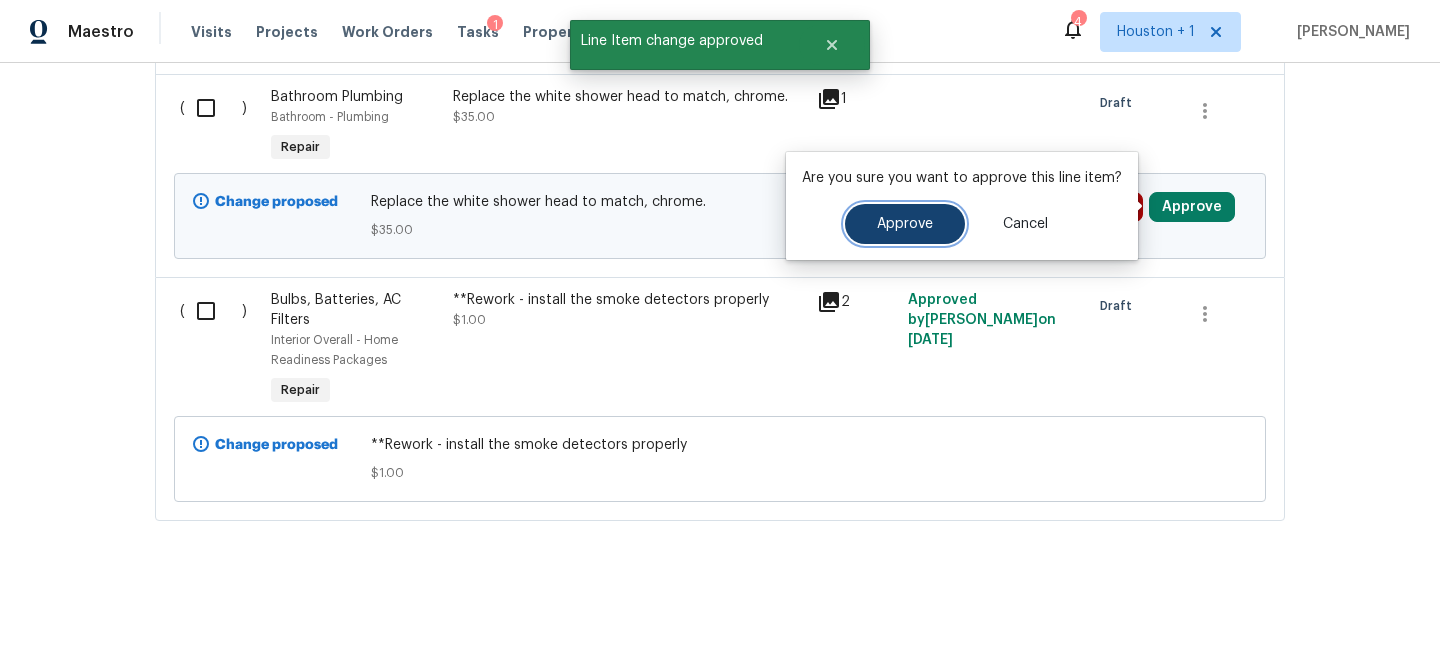 click on "Approve" at bounding box center (905, 224) 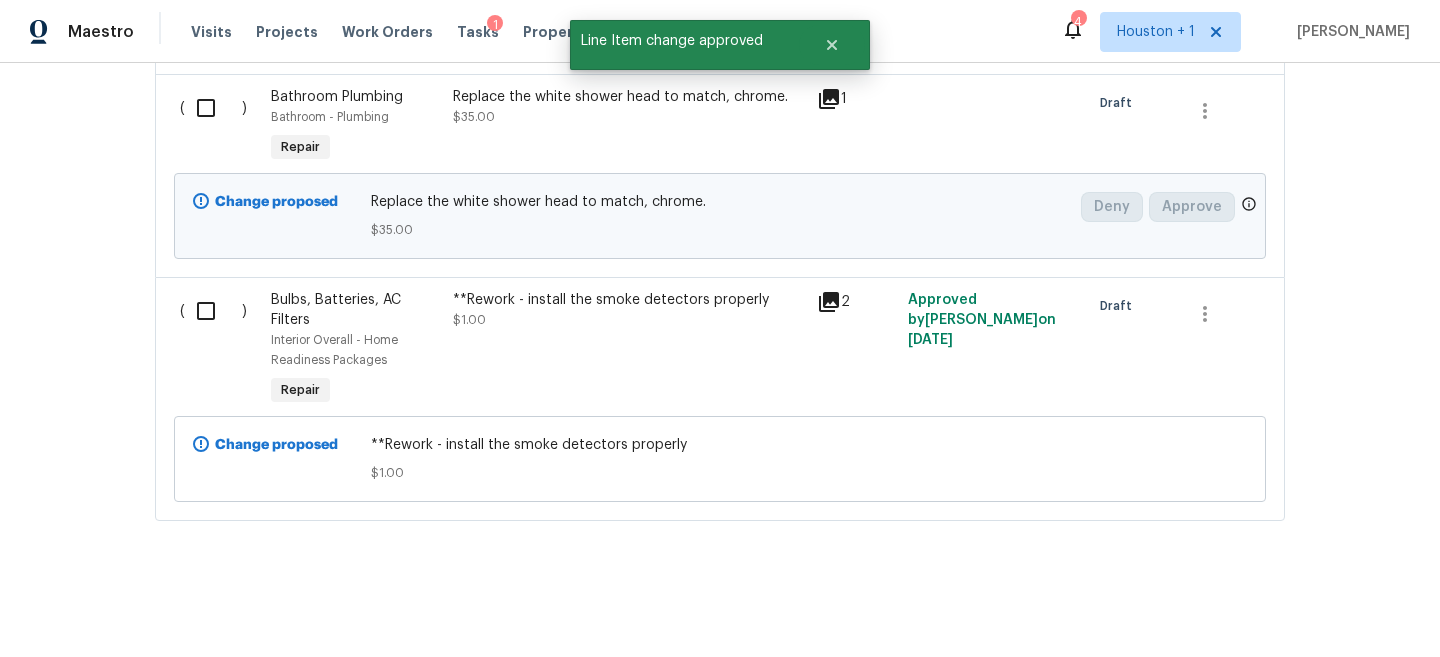 scroll, scrollTop: 966, scrollLeft: 0, axis: vertical 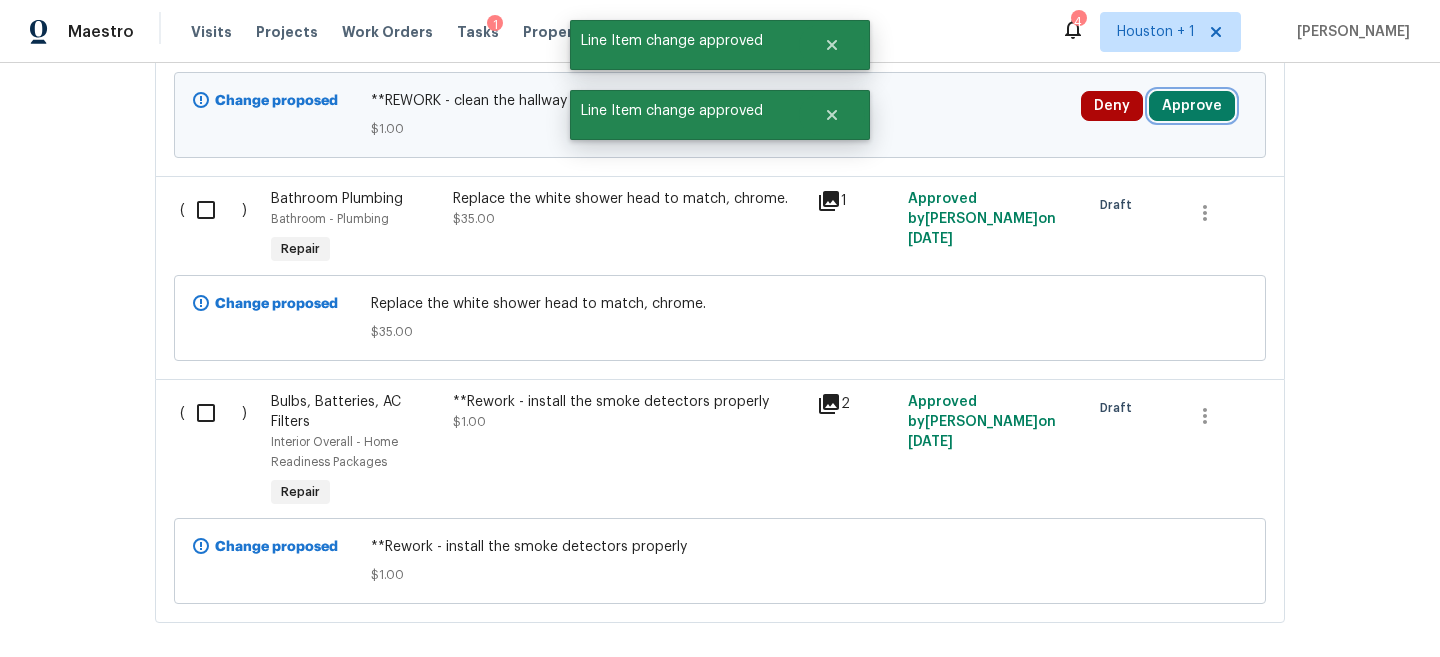 click on "Approve" at bounding box center (1192, 106) 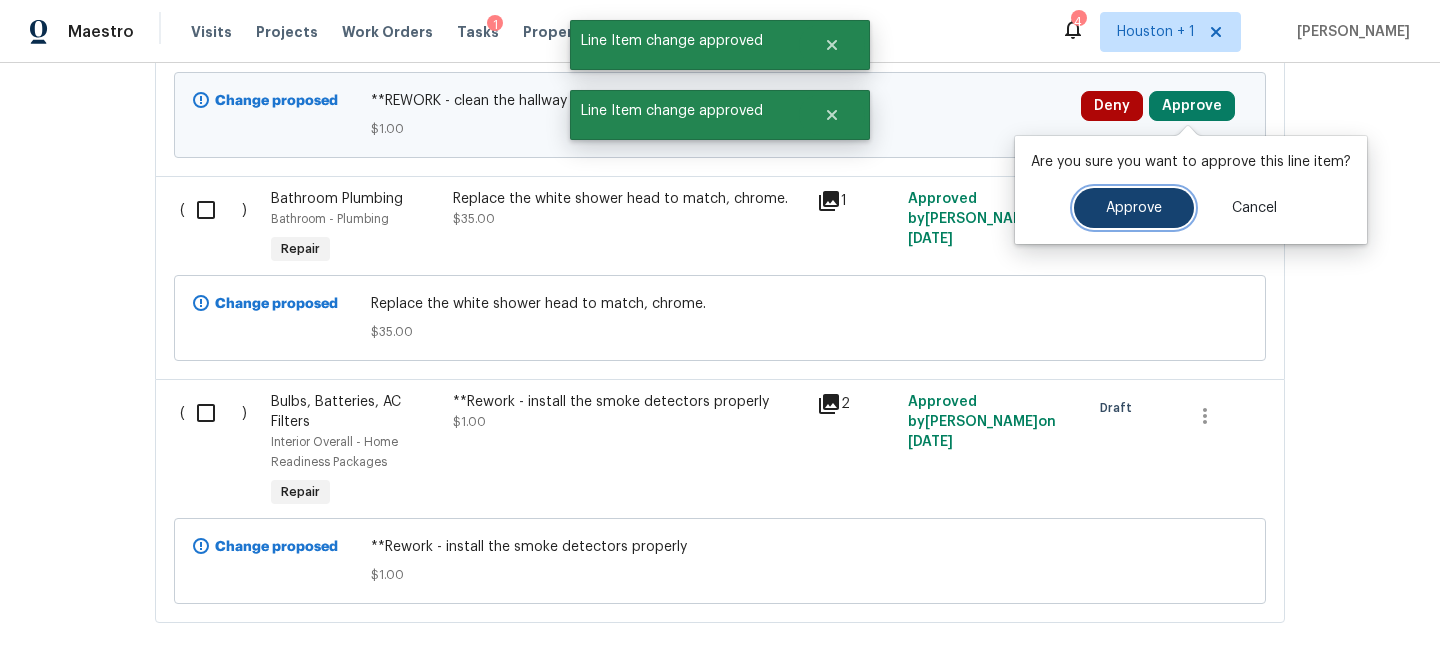 click on "Approve" at bounding box center [1134, 208] 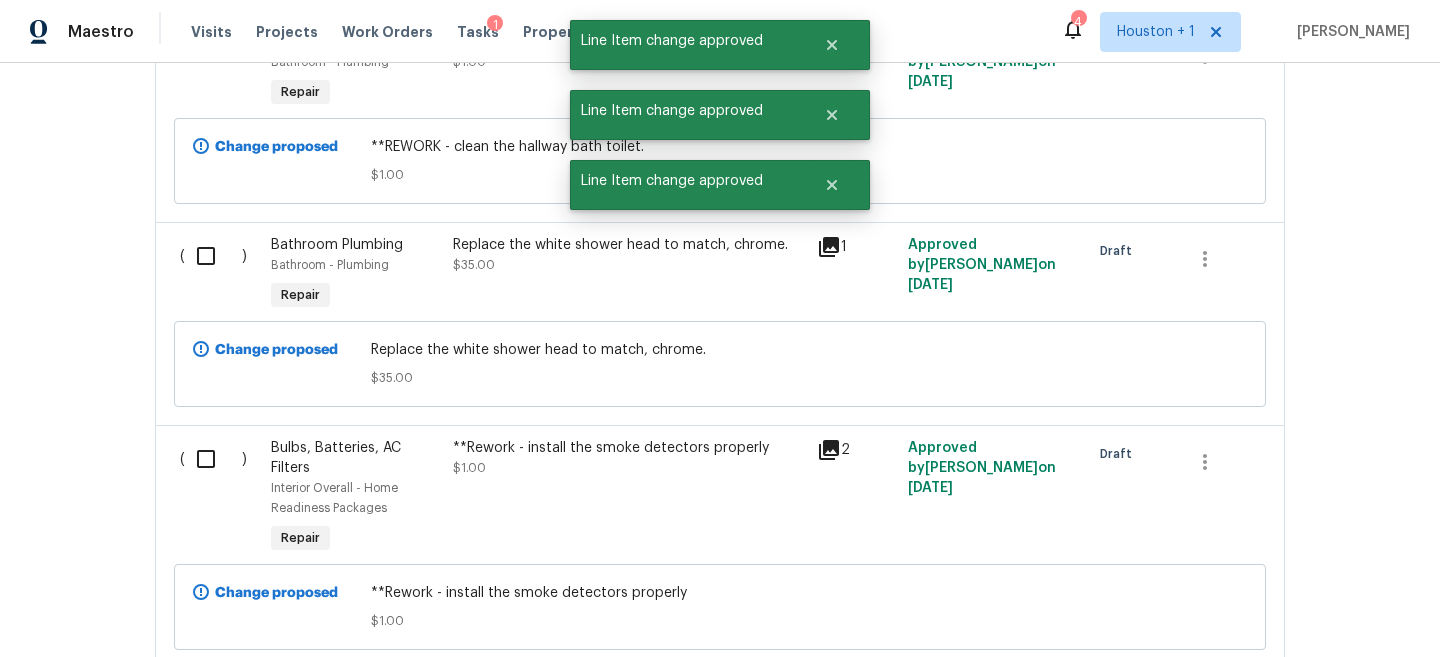 scroll, scrollTop: 1009, scrollLeft: 0, axis: vertical 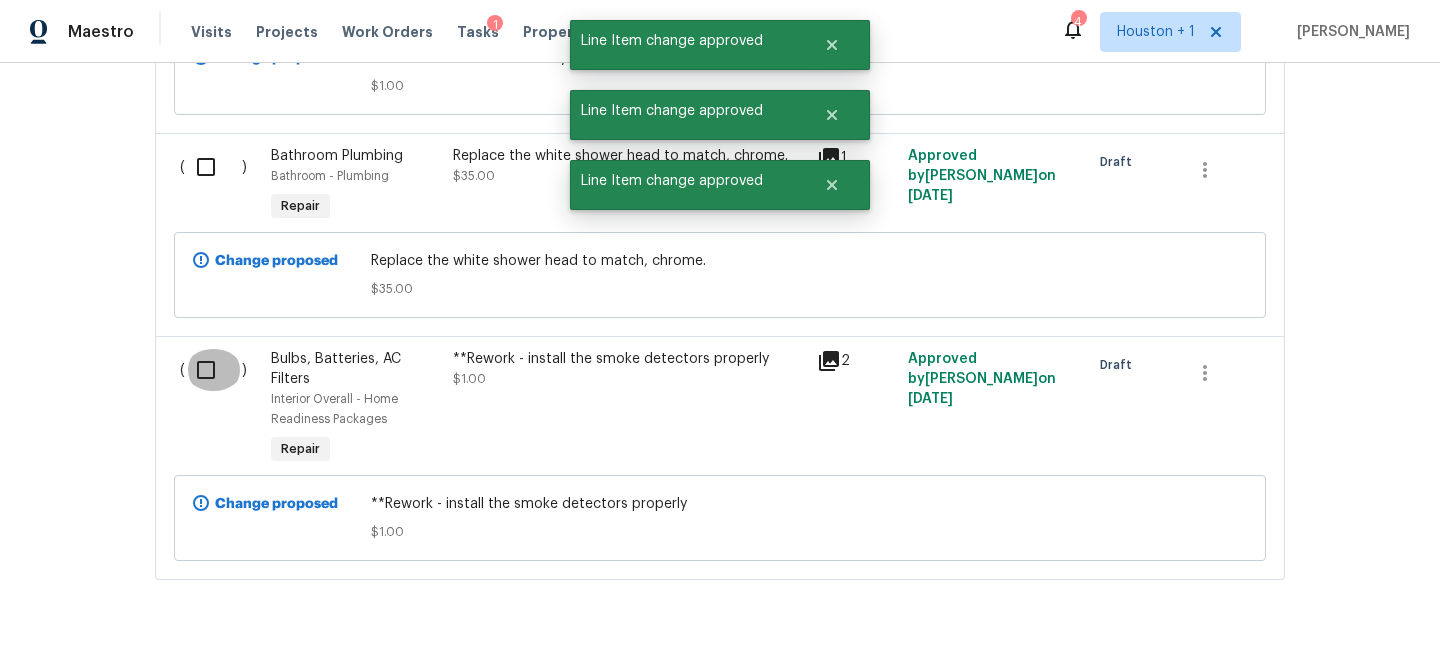click at bounding box center [213, 370] 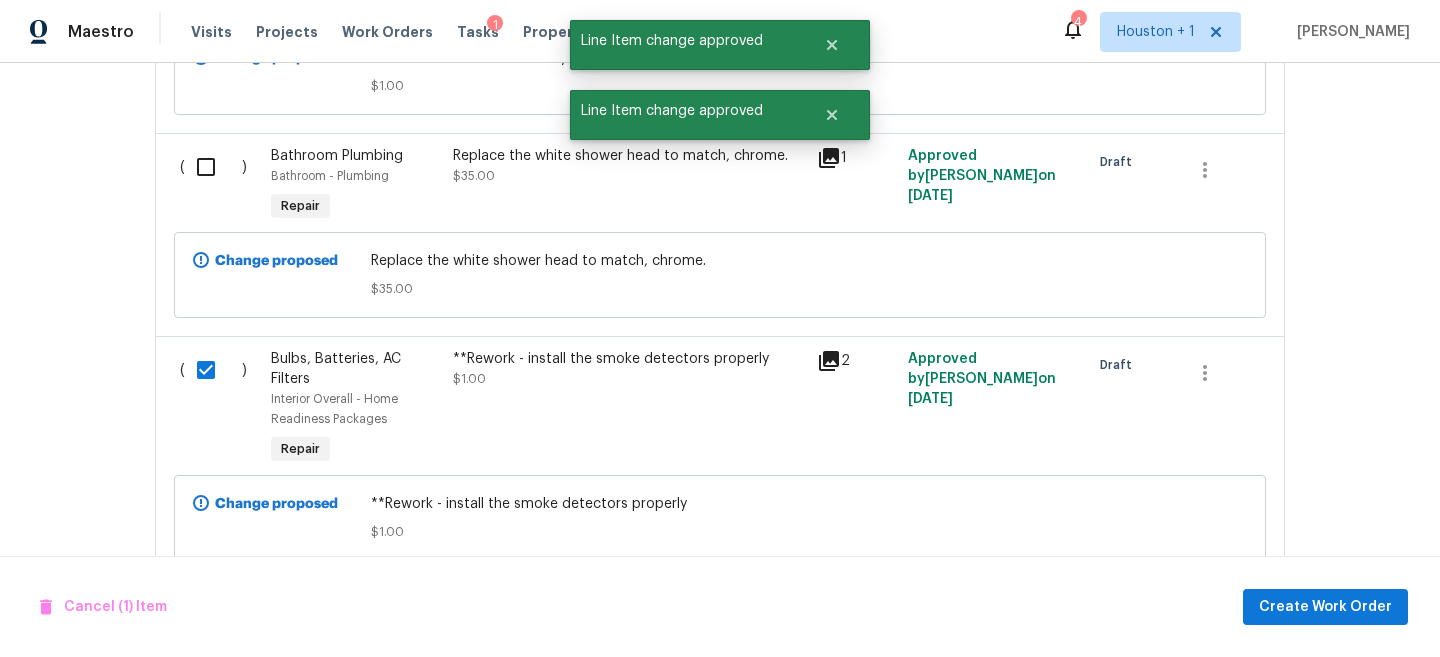 click on "( )" at bounding box center (219, 186) 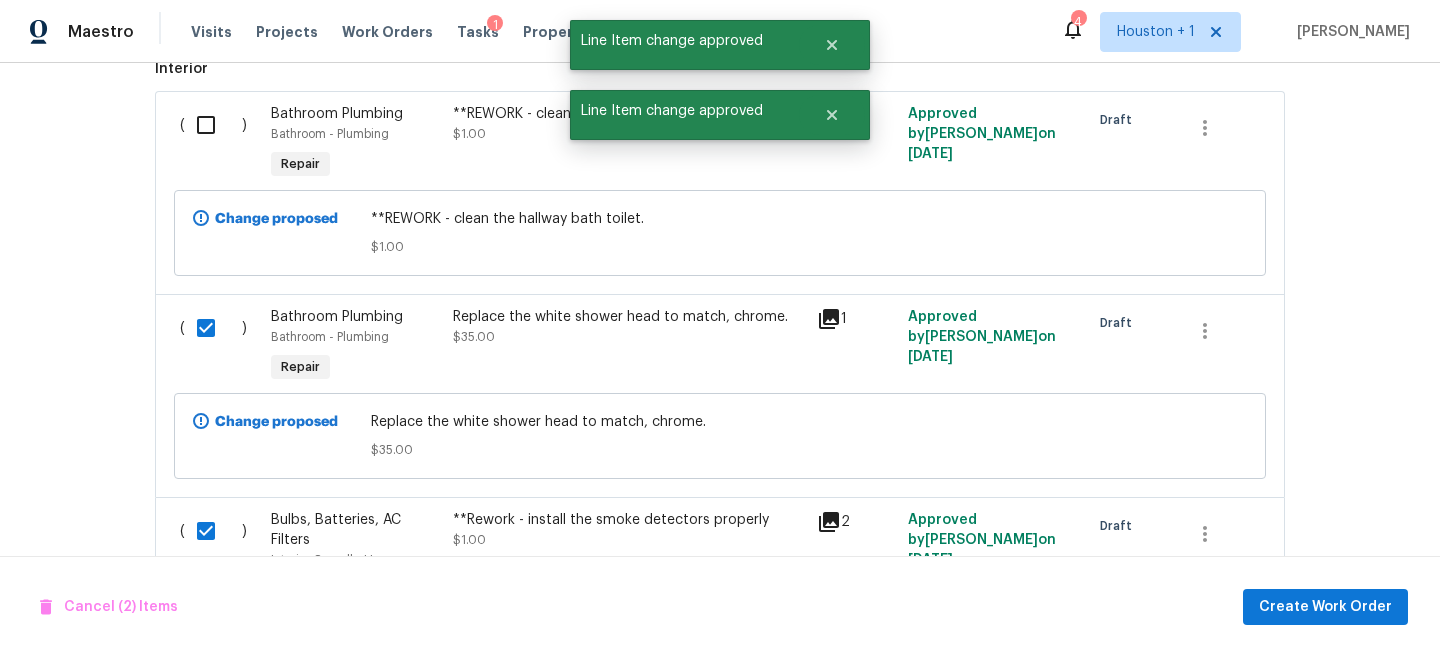 scroll, scrollTop: 822, scrollLeft: 0, axis: vertical 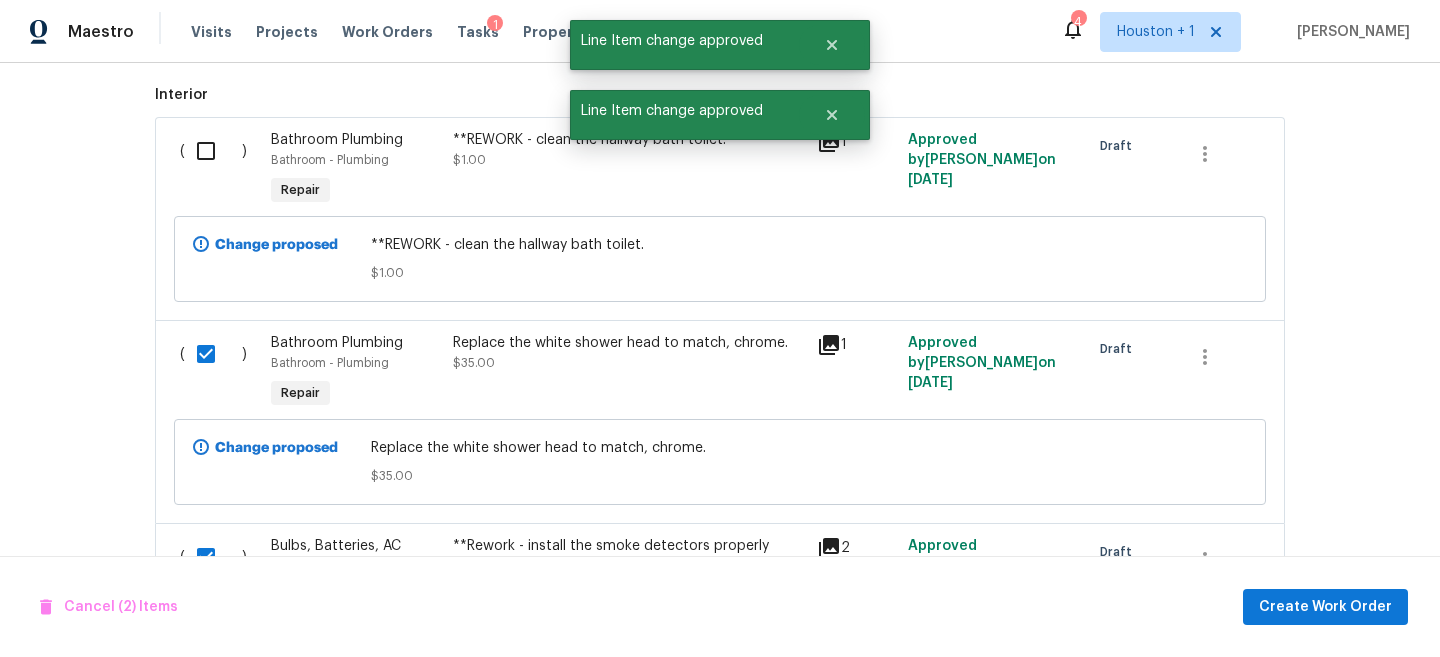 click at bounding box center (213, 151) 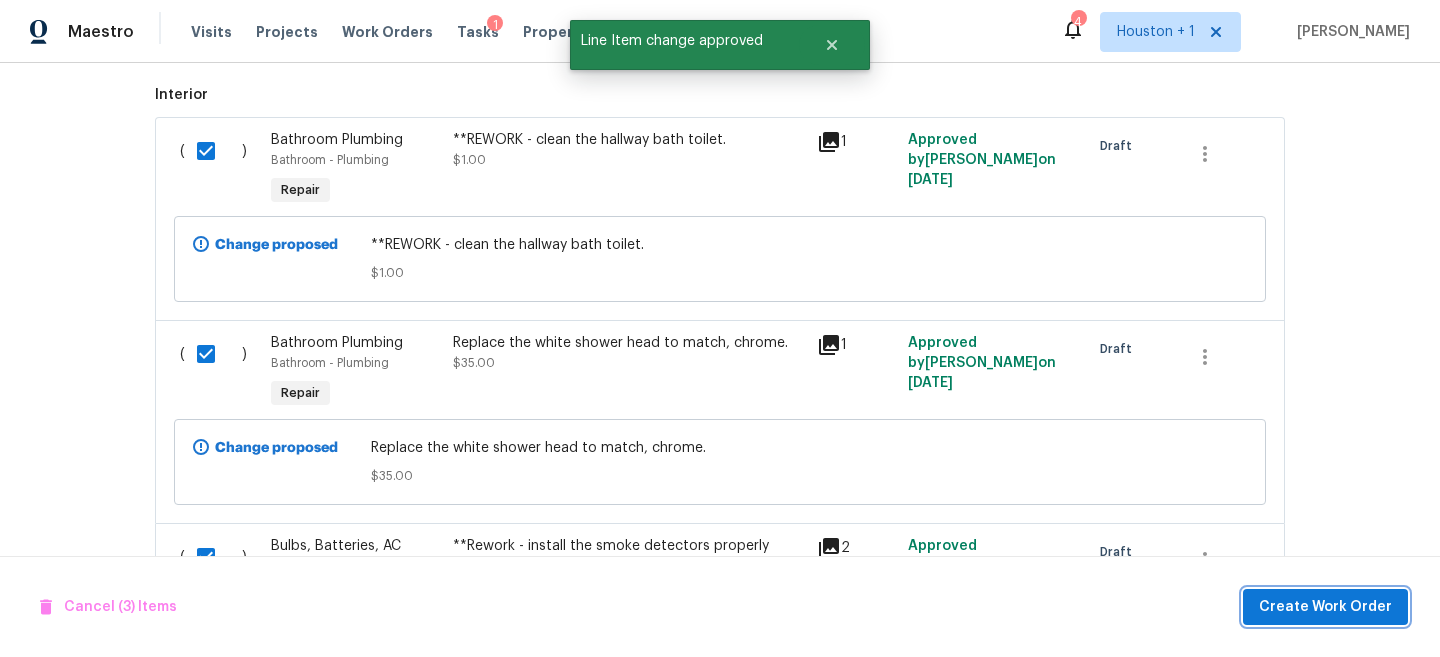 click on "Create Work Order" at bounding box center (1325, 607) 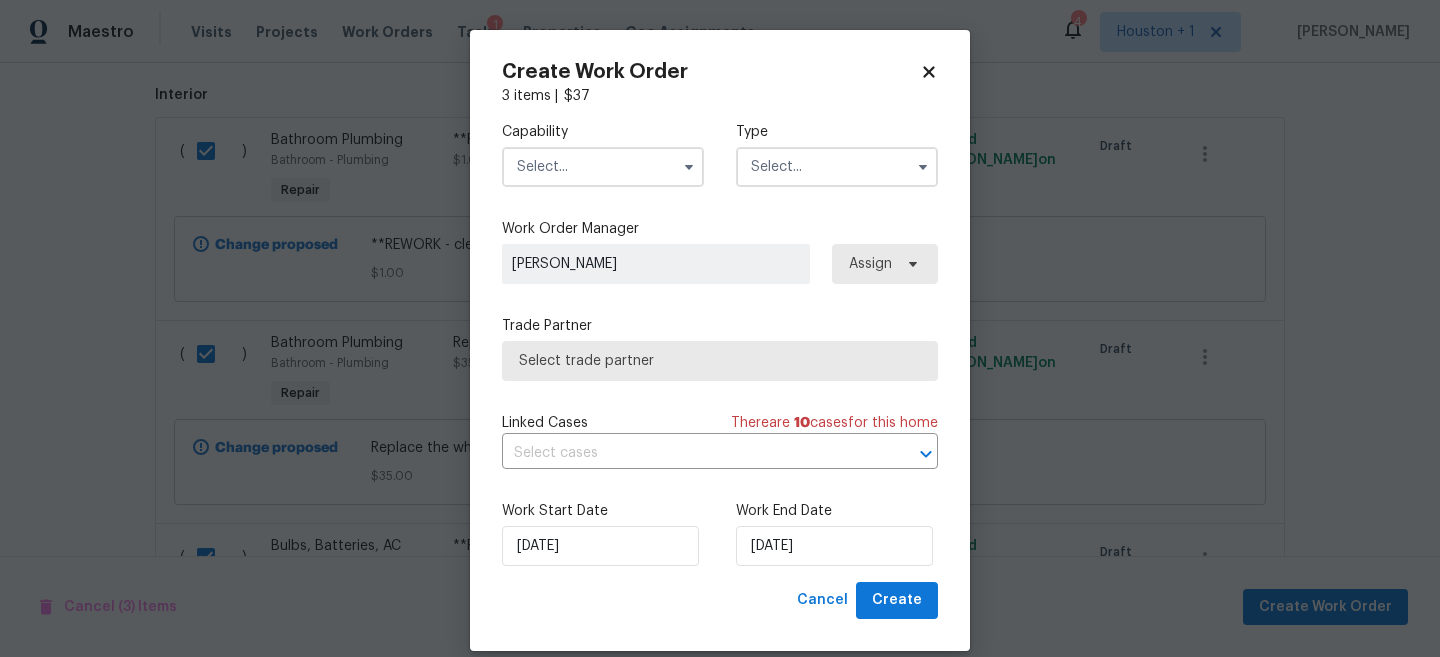 click at bounding box center (603, 167) 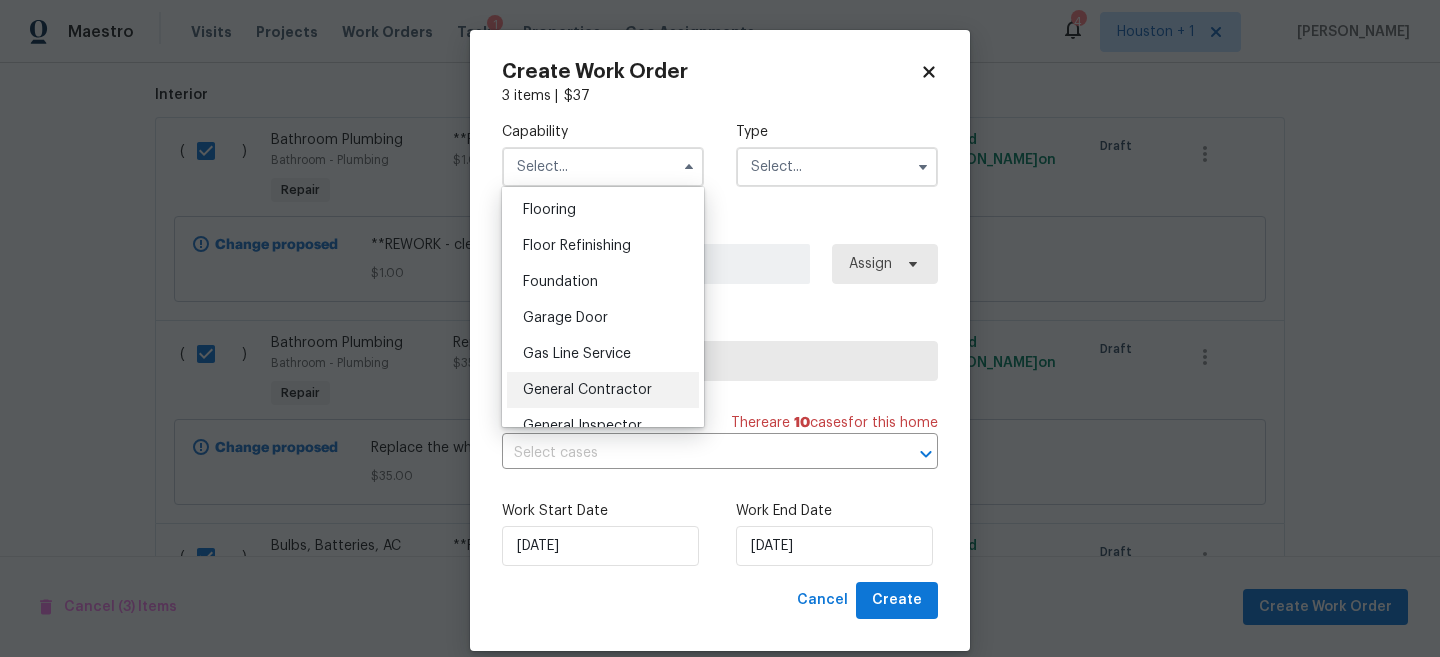 scroll, scrollTop: 831, scrollLeft: 0, axis: vertical 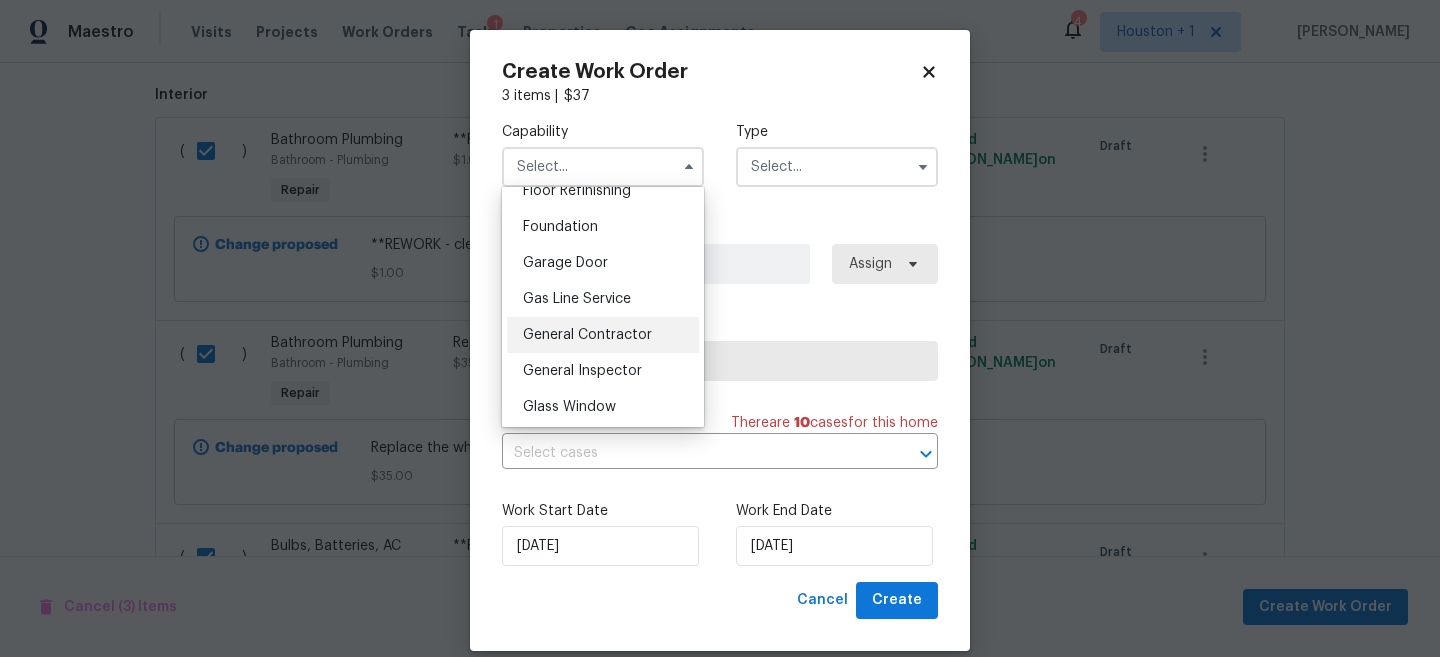 click on "General Contractor" at bounding box center (603, 335) 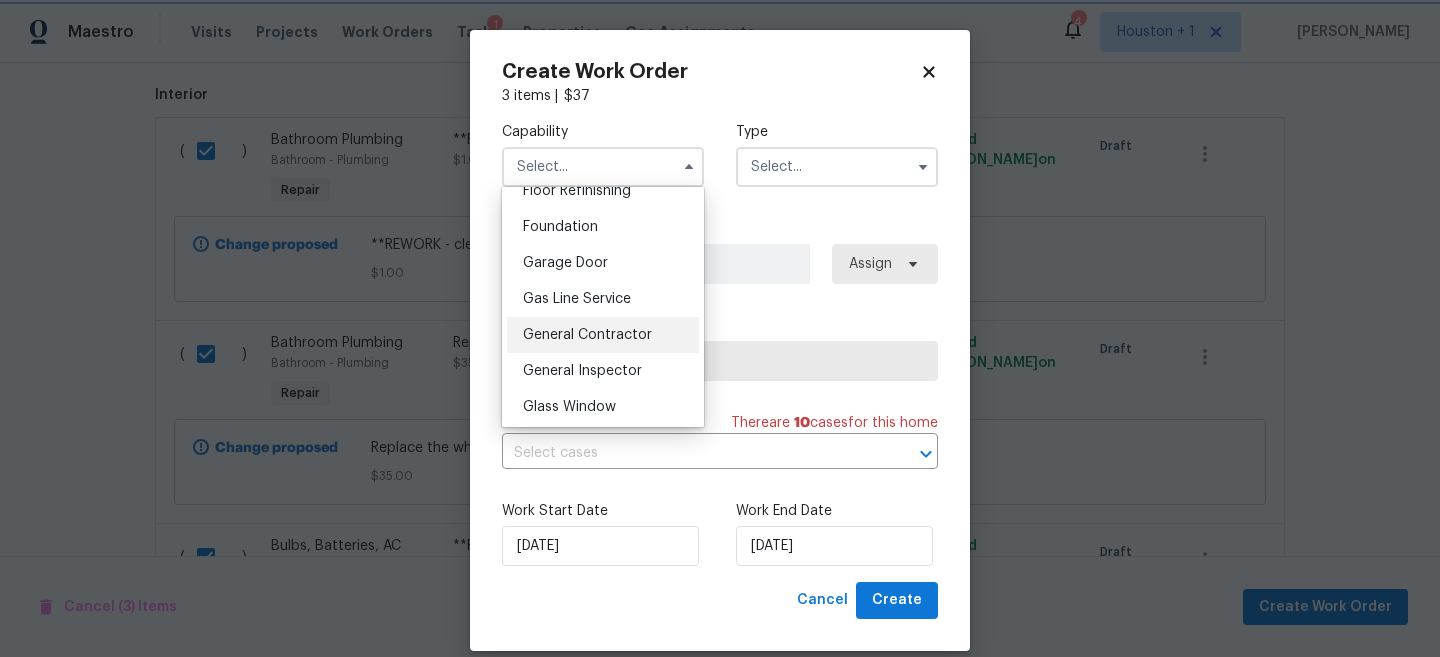 type on "General Contractor" 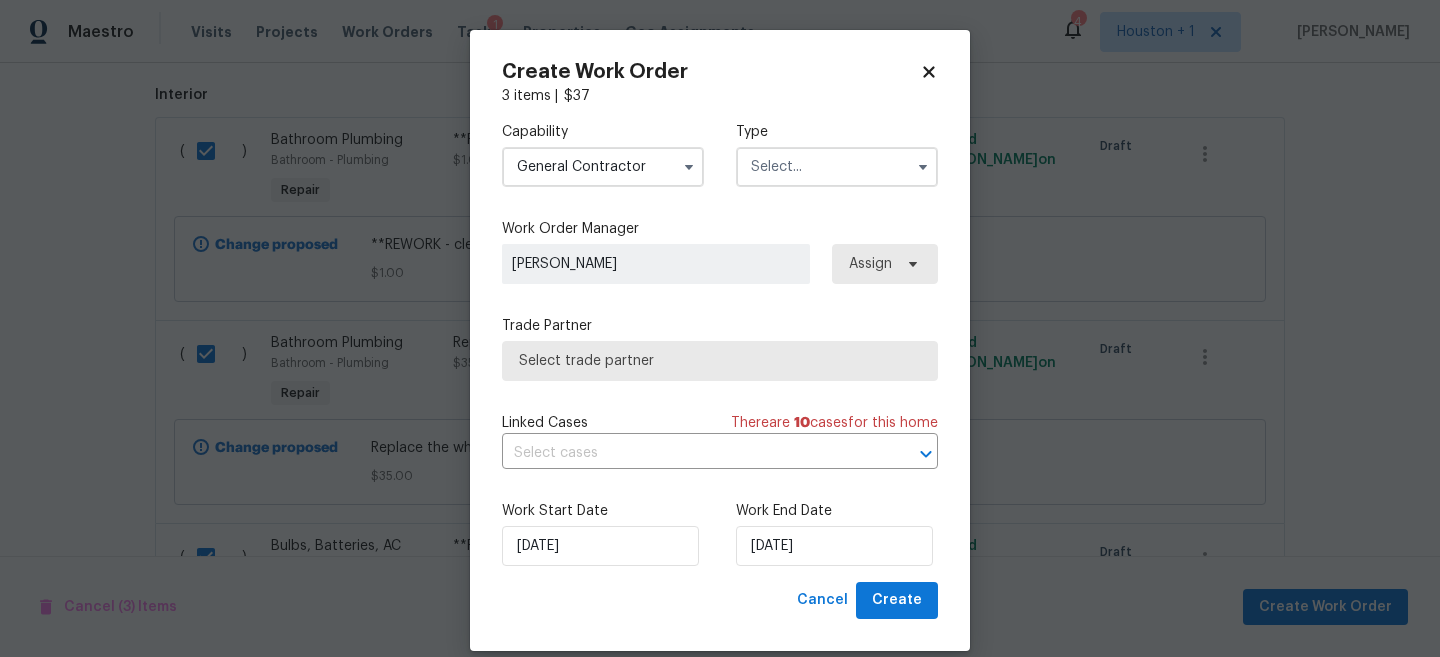 click at bounding box center (837, 167) 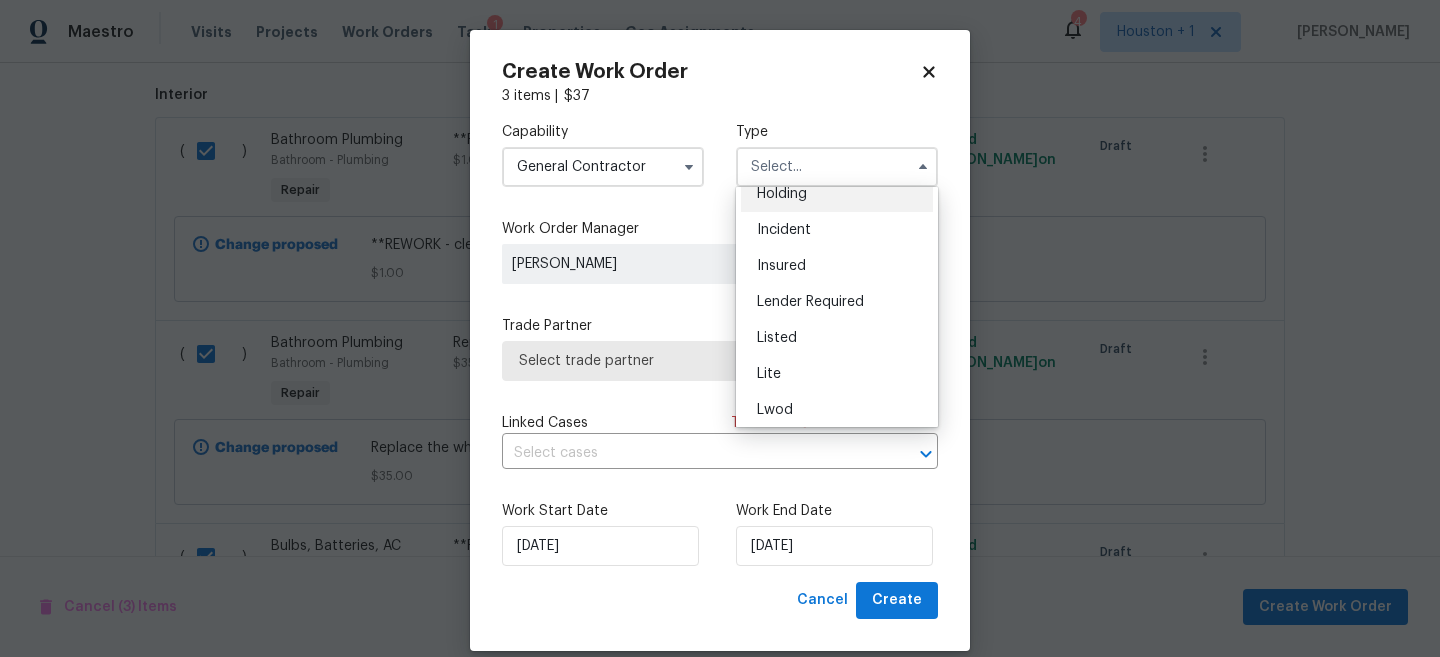 scroll, scrollTop: 95, scrollLeft: 0, axis: vertical 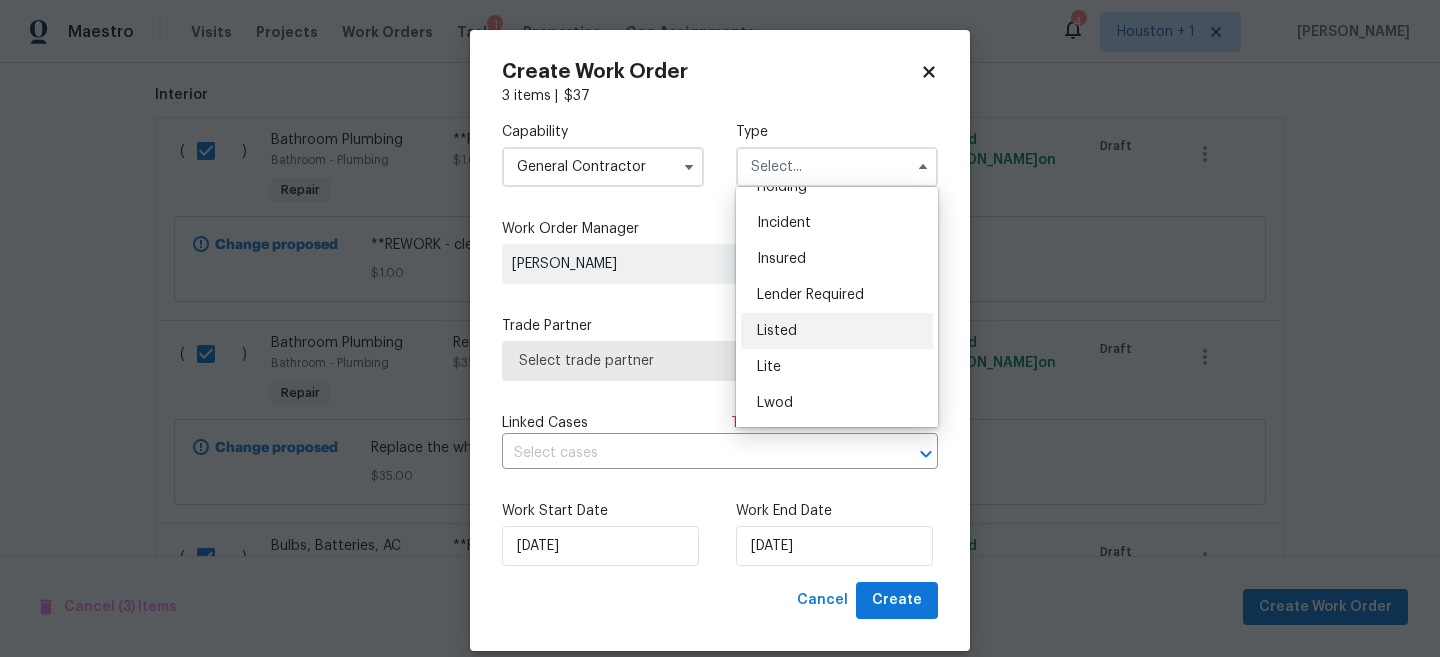 click on "Listed" at bounding box center [837, 331] 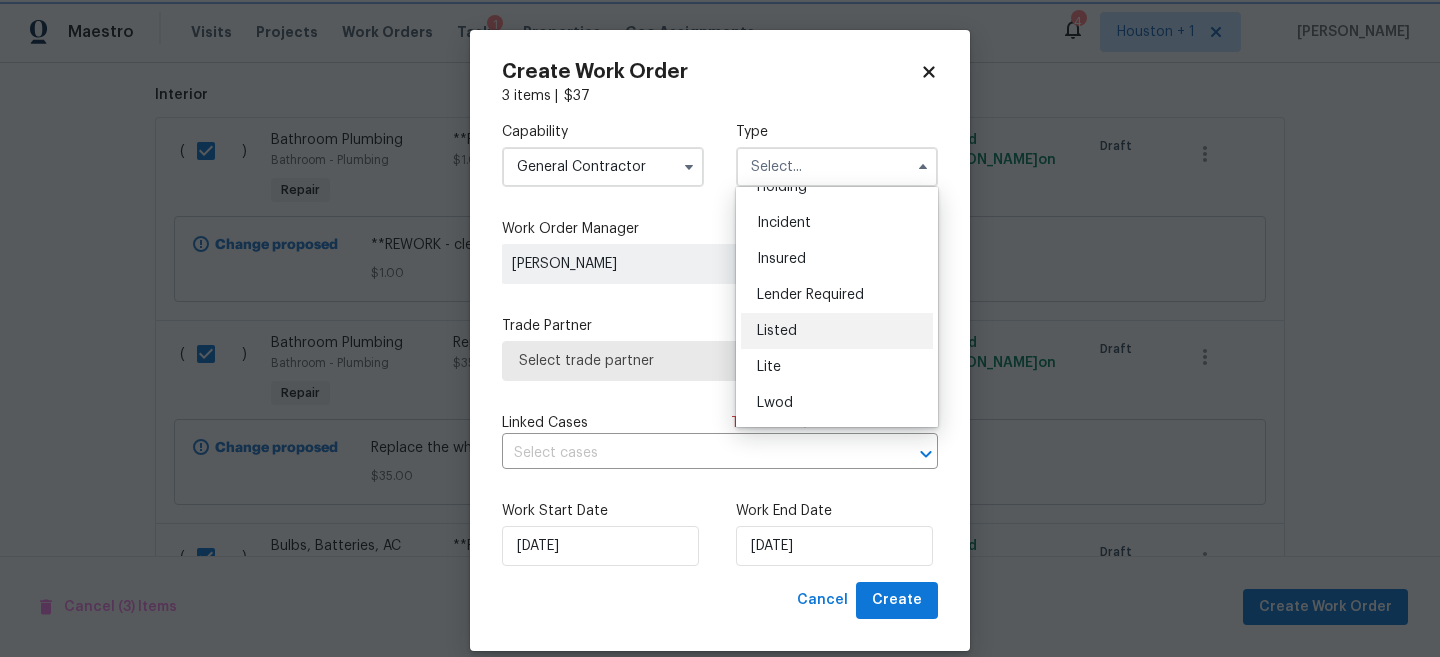 type on "Listed" 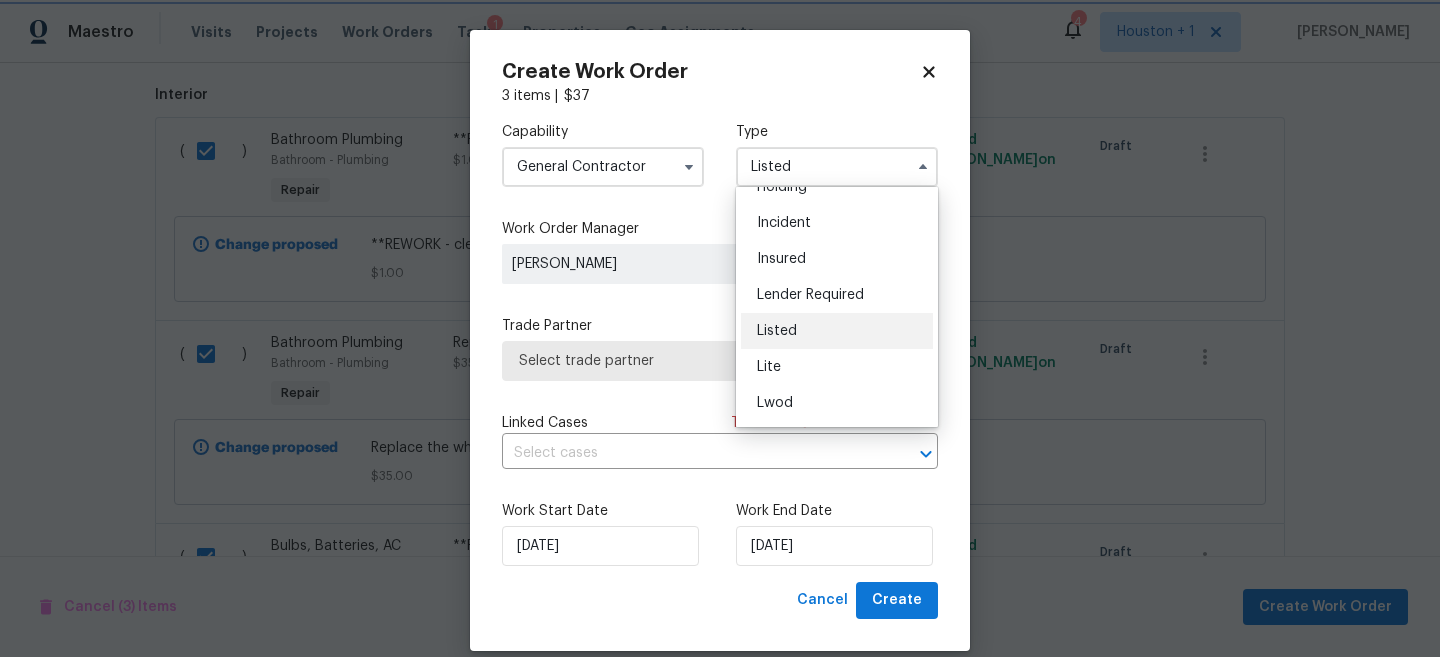 scroll, scrollTop: 0, scrollLeft: 0, axis: both 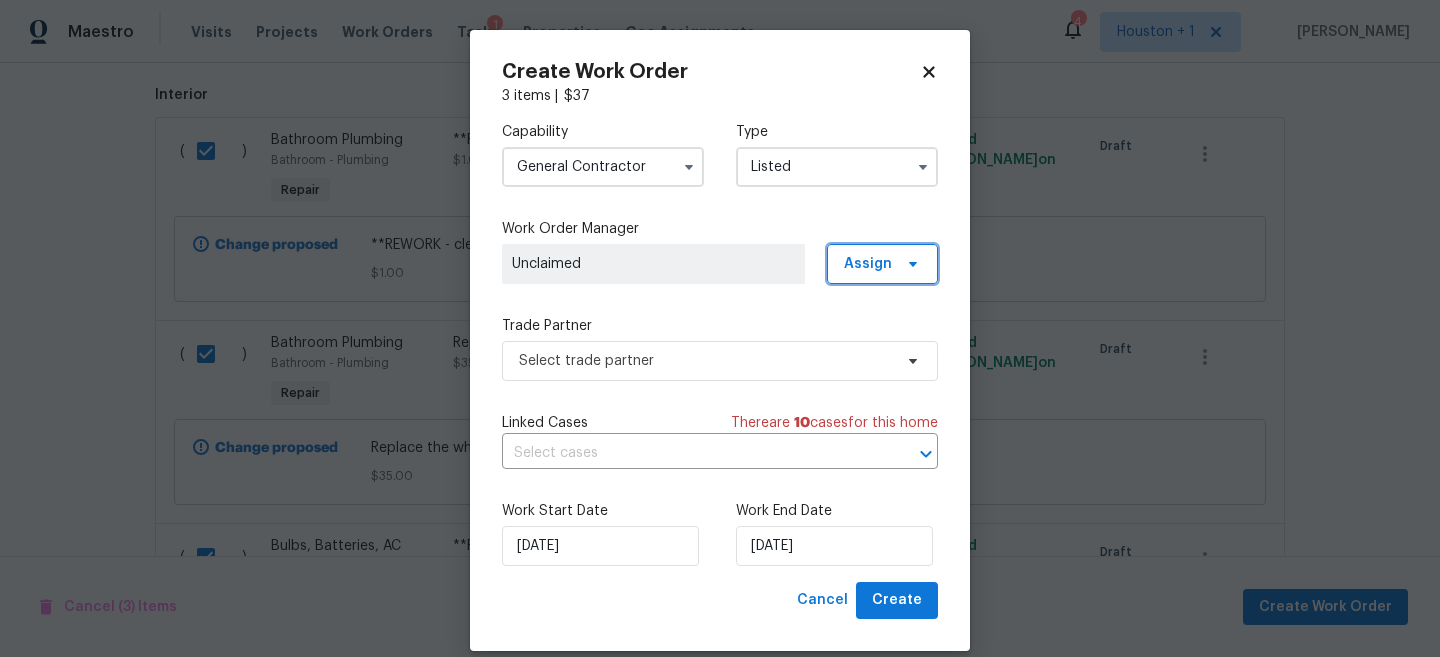 click on "Assign" at bounding box center (882, 264) 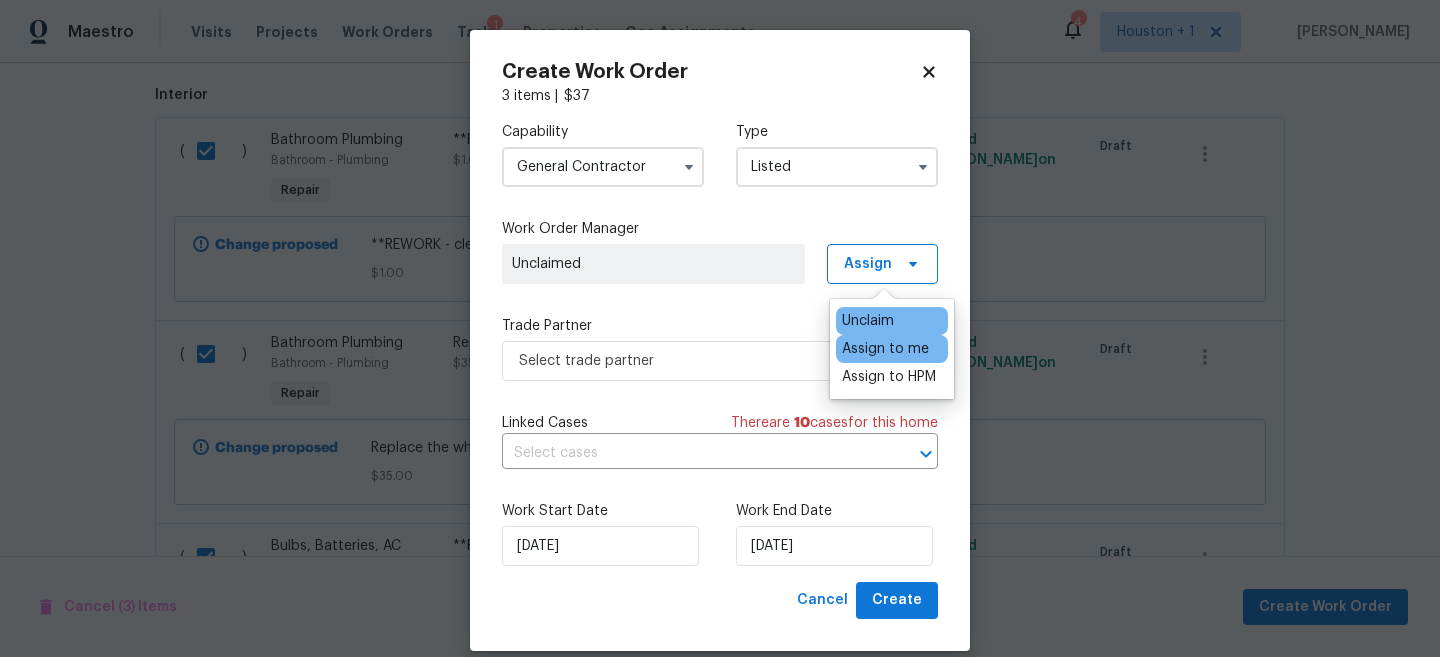 click on "Assign to me" at bounding box center [885, 349] 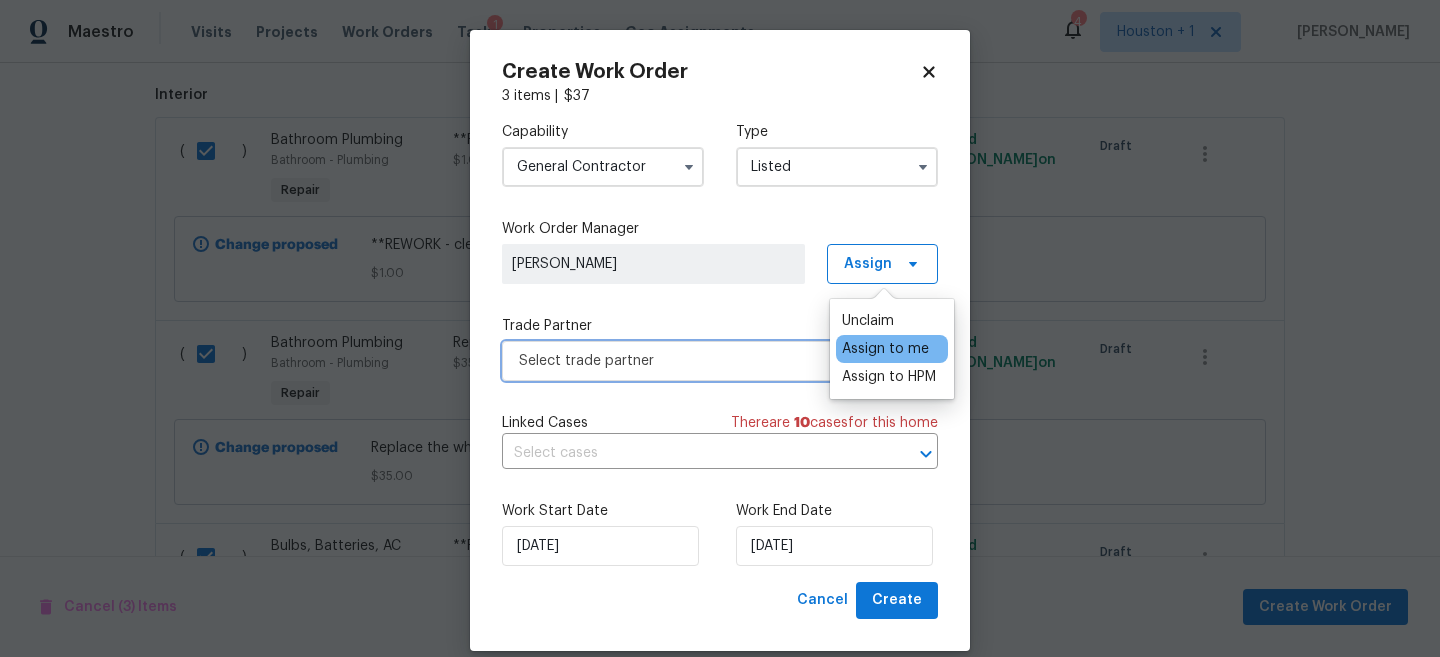 click on "Select trade partner" at bounding box center [705, 361] 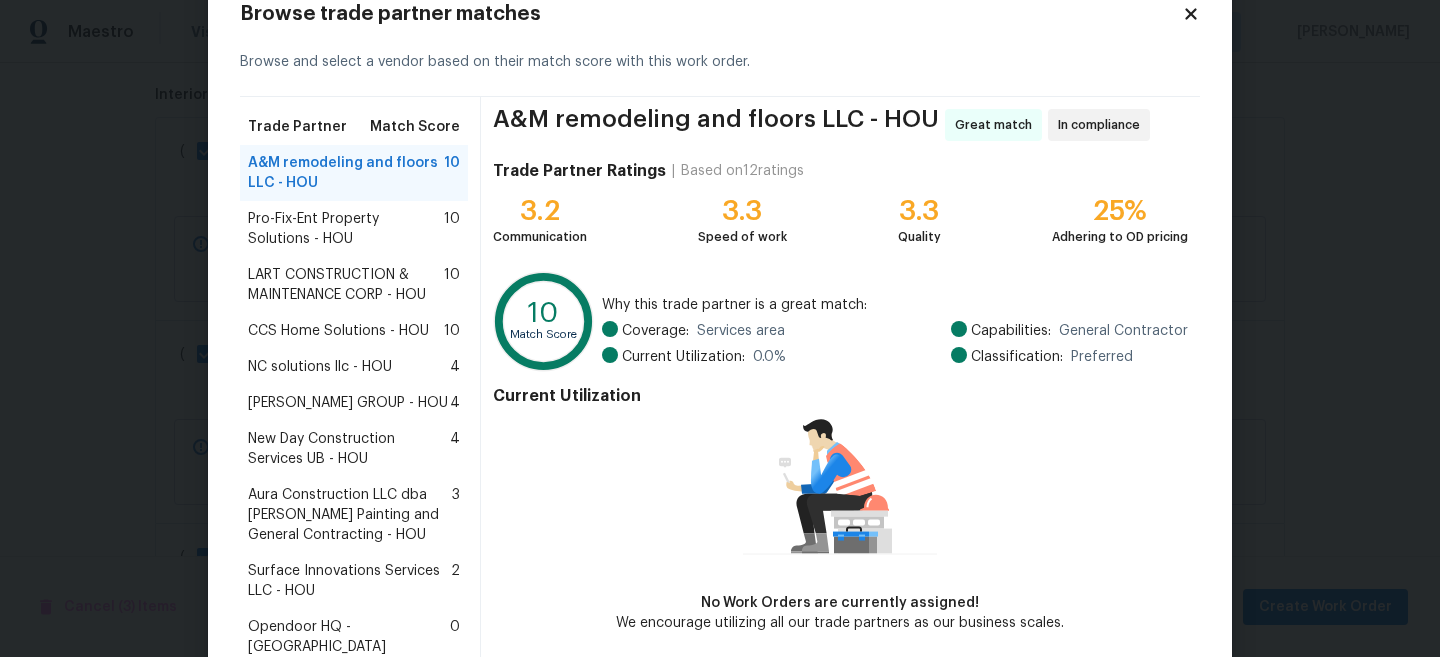 click on "BARAKEL VENZ GROUP - HOU" at bounding box center (348, 403) 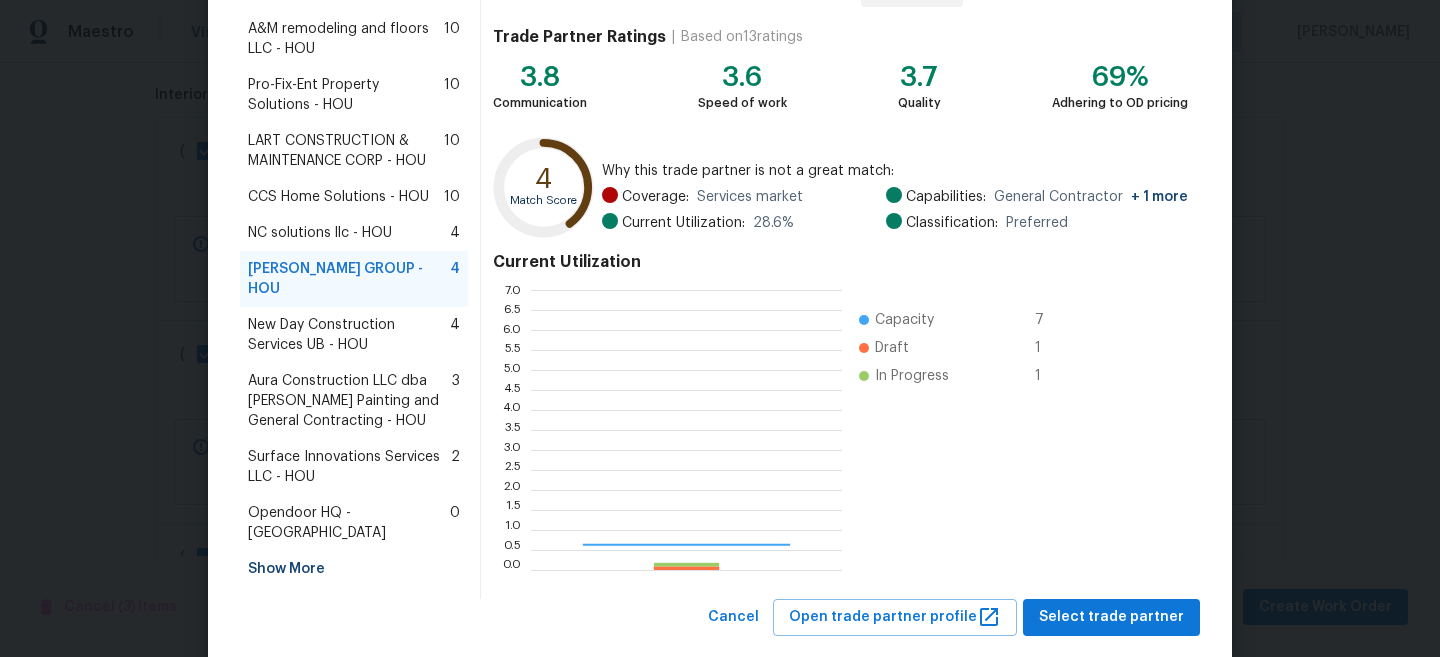 scroll, scrollTop: 225, scrollLeft: 0, axis: vertical 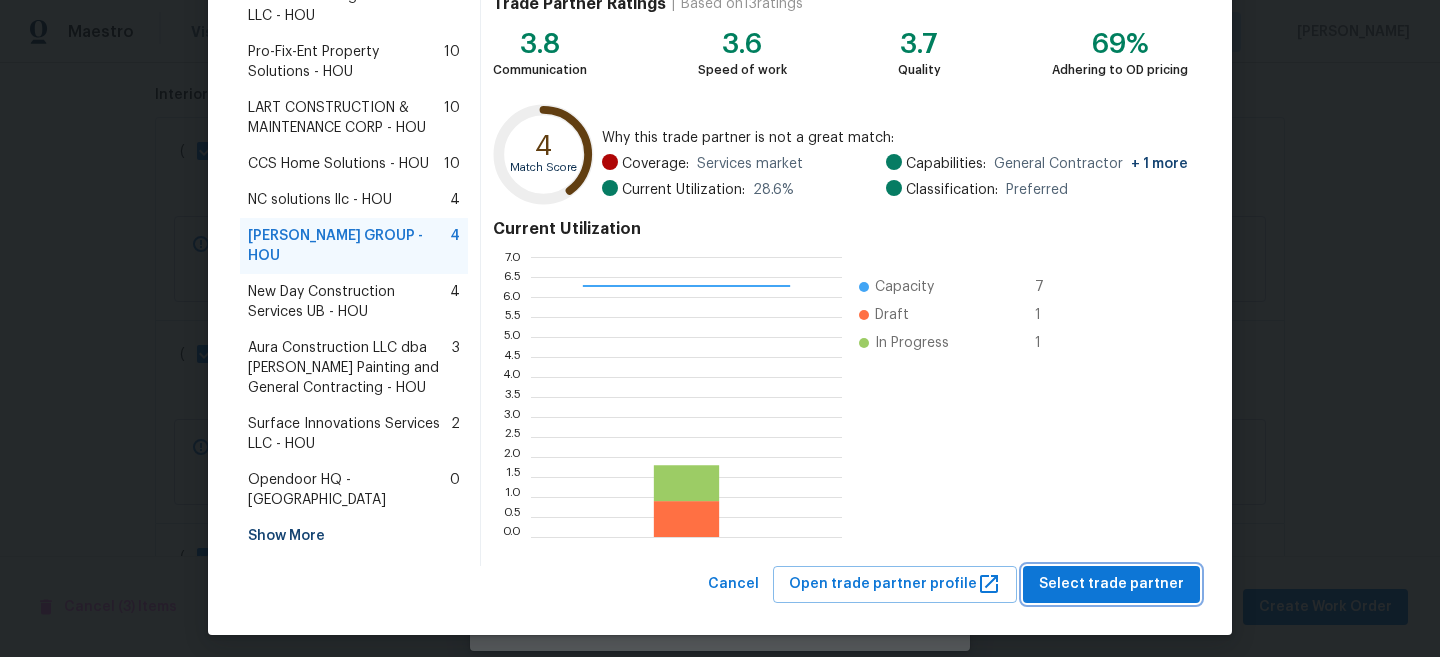 click on "Select trade partner" at bounding box center [1111, 584] 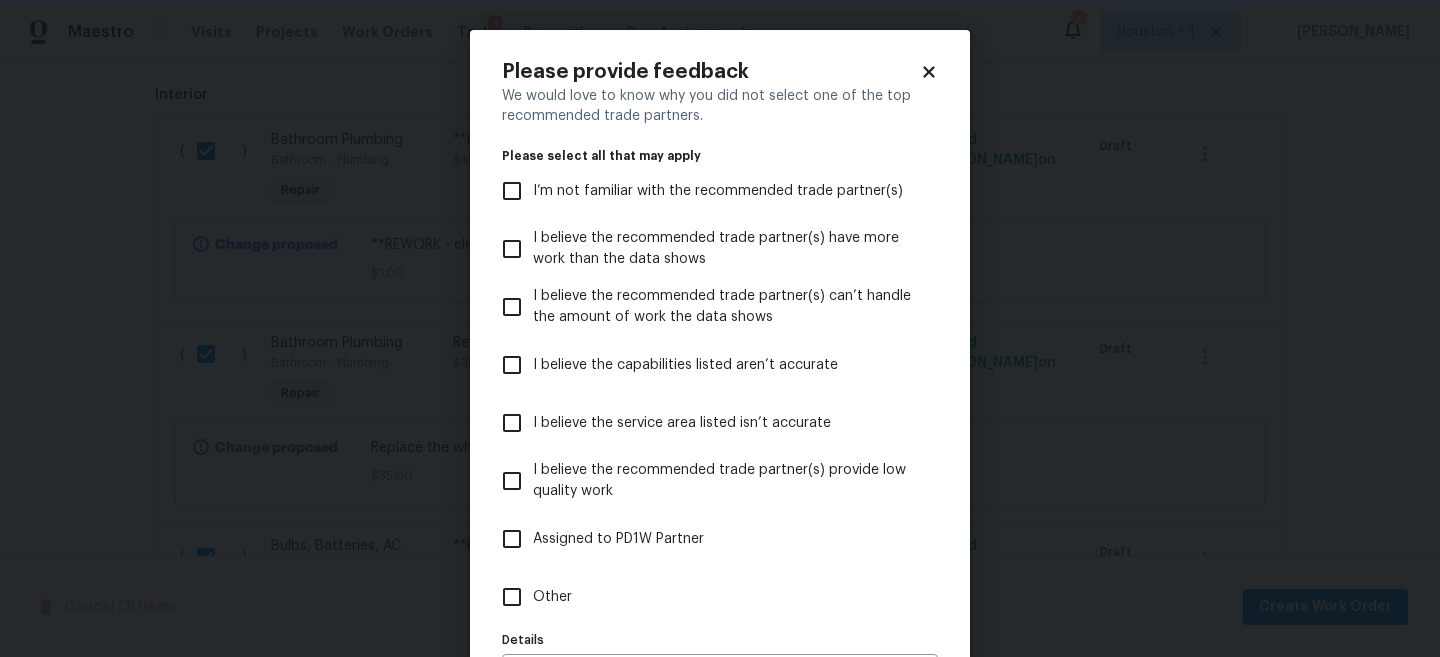 scroll, scrollTop: 0, scrollLeft: 0, axis: both 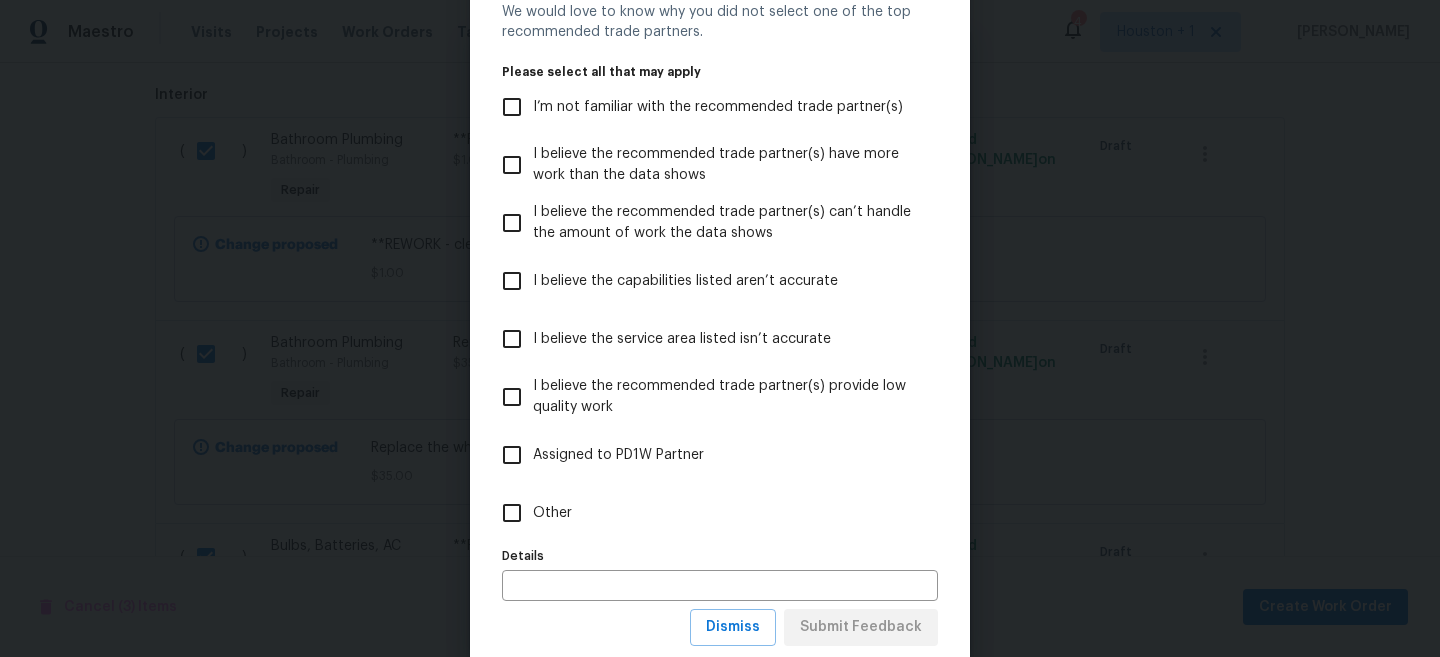click on "Other" at bounding box center [552, 513] 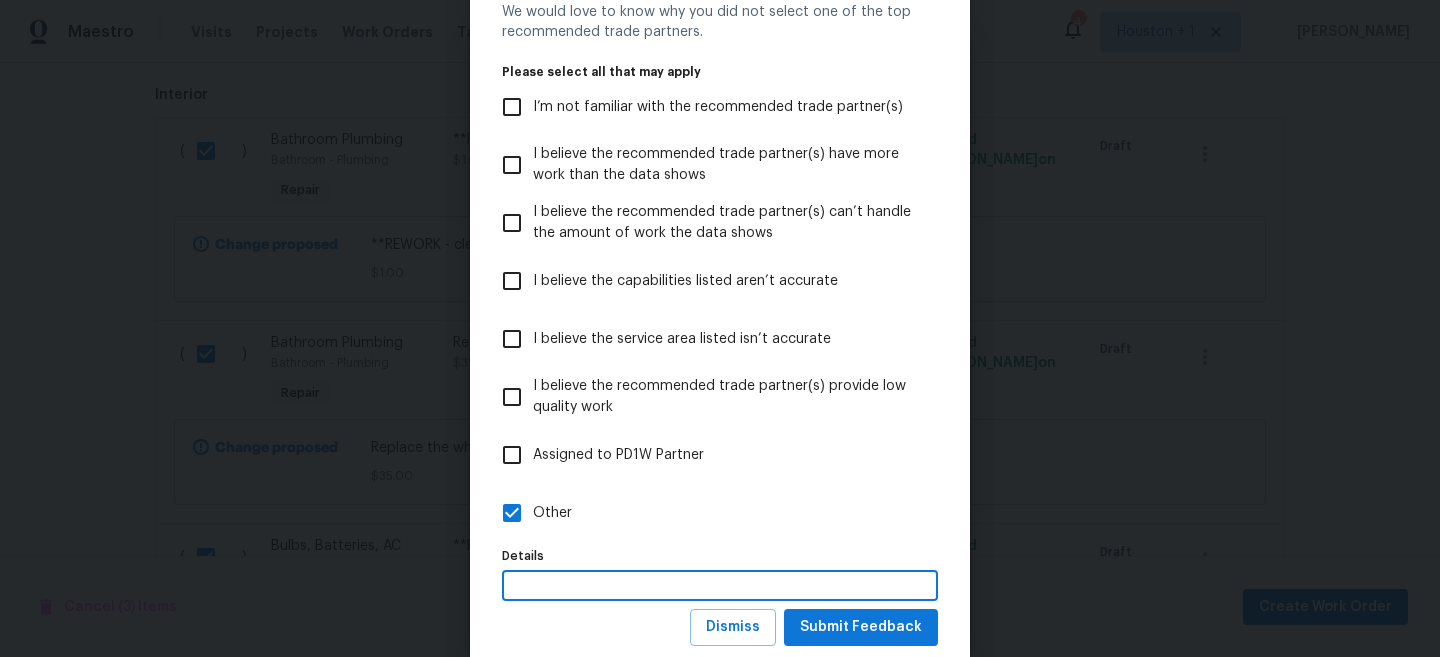 click at bounding box center (720, 585) 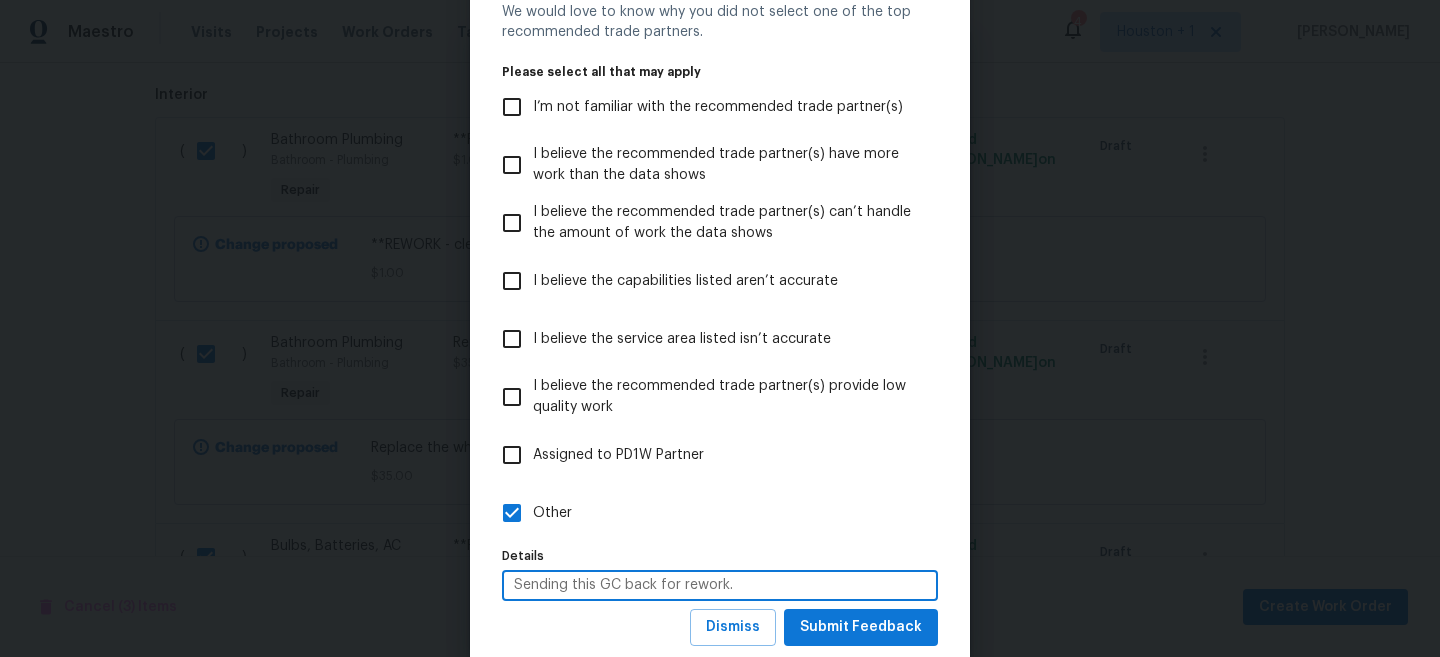 type on "Sending this GC back for rework." 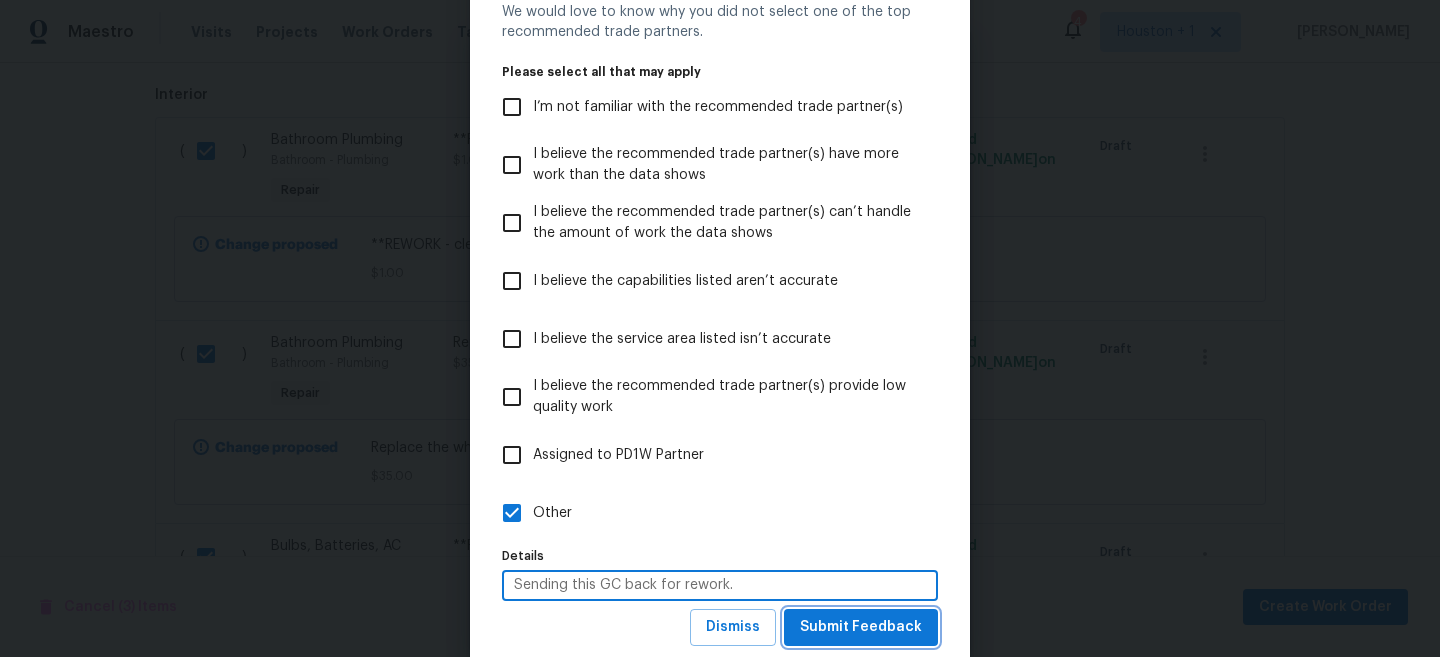 click on "Submit Feedback" at bounding box center (861, 627) 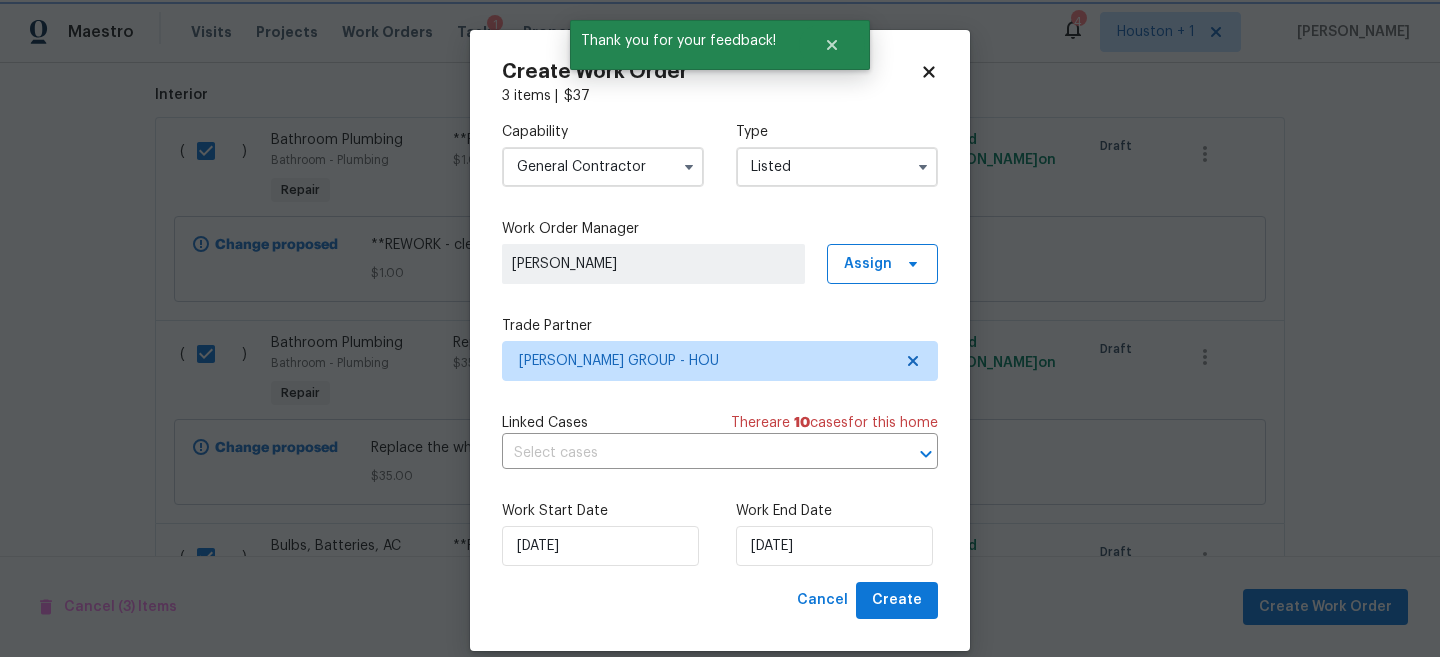 scroll, scrollTop: 0, scrollLeft: 0, axis: both 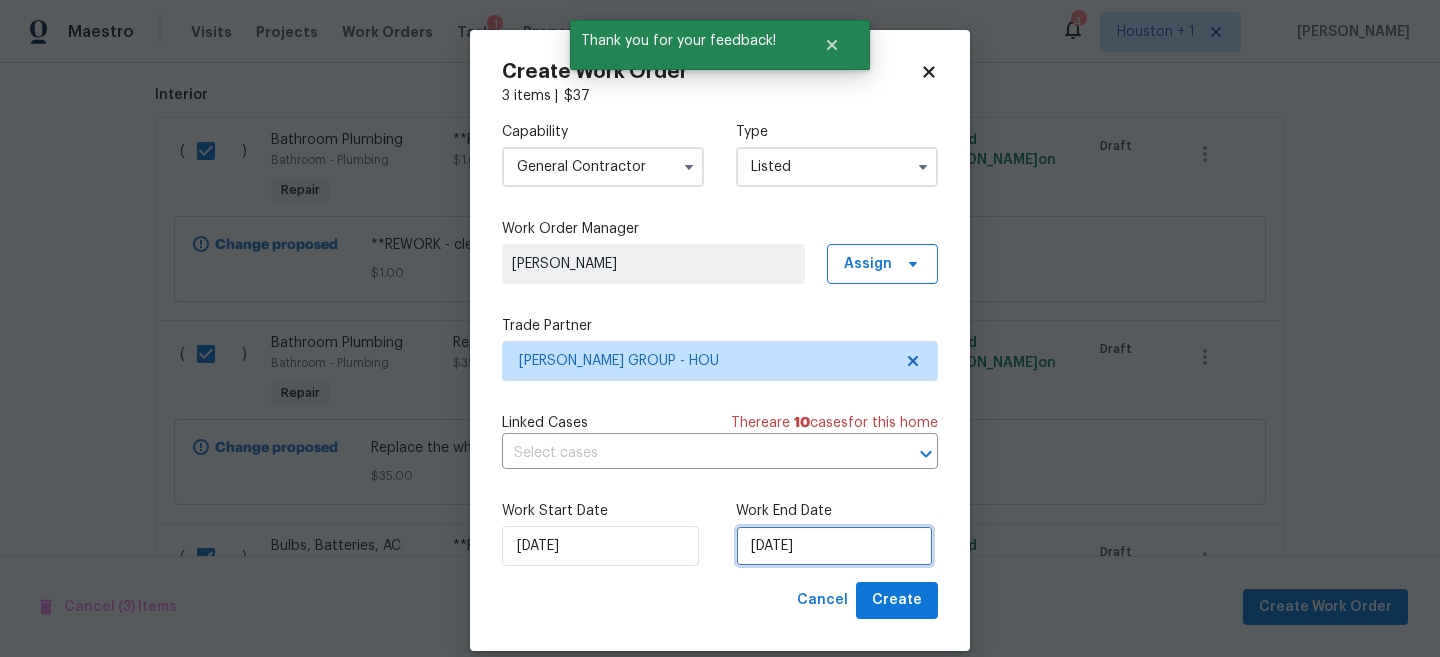click on "7/16/2025" at bounding box center [834, 546] 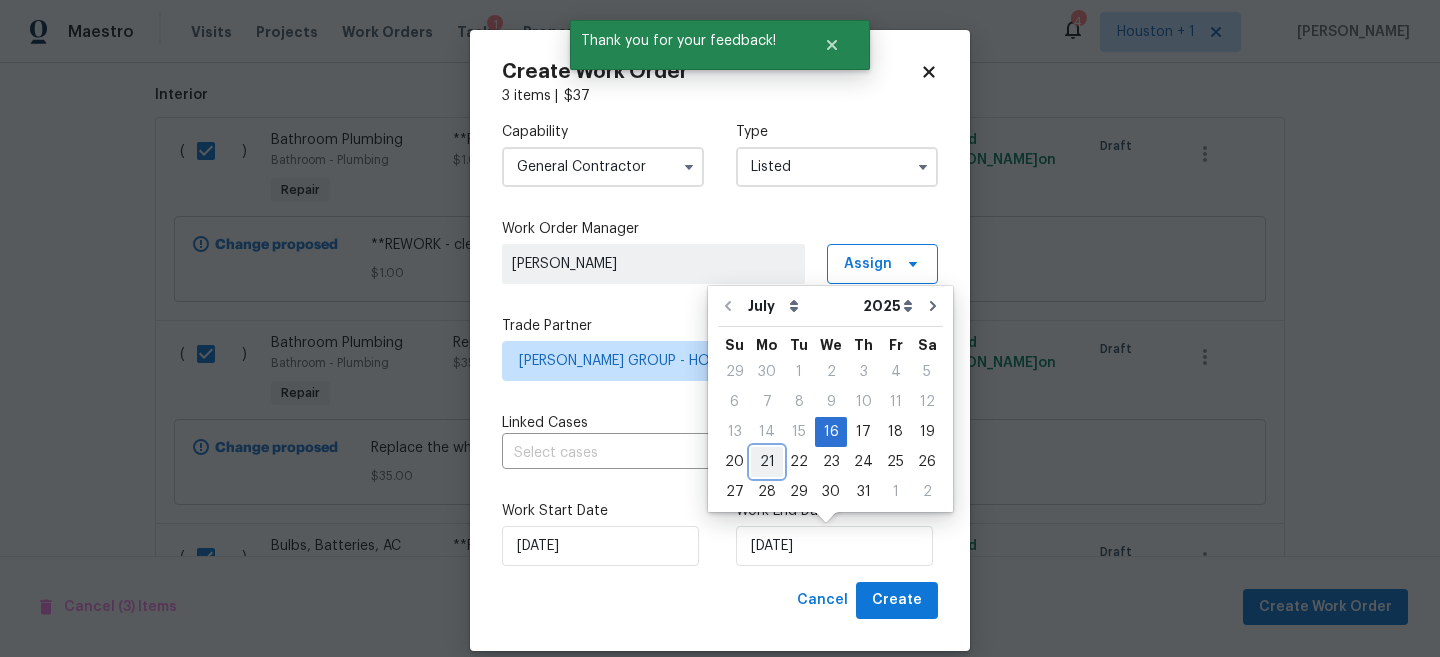 click on "21" at bounding box center [767, 462] 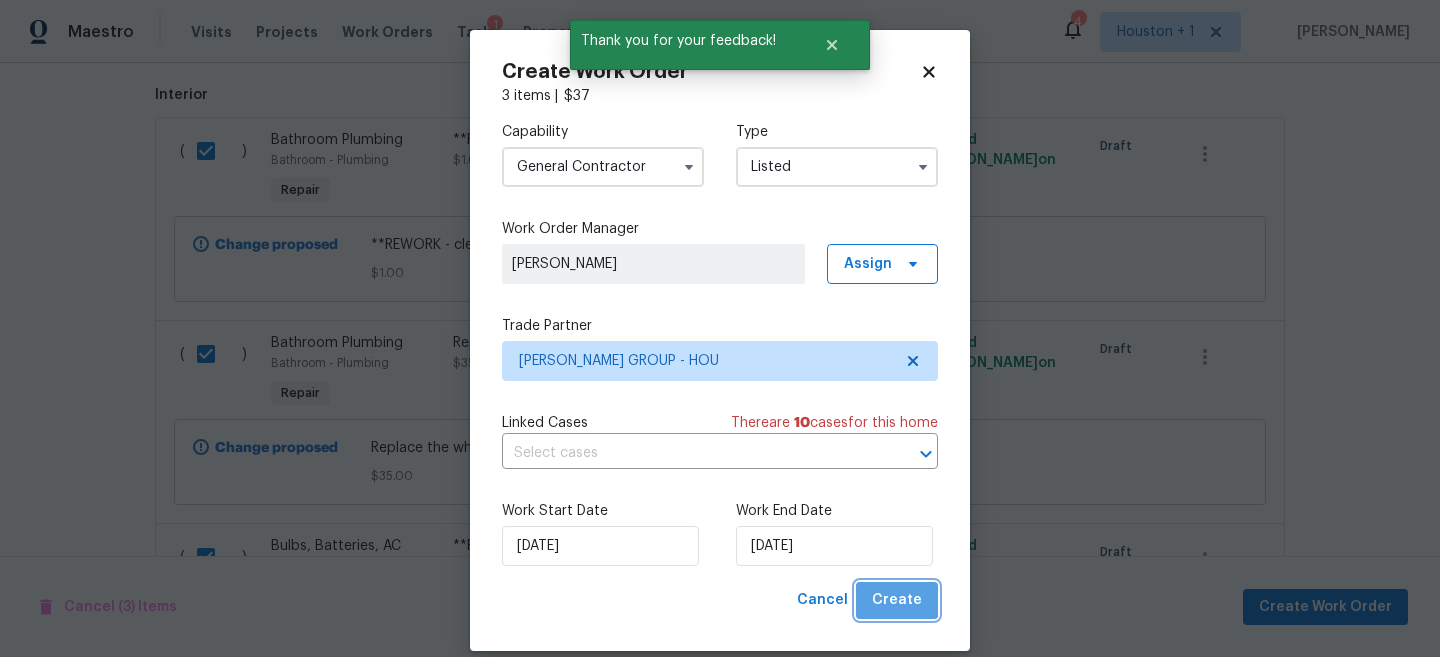 click on "Create" at bounding box center (897, 600) 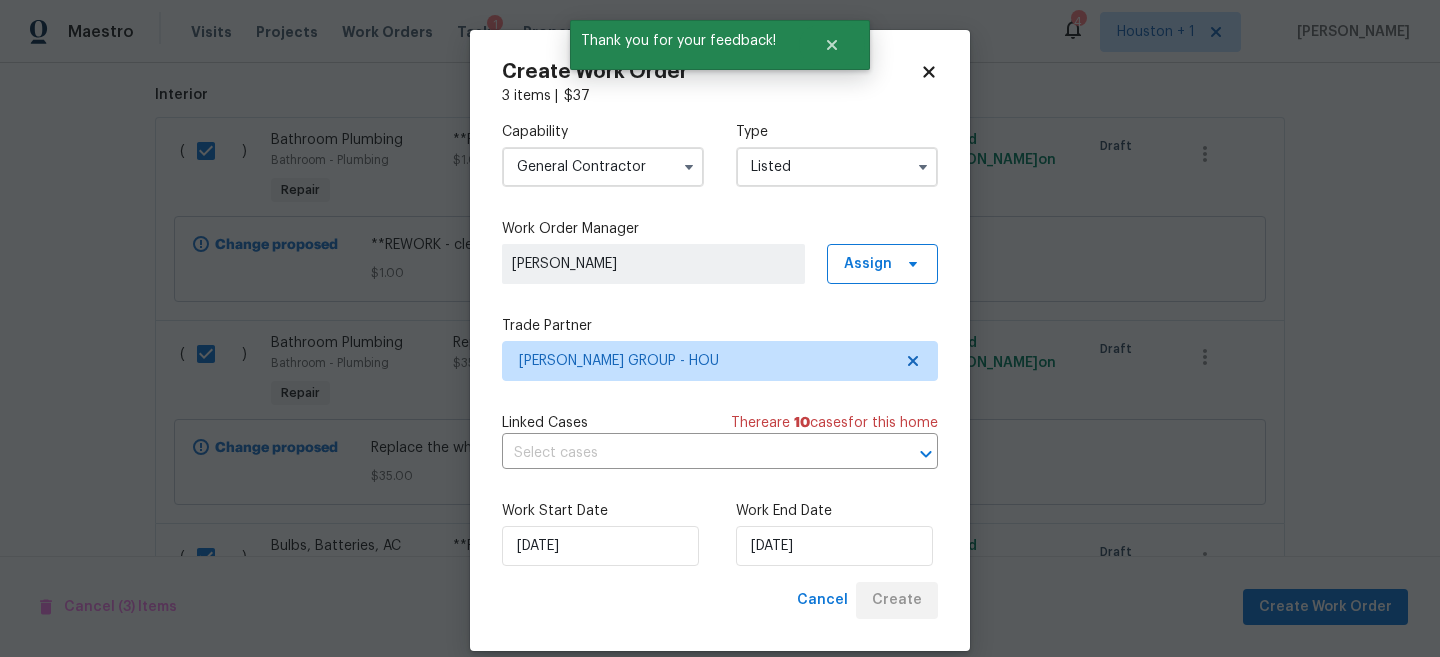checkbox on "false" 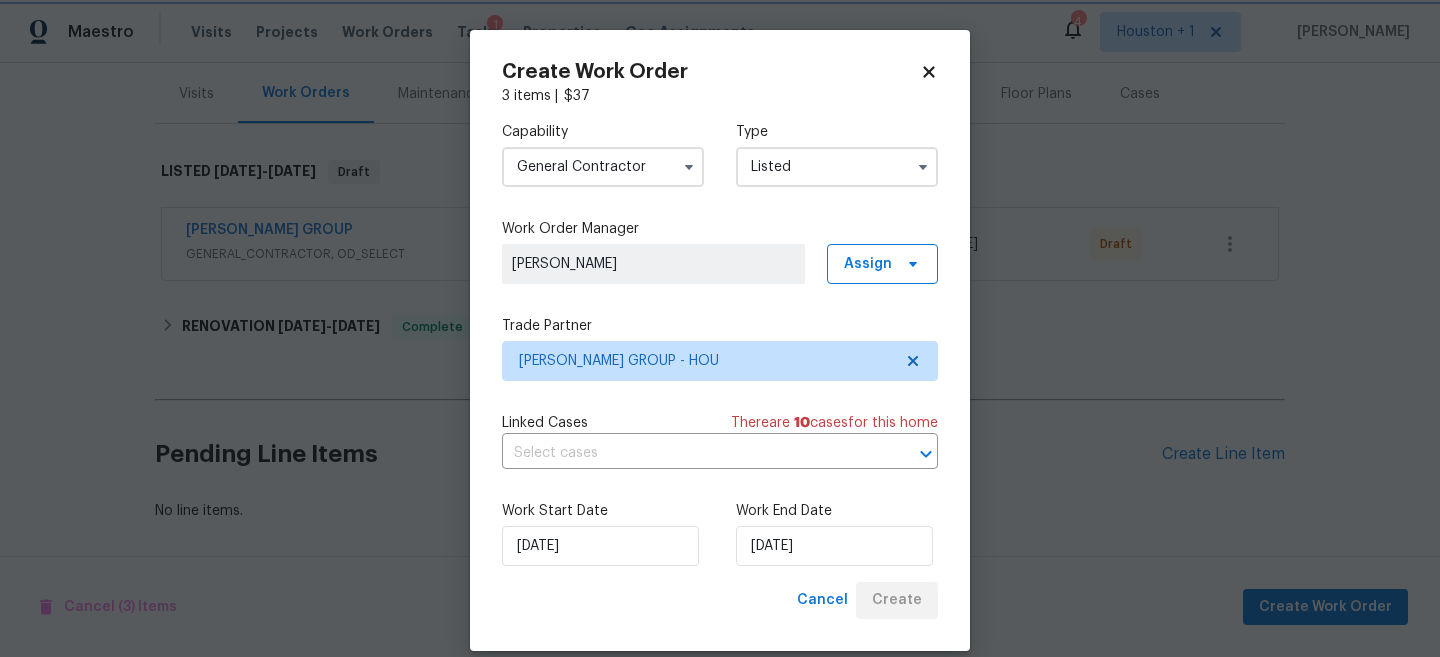 scroll, scrollTop: 239, scrollLeft: 0, axis: vertical 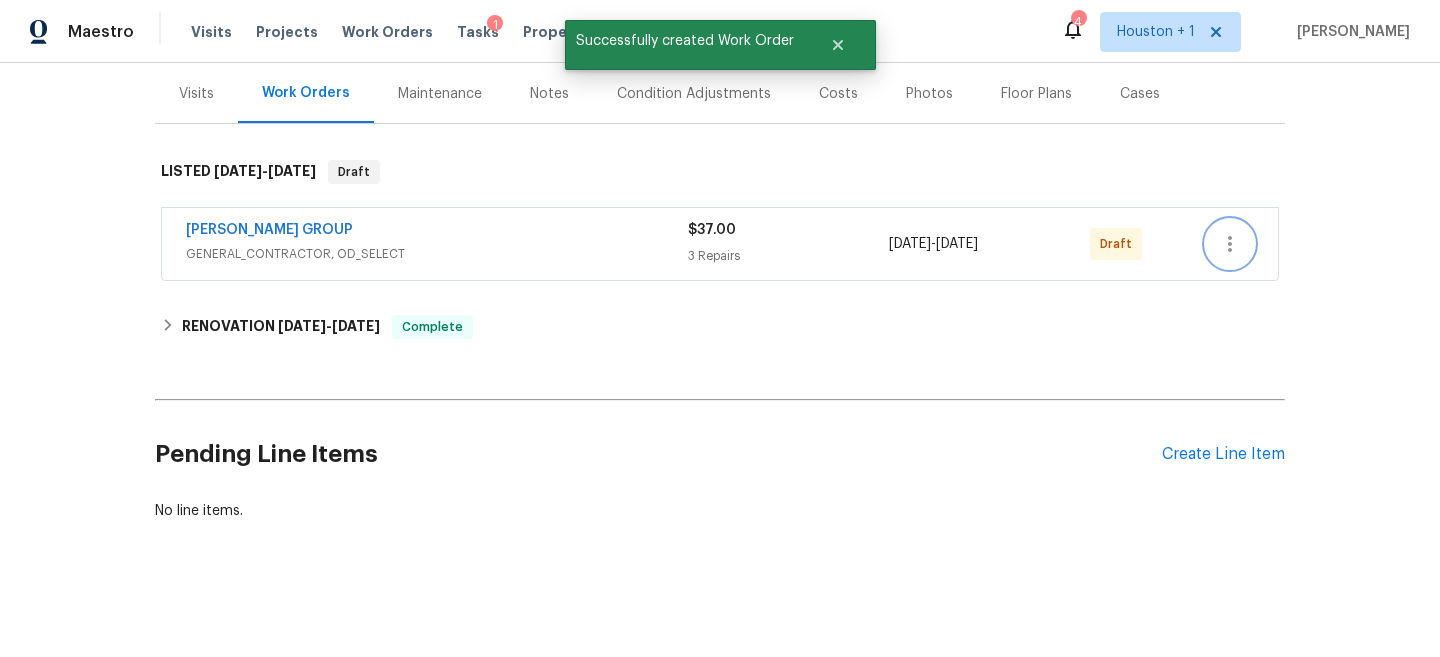 click at bounding box center (1230, 244) 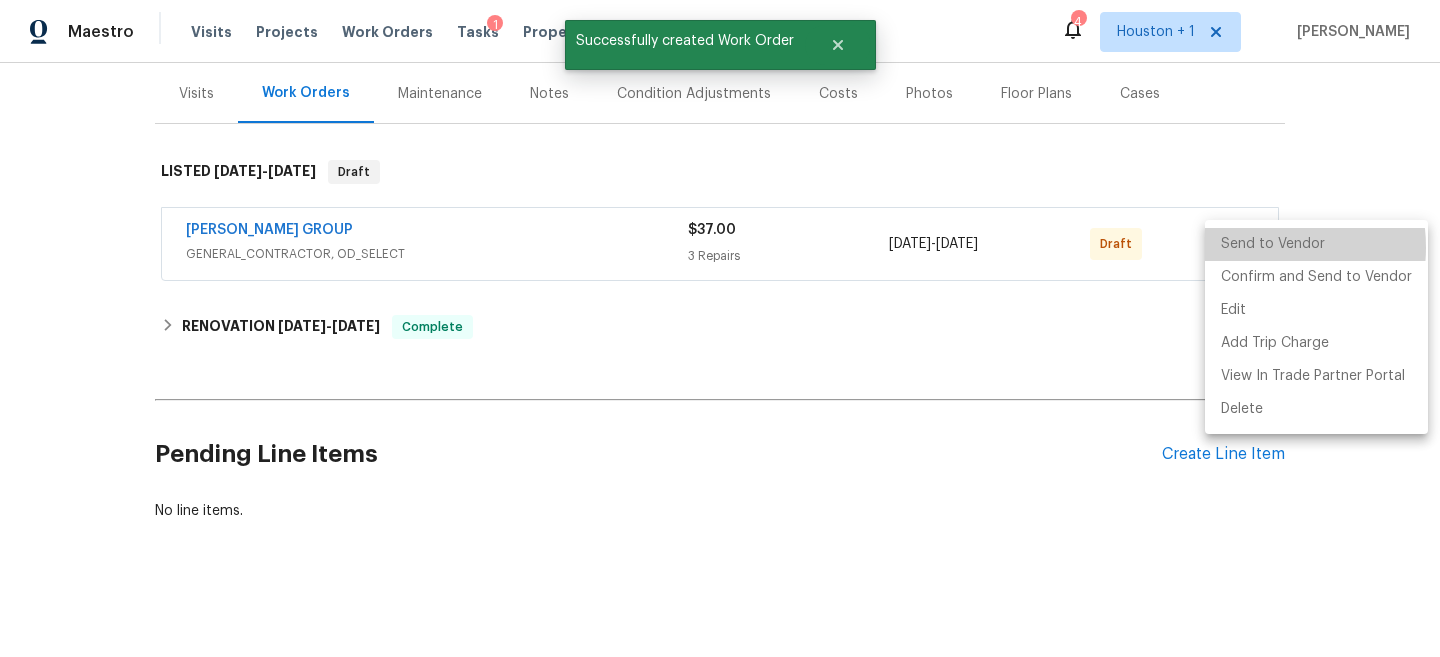 click on "Send to Vendor" at bounding box center (1316, 244) 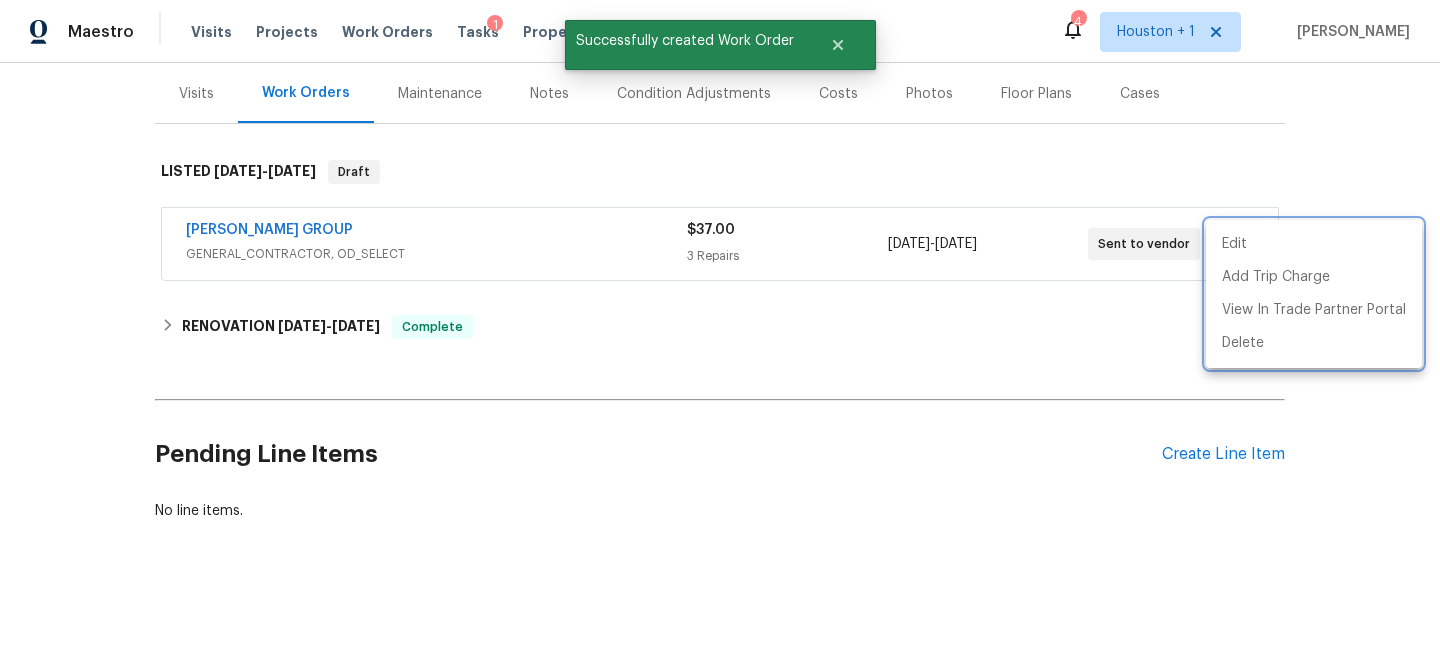 click at bounding box center [720, 328] 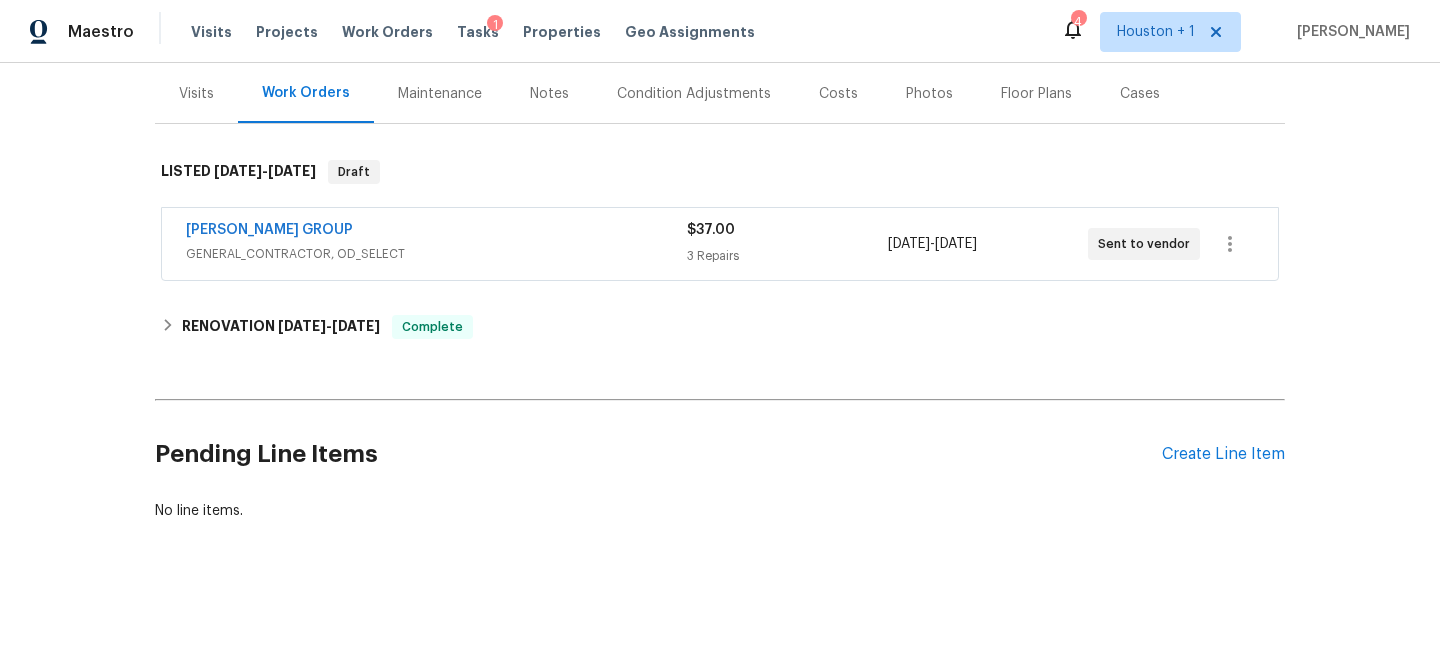 click on "Back to all projects 607 Red Oak Canyon Ln, La Marque, TX 77568 4 Beds | 2 Baths | Total: 2659 ft² | Above Grade: 2659 ft² | Basement Finished: N/A | 2007 Not seen today Mark Seen Actions Last Visit Date 7/8/2025  by  Luis Chavez   Project Listed   7/16/2025  -  7/21/2025 Draft Visits Work Orders Maintenance Notes Condition Adjustments Costs Photos Floor Plans Cases LISTED   7/16/25  -  7/21/25 Draft BARAKEL VENZ GROUP GENERAL_CONTRACTOR, OD_SELECT $37.00 3 Repairs 7/16/2025  -  7/21/2025 Sent to vendor RENOVATION   6/16/25  -  6/25/25 Complete Honey Dew Lawn & Landscaping, LLC IRRIGATION, LANDSCAPING_MAINTENANCE, HARDSCAPE_LANDSCAPE, TREE_SERVICES $350.00 2 Repairs 6/23/2025  -  6/25/2025 Paid Summit Floors, Inc. FLOORING $1,730.00 1 Repair 6/16/2025  -  6/25/2025 Complete Centralized Purchasing PAINTING, APPLIANCE, CABINETS, OD_SELECT $1,079.23 4 Repairs 6/16/2025  -  6/16/2025 Complete BARAKEL VENZ GROUP GENERAL_CONTRACTOR, OD_SELECT $7,960.10 18 Repairs | 2 Upgrade 6/16/2025  -  6/25/2025 Paid" at bounding box center (720, 360) 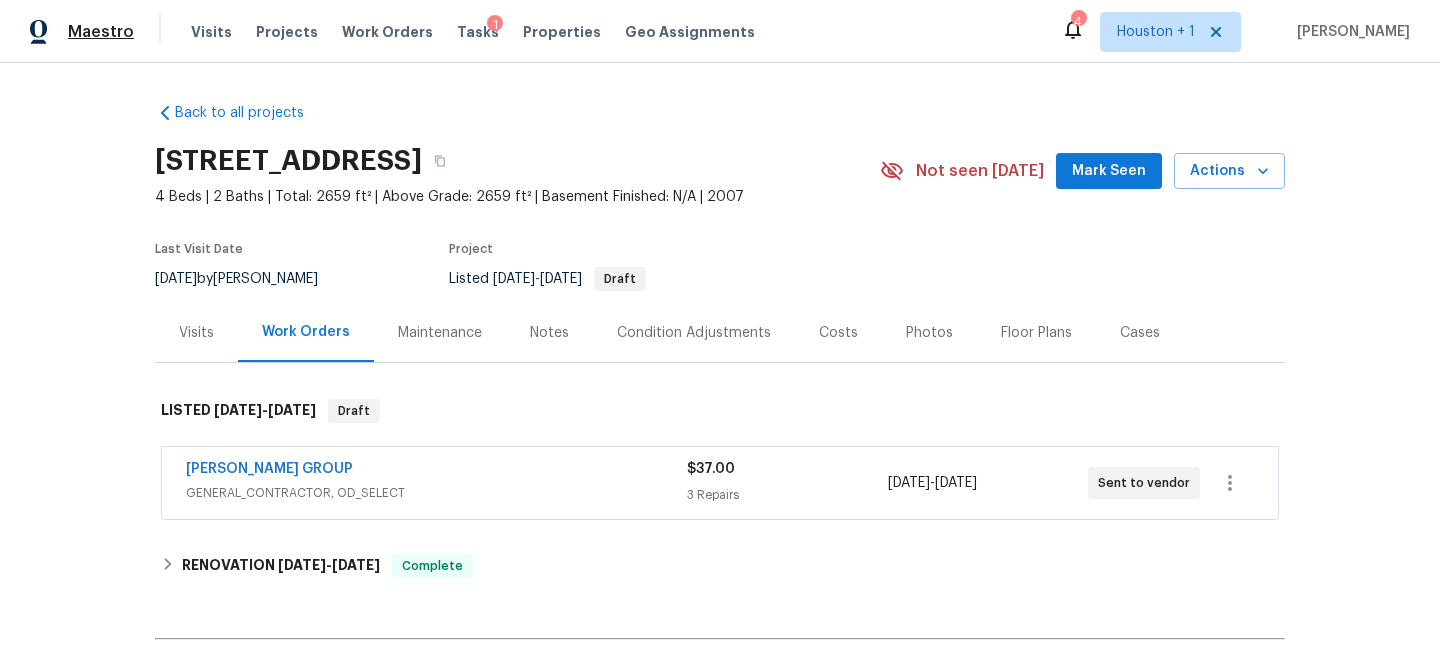 click on "Maestro" at bounding box center (101, 32) 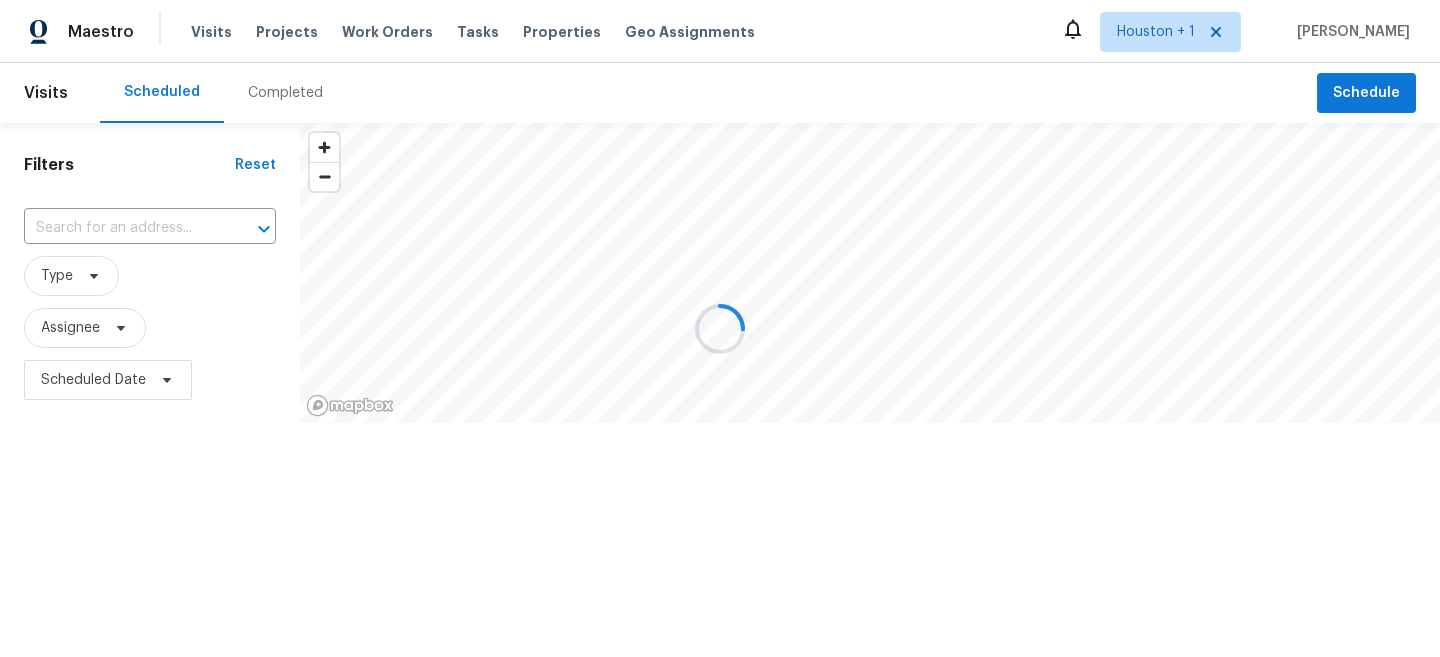 scroll, scrollTop: 0, scrollLeft: 0, axis: both 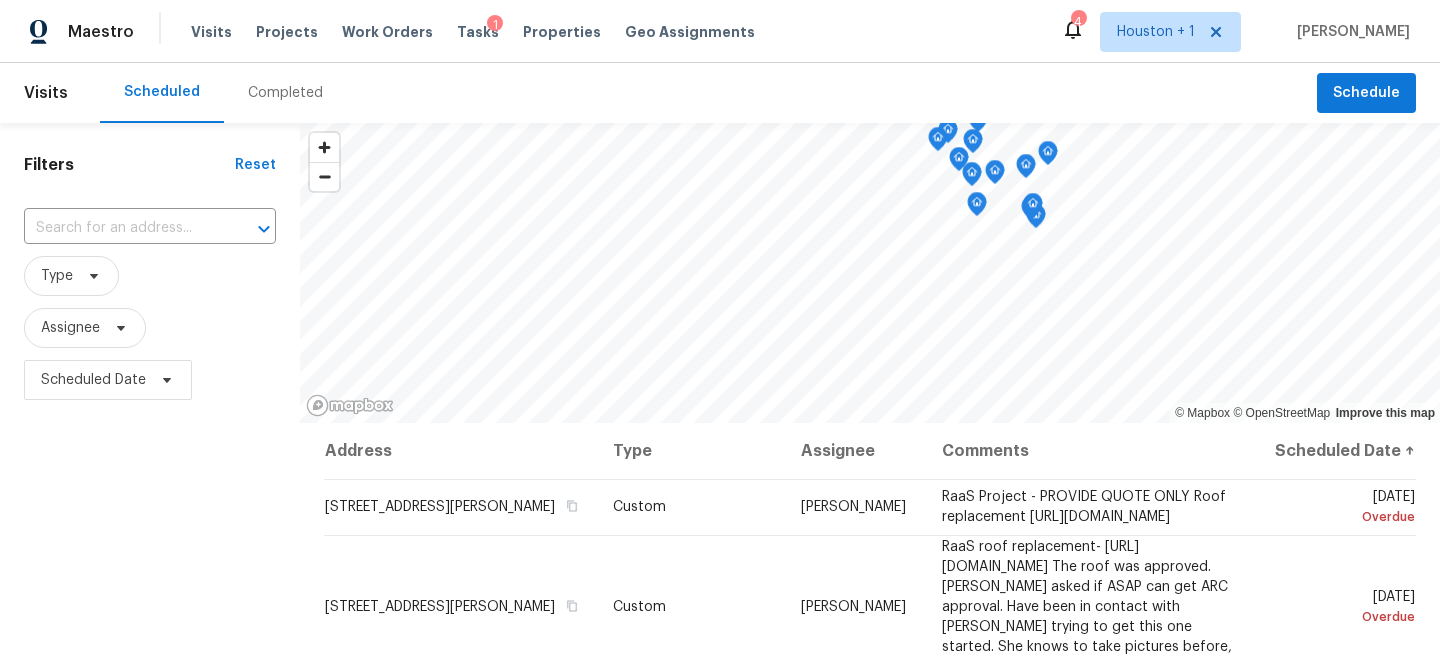 click on "Completed" at bounding box center [285, 93] 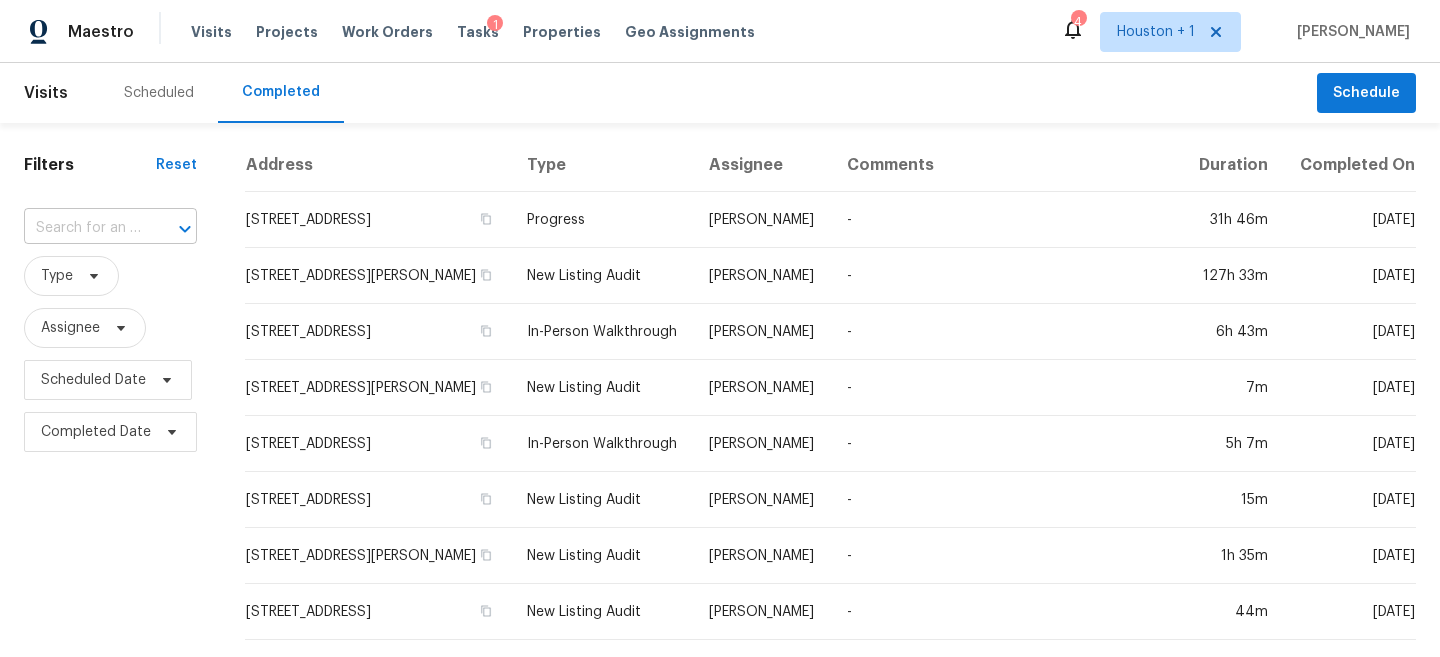 click at bounding box center (171, 229) 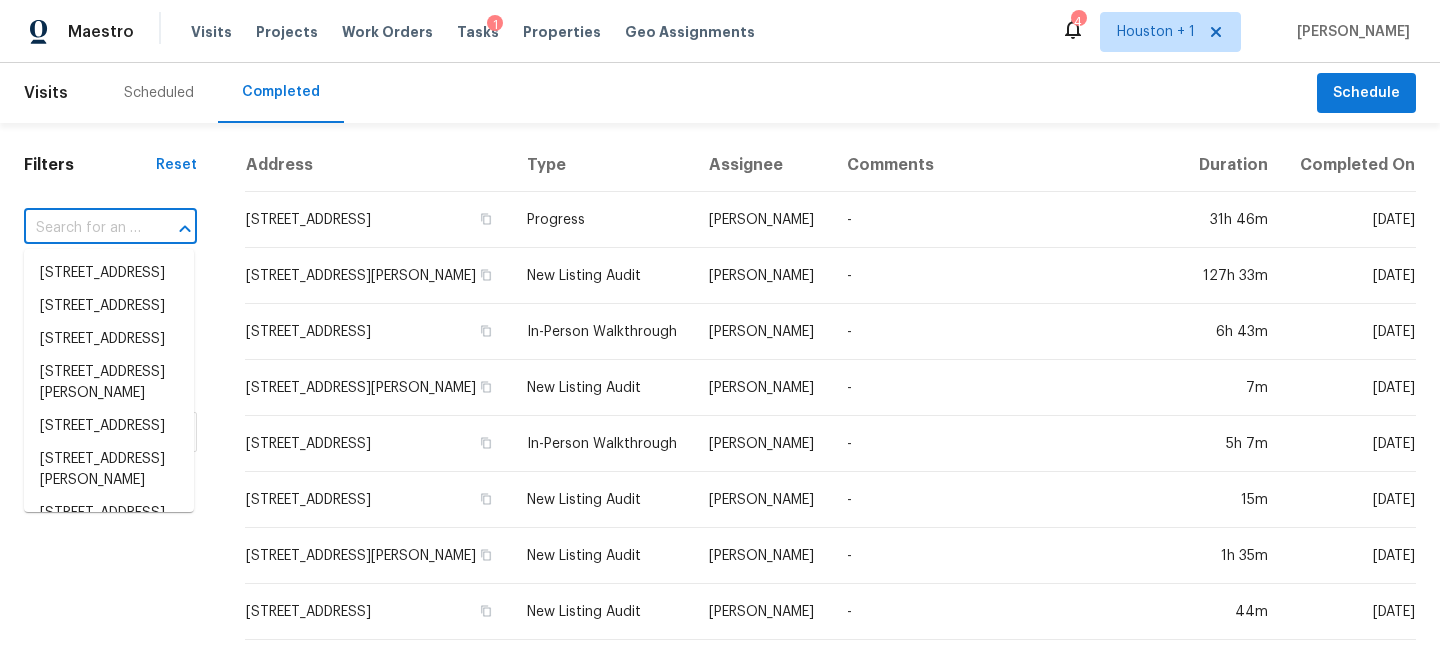 click on "Filters Reset ​ Type Assignee Scheduled Date Completed Date" at bounding box center (110, 797) 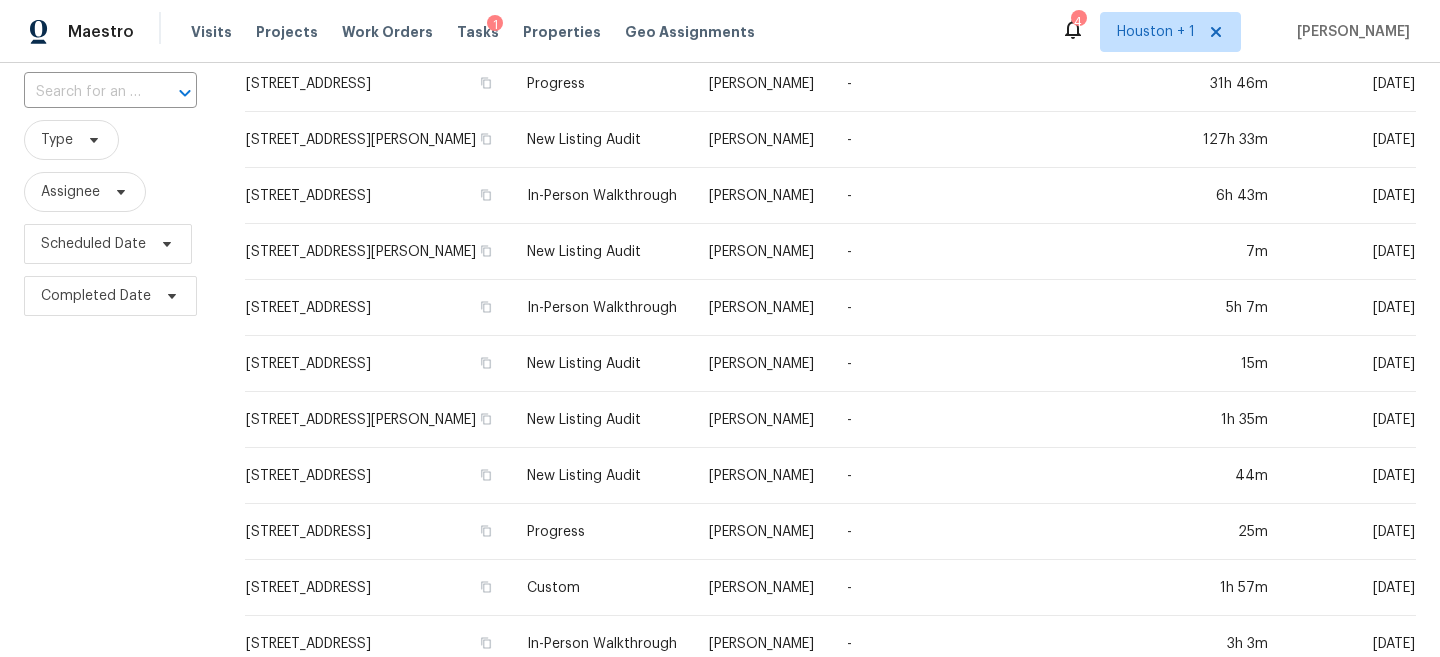 scroll, scrollTop: 156, scrollLeft: 0, axis: vertical 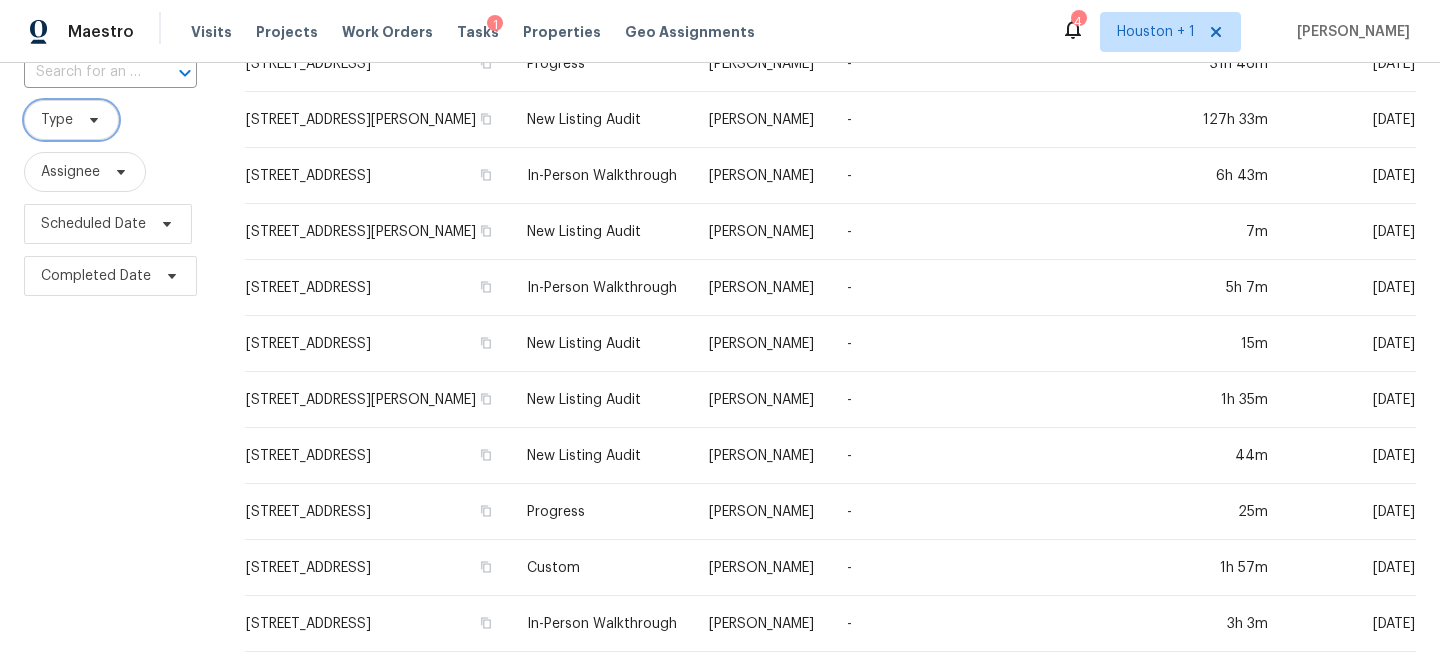click at bounding box center [91, 120] 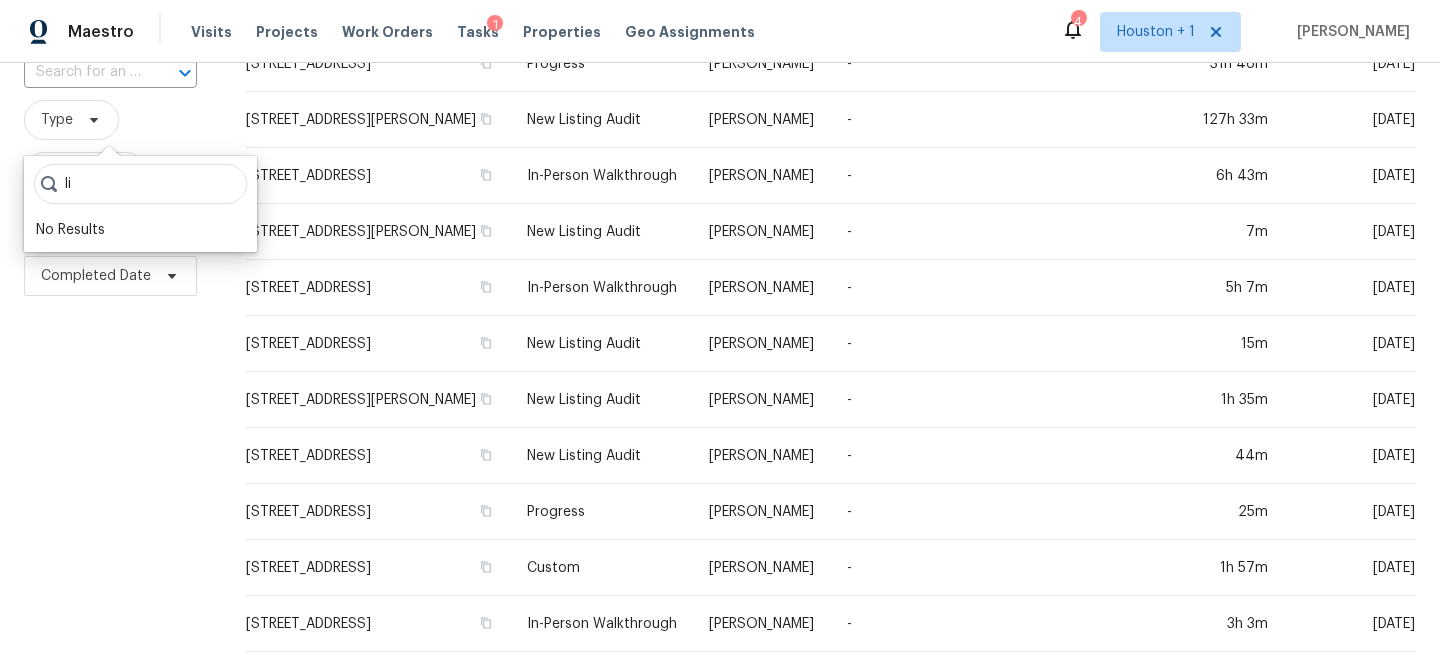 type on "l" 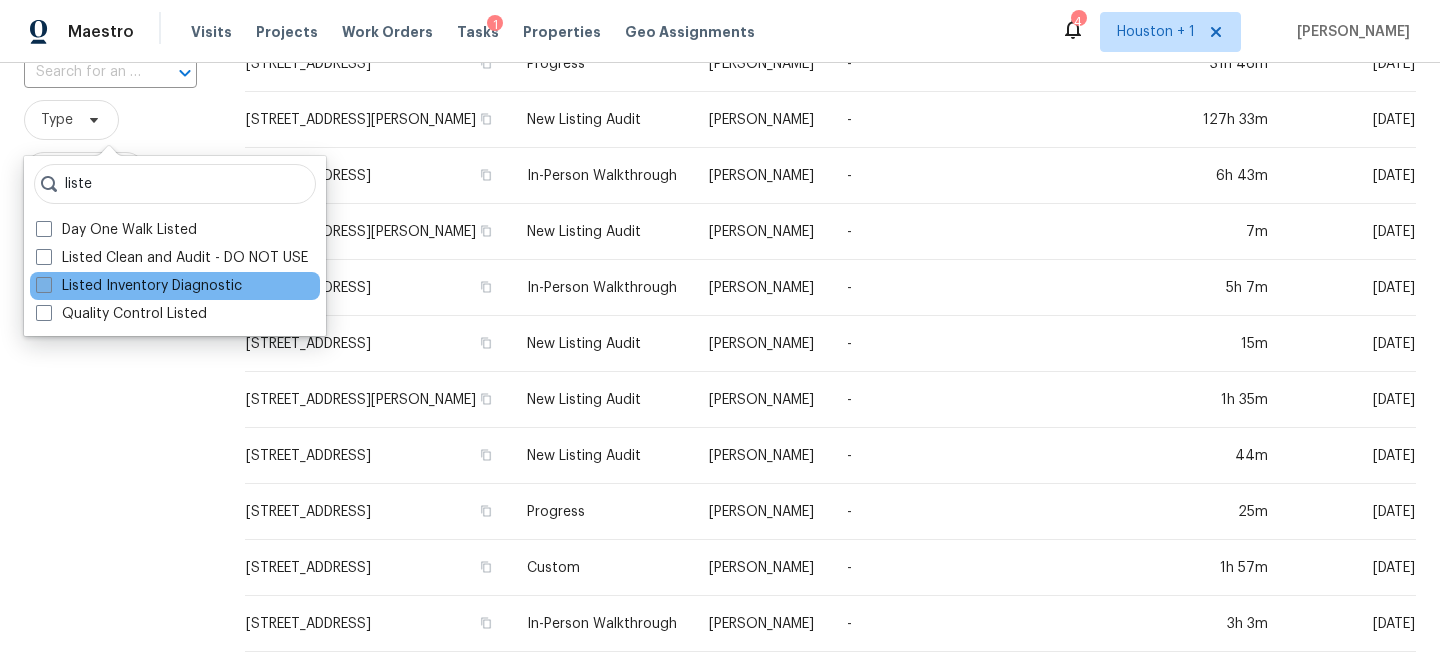 type on "liste" 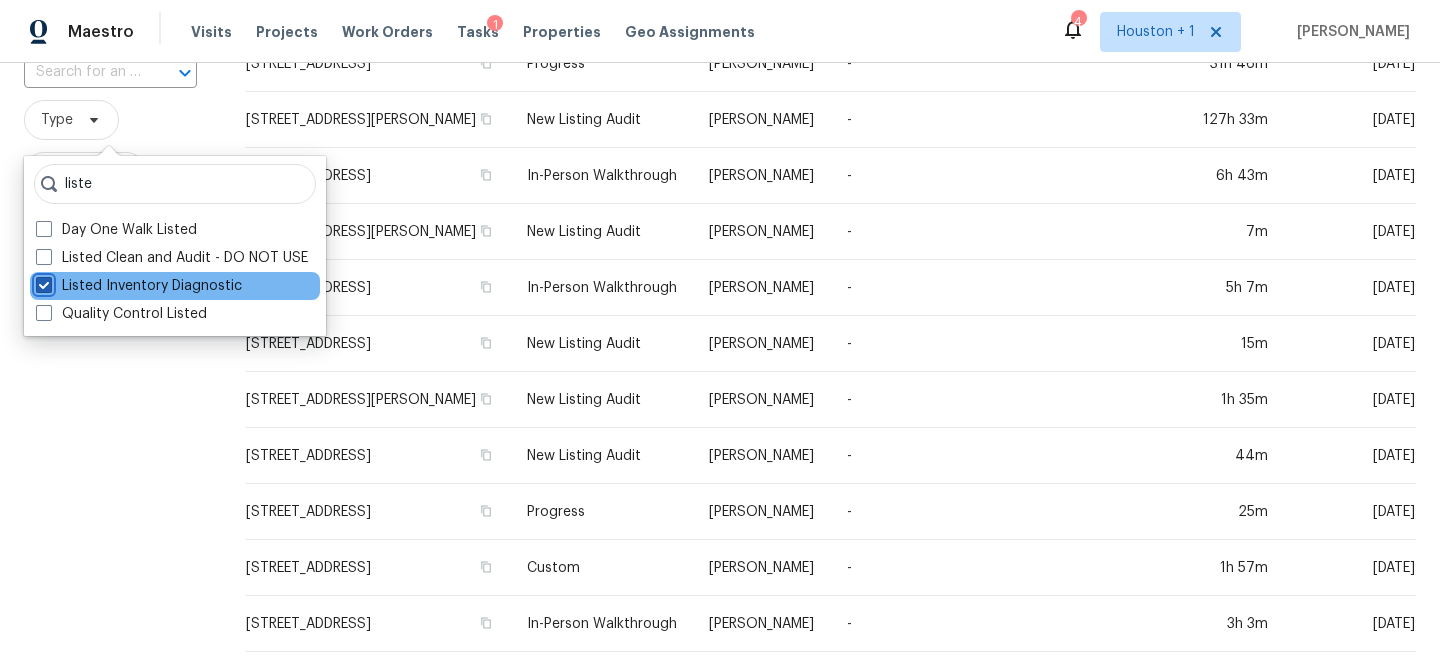 checkbox on "true" 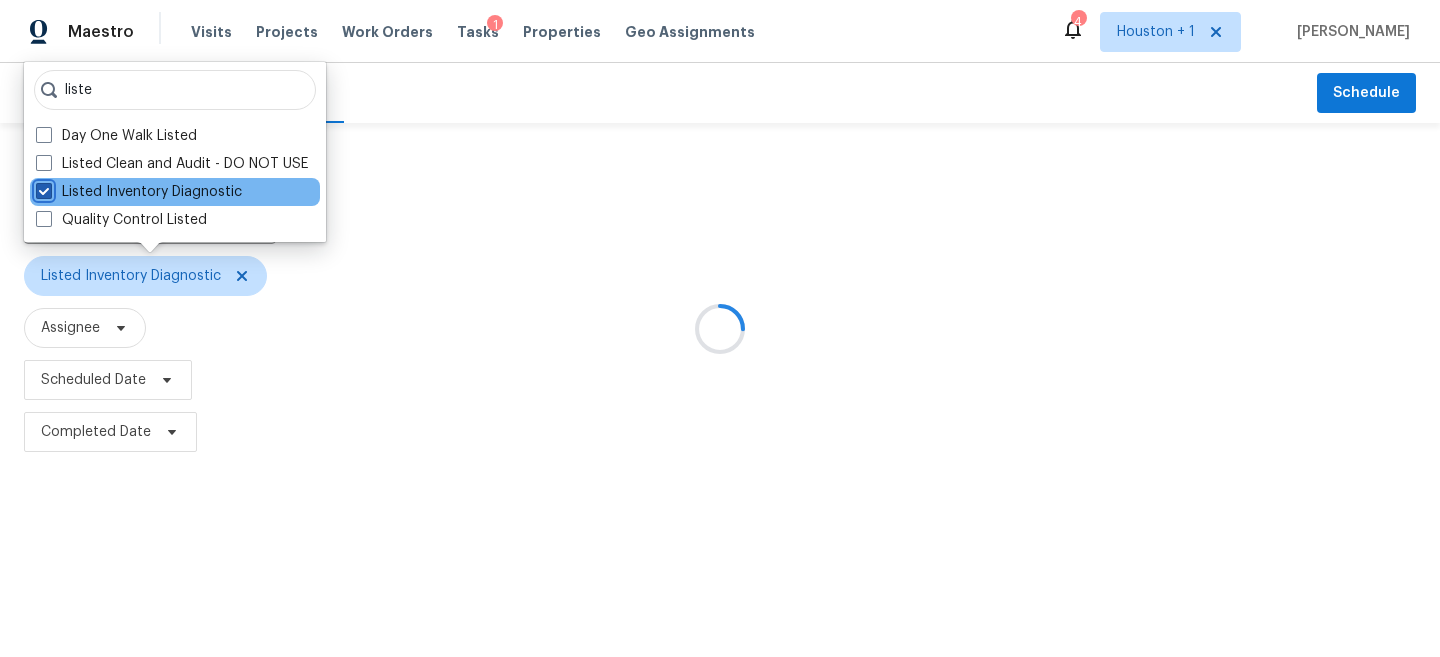 scroll, scrollTop: 0, scrollLeft: 0, axis: both 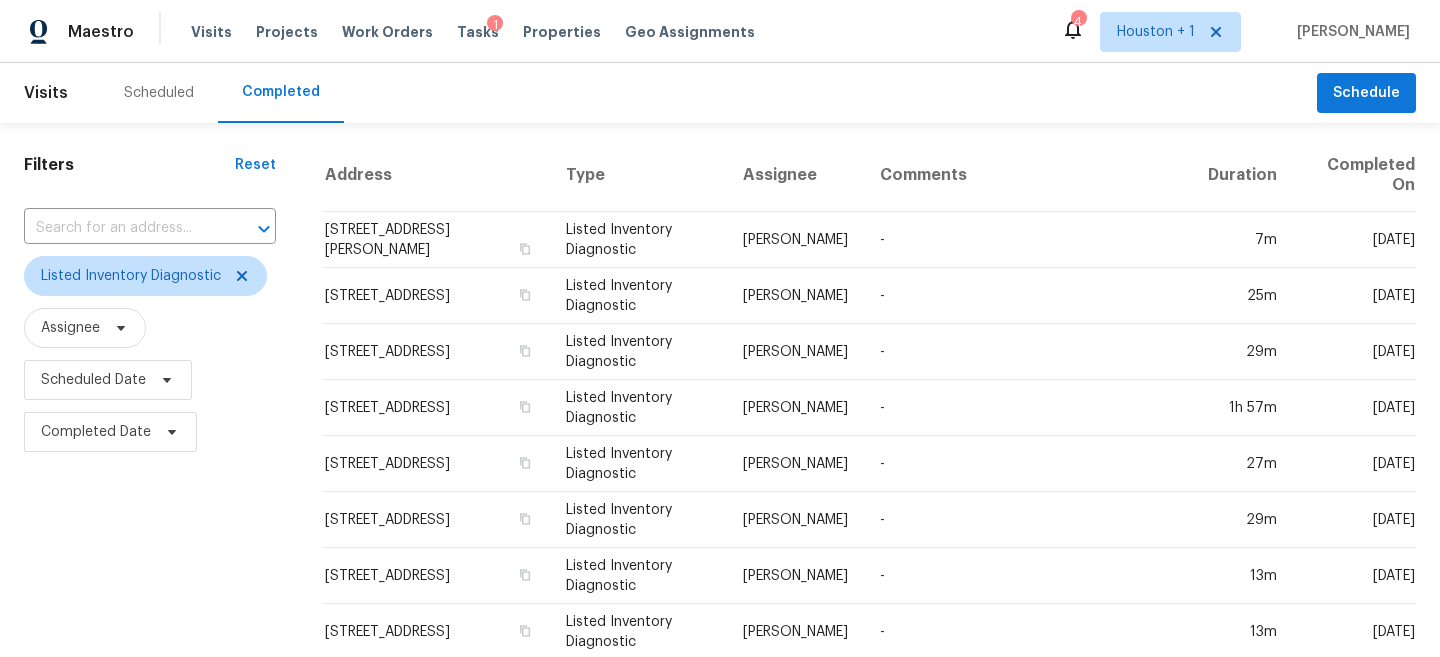 click on "Assignee" at bounding box center (150, 328) 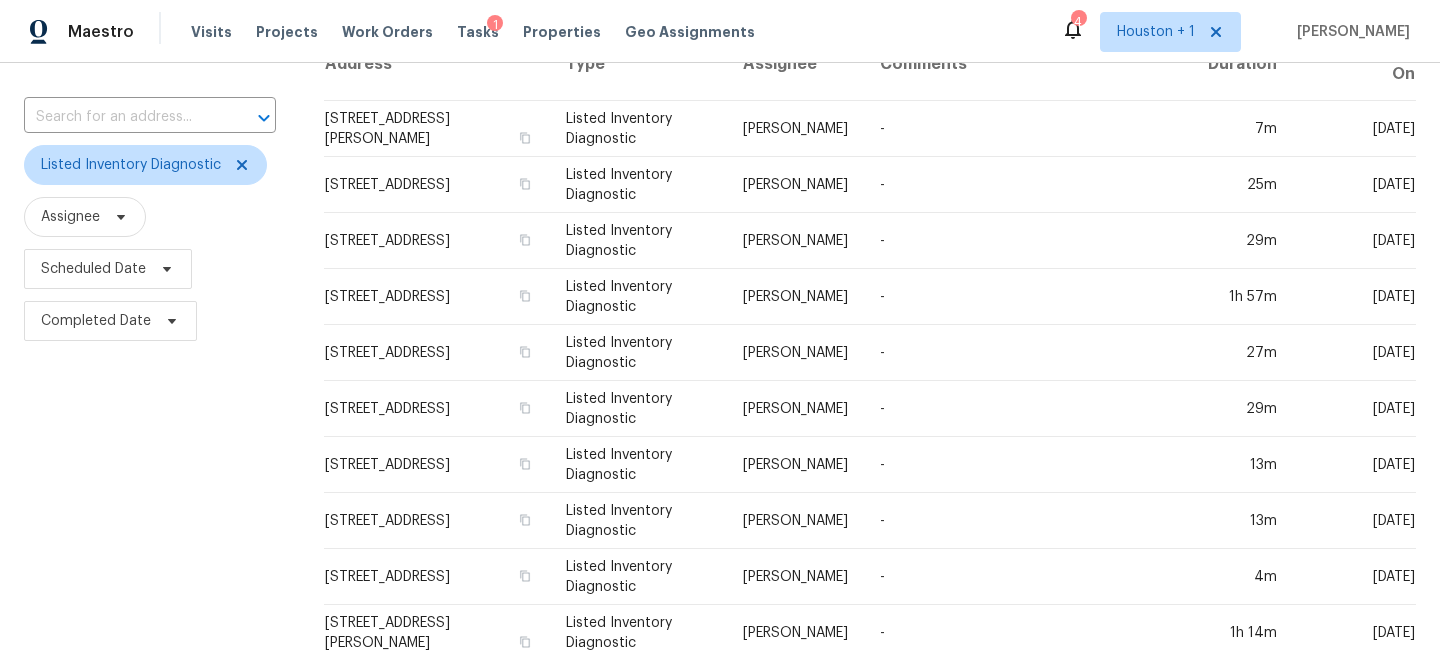 scroll, scrollTop: 115, scrollLeft: 0, axis: vertical 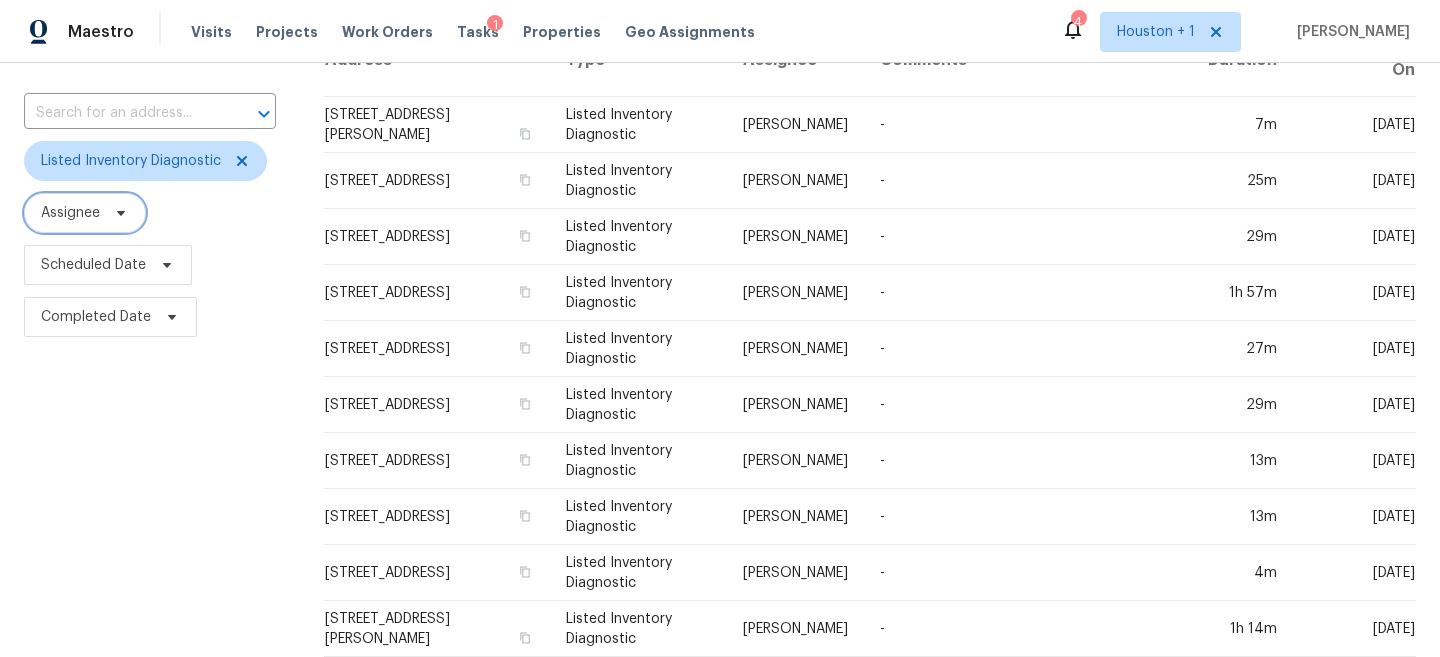 click on "Assignee" at bounding box center [70, 213] 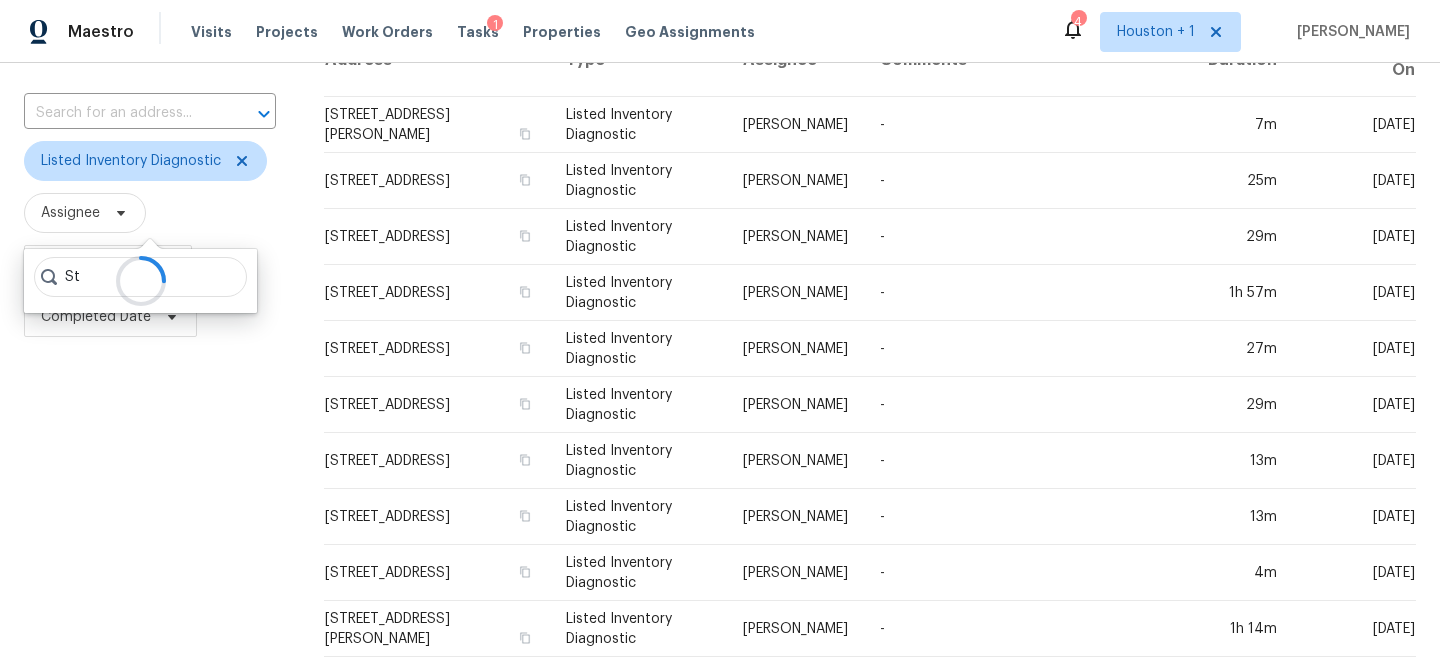 type on "S" 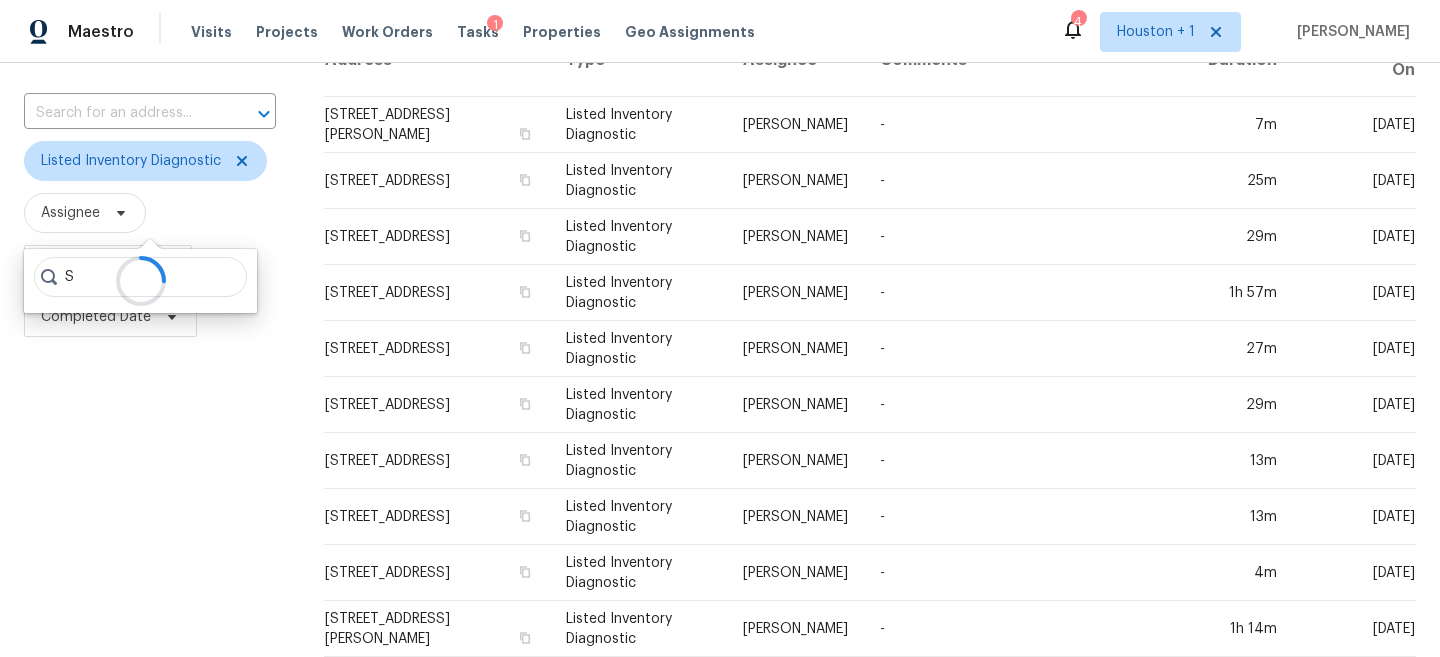 type 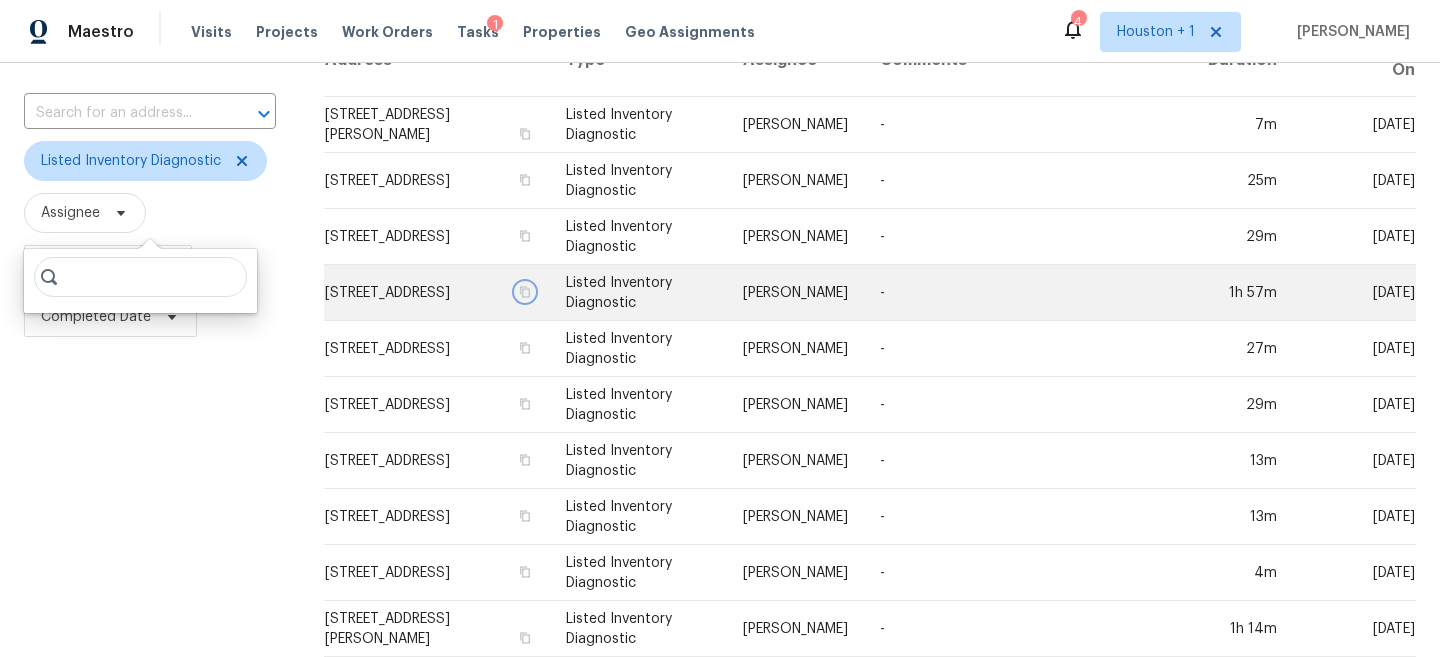 click 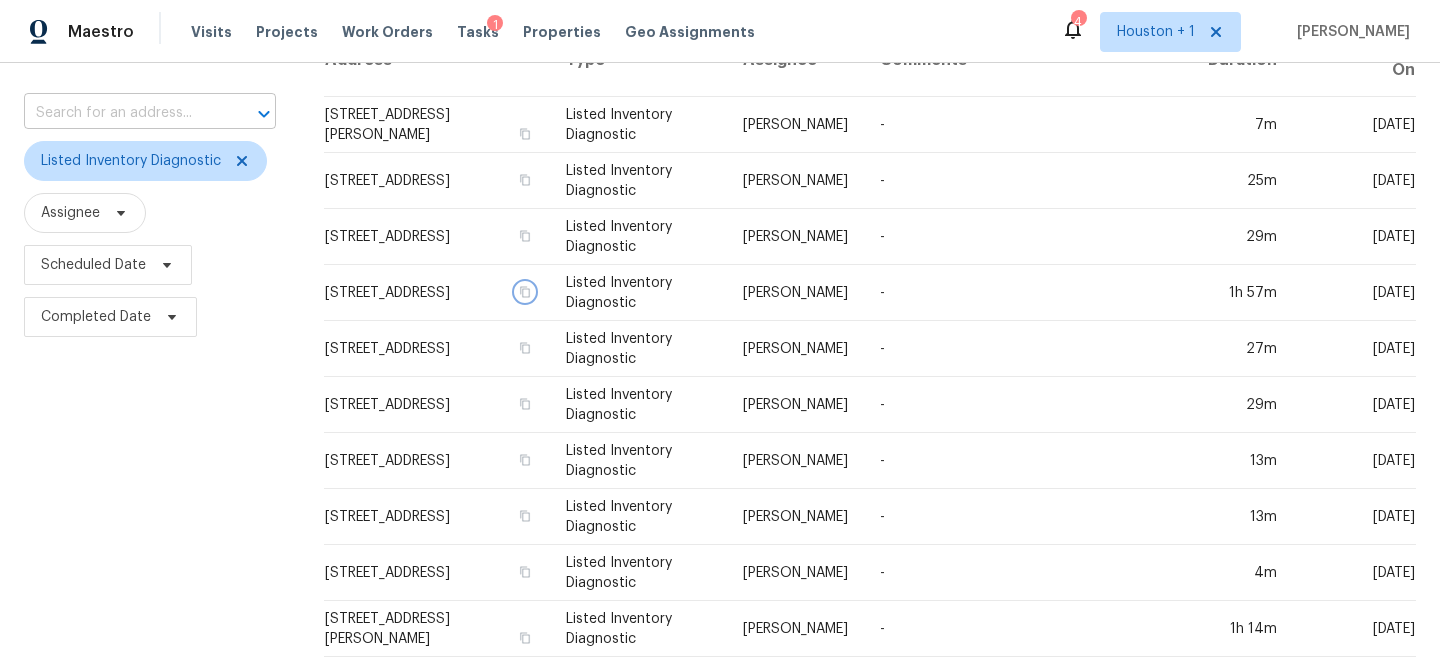 scroll, scrollTop: 0, scrollLeft: 0, axis: both 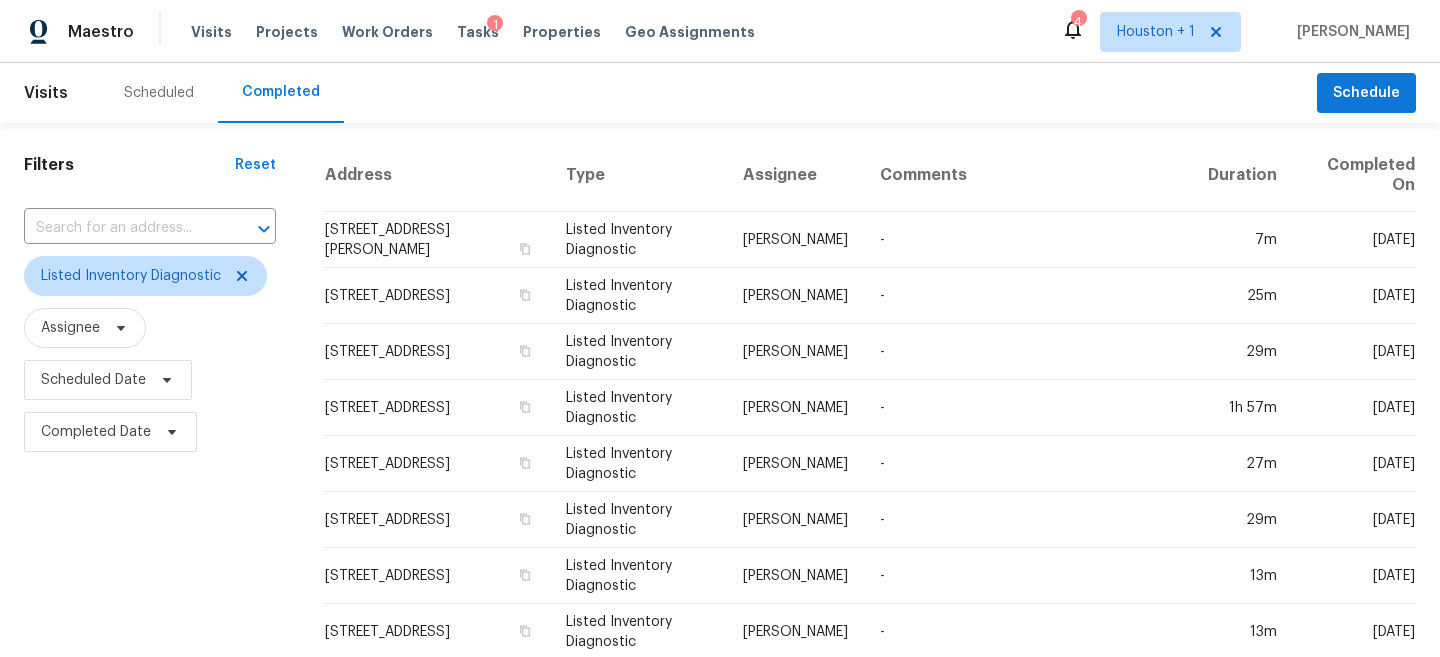 click on "Visits Projects Work Orders Tasks 1 Properties Geo Assignments" at bounding box center [485, 32] 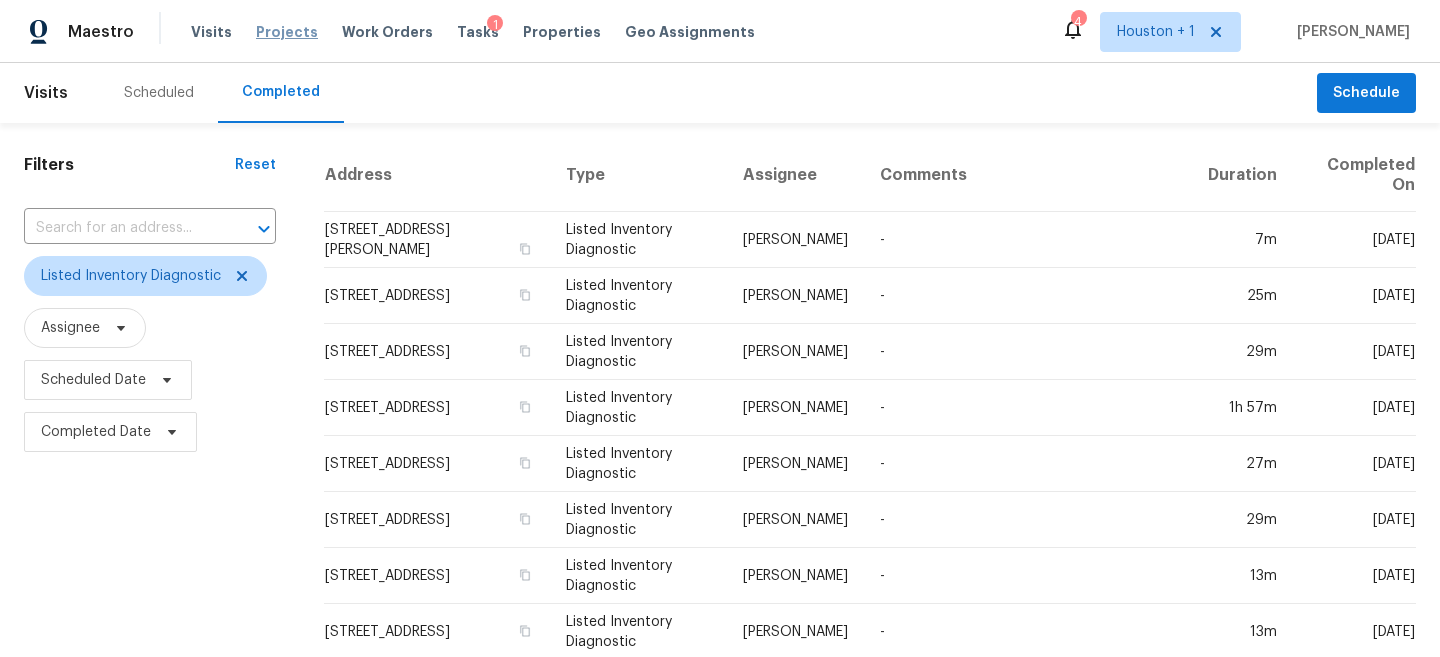 click on "Projects" at bounding box center (287, 32) 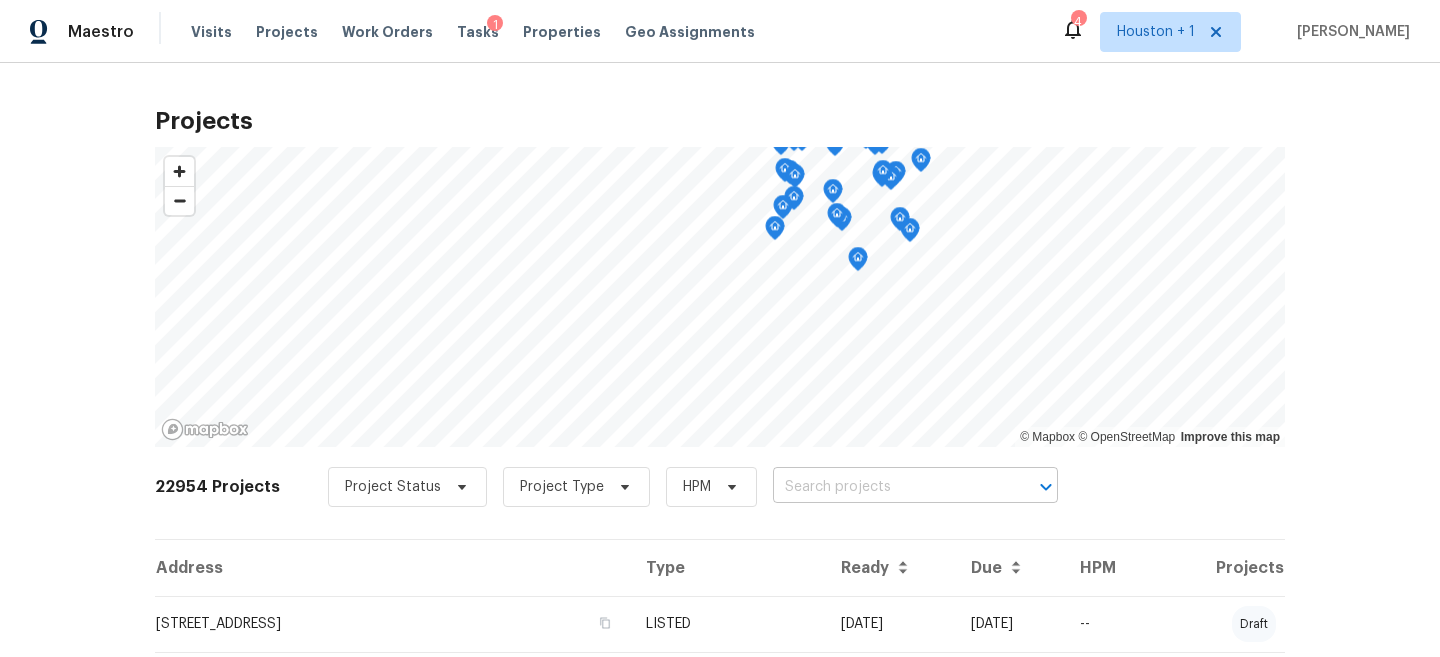 click at bounding box center [887, 487] 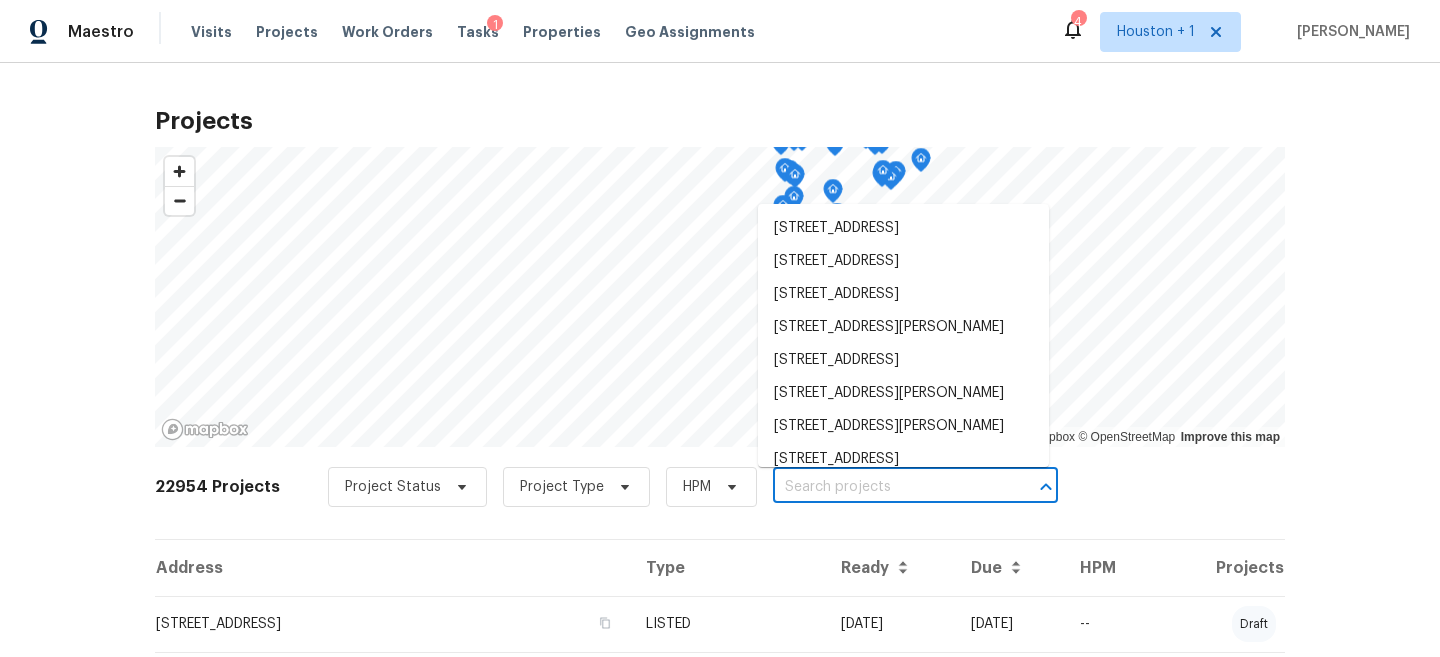 paste on "15415 Woodhorn Dr, Houston, TX 77062" 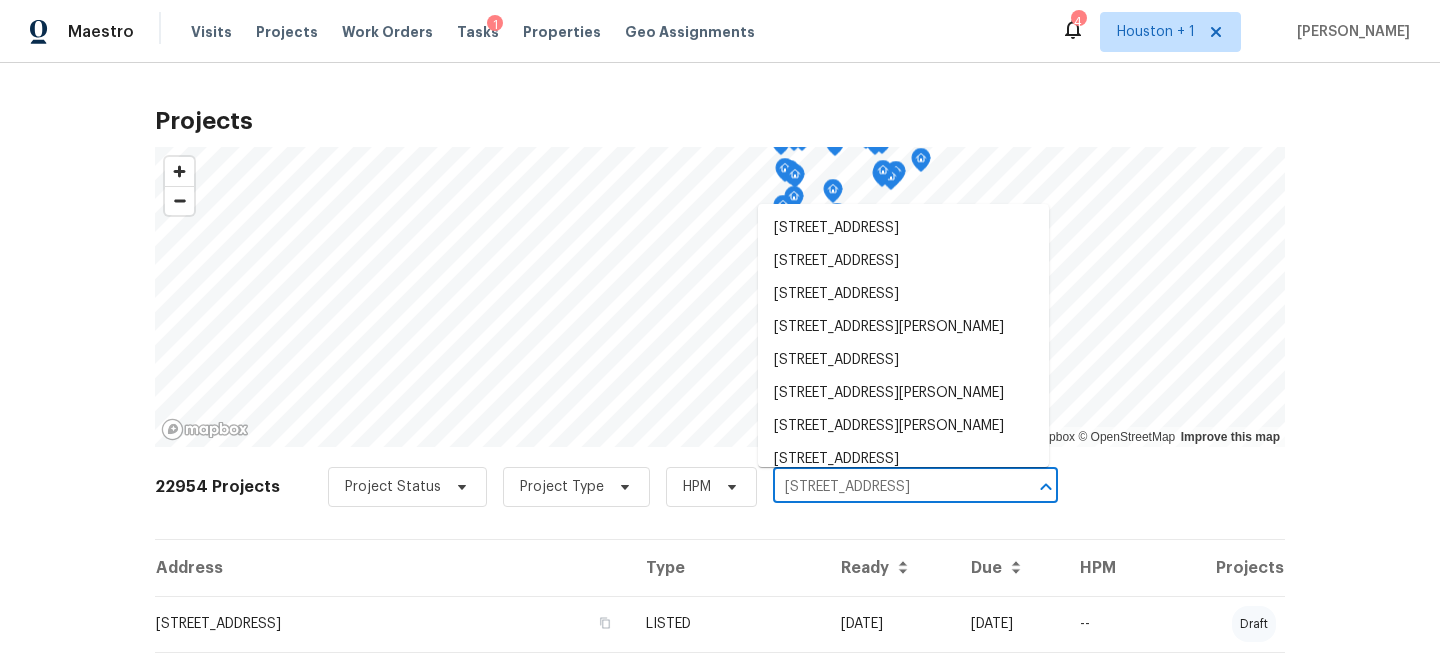 scroll, scrollTop: 0, scrollLeft: 35, axis: horizontal 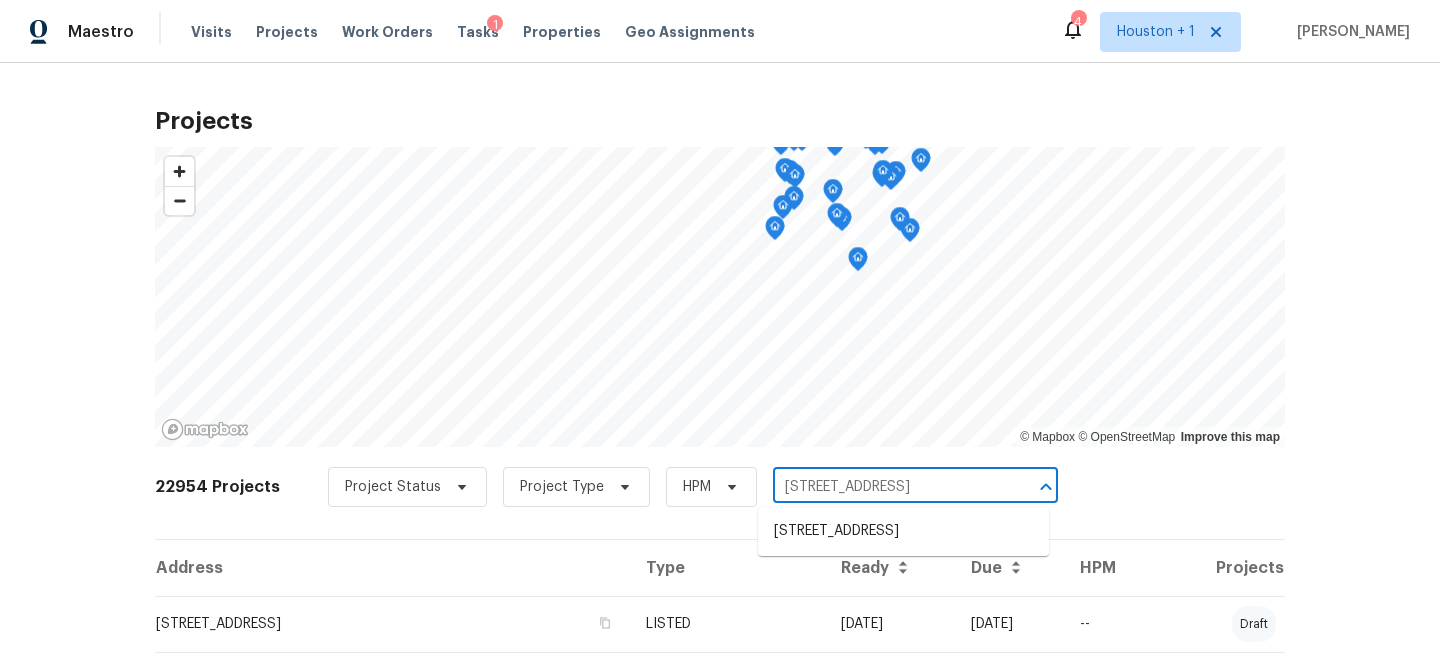 click on "15415 Woodhorn Dr, Houston, TX 77062" at bounding box center [903, 531] 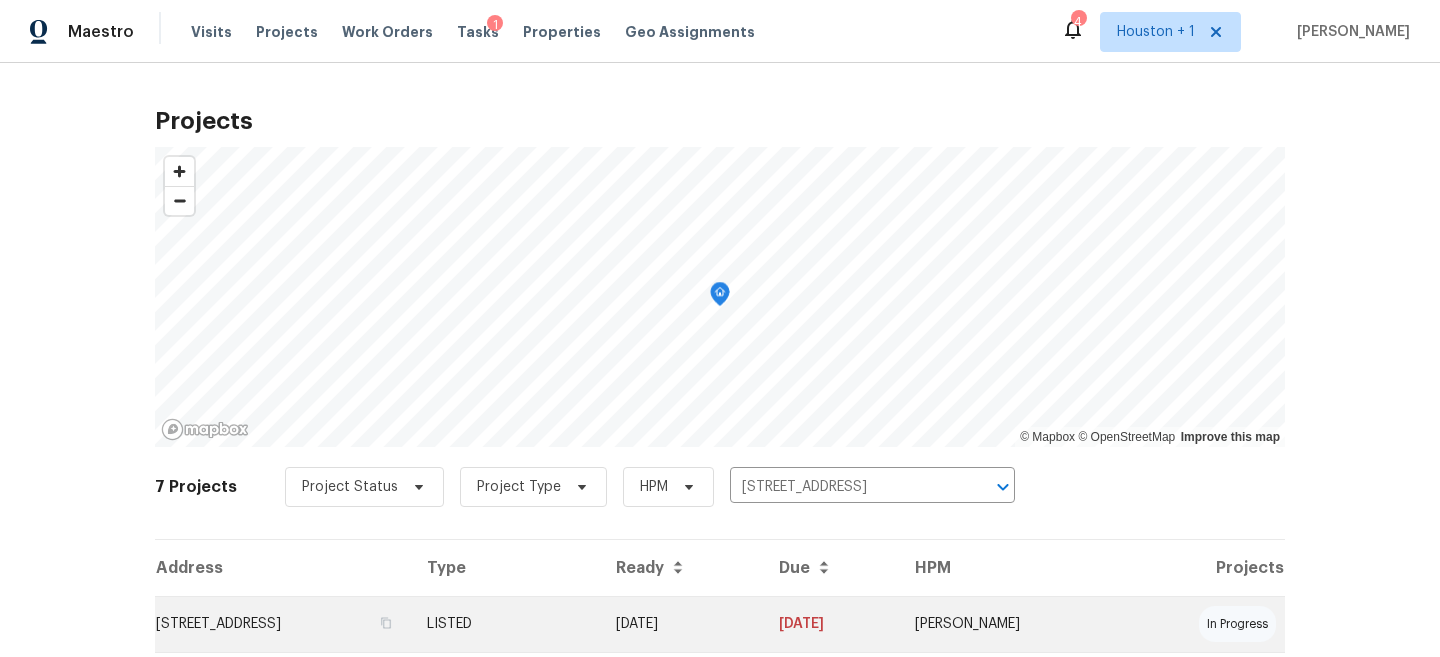 click on "03/06/25" at bounding box center (681, 624) 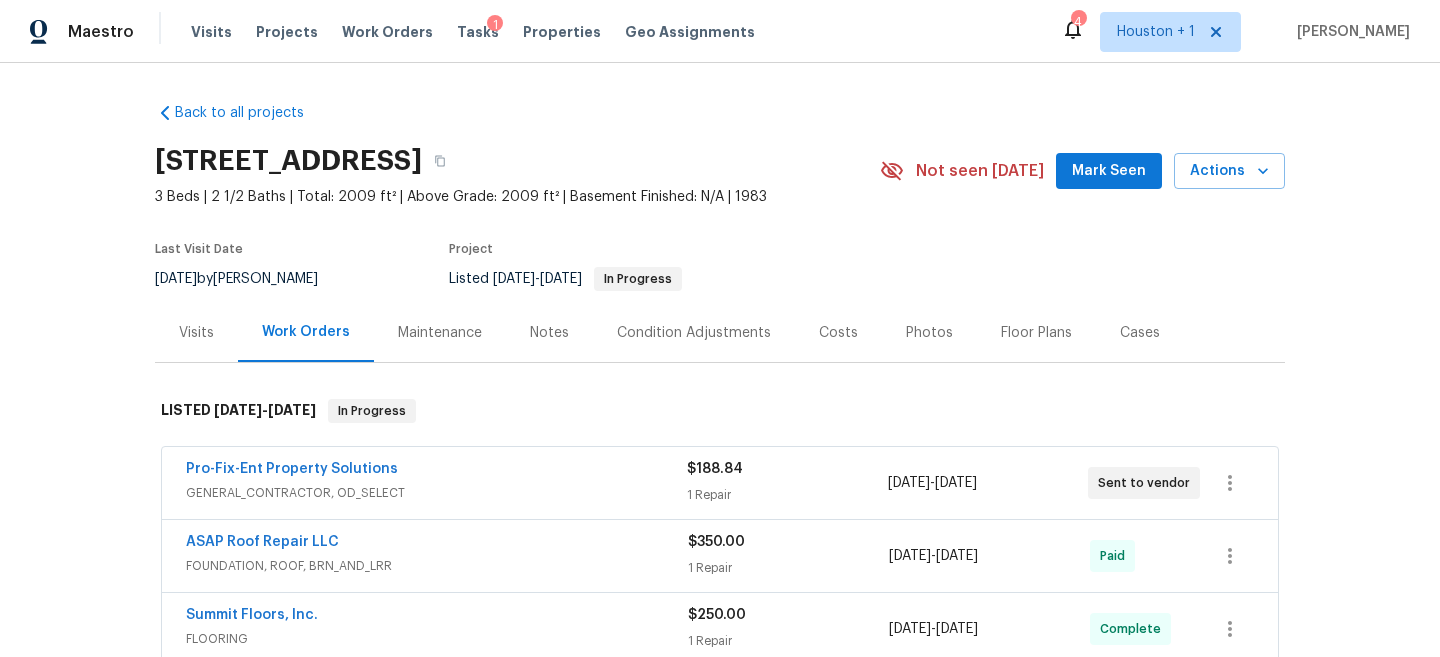 scroll, scrollTop: 245, scrollLeft: 0, axis: vertical 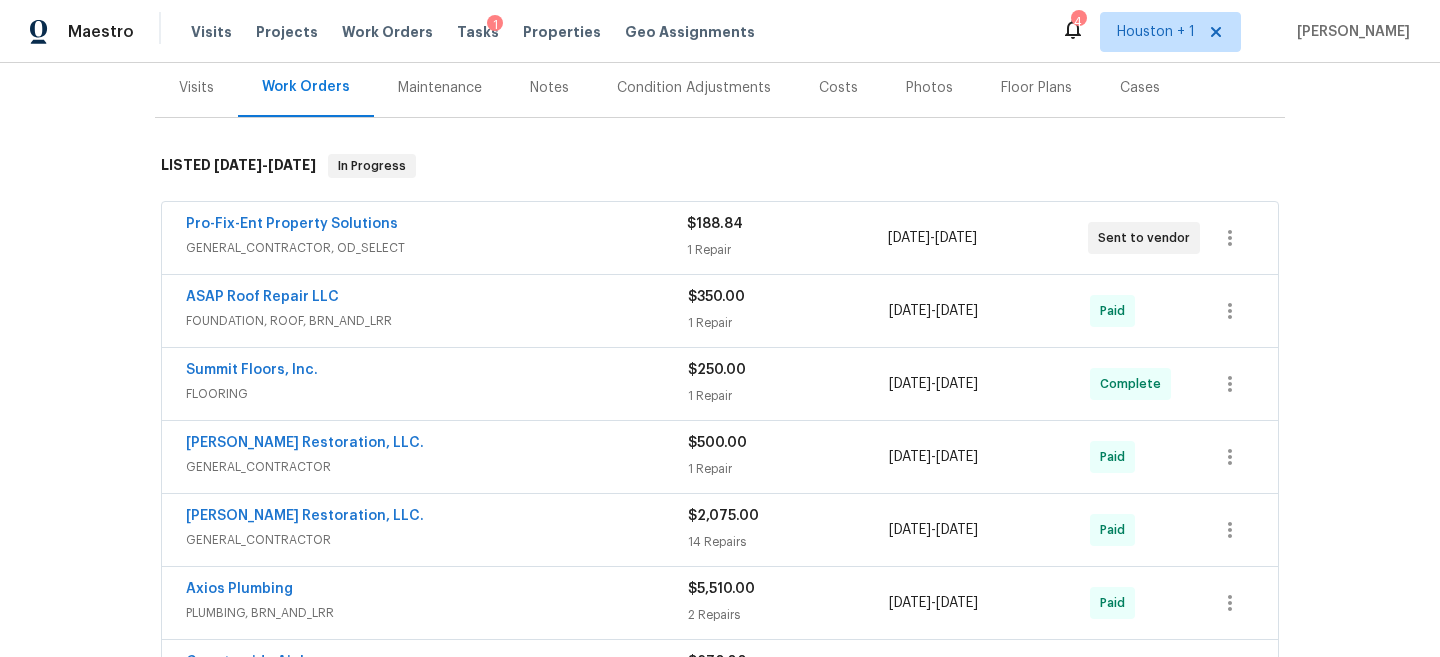 click on "Pro-Fix-Ent Property Solutions" at bounding box center [436, 226] 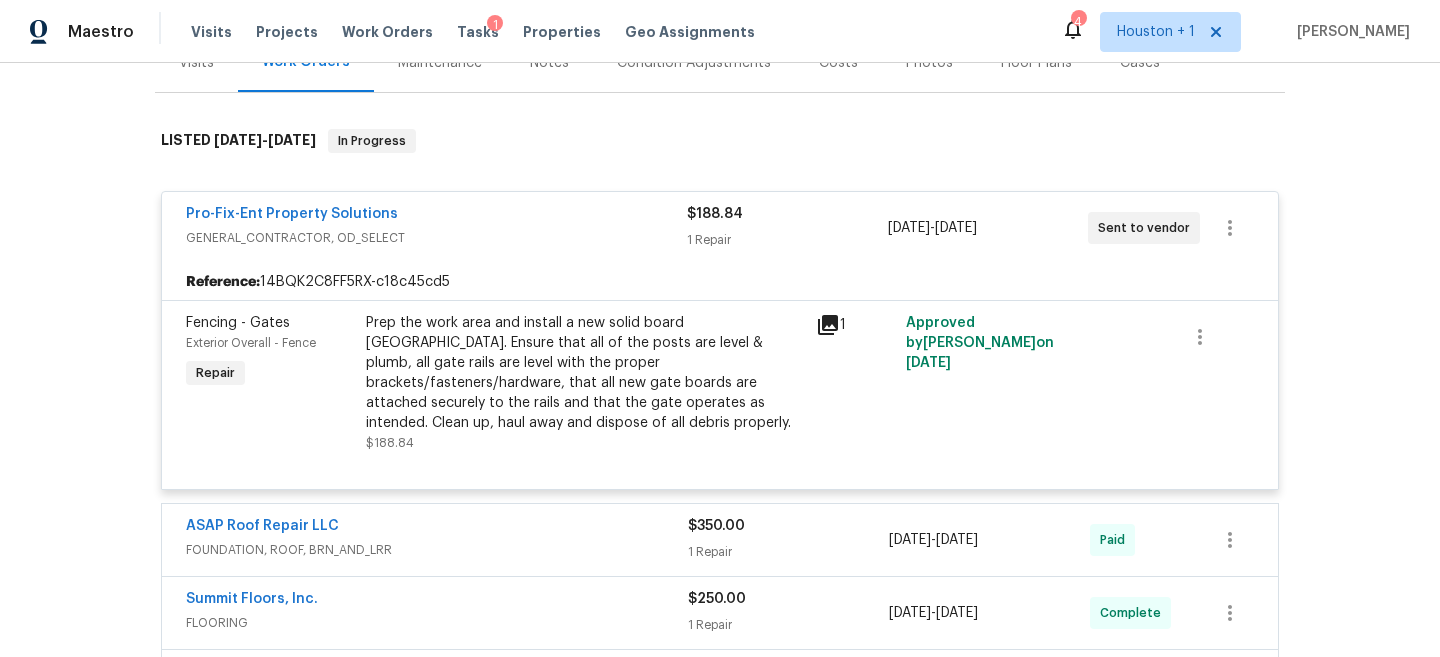scroll, scrollTop: 271, scrollLeft: 0, axis: vertical 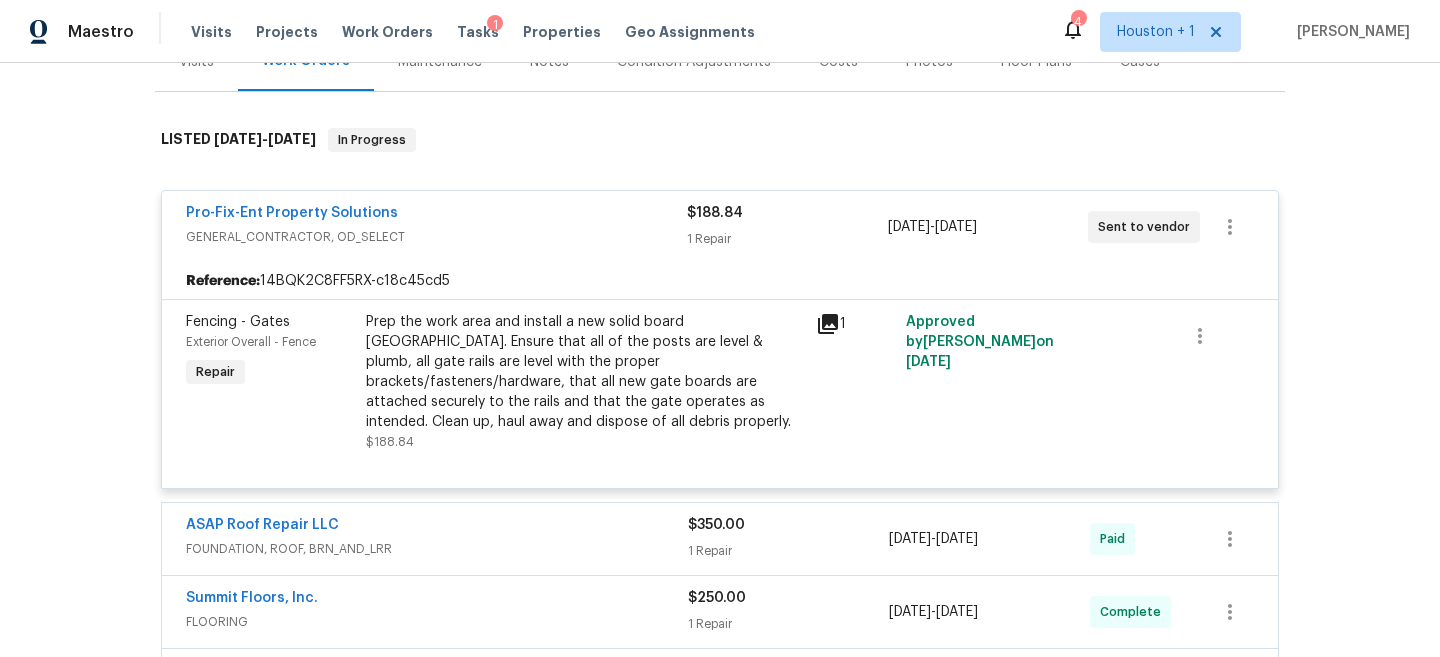 click on "Prep the work area and install a new solid board cedar gate. Ensure that all of the posts are level & plumb, all gate rails are level with the proper brackets/fasteners/hardware, that all new gate boards are attached securely to the rails and that the gate operates as intended. Clean up, haul away and dispose of all debris properly." at bounding box center (585, 372) 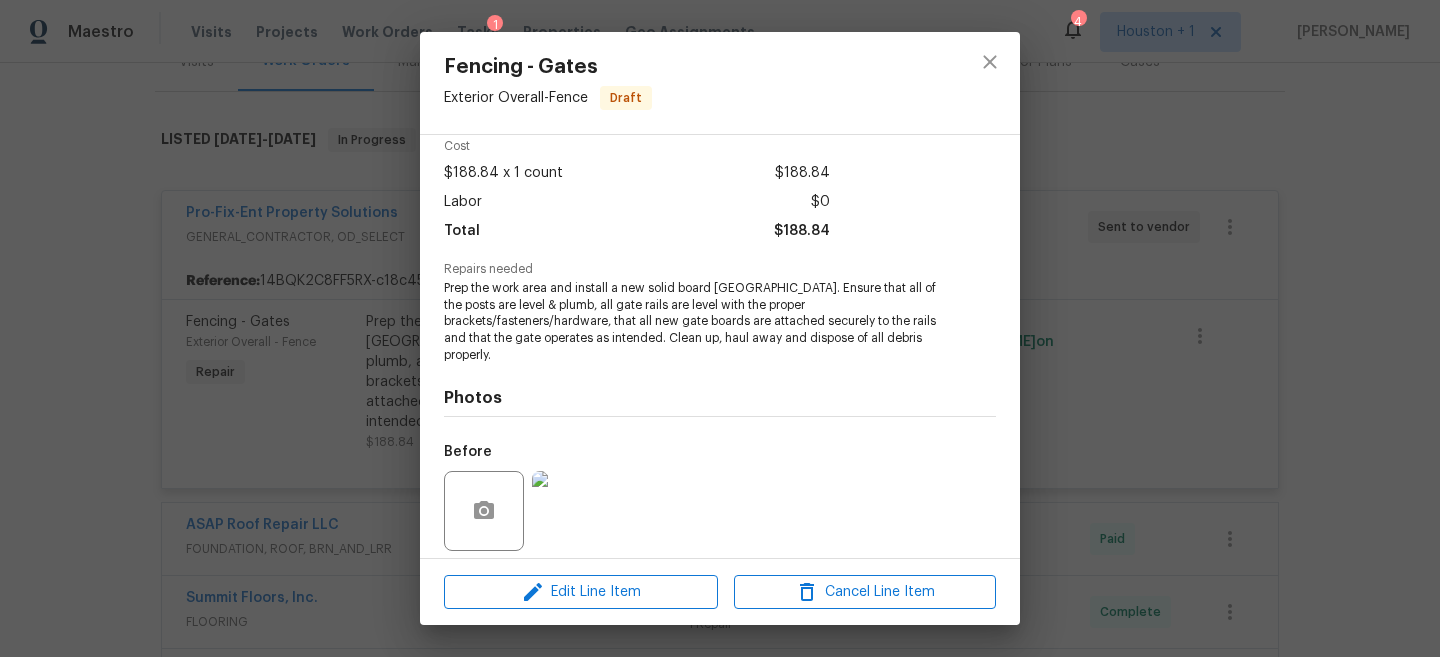 scroll, scrollTop: 136, scrollLeft: 0, axis: vertical 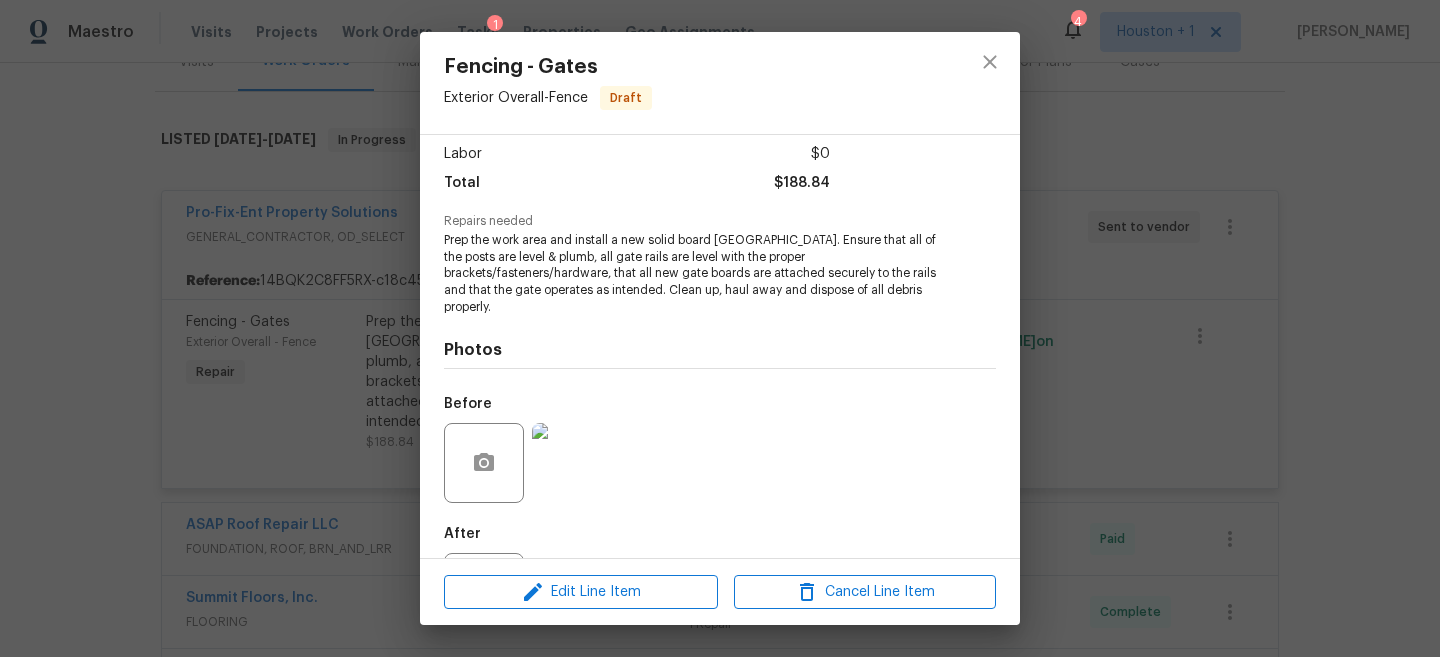 click on "Fencing - Gates Exterior Overall  -  Fence Draft Vendor Pro-Fix-Ent Property Solutions Account Category Repairs Cost $188.84 x 1 count $188.84 Labor $0 Total $188.84 Repairs needed Prep the work area and install a new solid board cedar gate. Ensure that all of the posts are level & plumb, all gate rails are level with the proper brackets/fasteners/hardware, that all new gate boards are attached securely to the rails and that the gate operates as intended. Clean up, haul away and dispose of all debris properly. Photos Before After  Edit Line Item  Cancel Line Item" at bounding box center (720, 328) 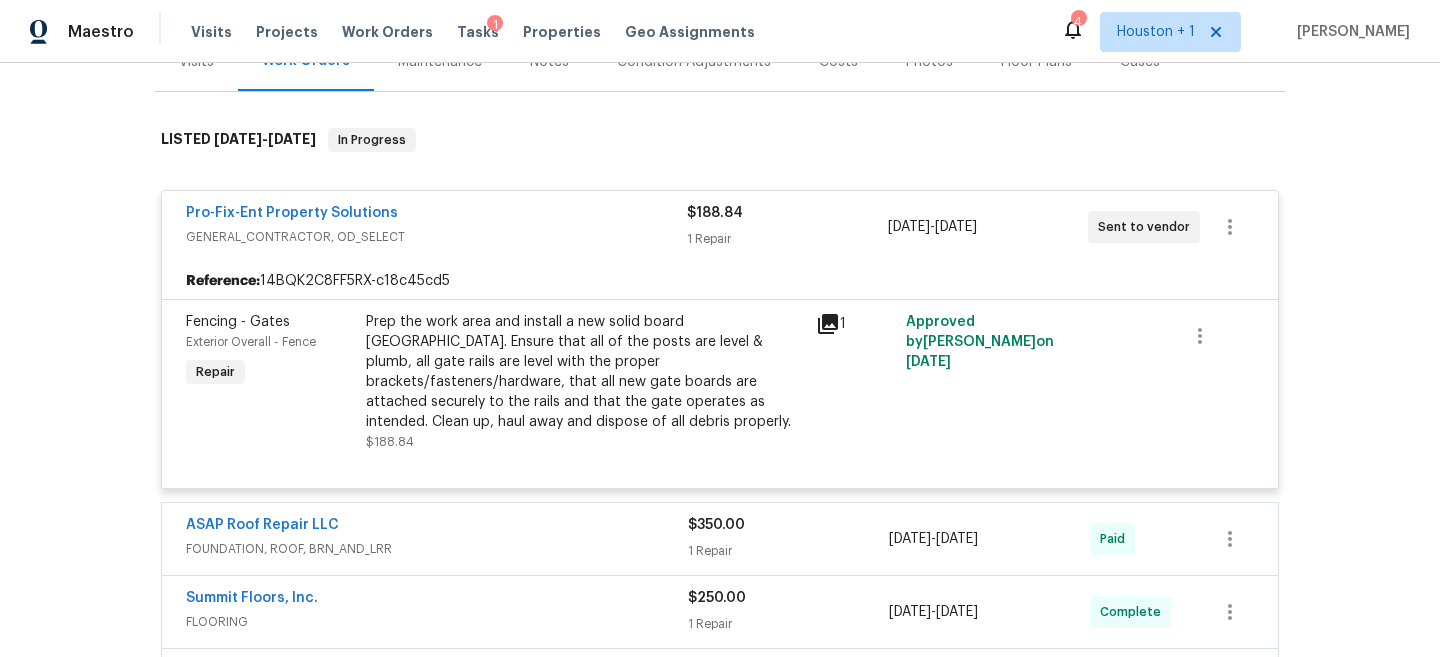 scroll, scrollTop: 375, scrollLeft: 0, axis: vertical 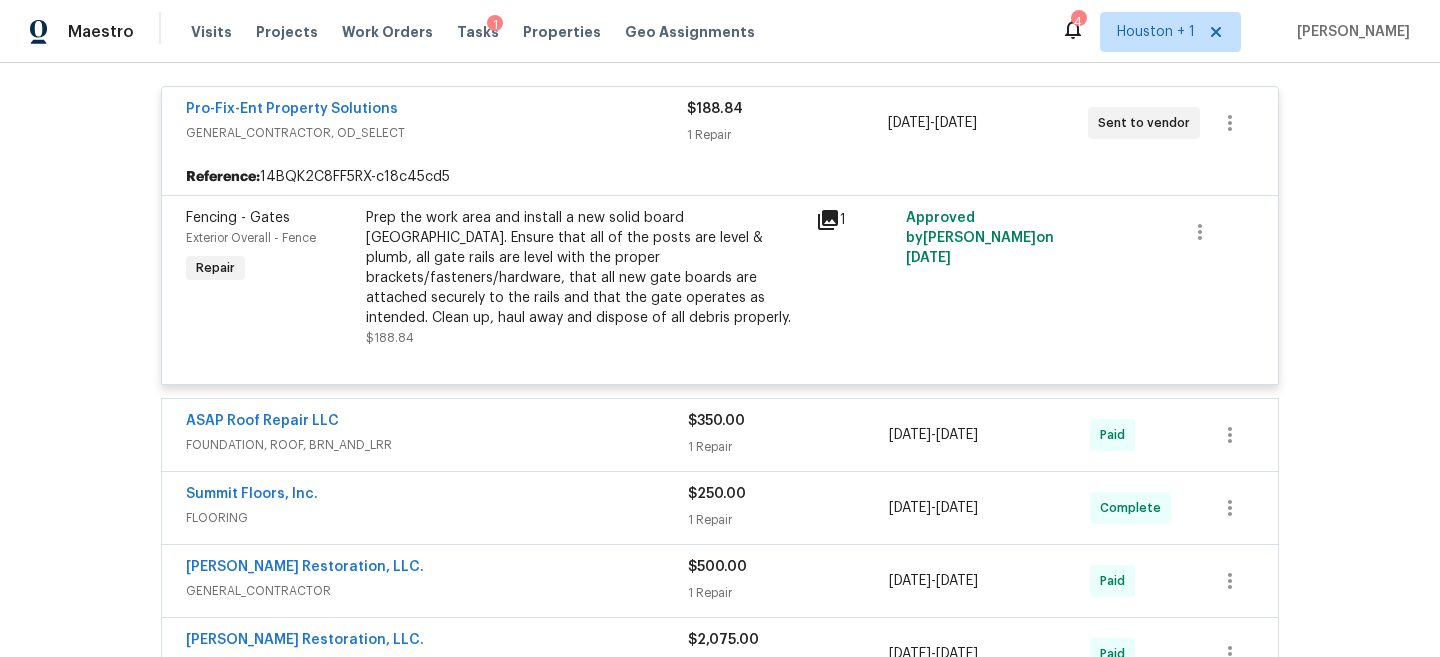 click on "Prep the work area and install a new solid board cedar gate. Ensure that all of the posts are level & plumb, all gate rails are level with the proper brackets/fasteners/hardware, that all new gate boards are attached securely to the rails and that the gate operates as intended. Clean up, haul away and dispose of all debris properly." at bounding box center [585, 268] 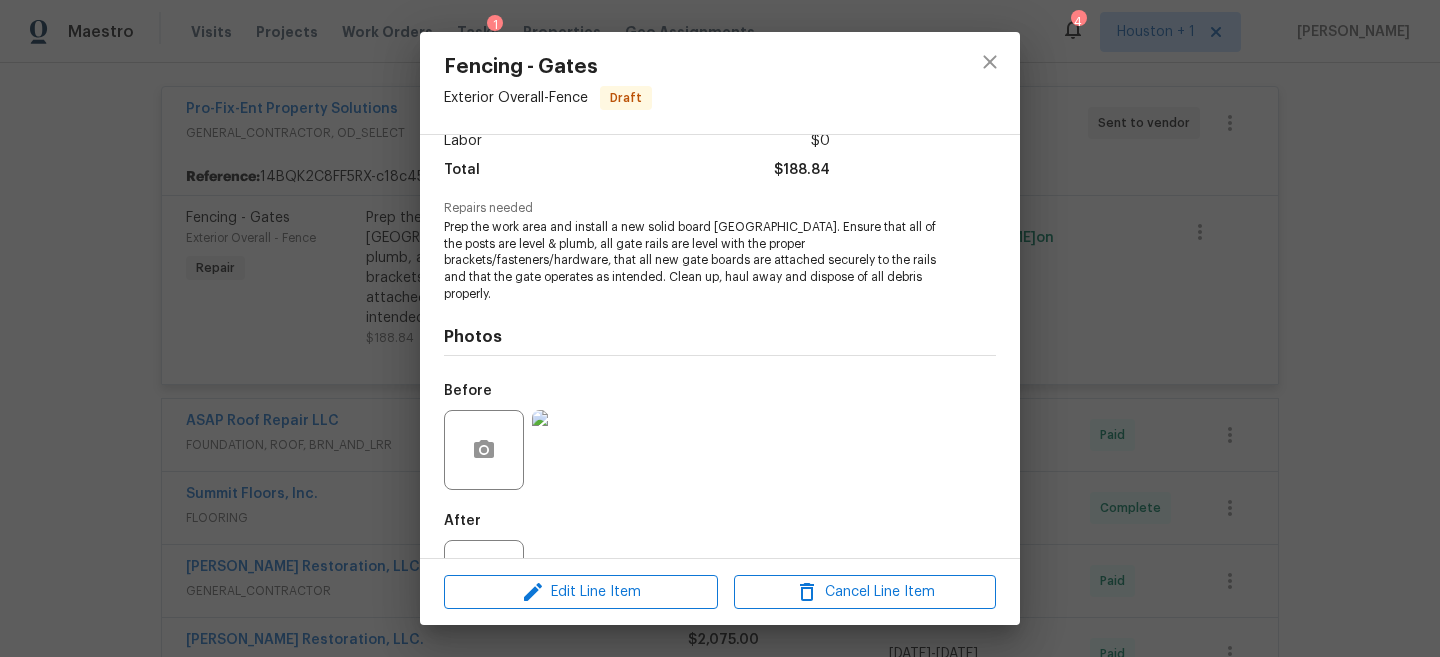 scroll, scrollTop: 214, scrollLeft: 0, axis: vertical 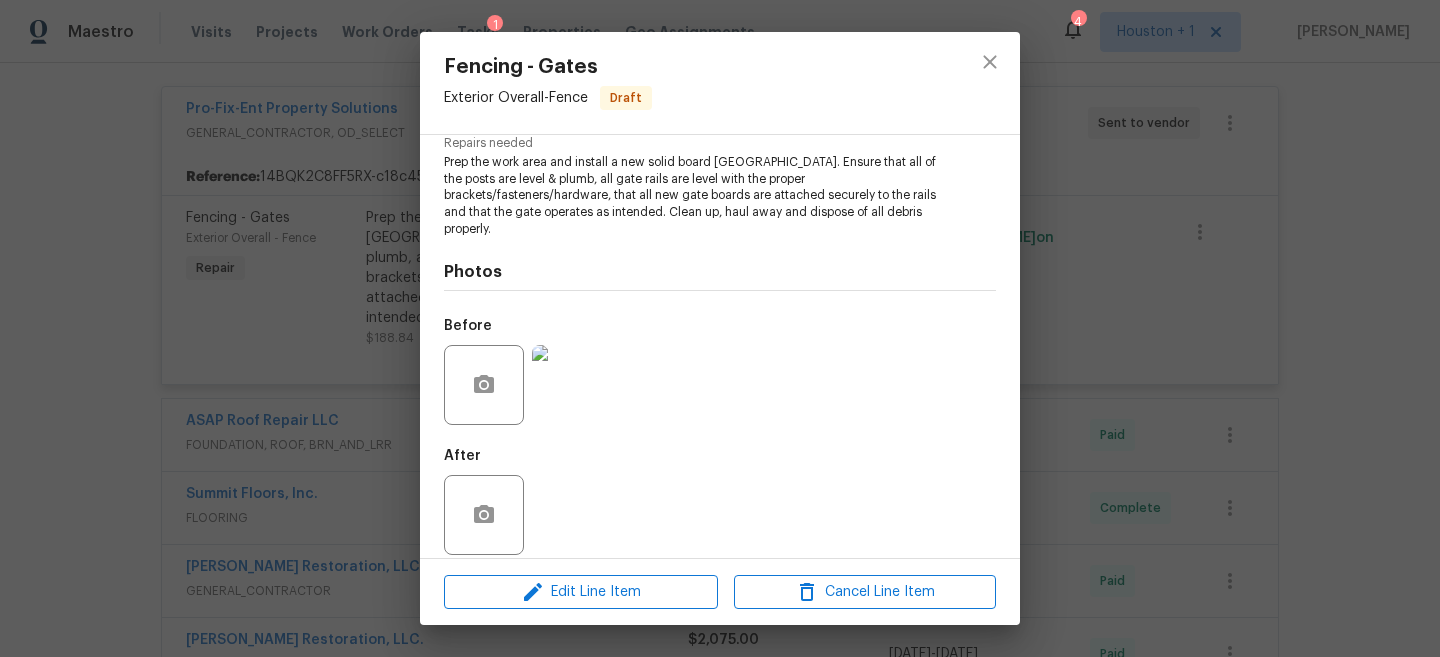 click at bounding box center (572, 385) 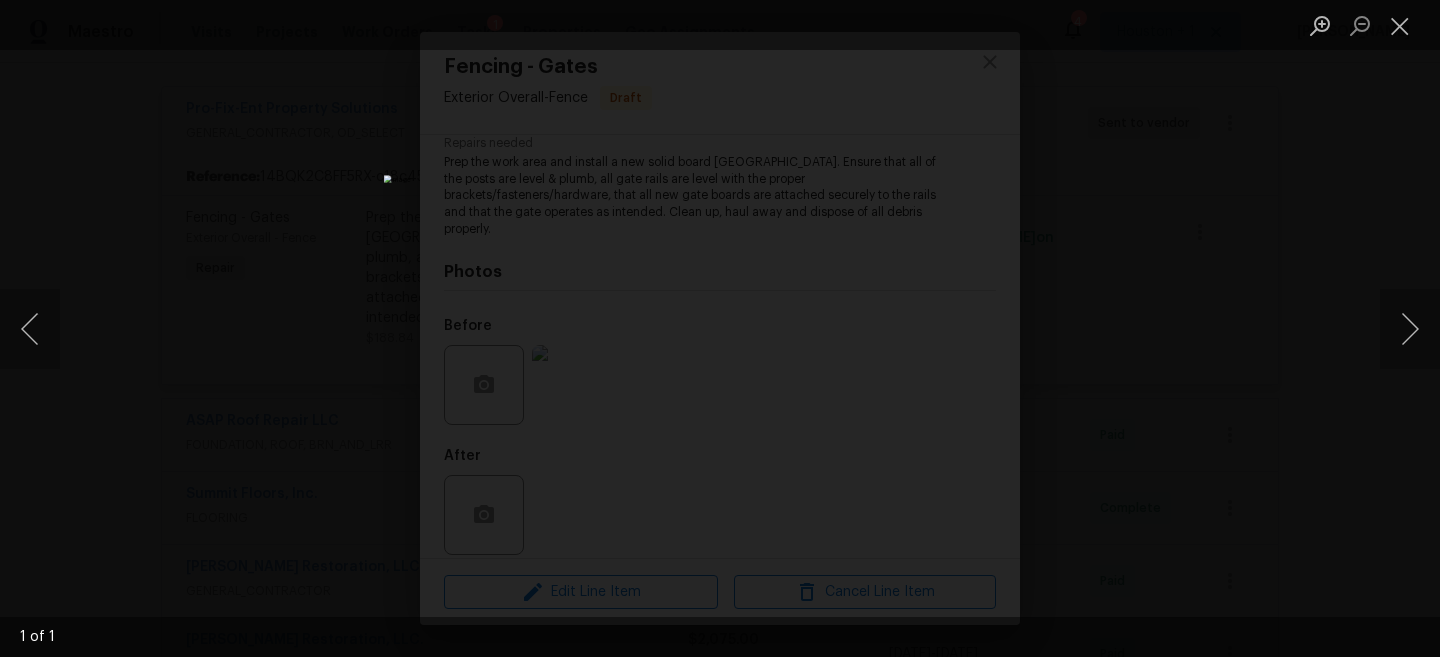 click at bounding box center [720, 328] 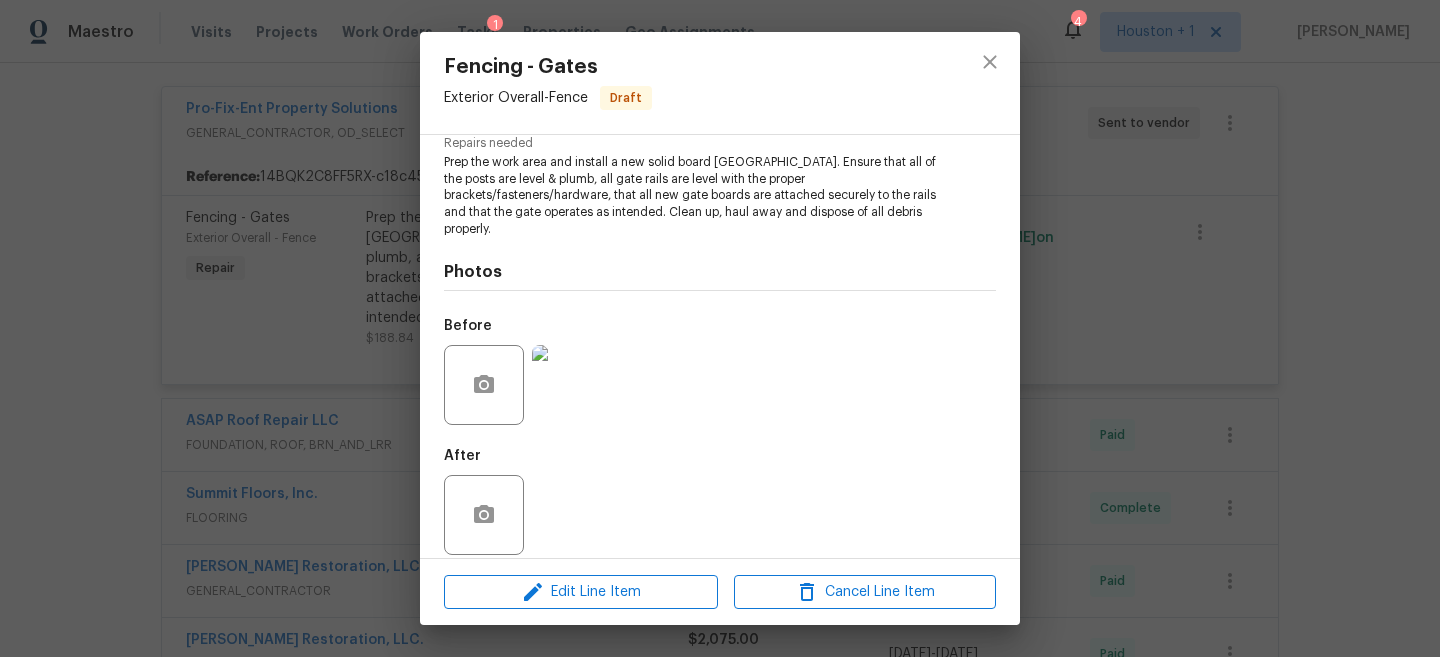 click on "Fencing - Gates Exterior Overall  -  Fence Draft Vendor Pro-Fix-Ent Property Solutions Account Category Repairs Cost $188.84 x 1 count $188.84 Labor $0 Total $188.84 Repairs needed Prep the work area and install a new solid board cedar gate. Ensure that all of the posts are level & plumb, all gate rails are level with the proper brackets/fasteners/hardware, that all new gate boards are attached securely to the rails and that the gate operates as intended. Clean up, haul away and dispose of all debris properly. Photos Before After  Edit Line Item  Cancel Line Item" at bounding box center [720, 328] 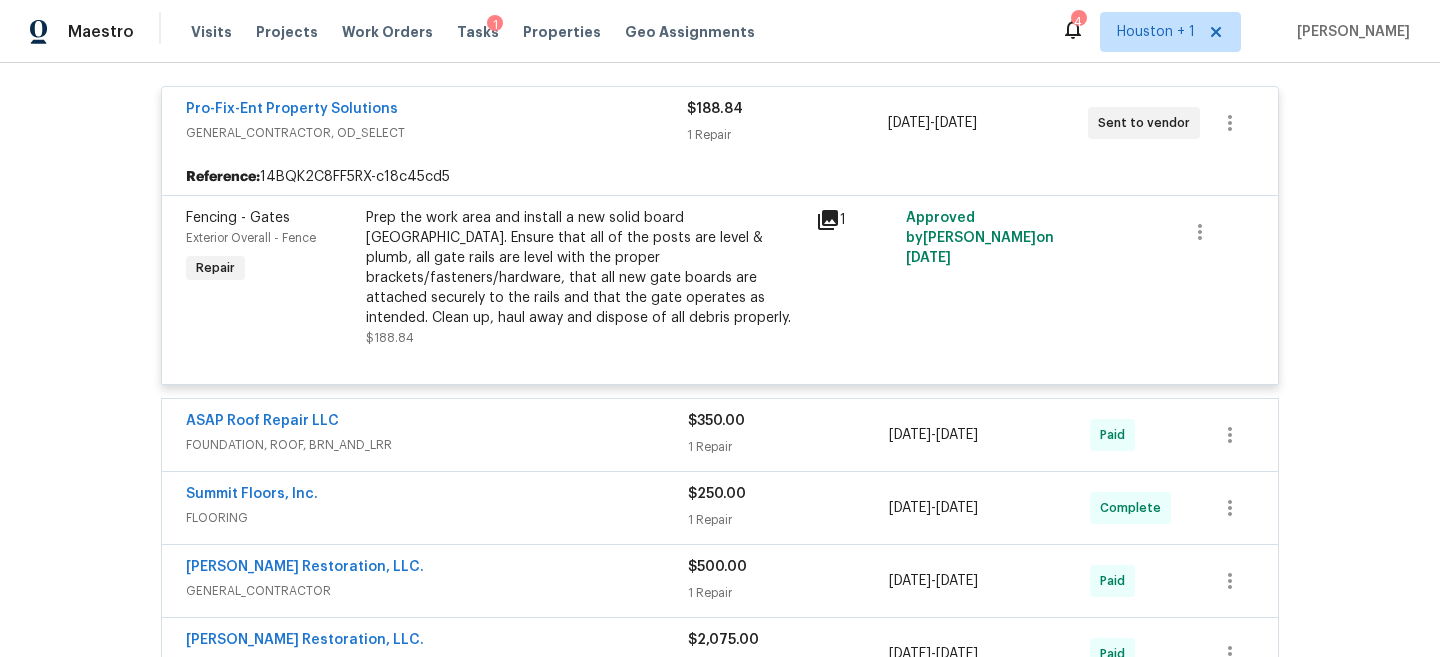 scroll, scrollTop: 312, scrollLeft: 0, axis: vertical 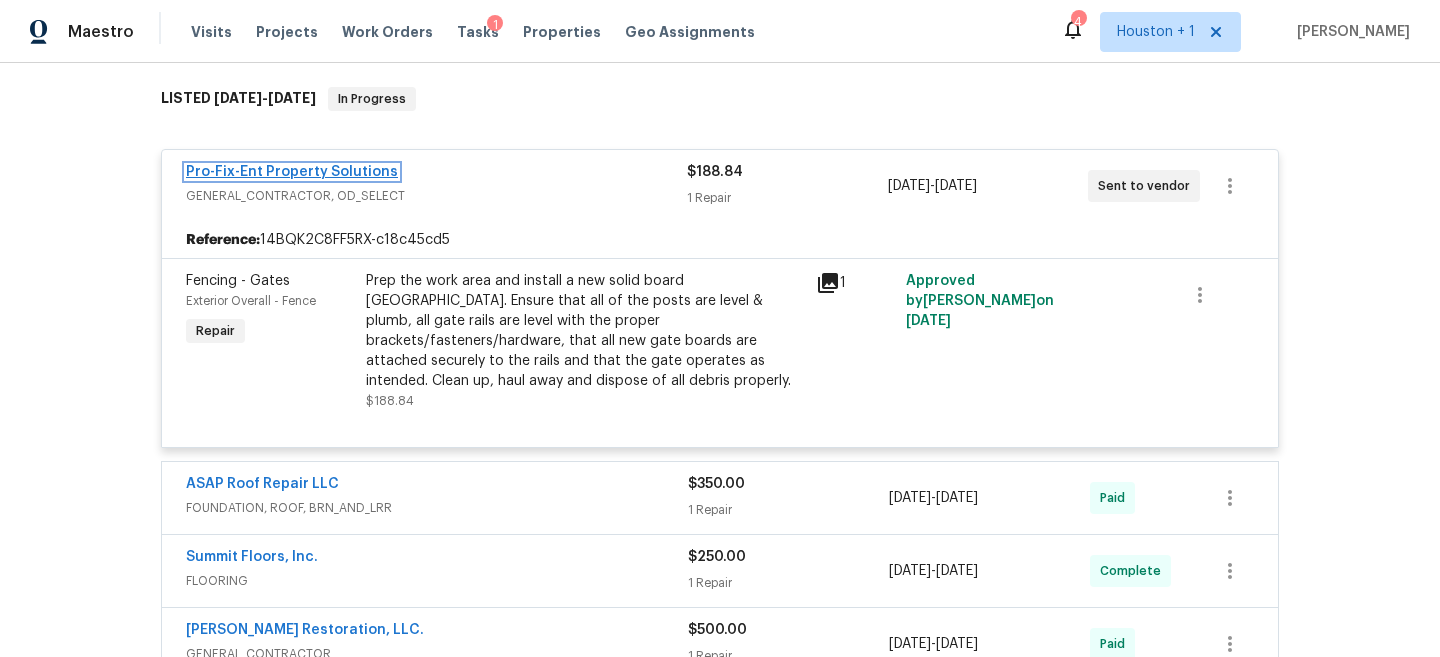 click on "Pro-Fix-Ent Property Solutions" at bounding box center (292, 172) 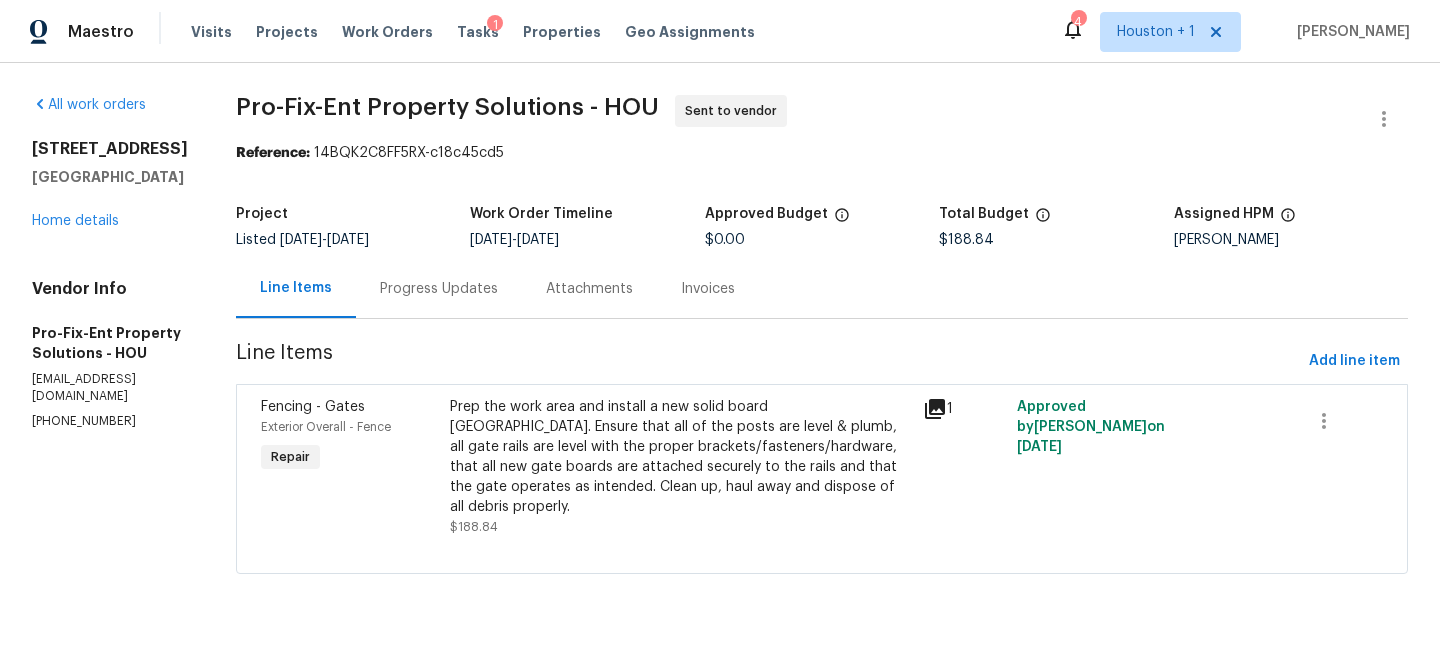 click on "Progress Updates" at bounding box center [439, 289] 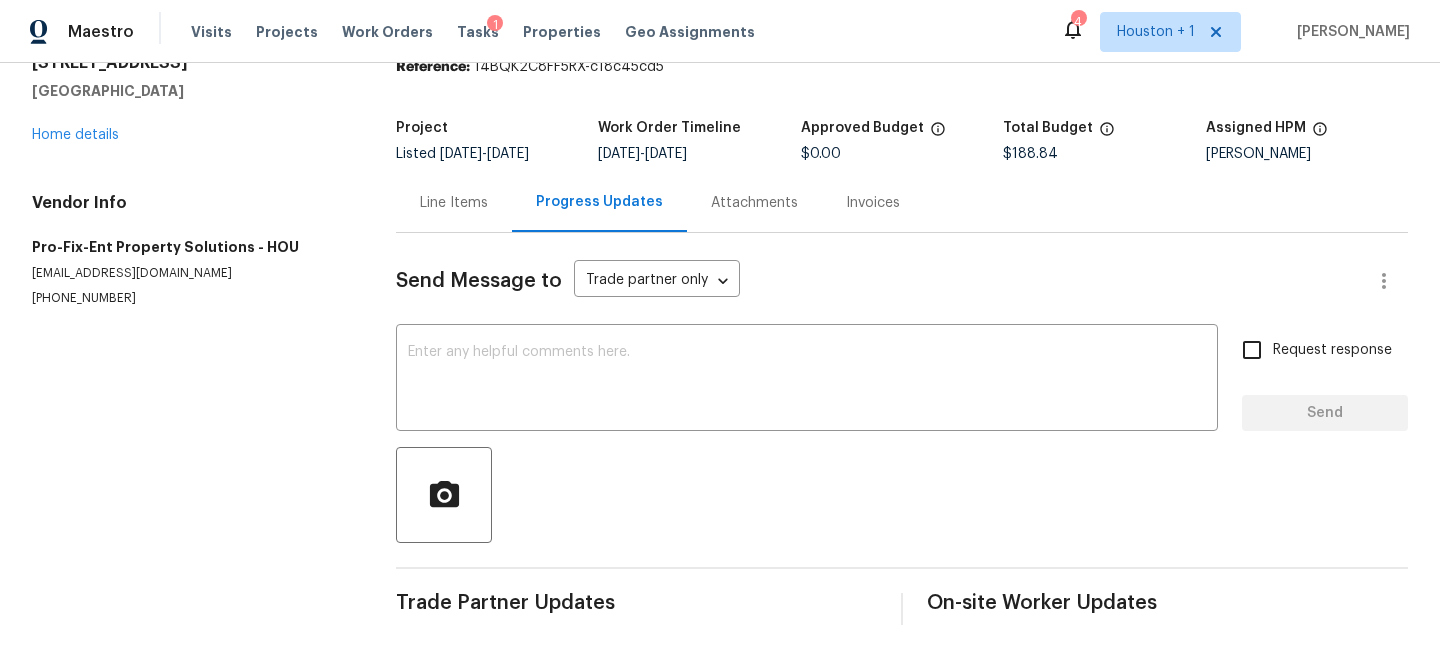 scroll, scrollTop: 0, scrollLeft: 0, axis: both 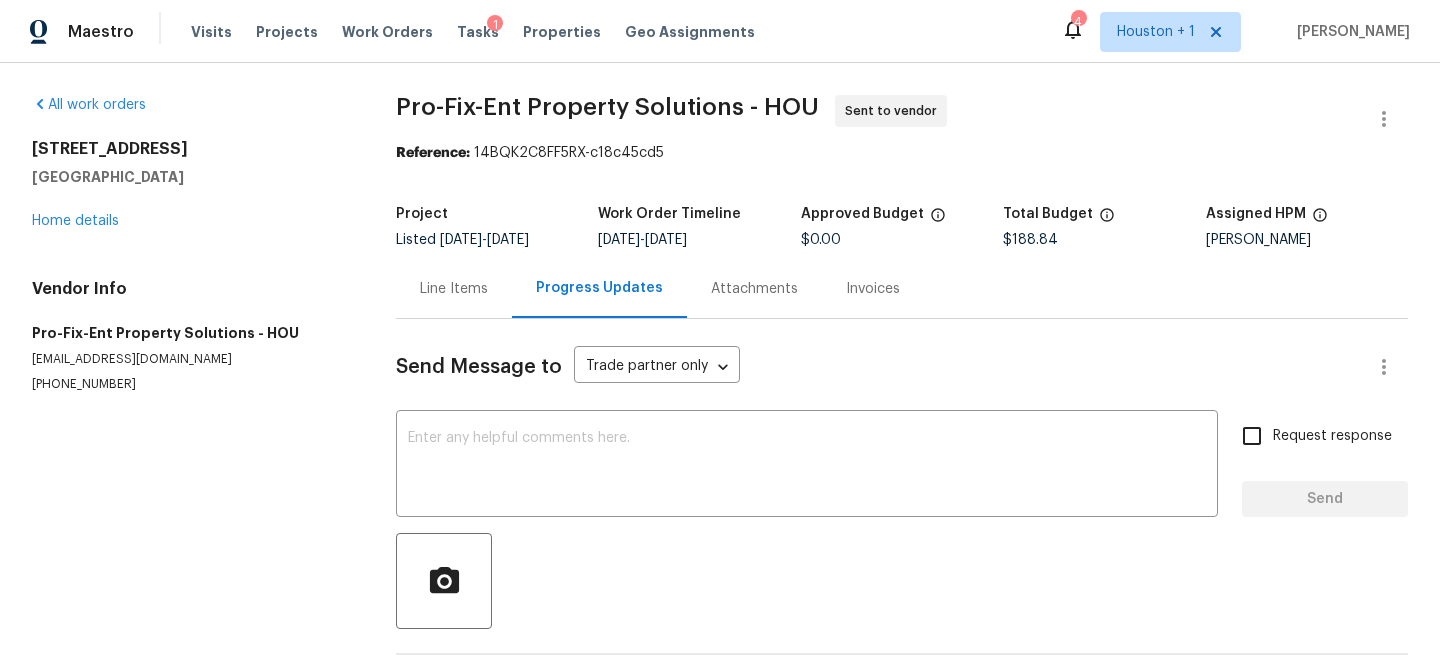 click on "15415 Woodhorn Dr Houston, TX 77062 Home details" at bounding box center (190, 185) 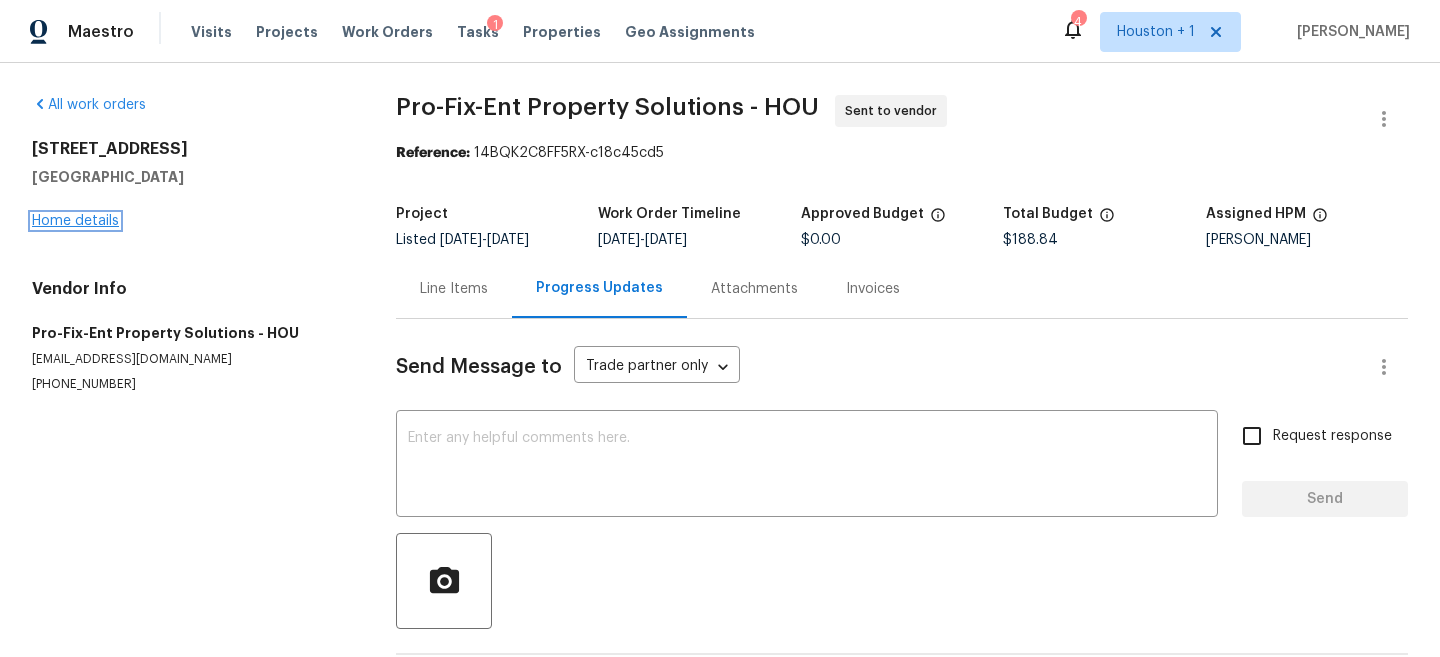 click on "Home details" at bounding box center (75, 221) 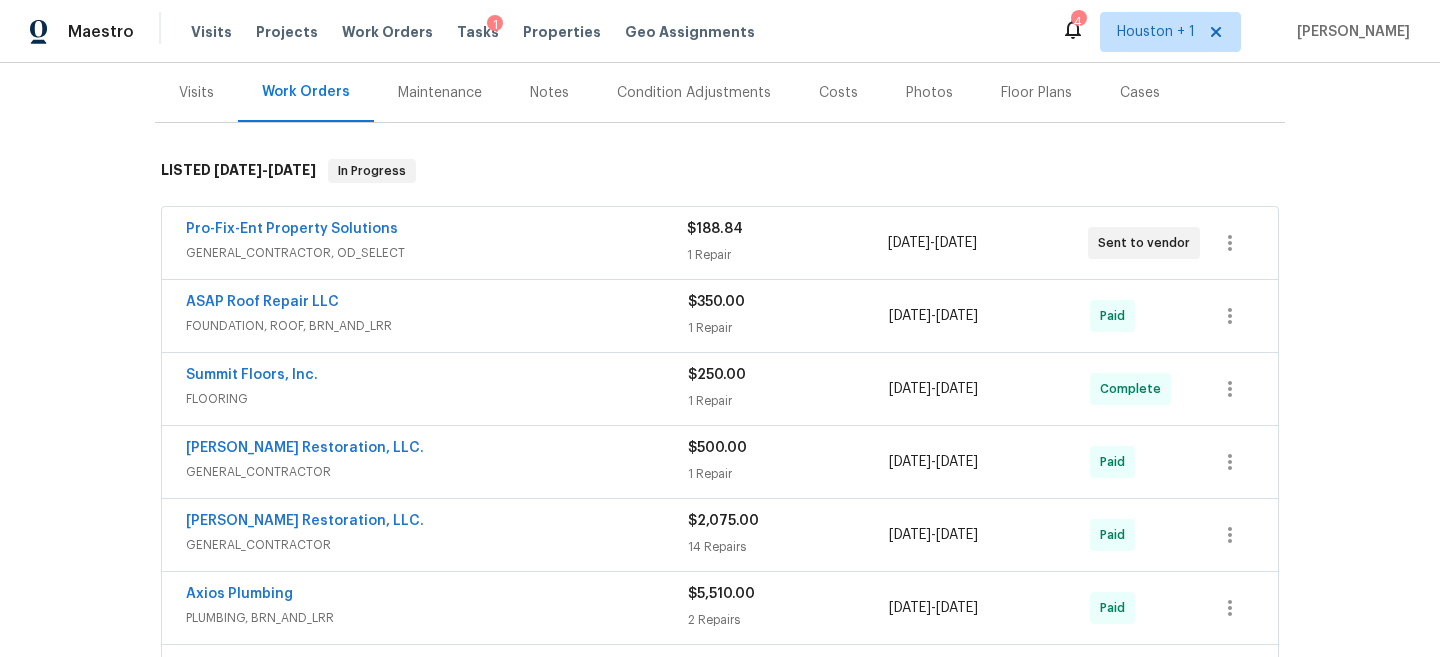scroll, scrollTop: 238, scrollLeft: 0, axis: vertical 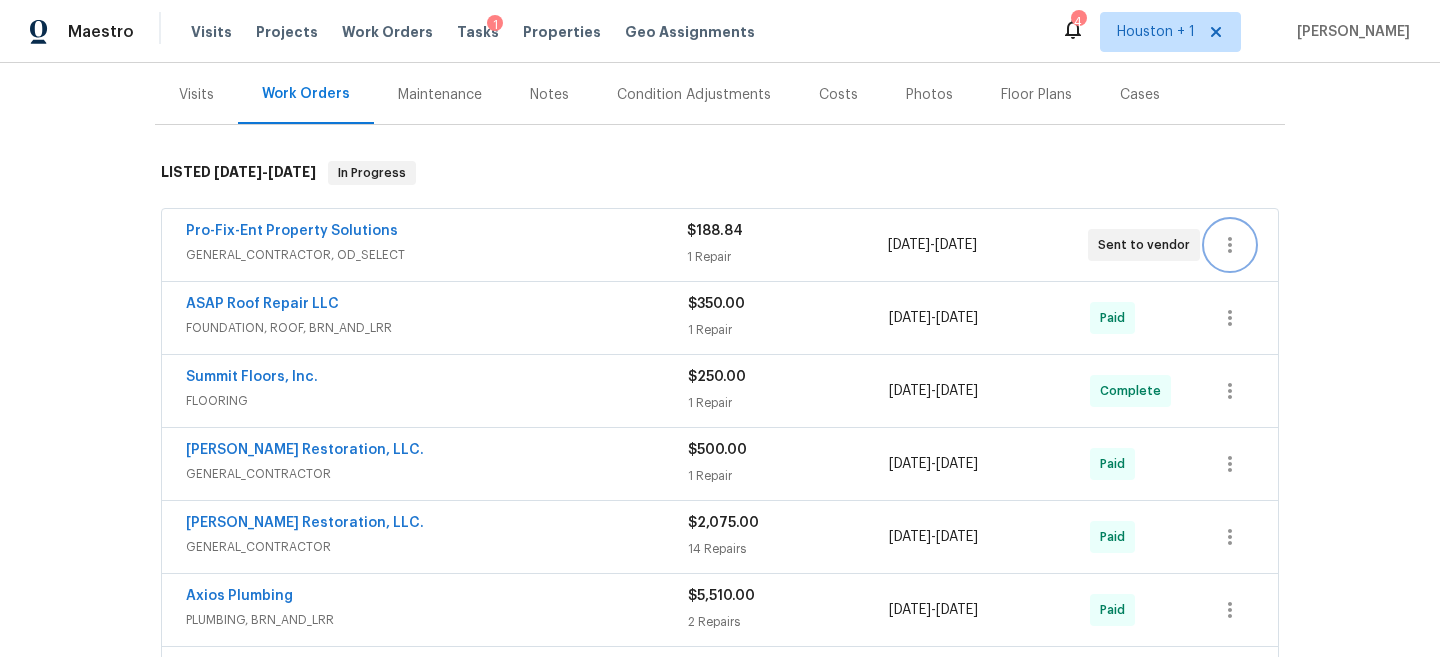 click 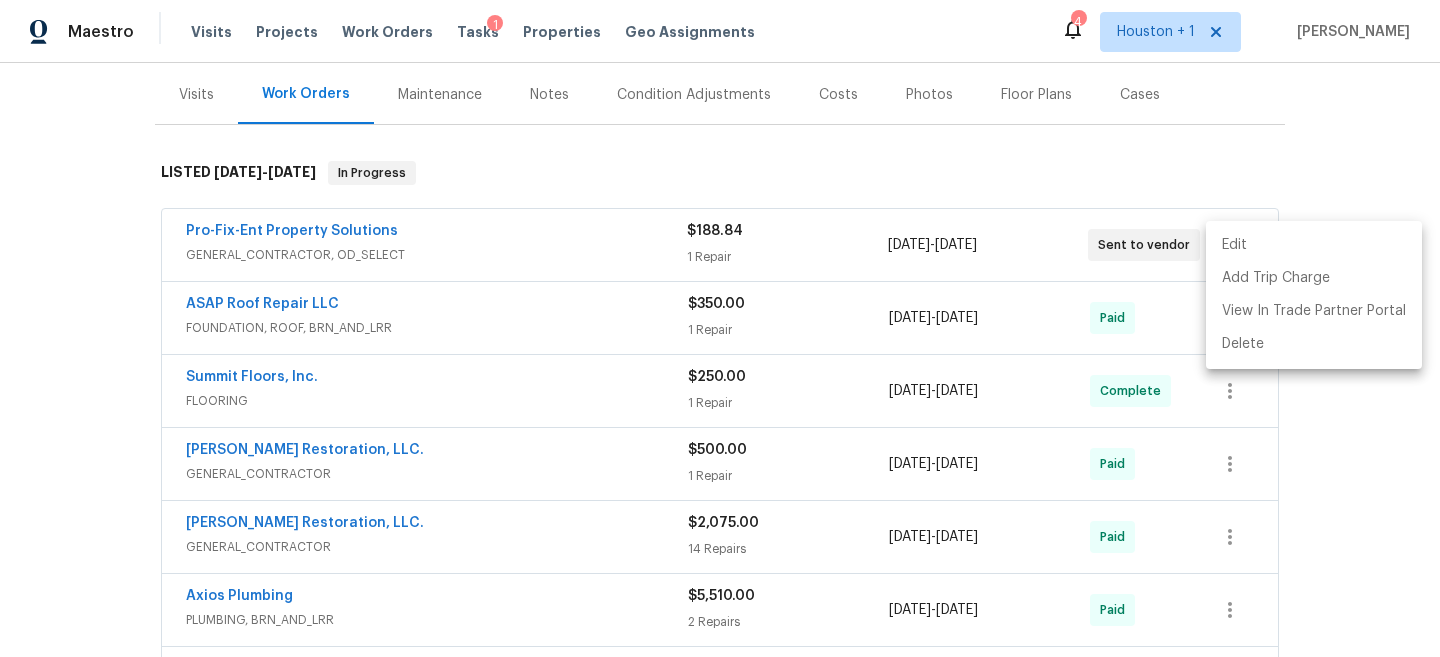 click on "Edit Add Trip Charge View In Trade Partner Portal Delete" at bounding box center [1314, 295] 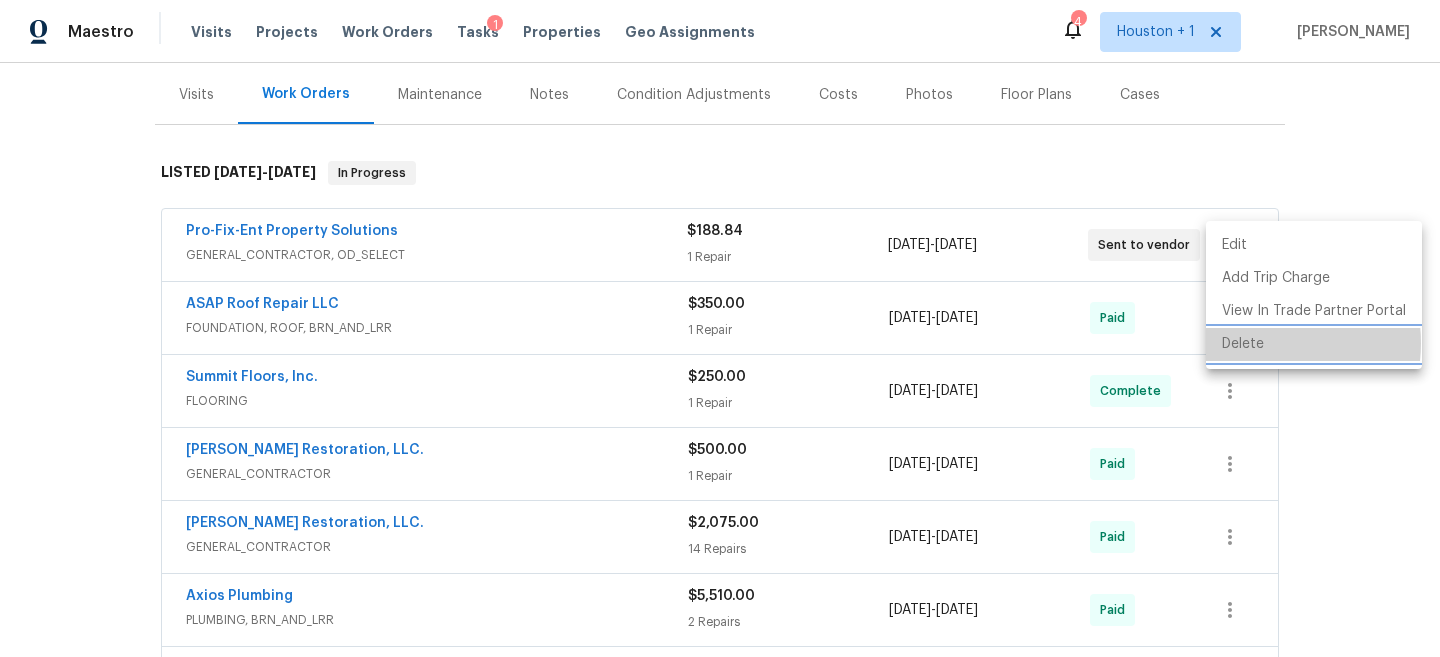 click on "Delete" at bounding box center [1314, 344] 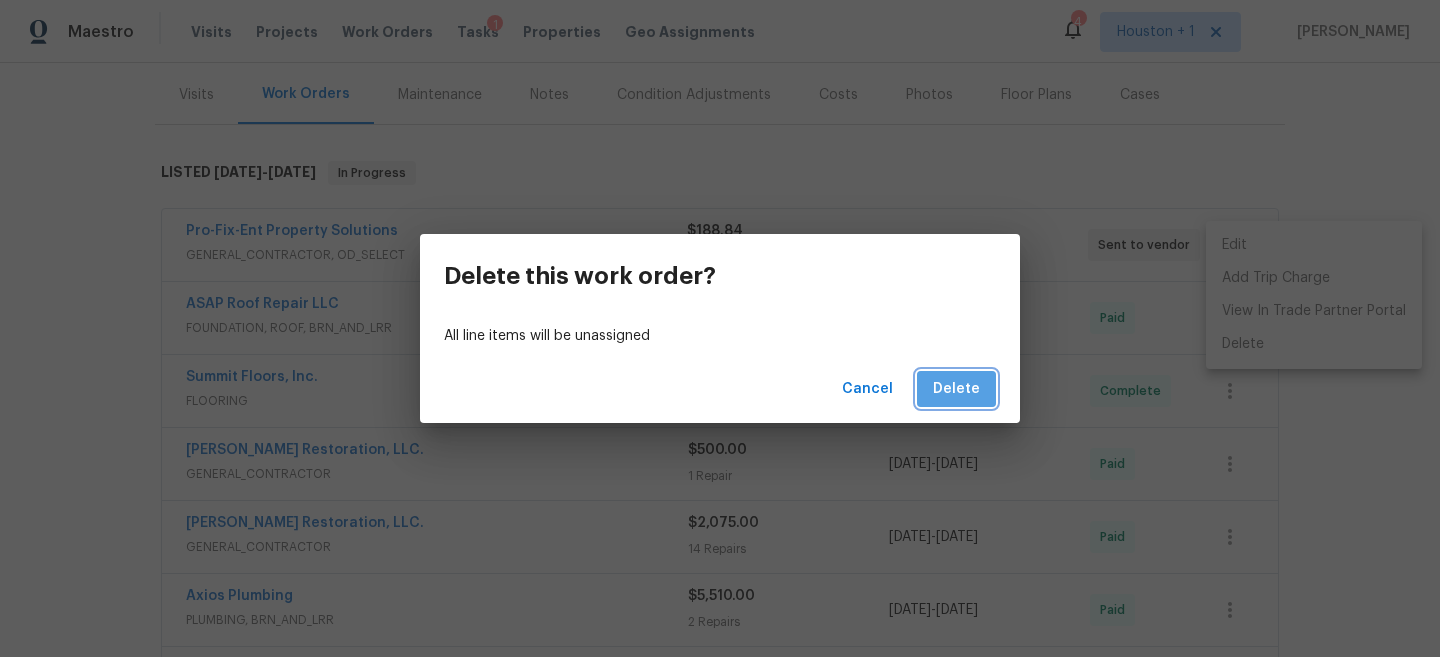 click on "Delete" at bounding box center (956, 389) 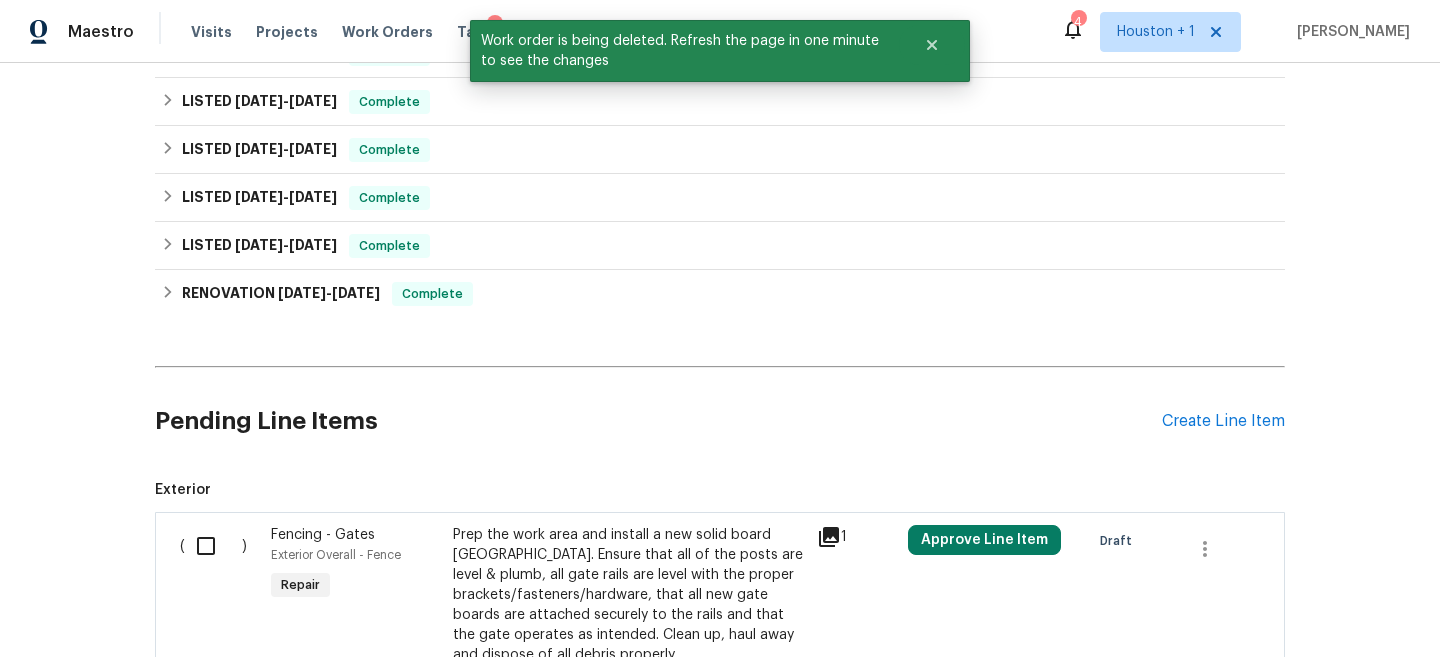 scroll, scrollTop: 1151, scrollLeft: 0, axis: vertical 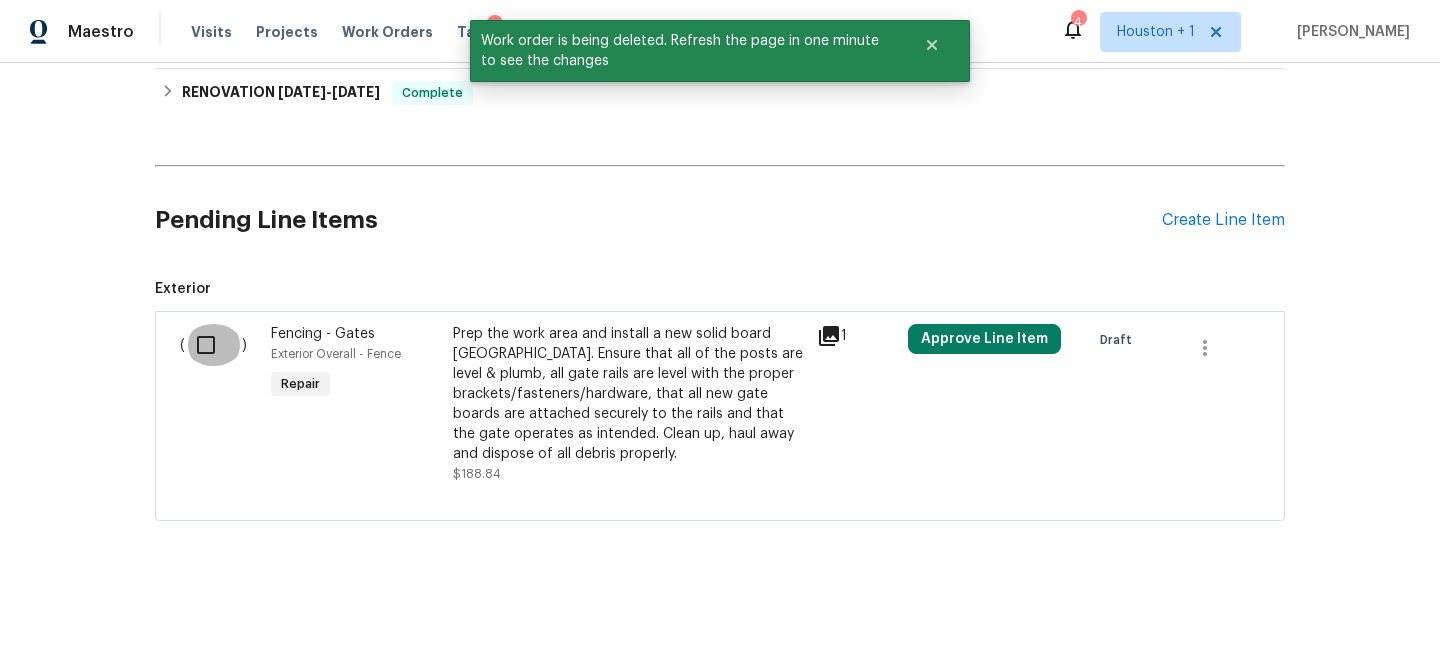 click at bounding box center (213, 345) 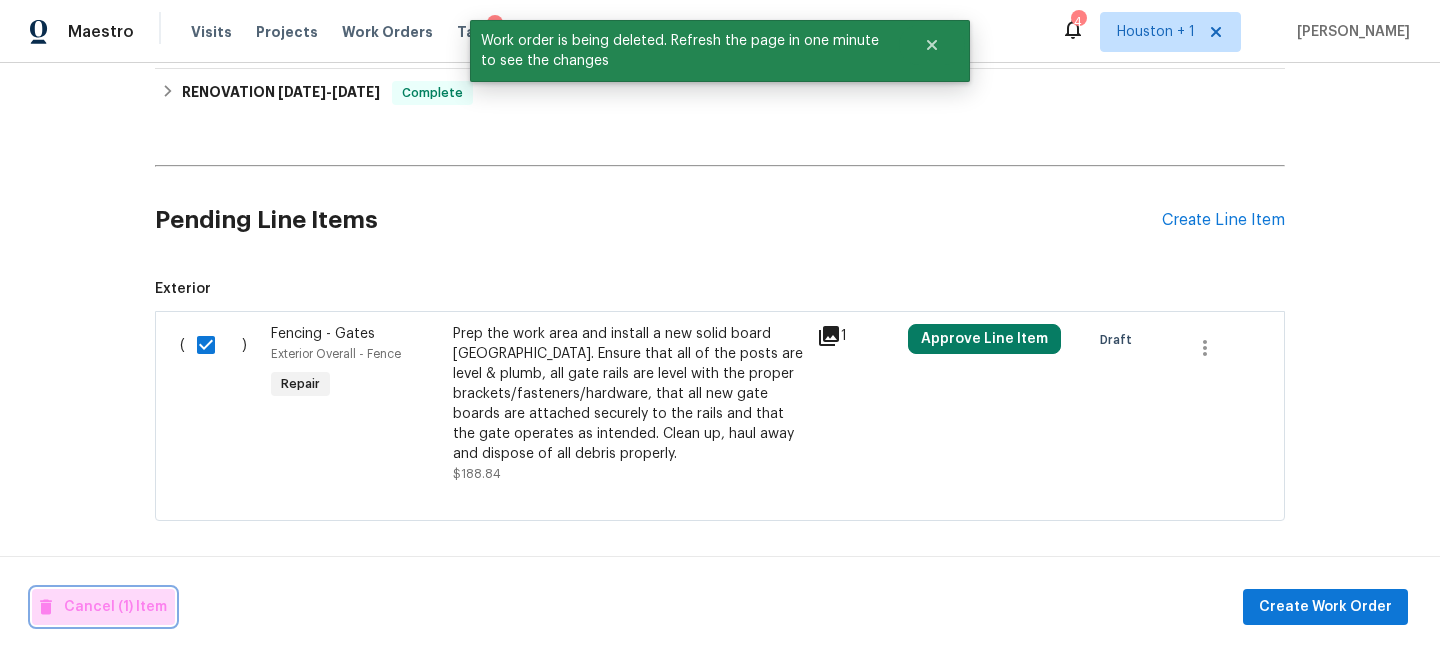 click on "Cancel (1) Item" at bounding box center (103, 607) 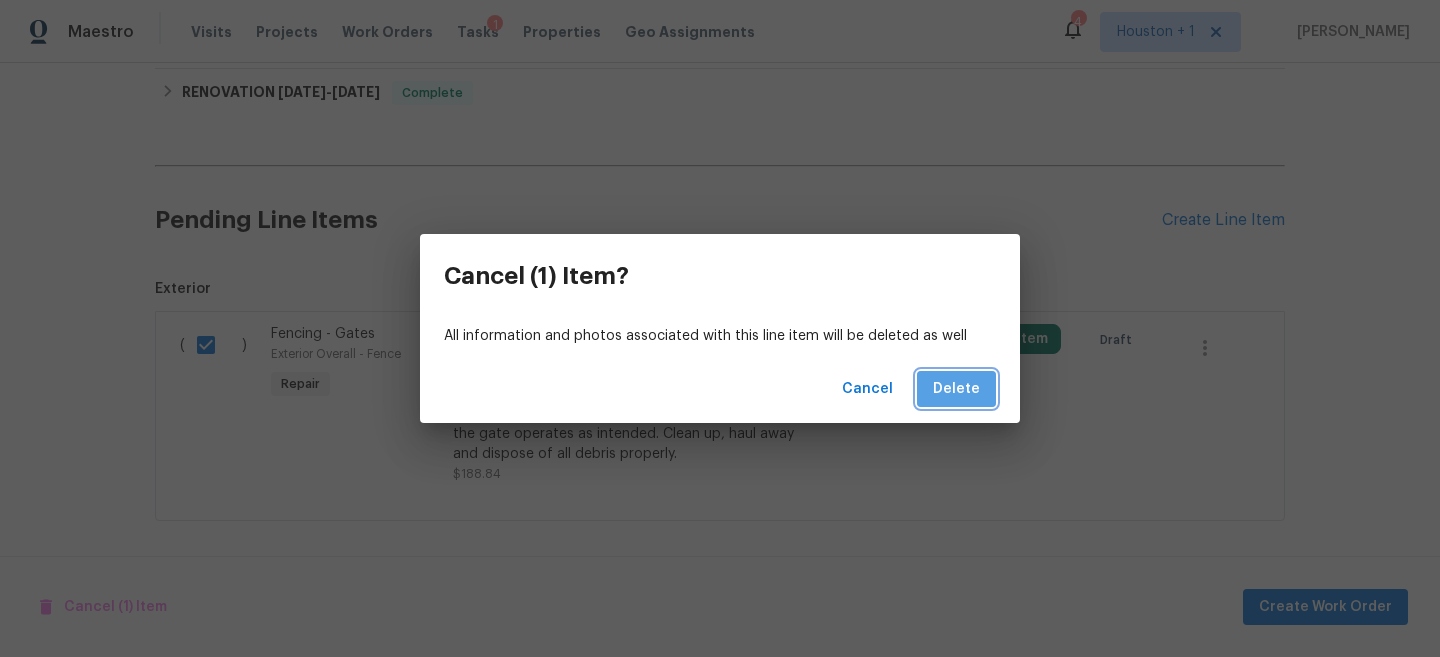 click on "Delete" at bounding box center [956, 389] 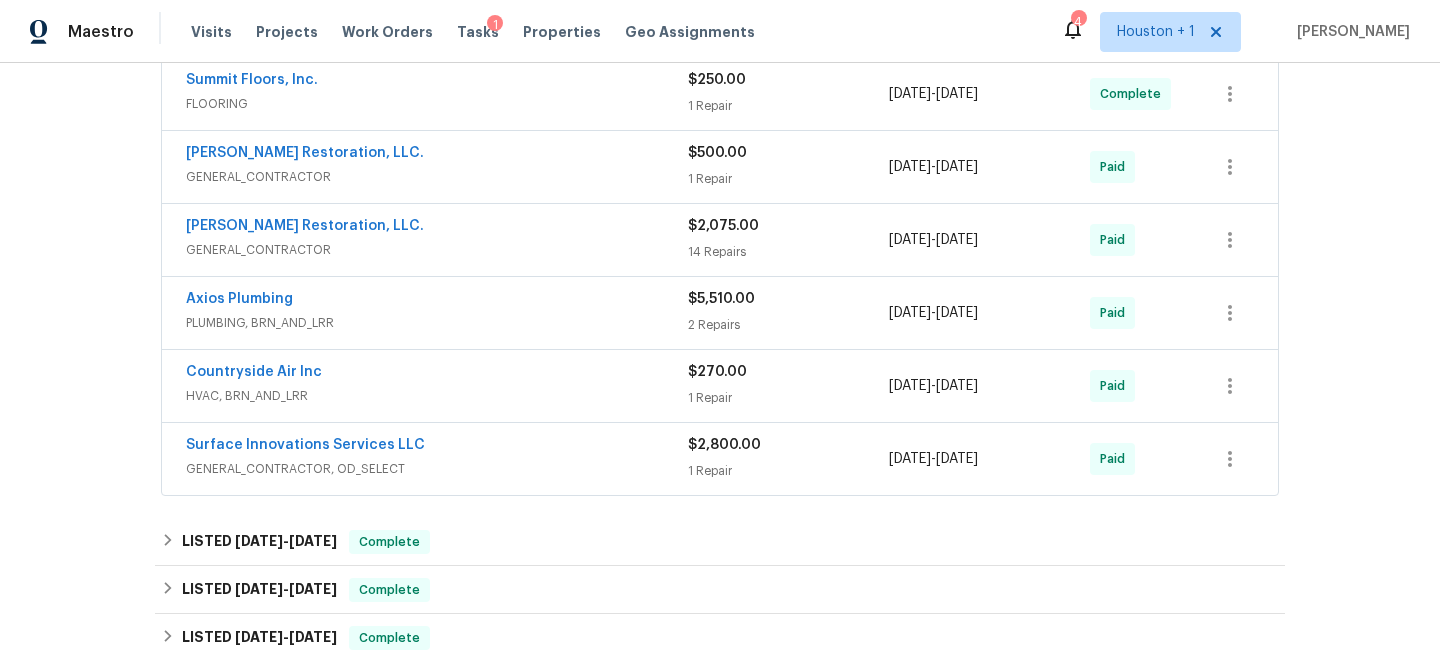scroll, scrollTop: 917, scrollLeft: 0, axis: vertical 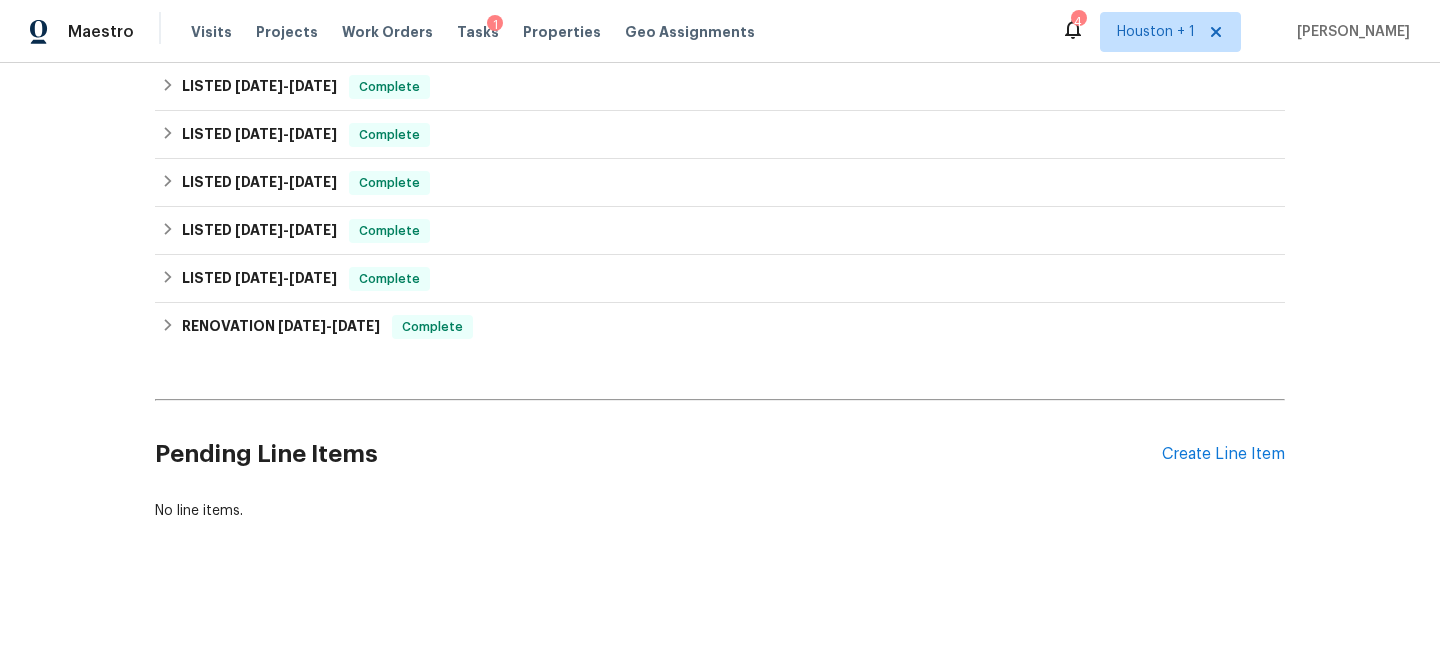 click on "Pending Line Items Create Line Item" at bounding box center (720, 454) 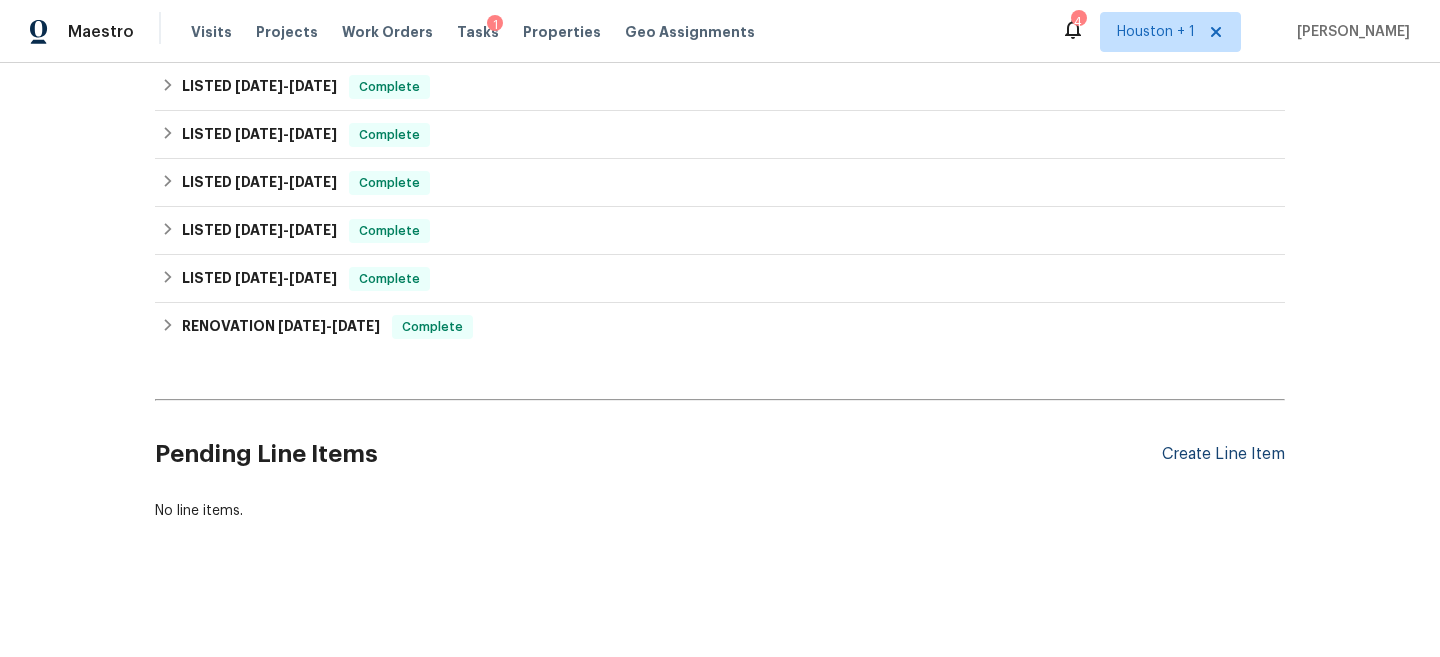 click on "Create Line Item" at bounding box center [1223, 454] 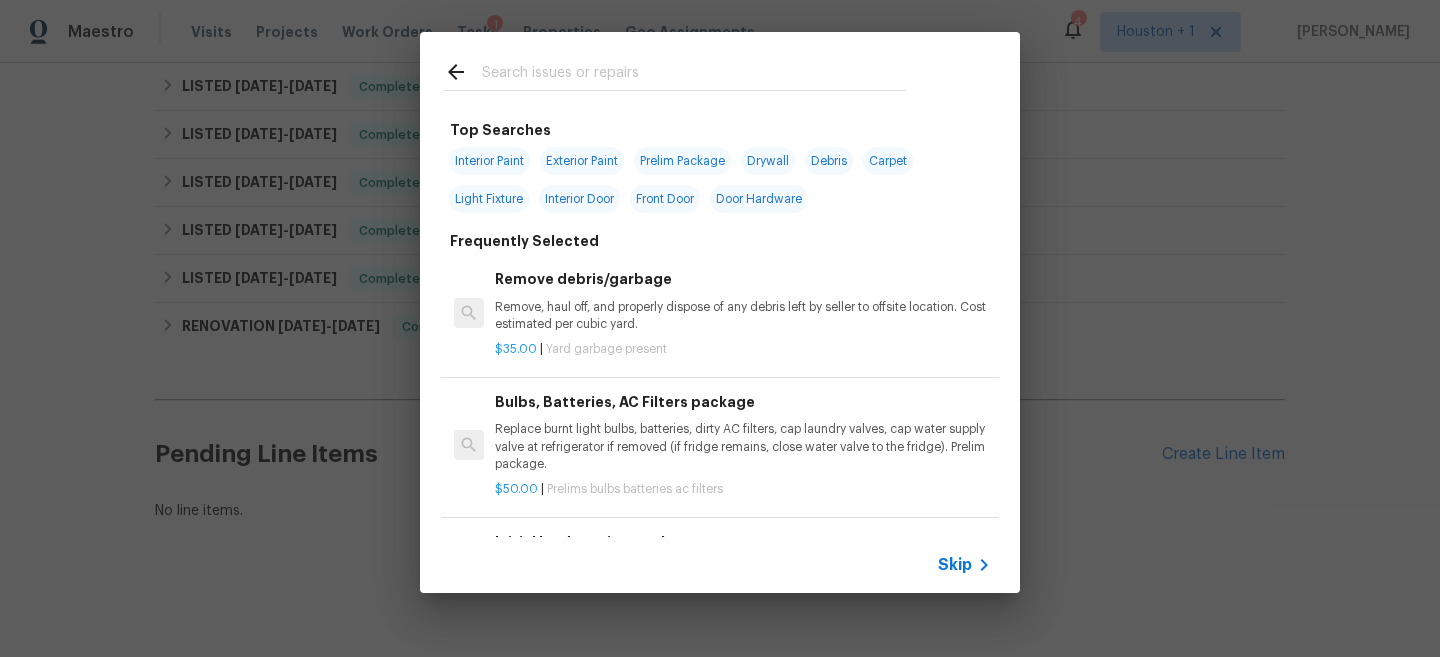 click 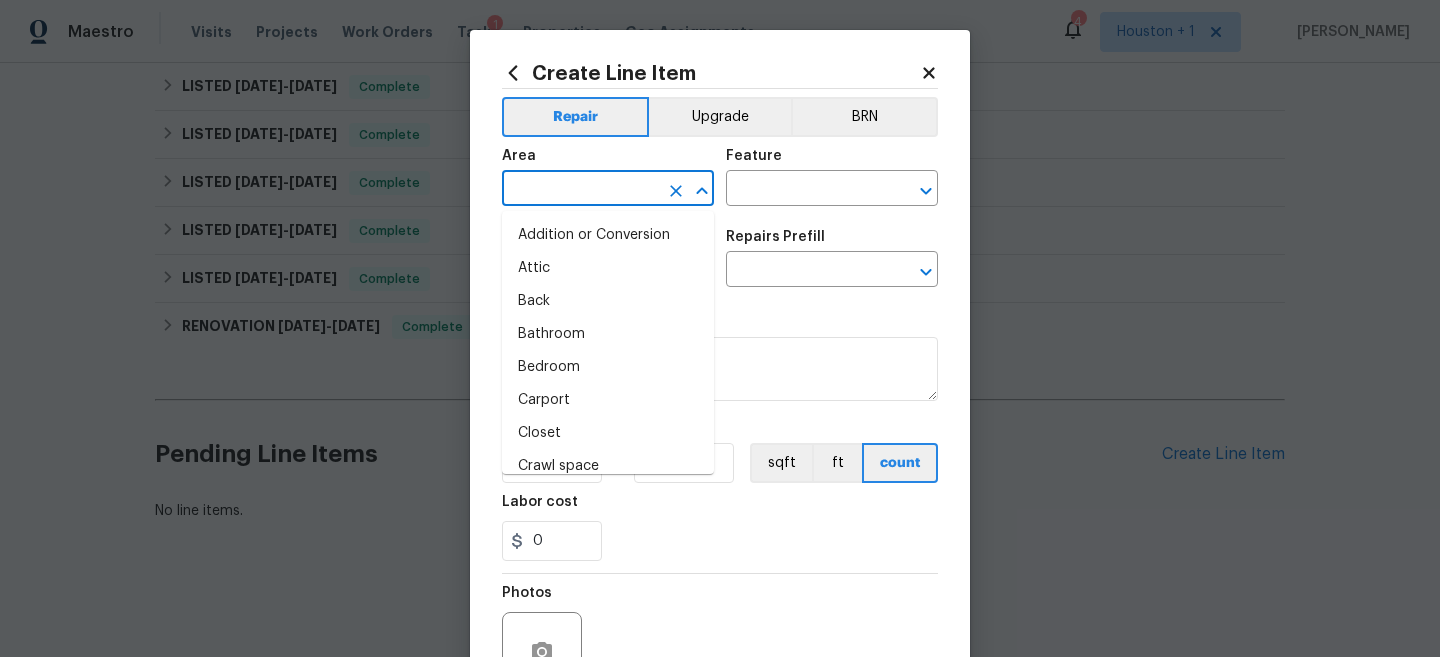 click at bounding box center [580, 190] 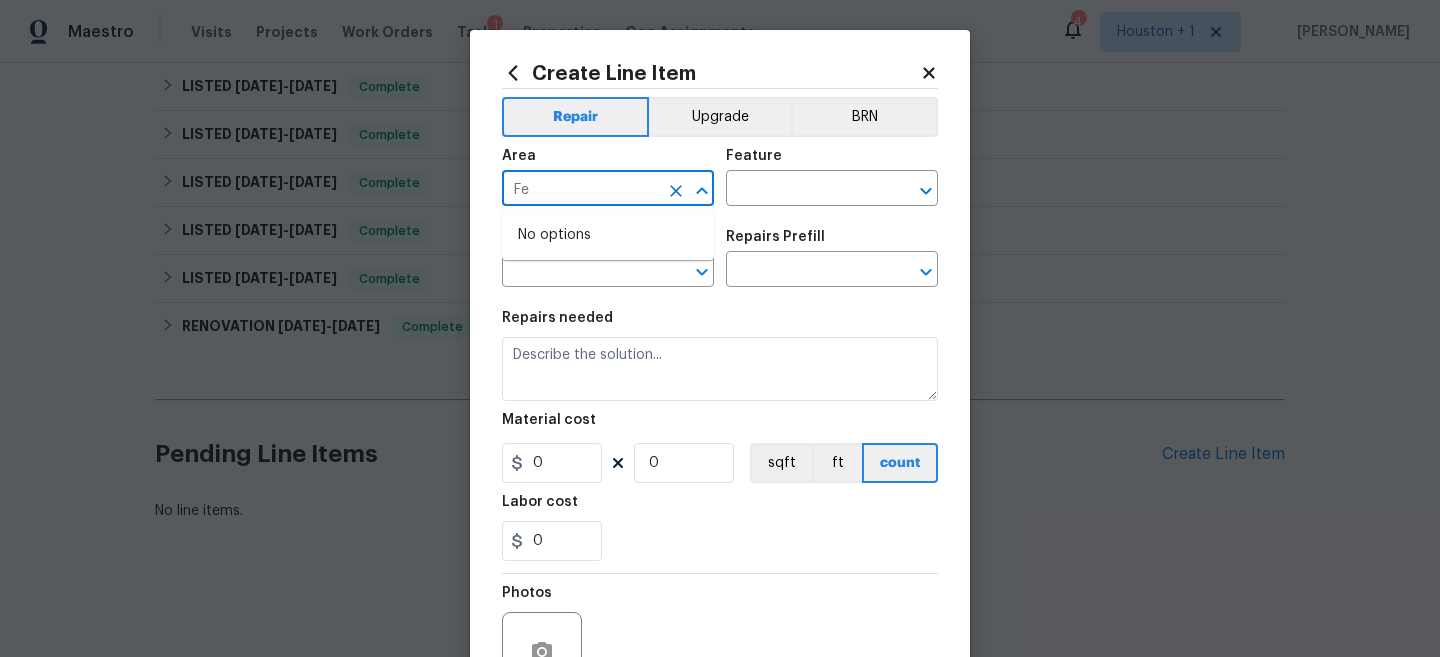 type on "F" 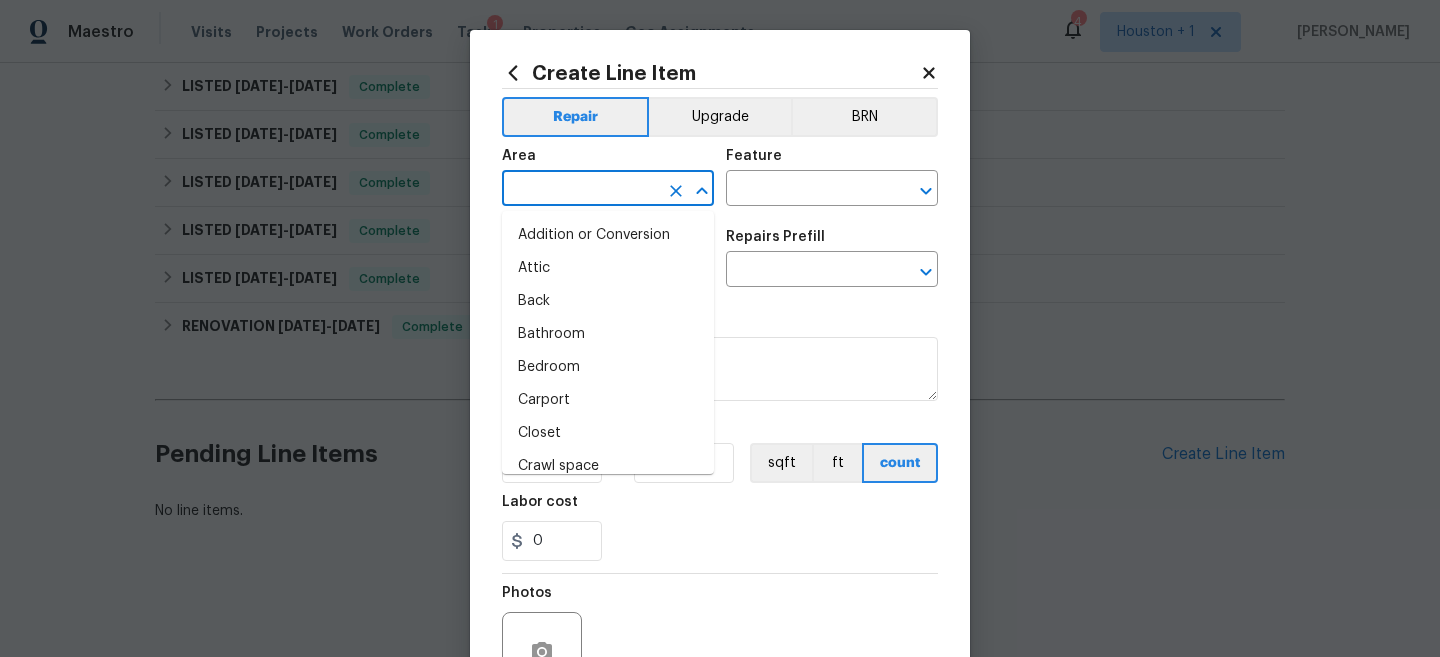 type on "F" 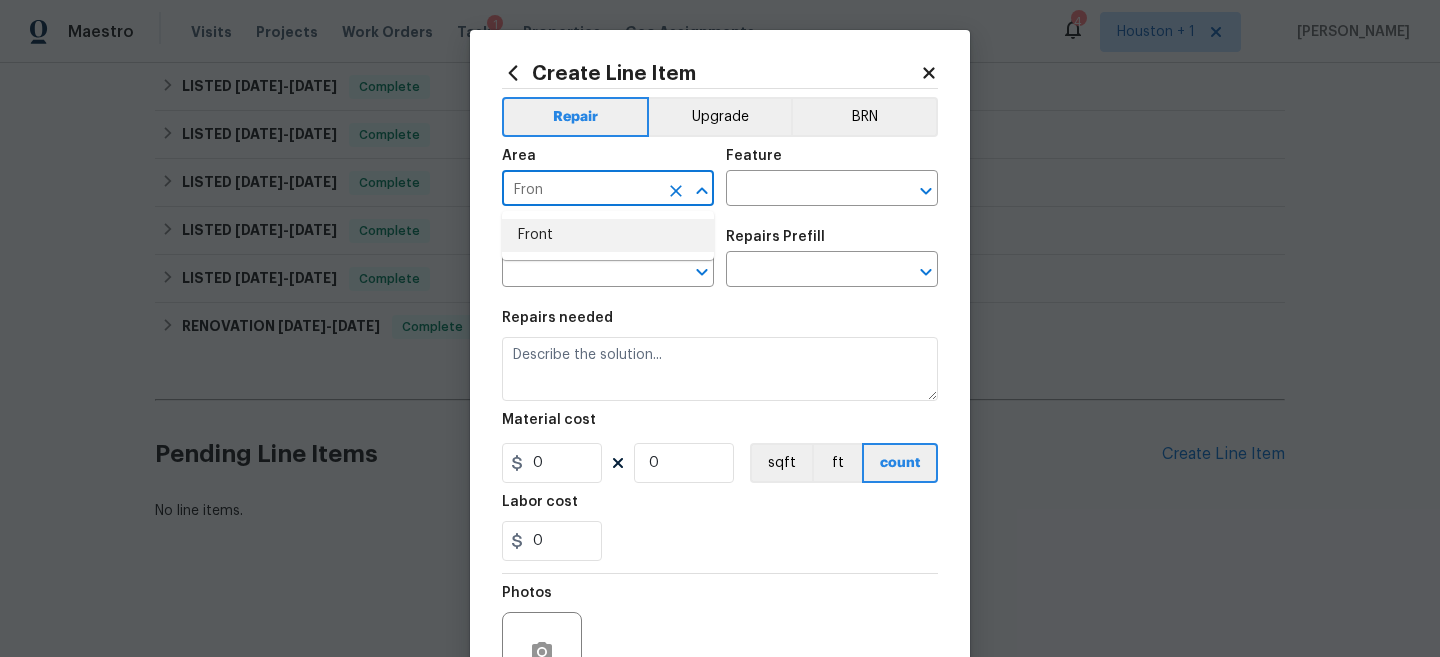 click on "Front" at bounding box center (608, 235) 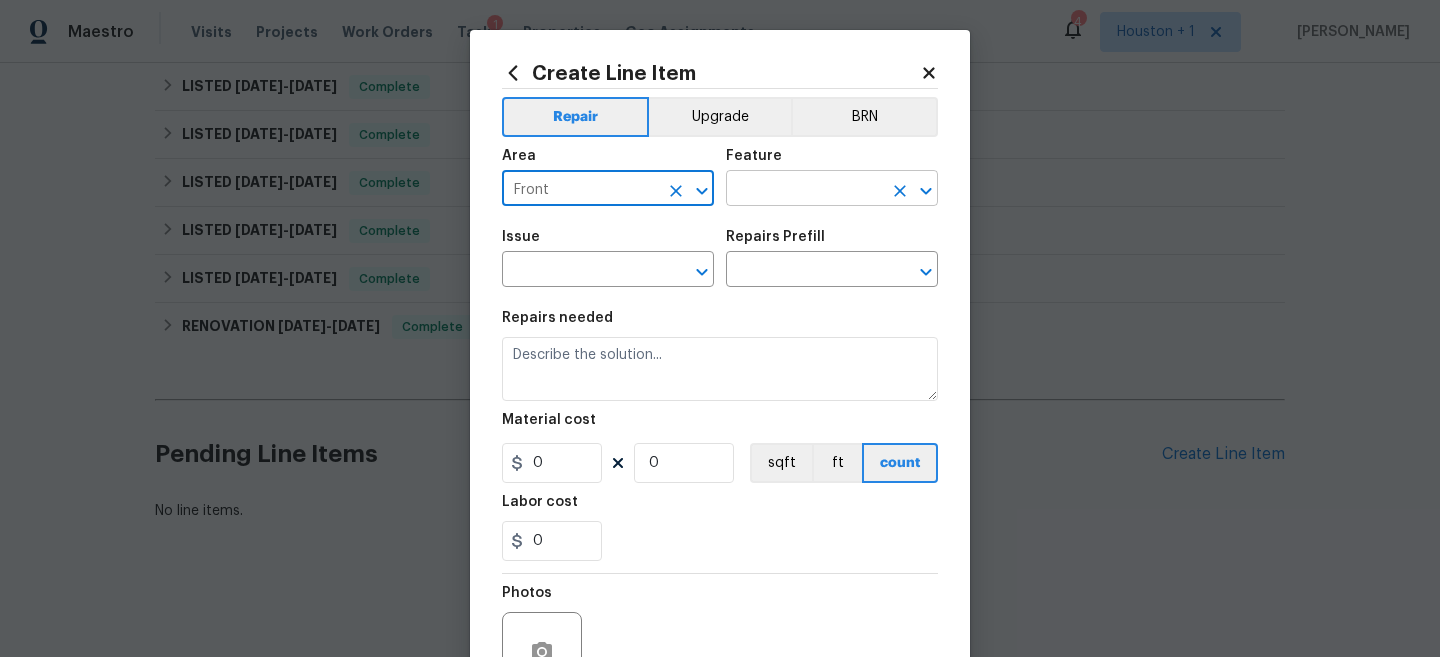 type on "Front" 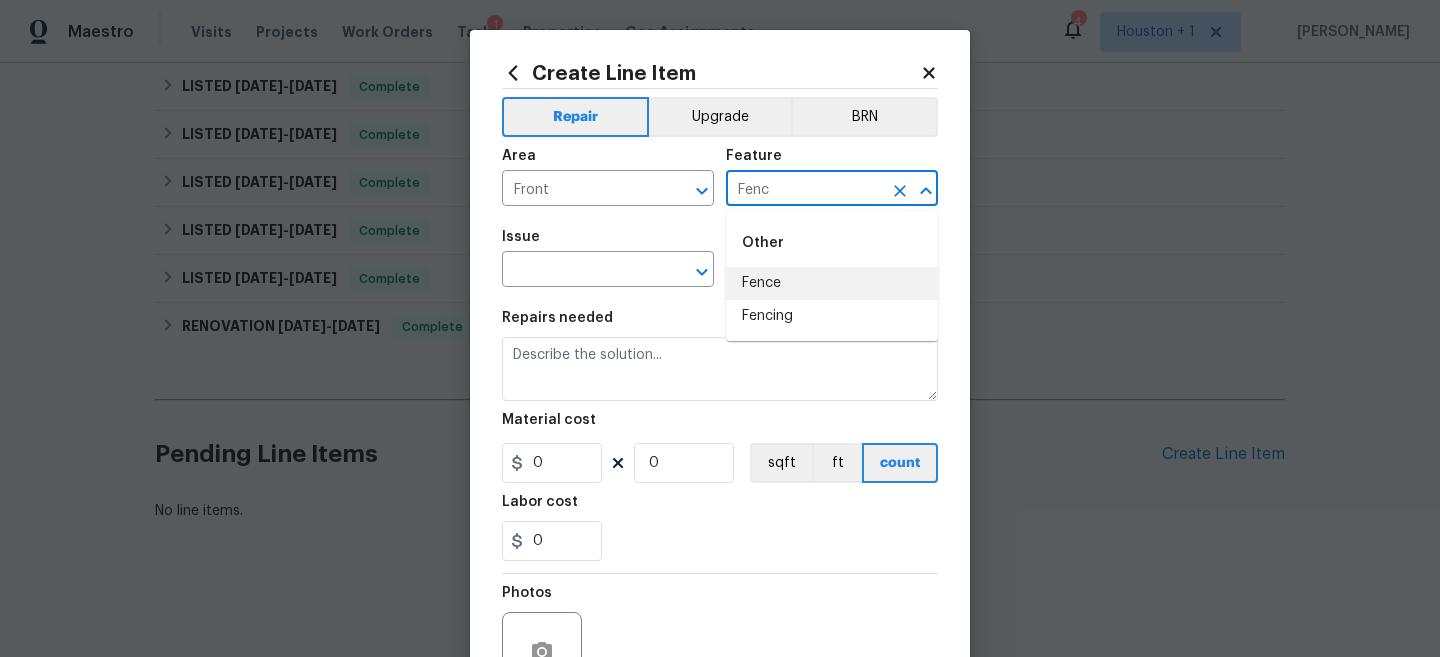 click on "Fence" at bounding box center [832, 283] 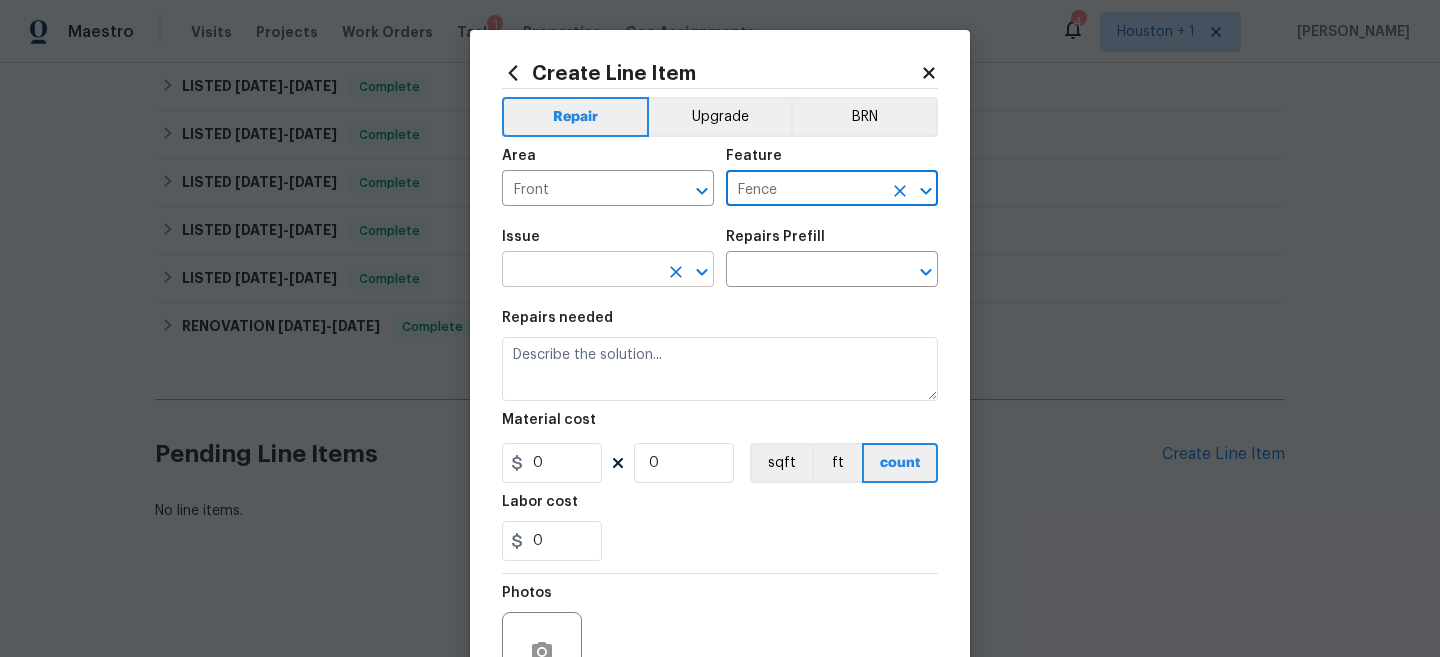 type on "Fence" 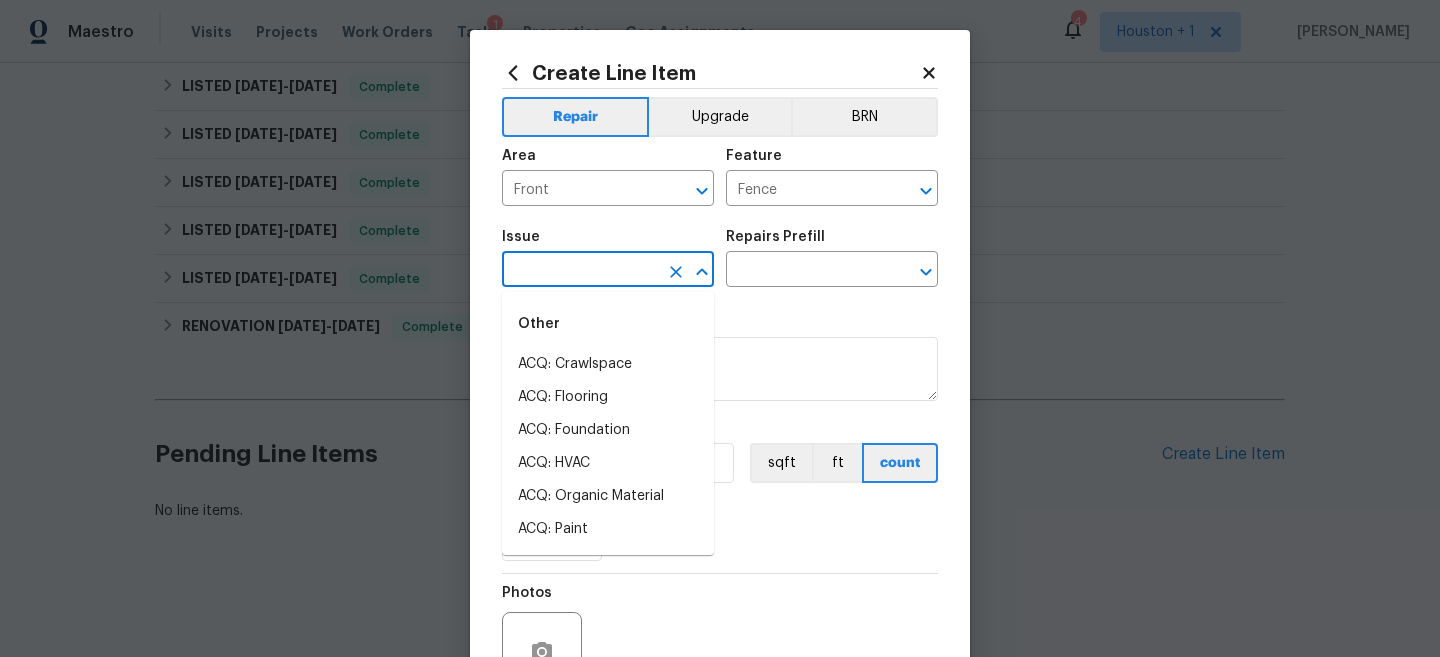 click at bounding box center (580, 271) 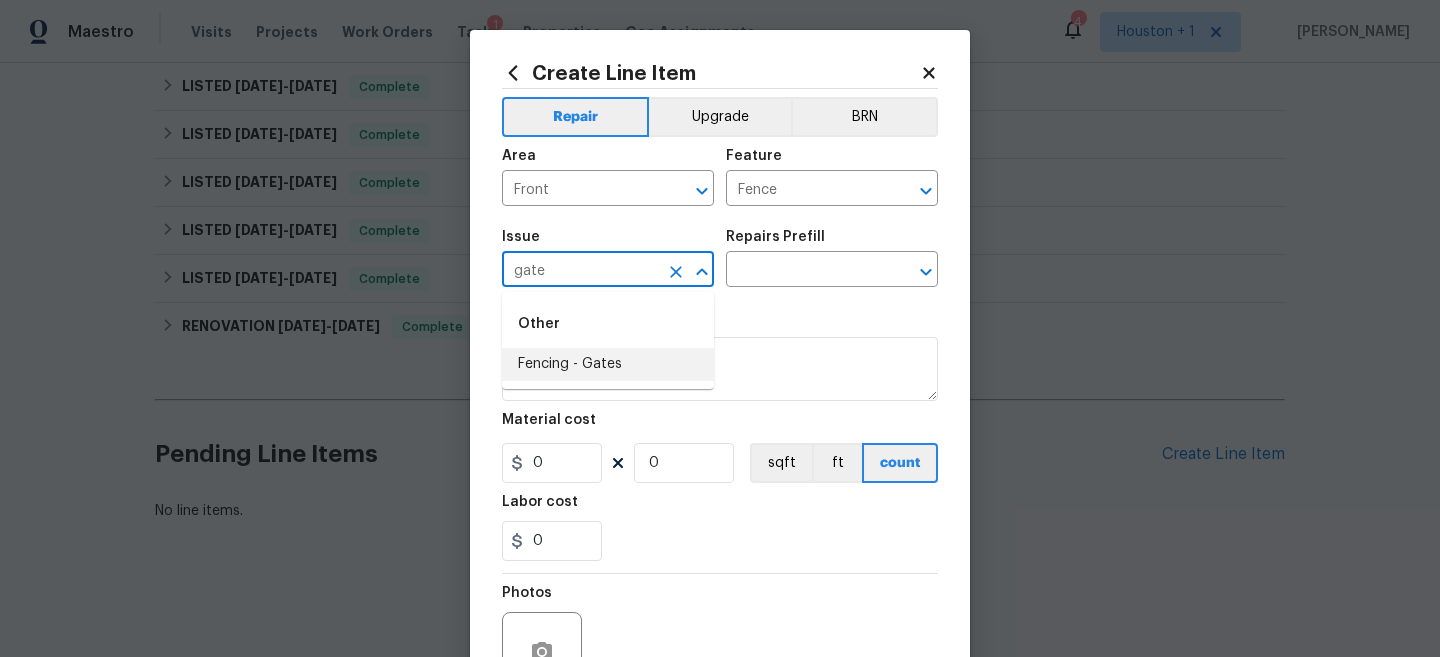 click on "Fencing - Gates" at bounding box center (608, 364) 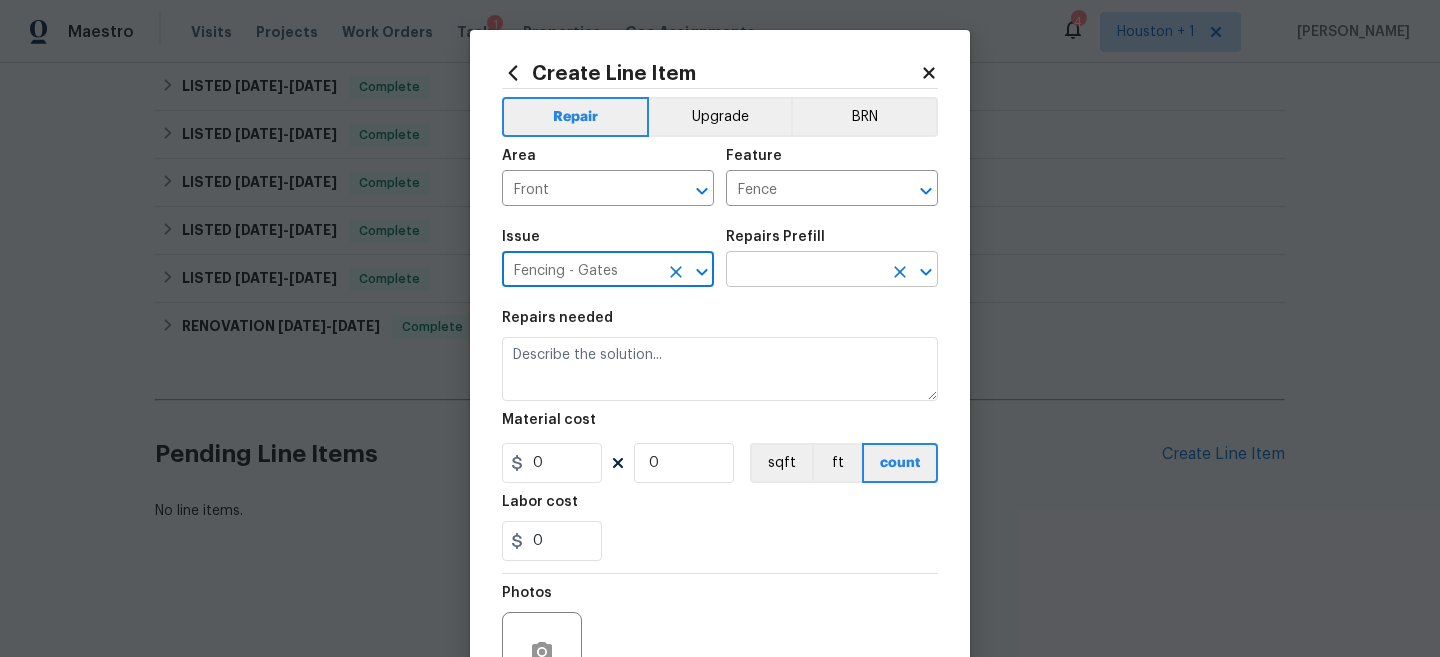 type on "Fencing - Gates" 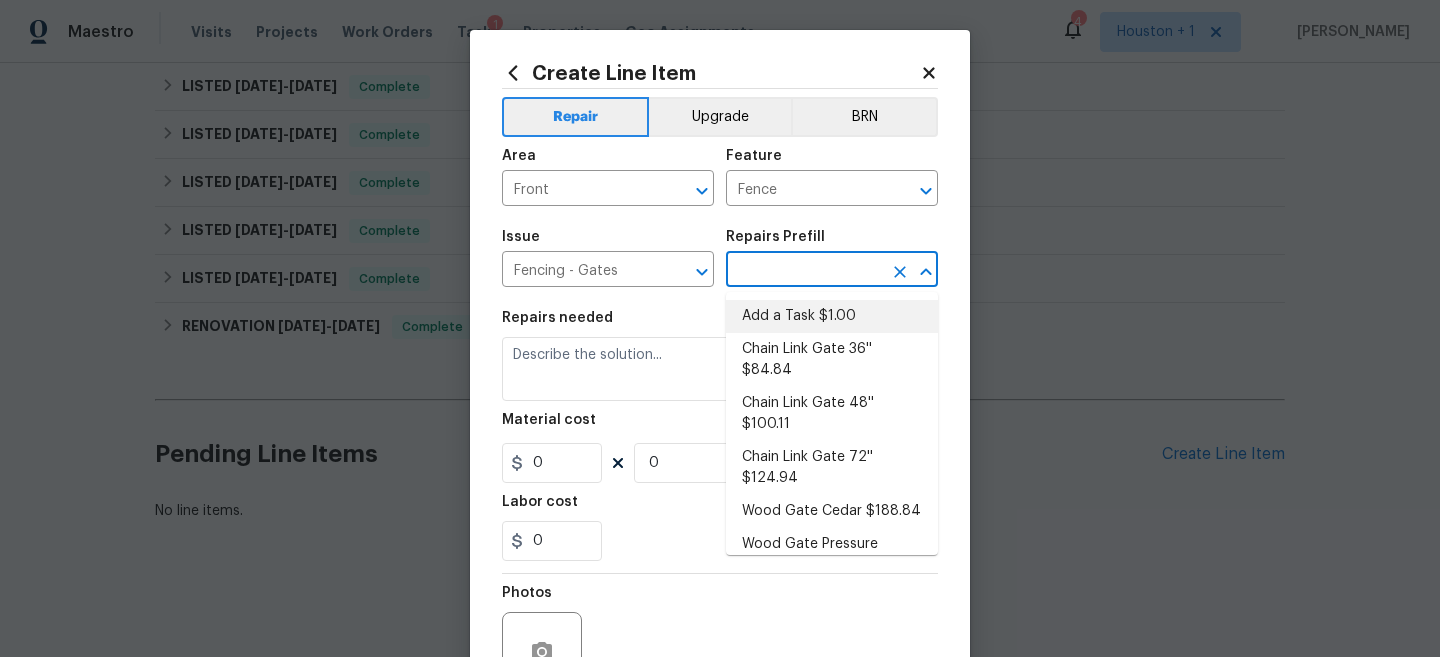 click on "Add a Task $1.00" at bounding box center (832, 316) 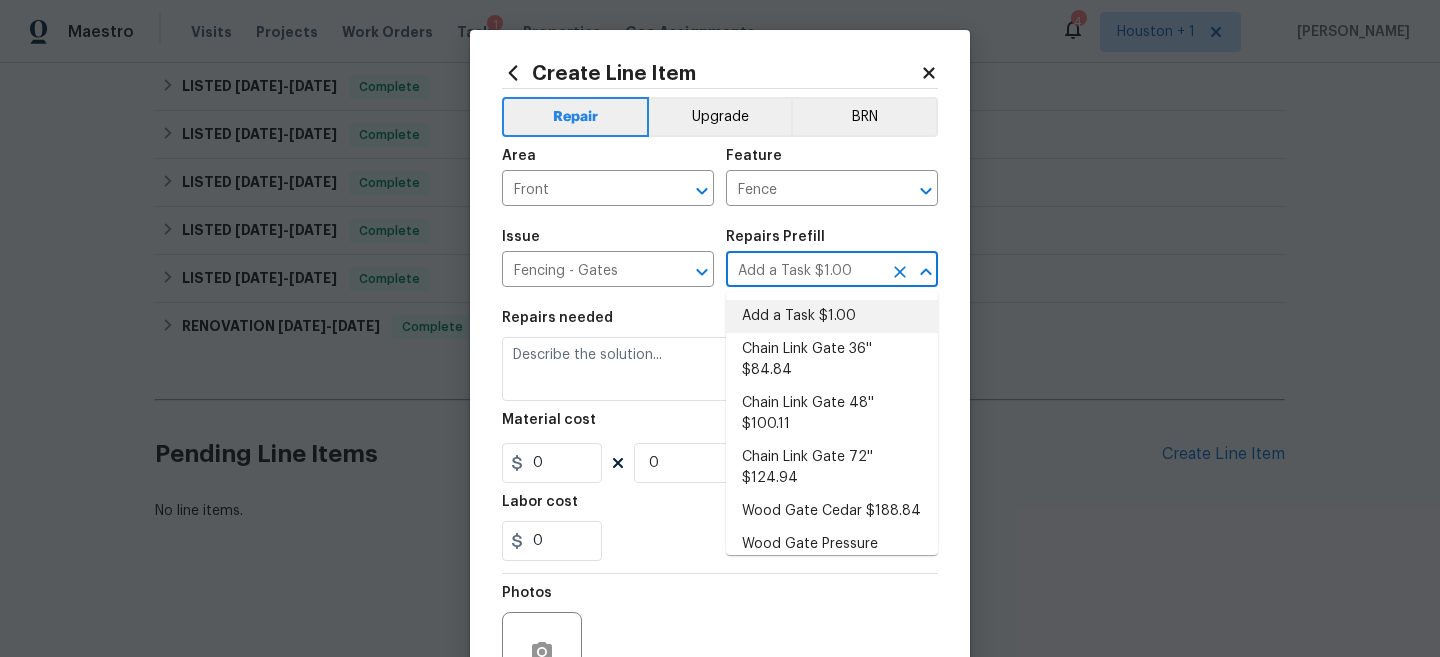 type on "HPM to detail" 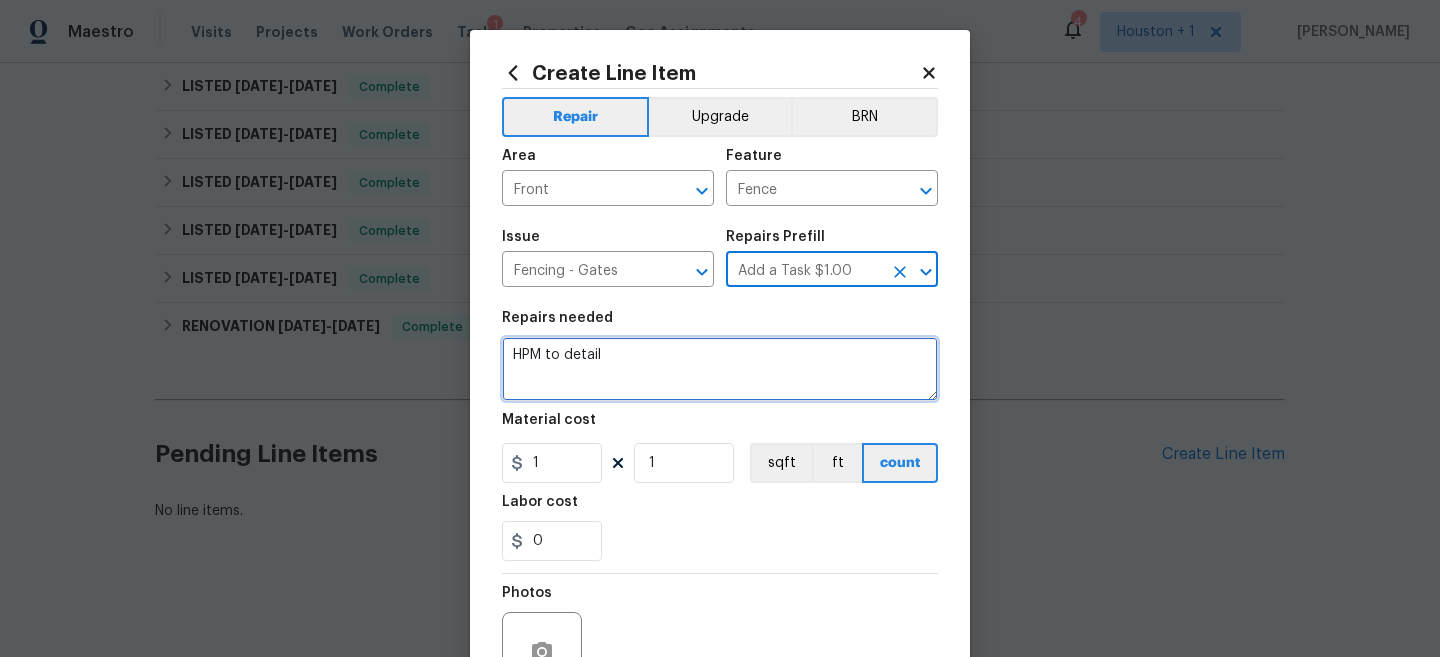 click on "HPM to detail" at bounding box center [720, 369] 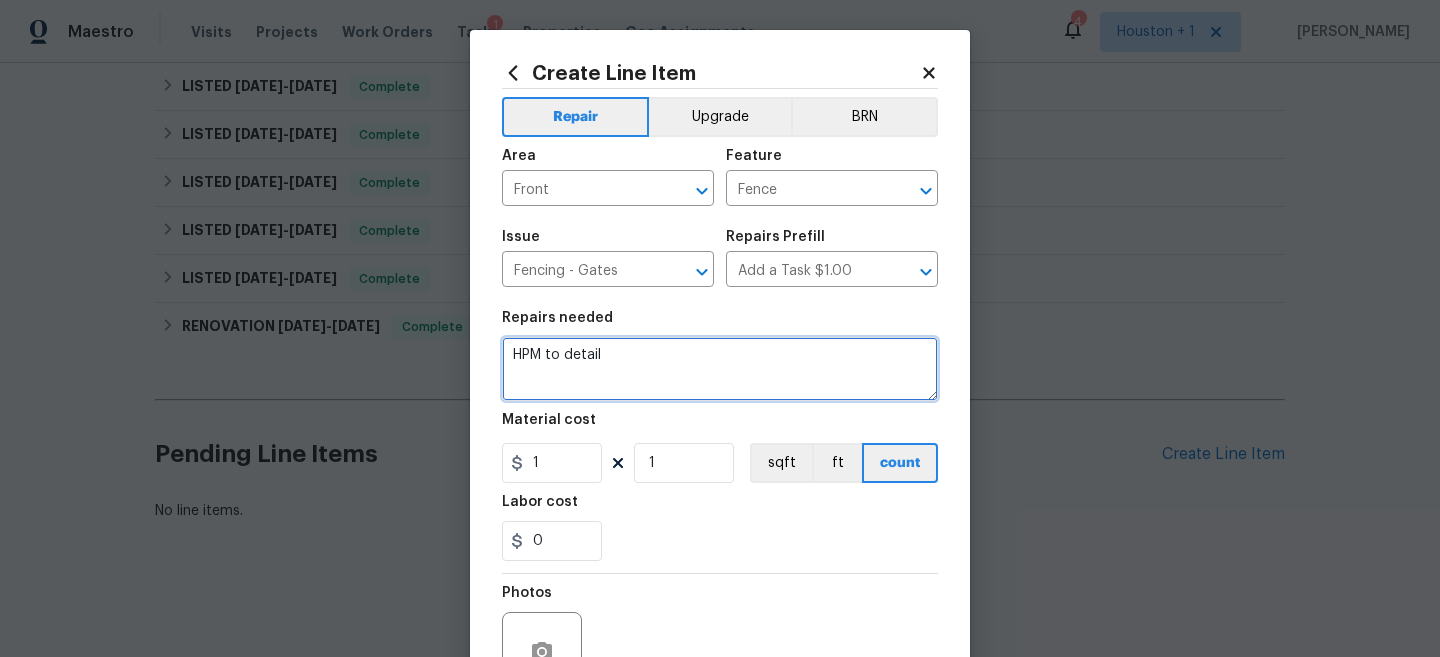 click on "HPM to detail" at bounding box center (720, 369) 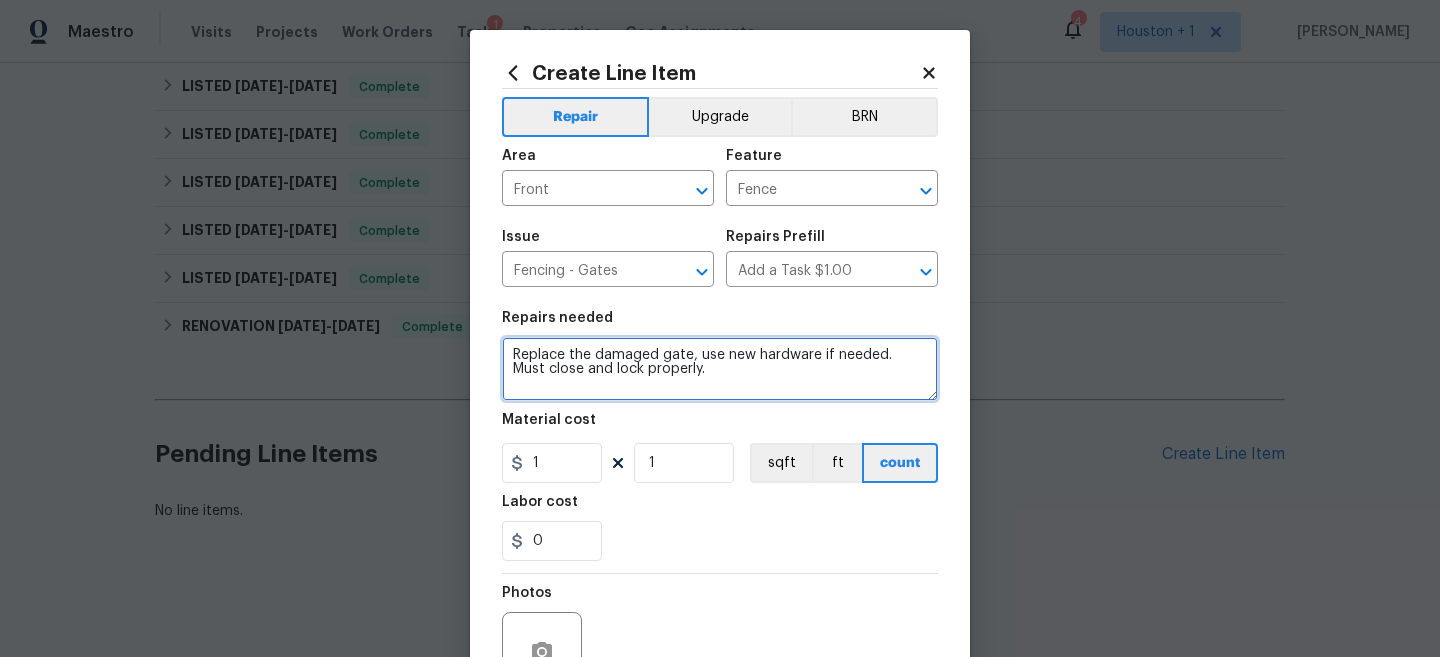 type on "Replace the damaged gate, use new hardware if needed. Must close and lock properly." 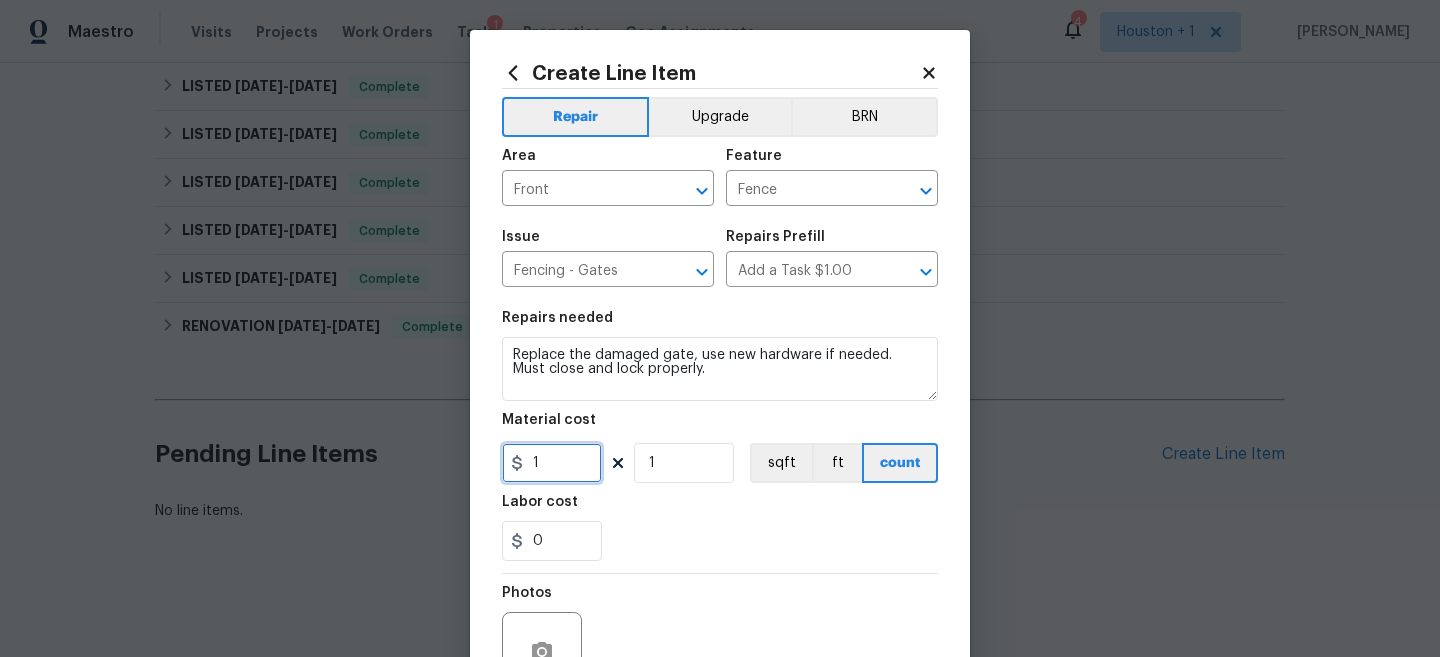 click on "1" at bounding box center [552, 463] 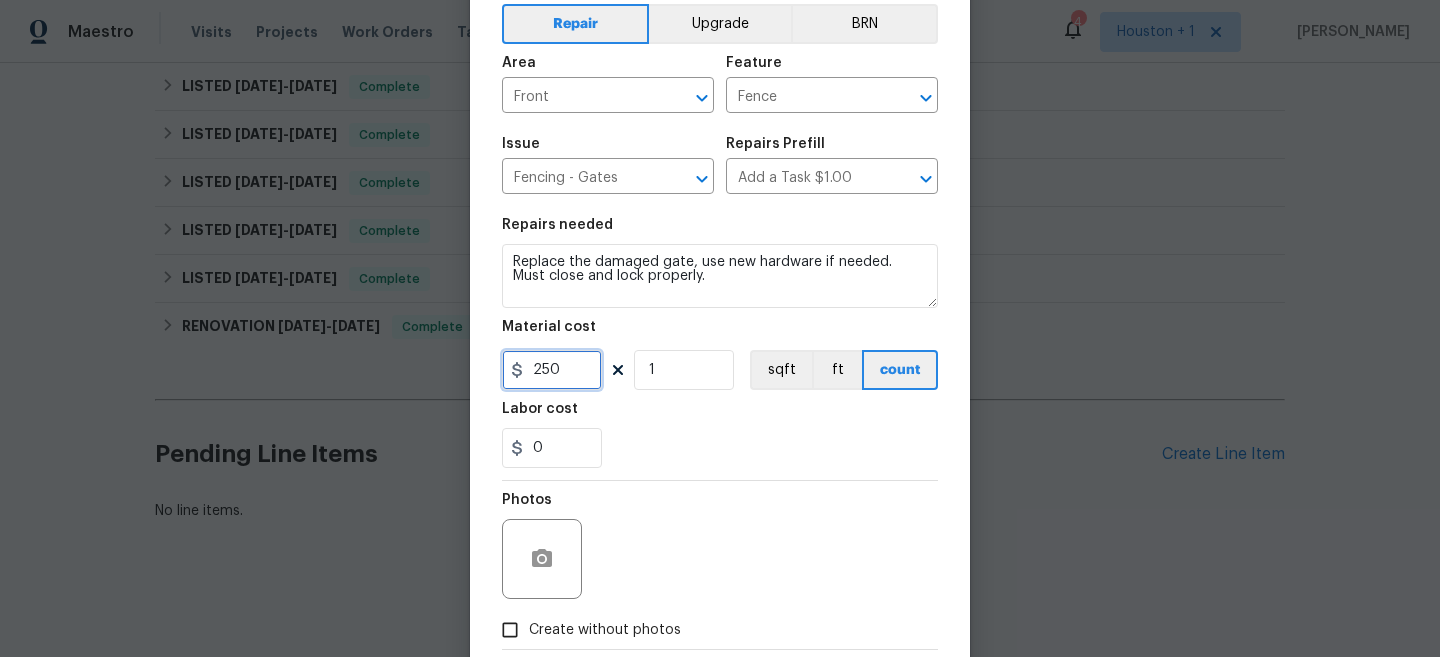 scroll, scrollTop: 105, scrollLeft: 0, axis: vertical 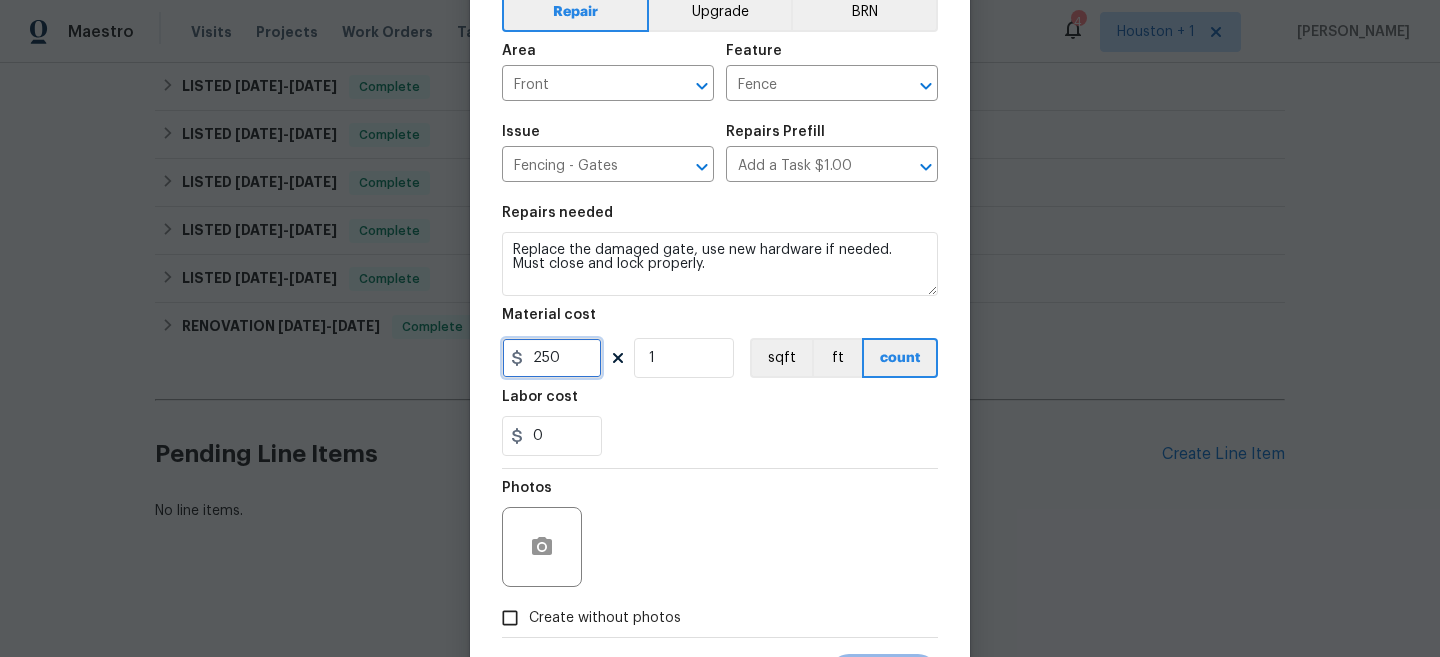 type on "250" 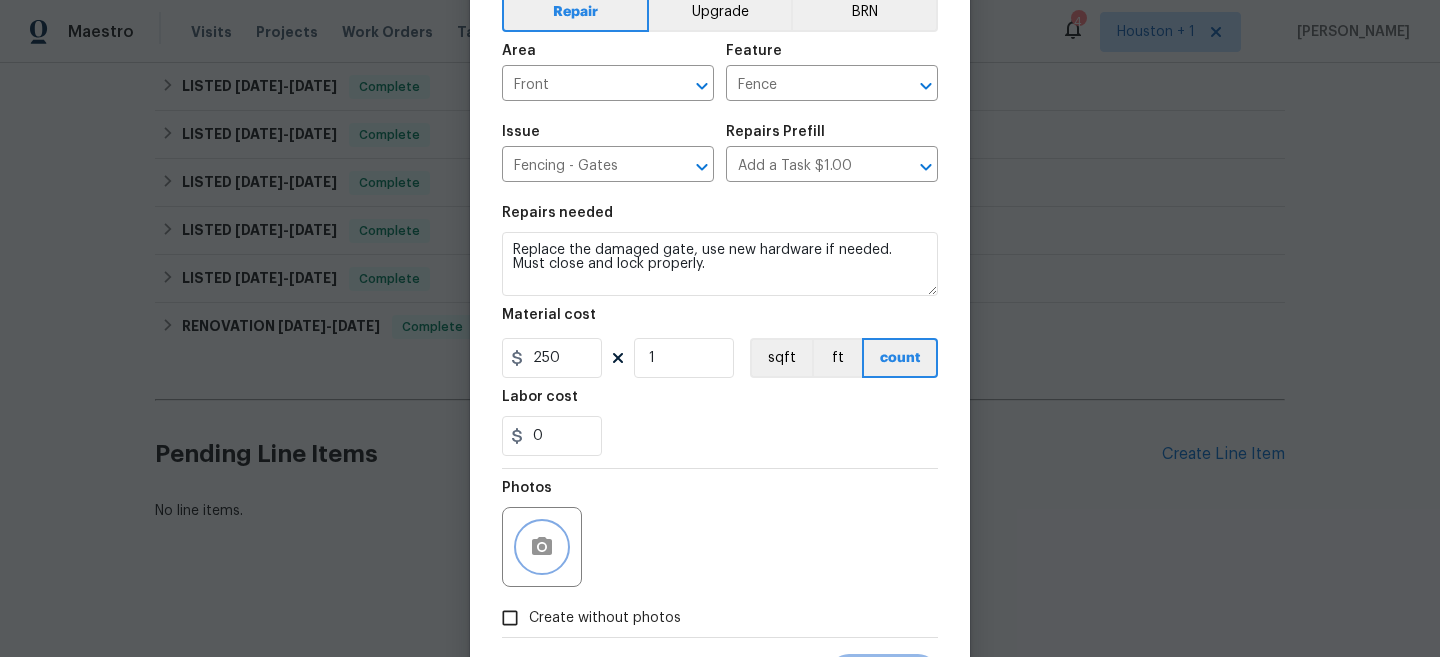 click 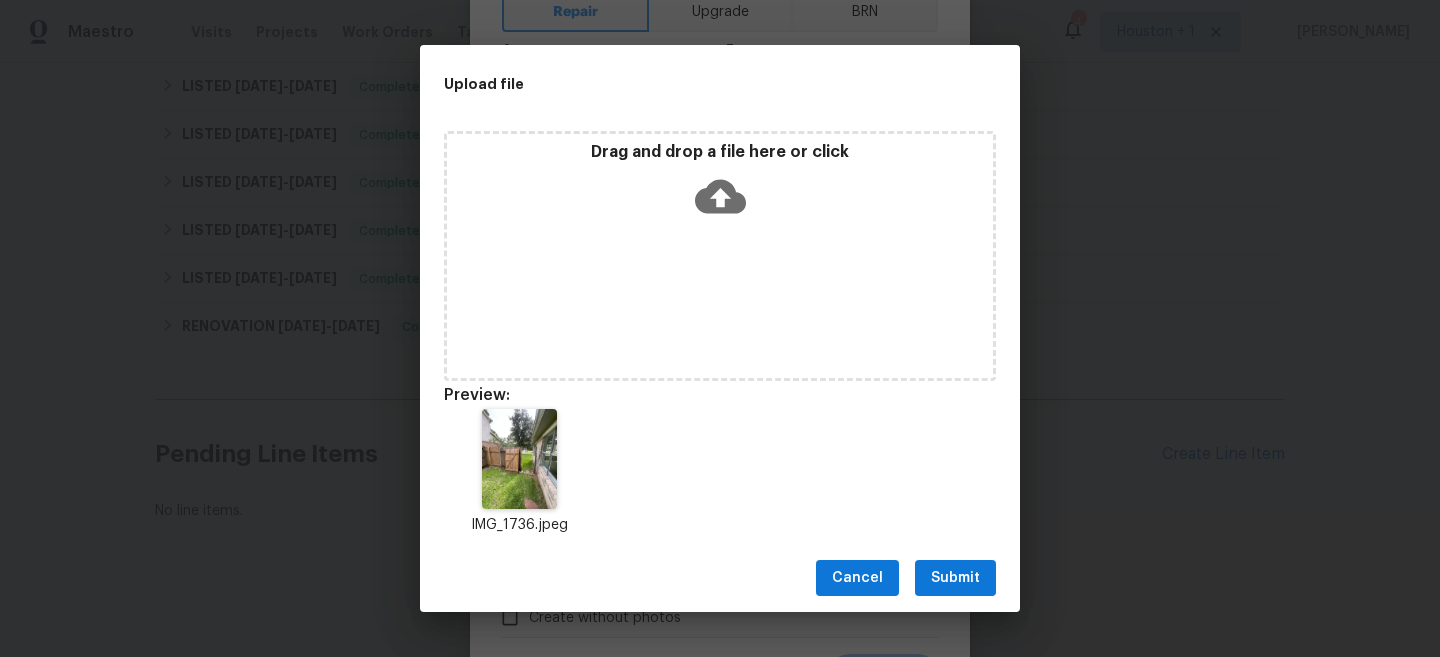 click on "Submit" at bounding box center [955, 578] 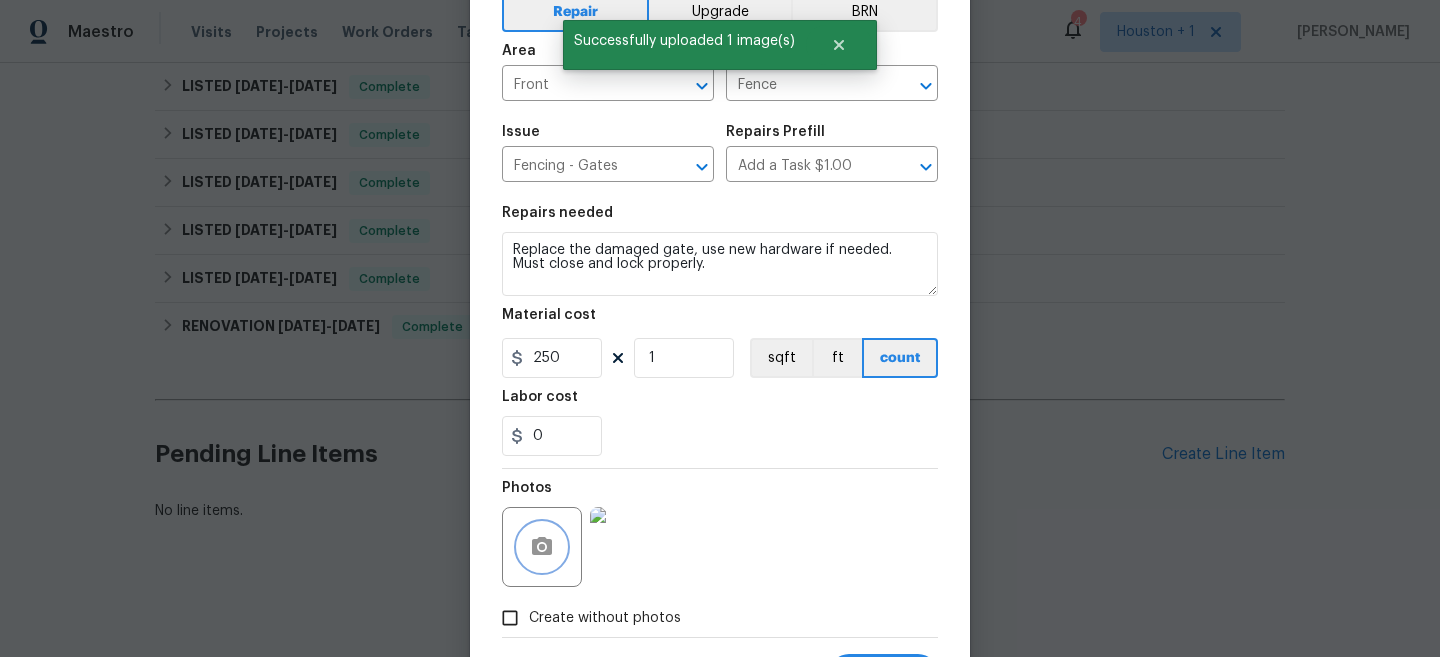 scroll, scrollTop: 205, scrollLeft: 0, axis: vertical 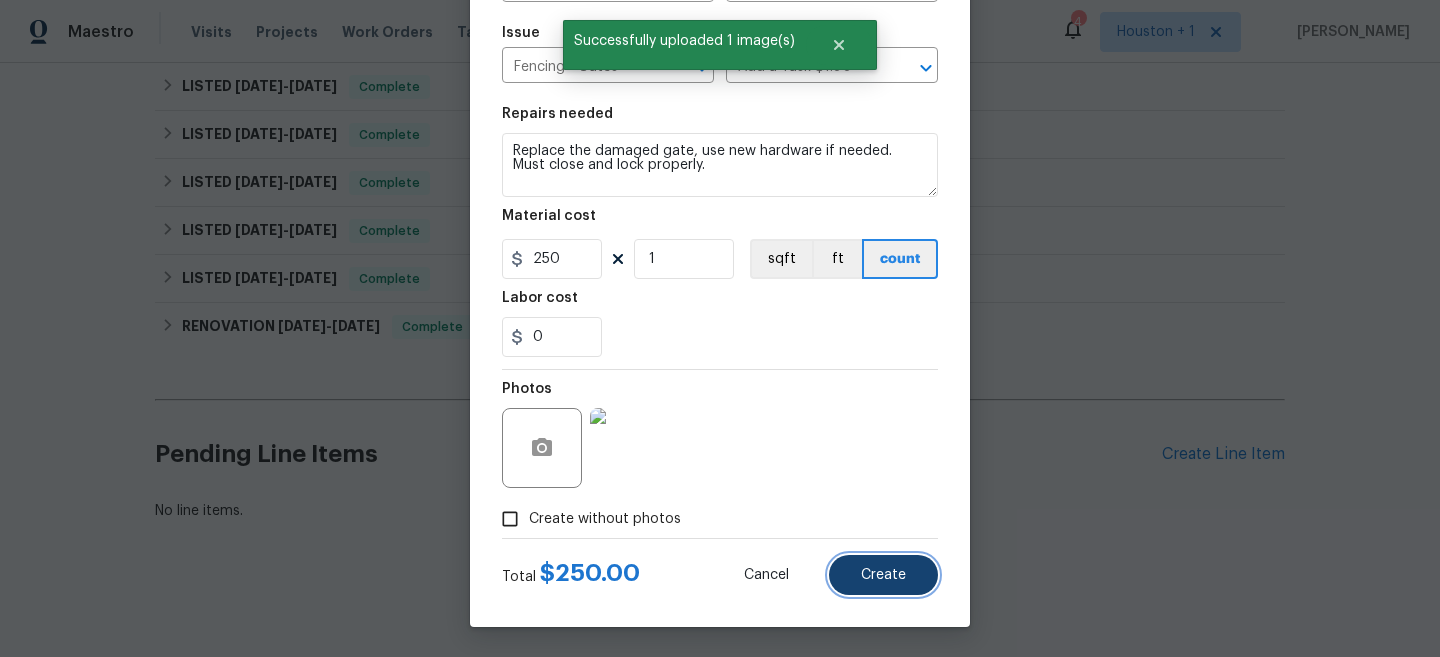 click on "Create" at bounding box center [883, 575] 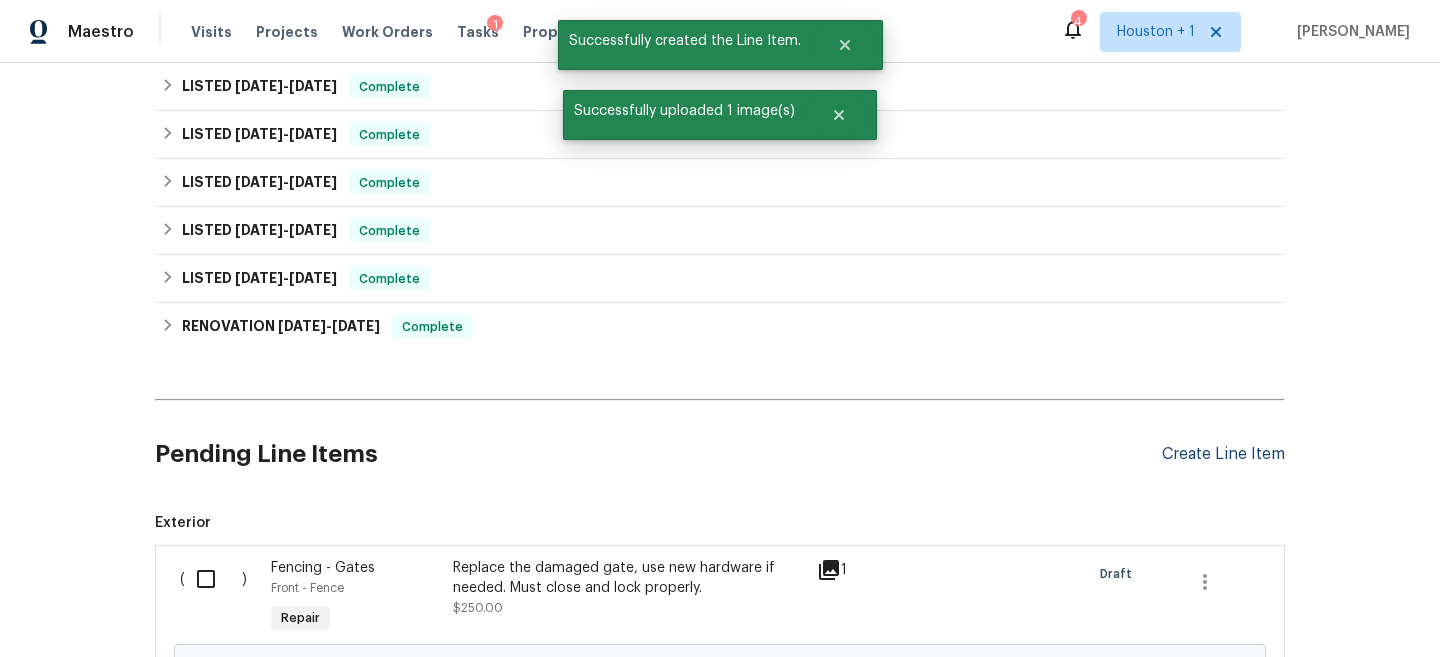 click on "Create Line Item" at bounding box center (1223, 454) 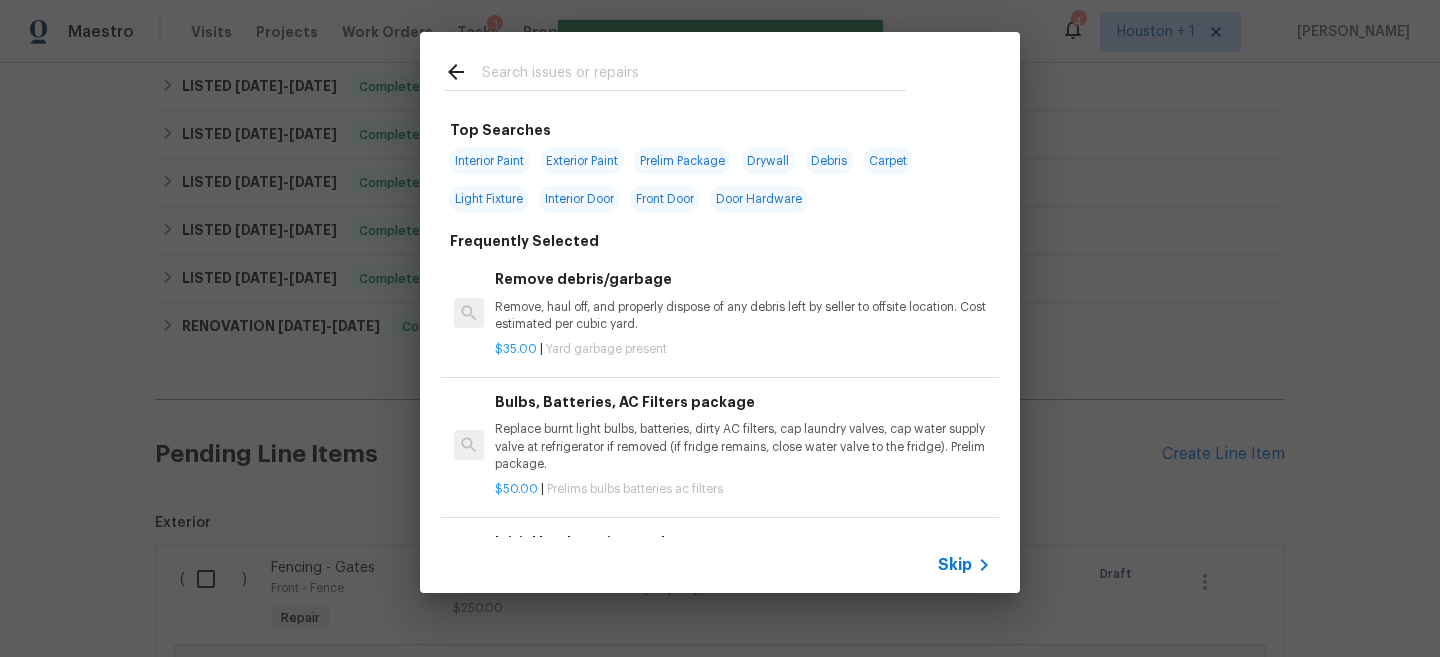 click on "Skip" at bounding box center [955, 565] 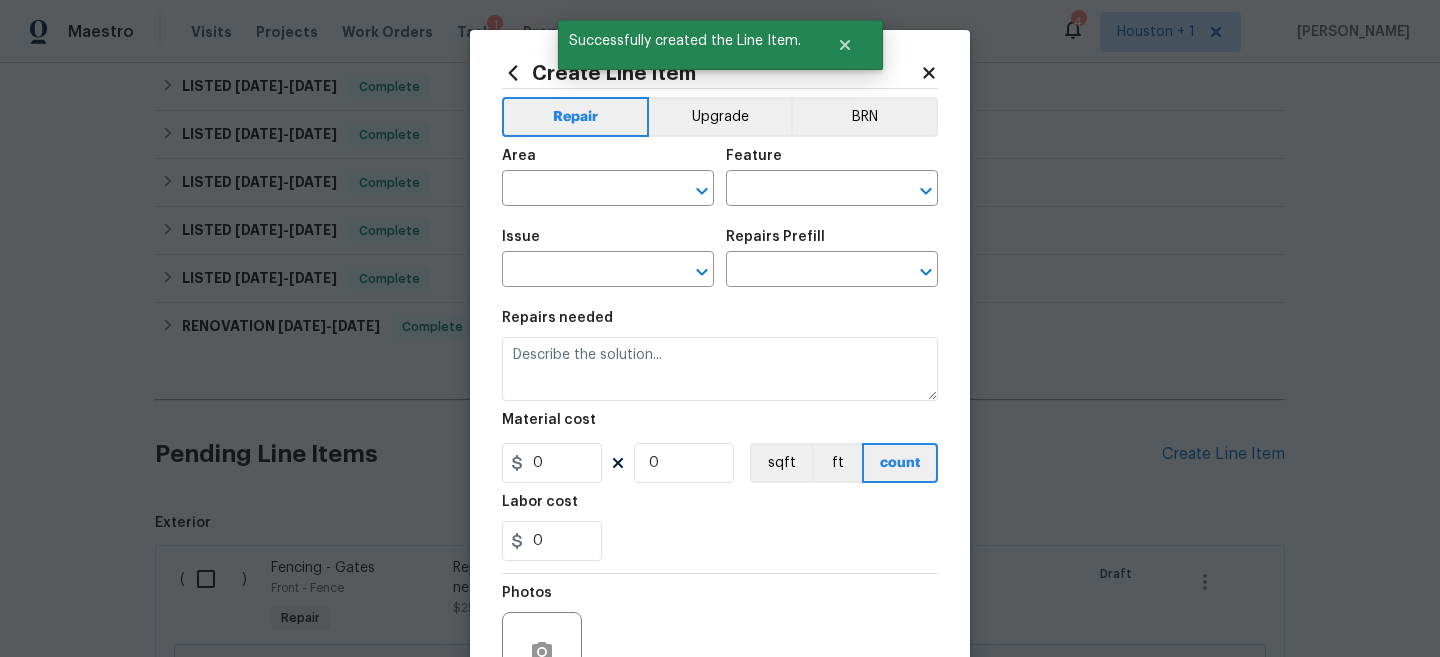 click on "Area" at bounding box center [608, 162] 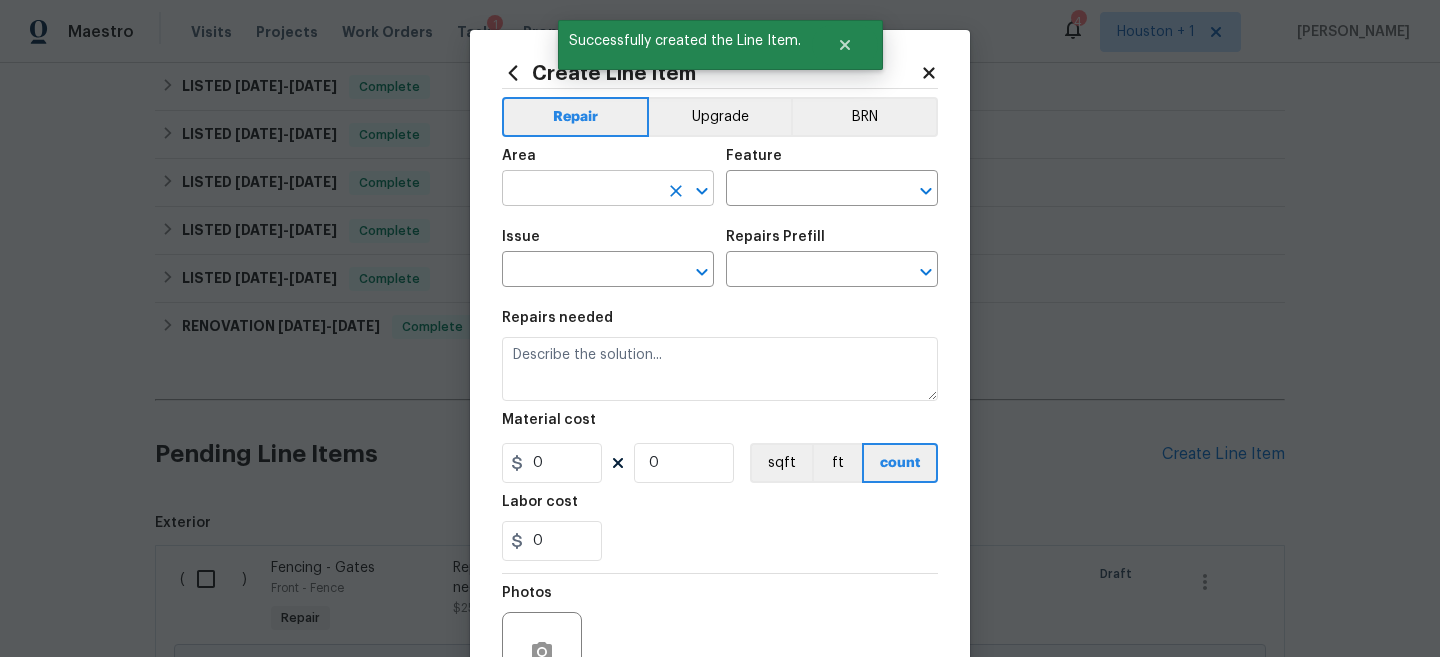 click at bounding box center [580, 190] 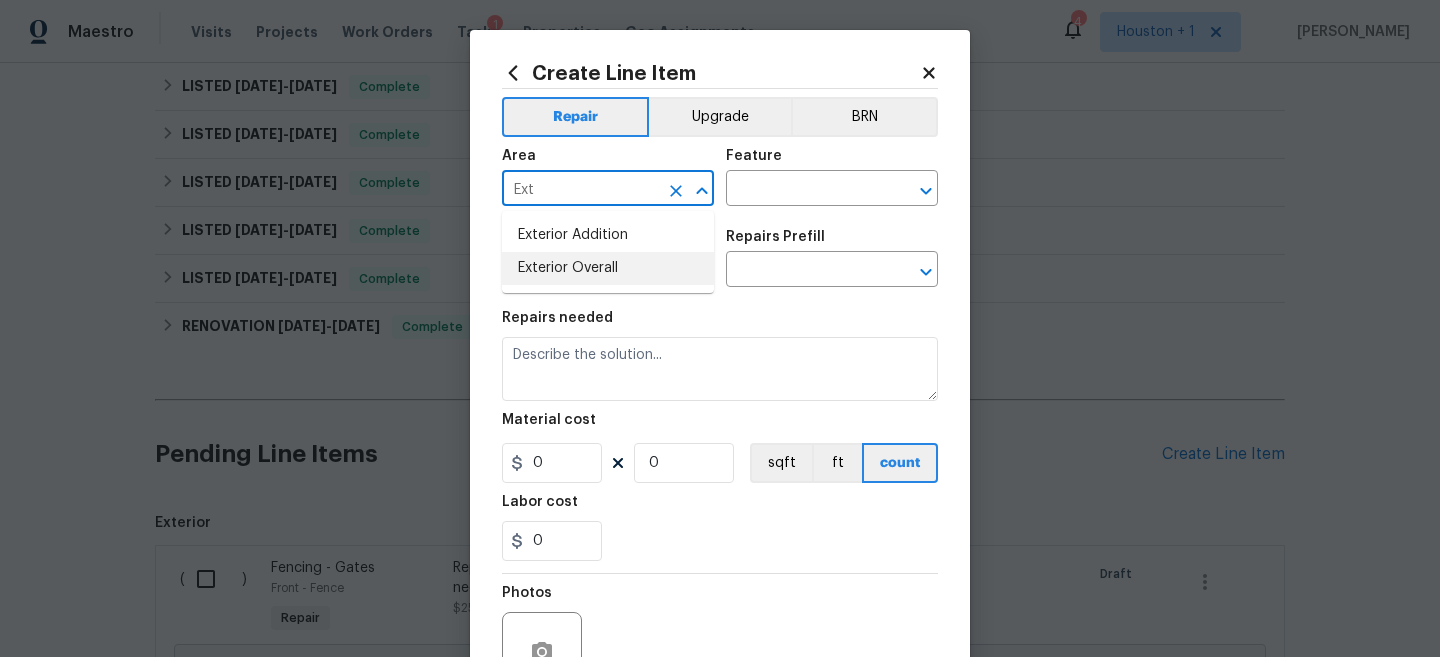 click on "Exterior Overall" at bounding box center [608, 268] 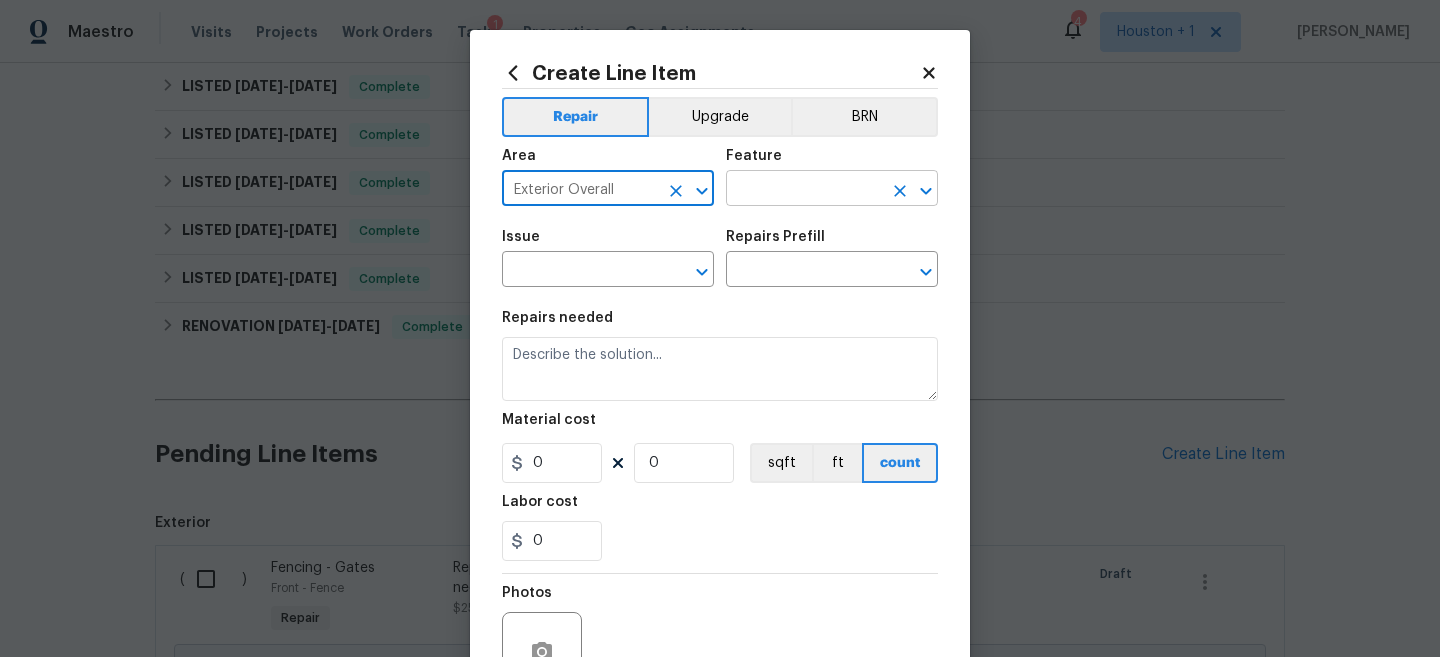 type on "Exterior Overall" 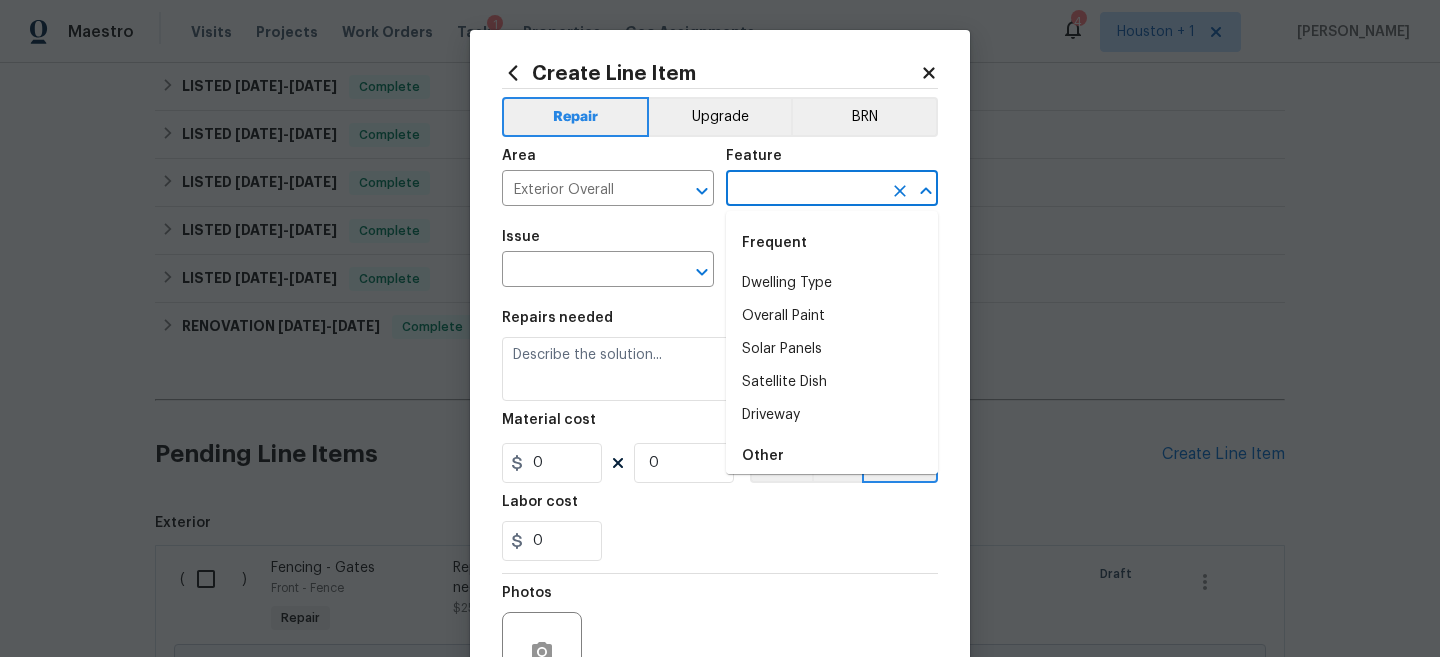 click at bounding box center (804, 190) 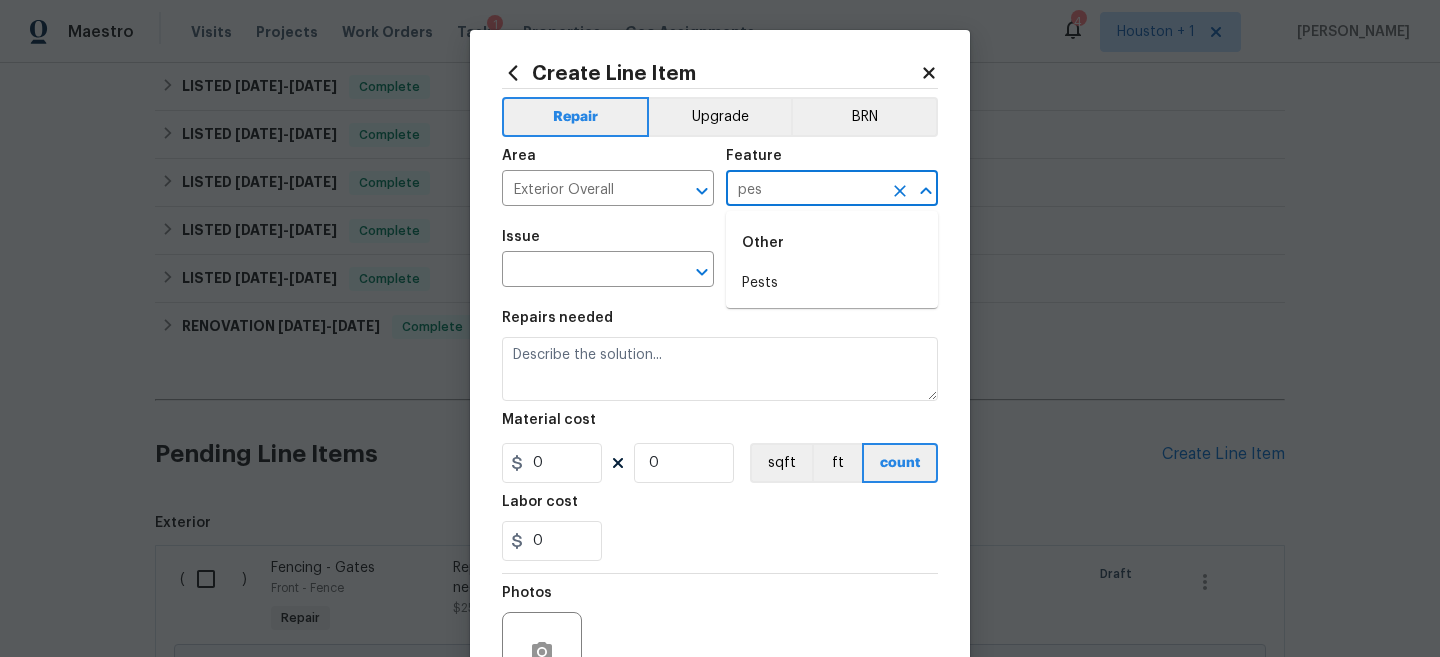 click on "Pests" at bounding box center (832, 283) 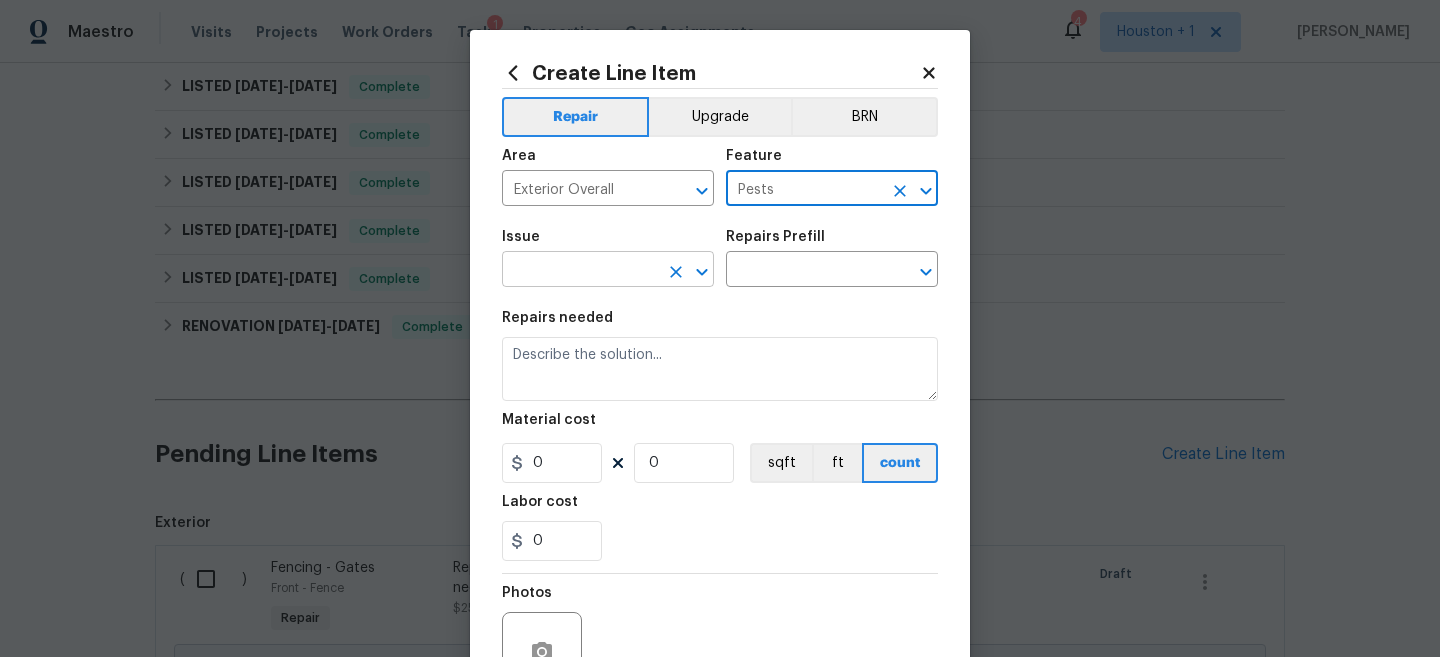 type on "Pests" 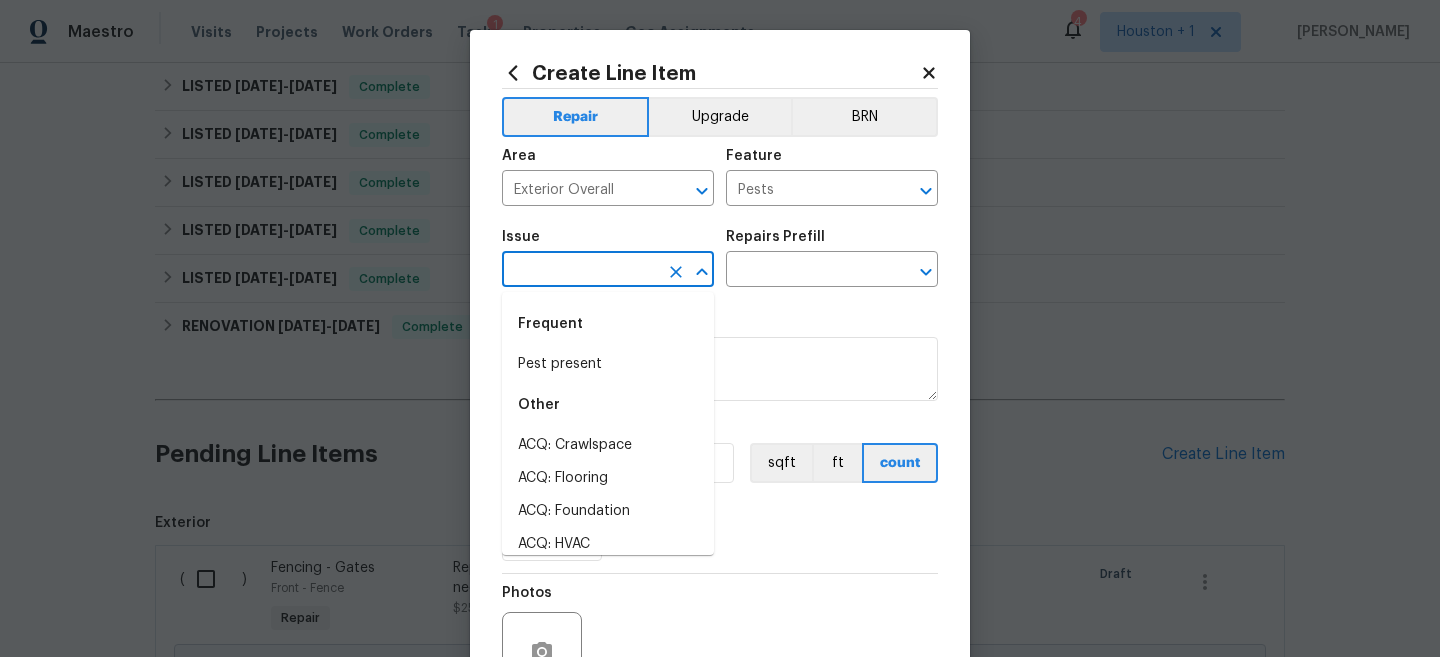 click at bounding box center (580, 271) 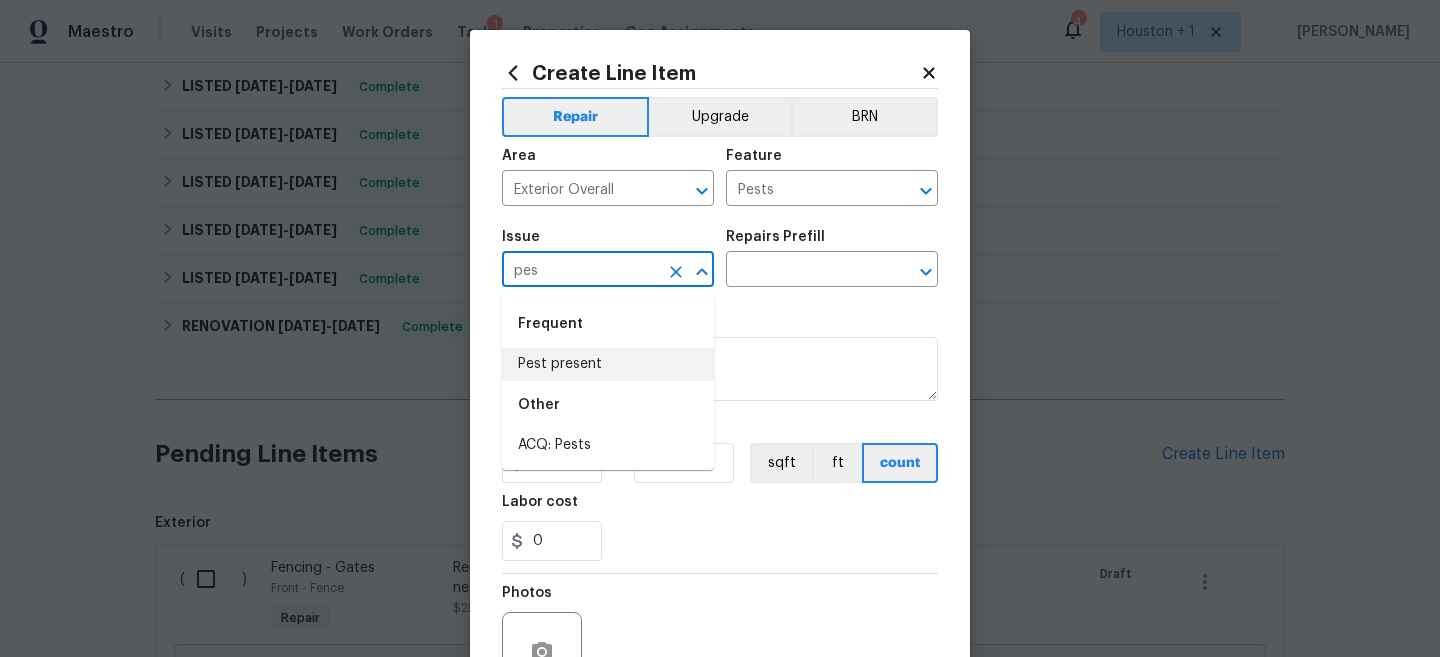 click on "Pest present" at bounding box center (608, 364) 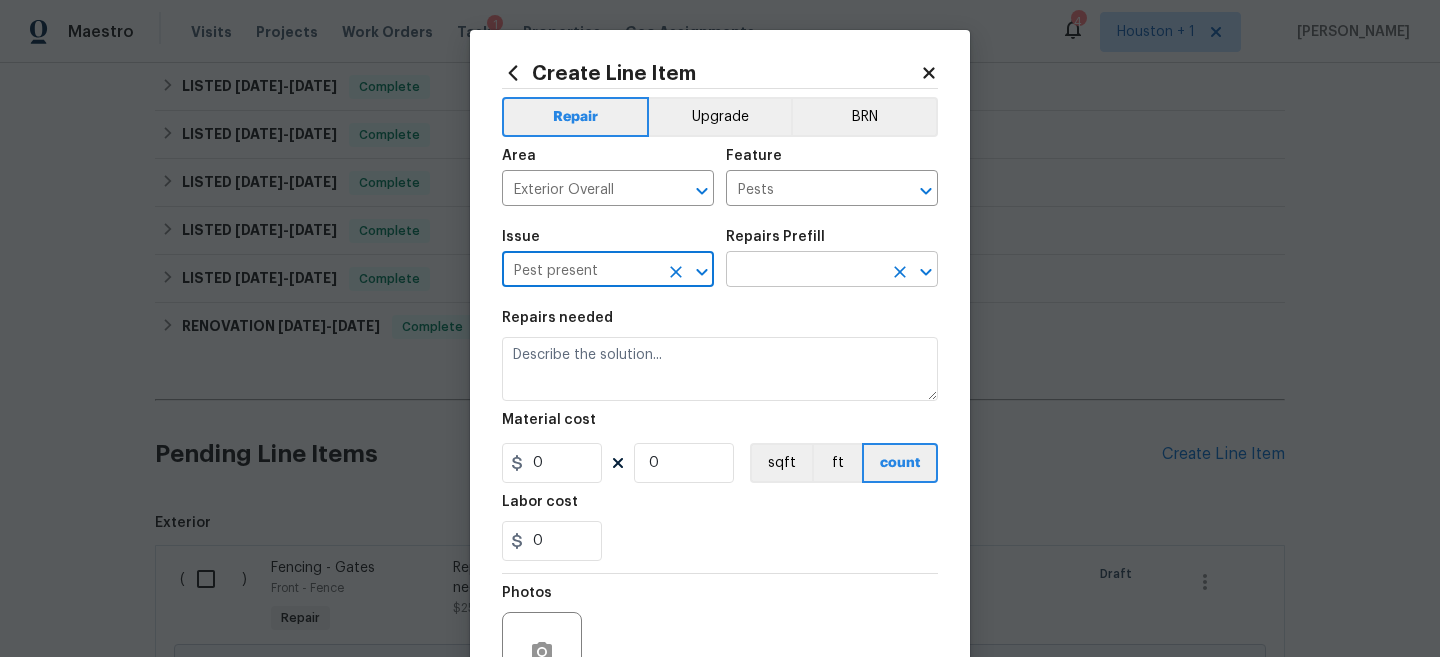 type on "Pest present" 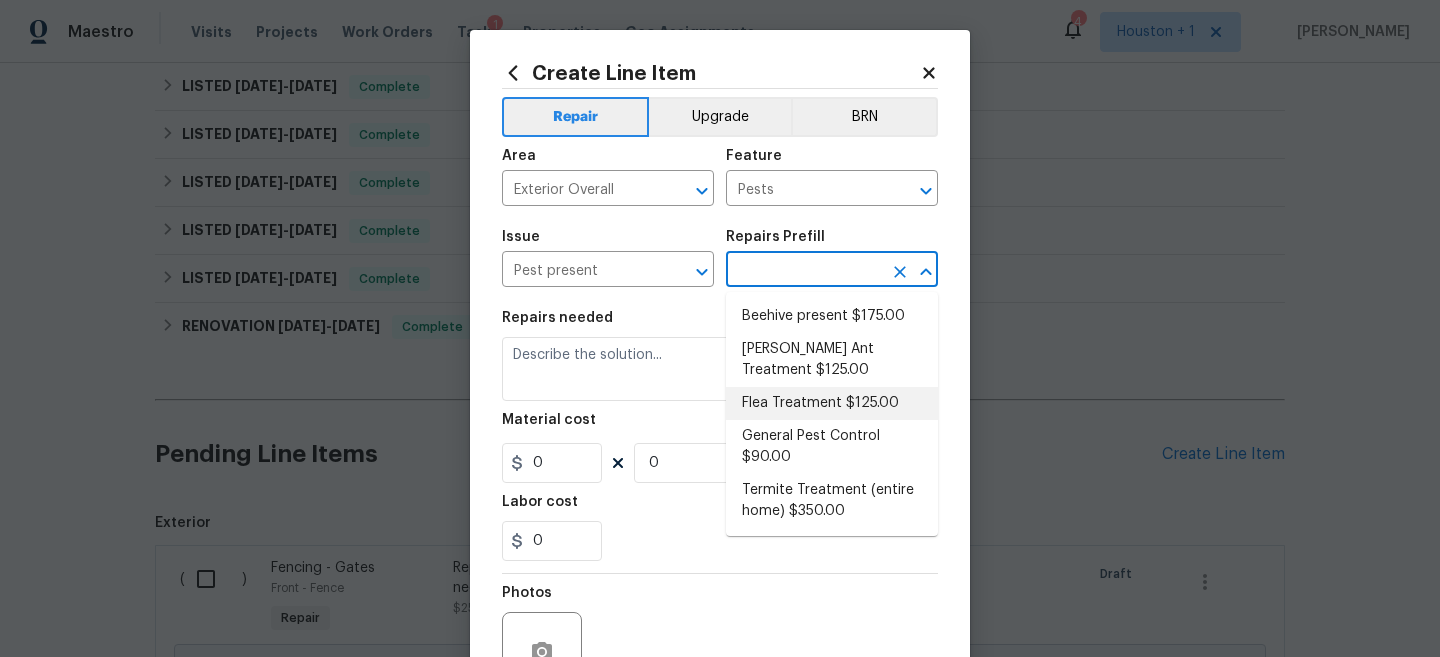 click on "General Pest Control $90.00" at bounding box center (832, 447) 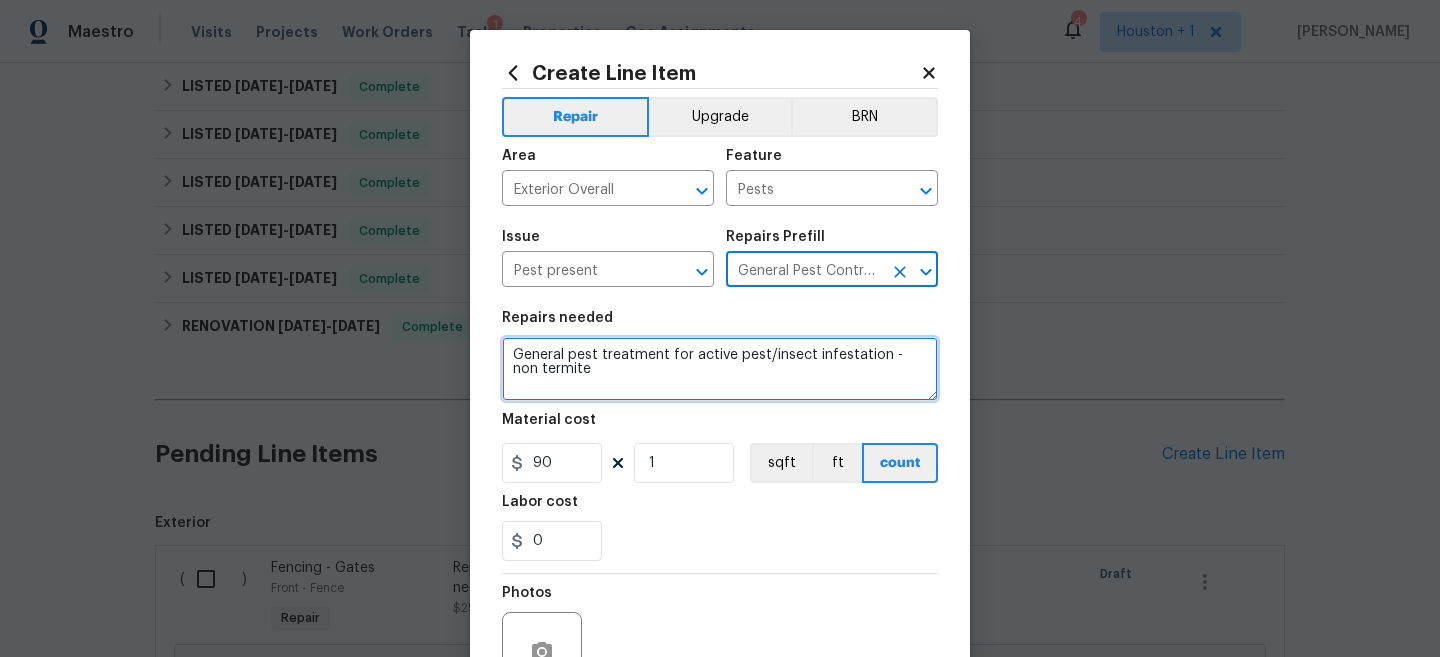 click on "General pest treatment for active pest/insect infestation - non termite" at bounding box center (720, 369) 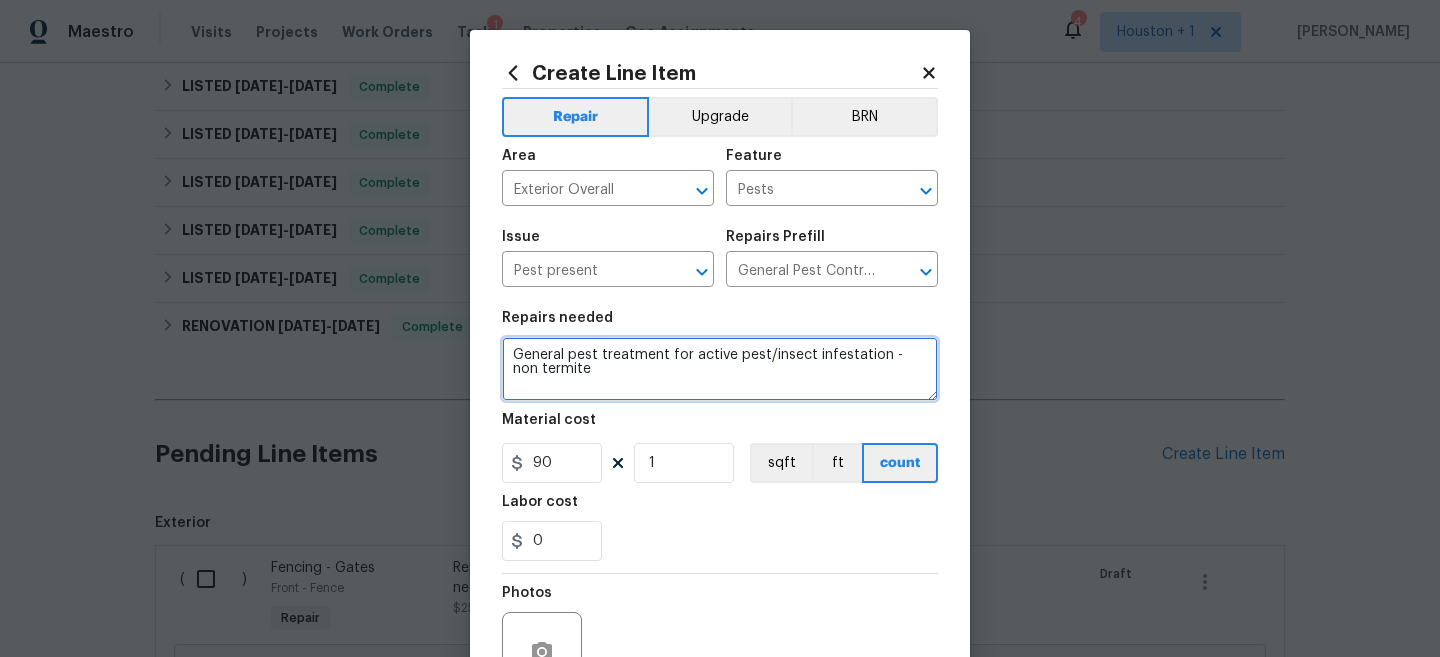 click on "General pest treatment for active pest/insect infestation - non termite" at bounding box center (720, 369) 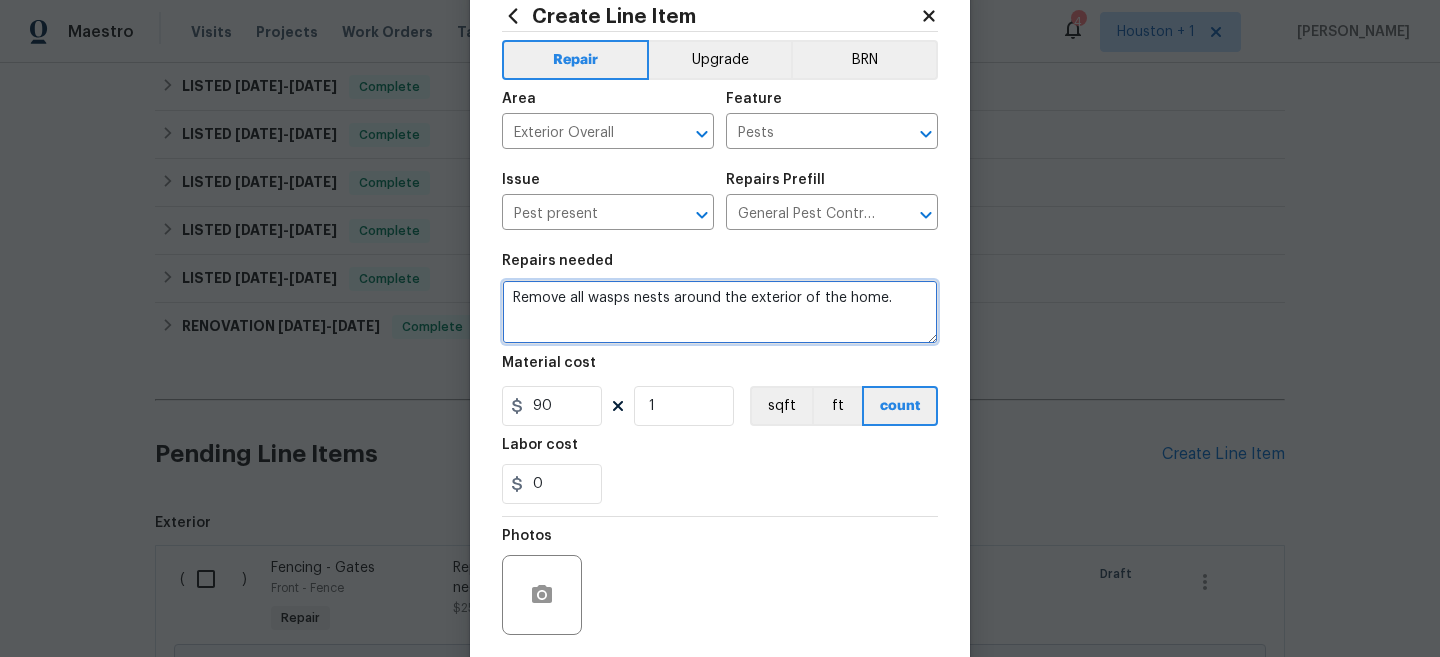 scroll, scrollTop: 68, scrollLeft: 0, axis: vertical 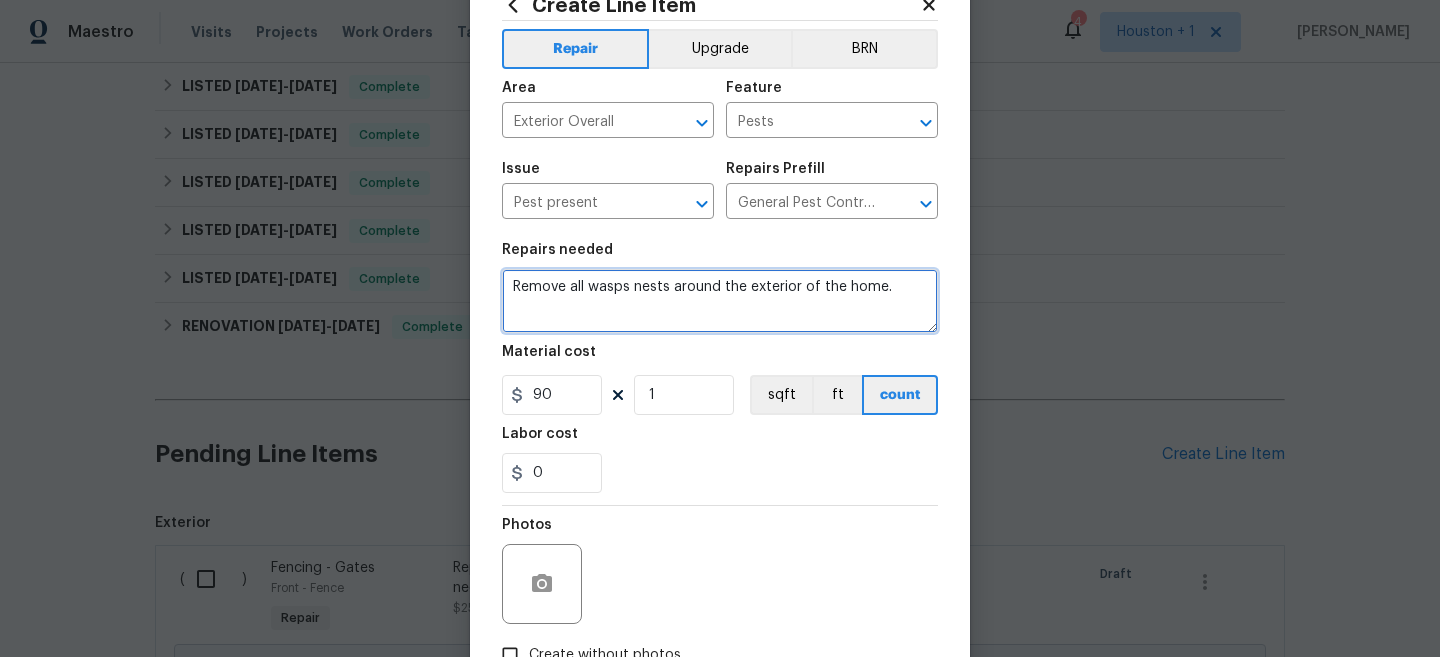 type on "Remove all wasps nests around the exterior of the home." 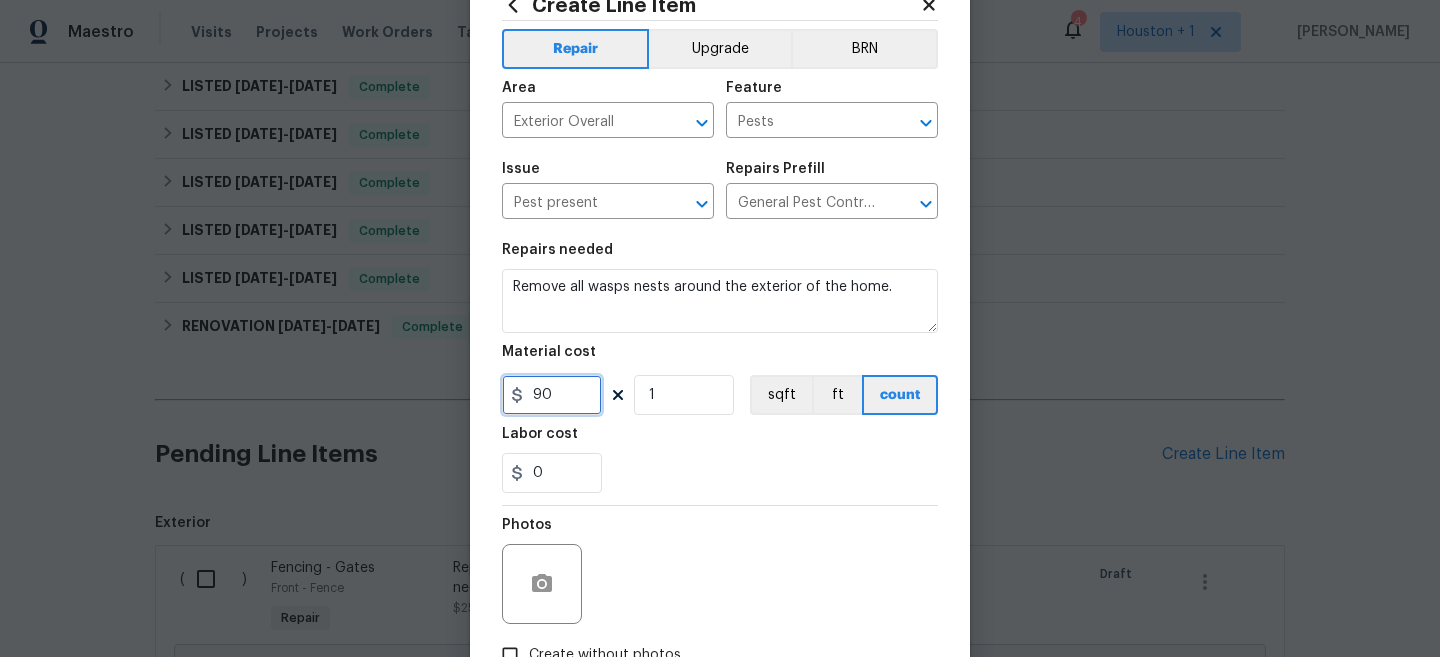 click on "90" at bounding box center [552, 395] 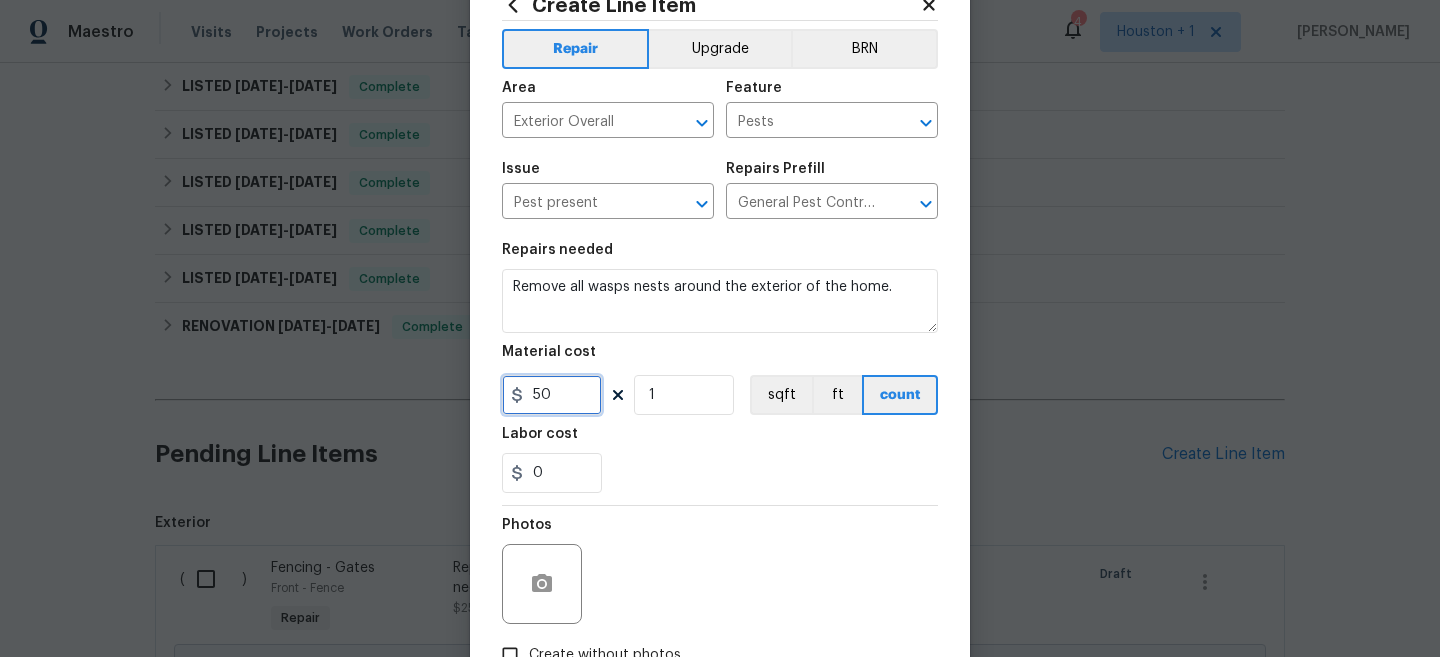 type on "50" 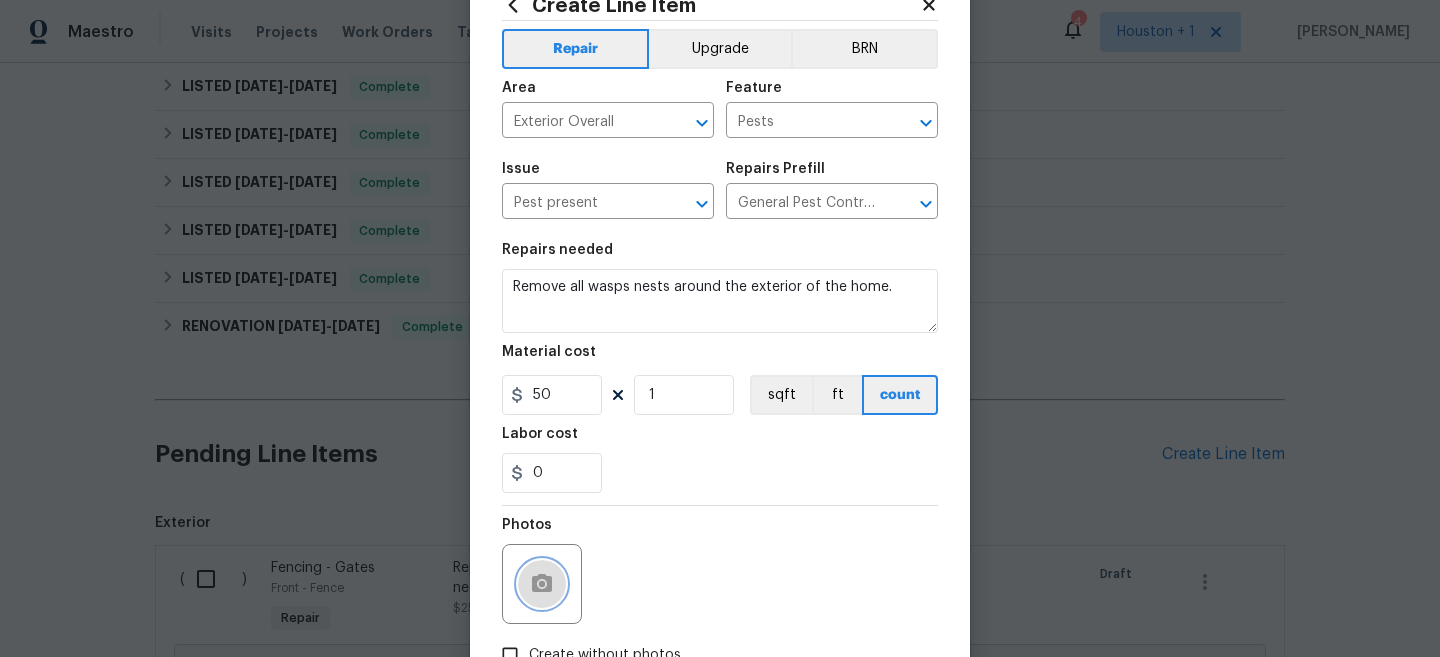 click 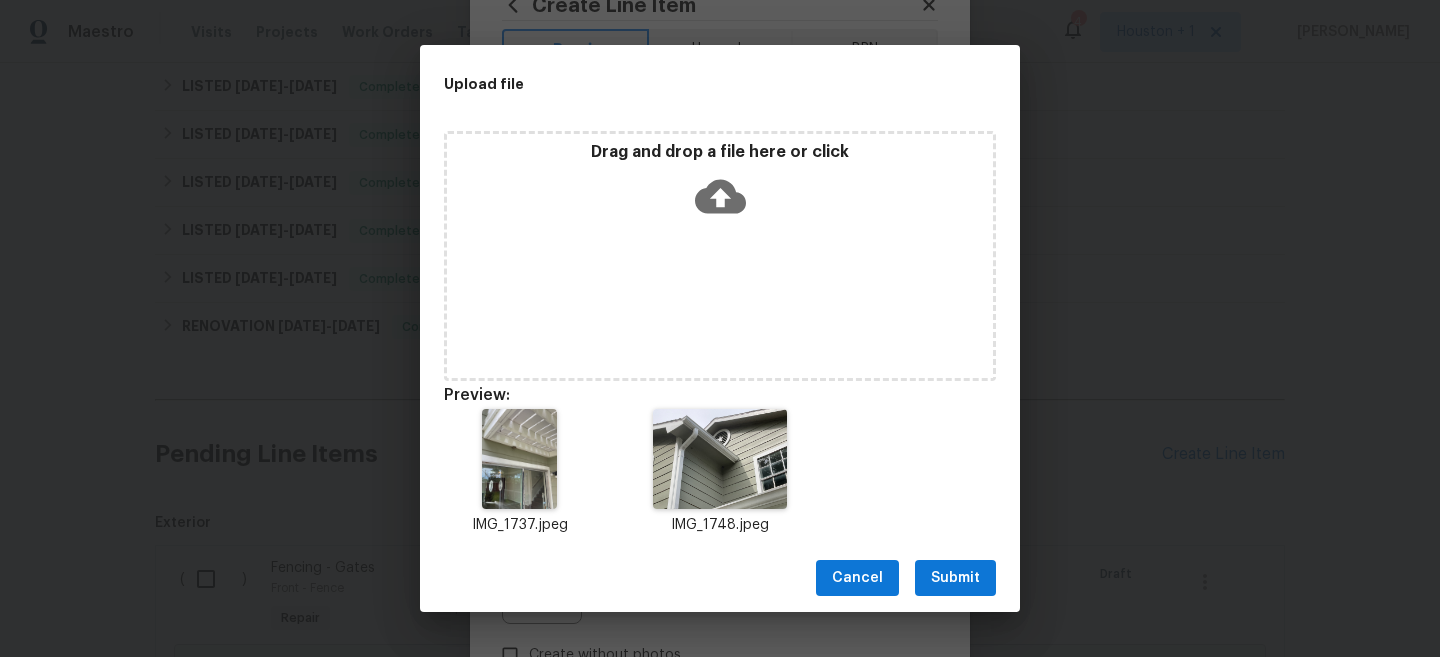 click on "Submit" at bounding box center (955, 578) 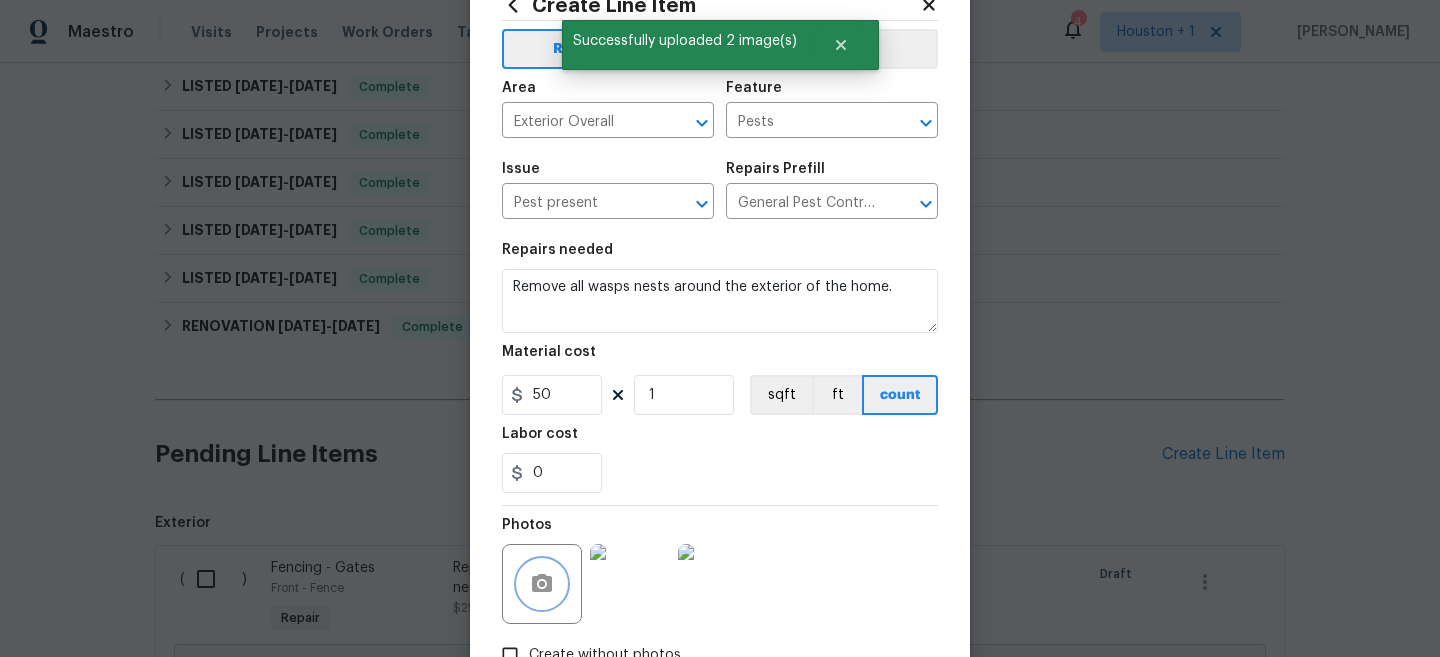 scroll, scrollTop: 205, scrollLeft: 0, axis: vertical 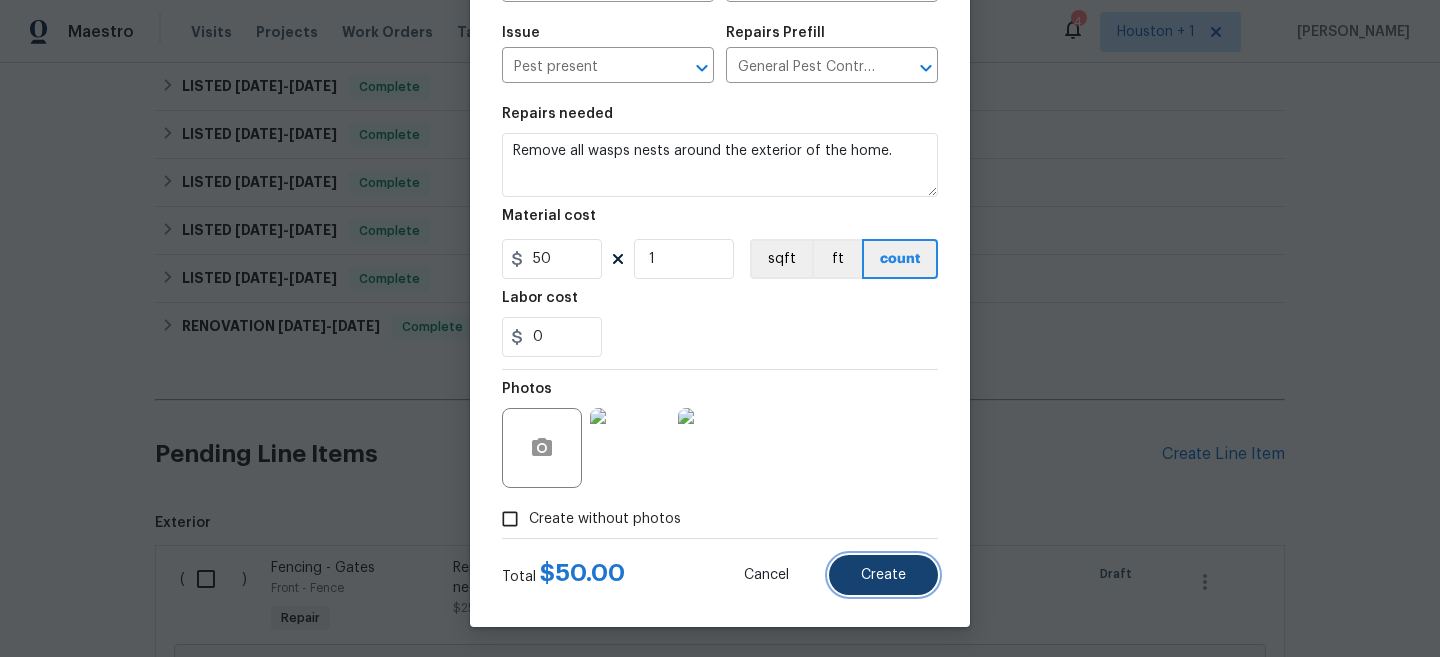 click on "Create" at bounding box center (883, 575) 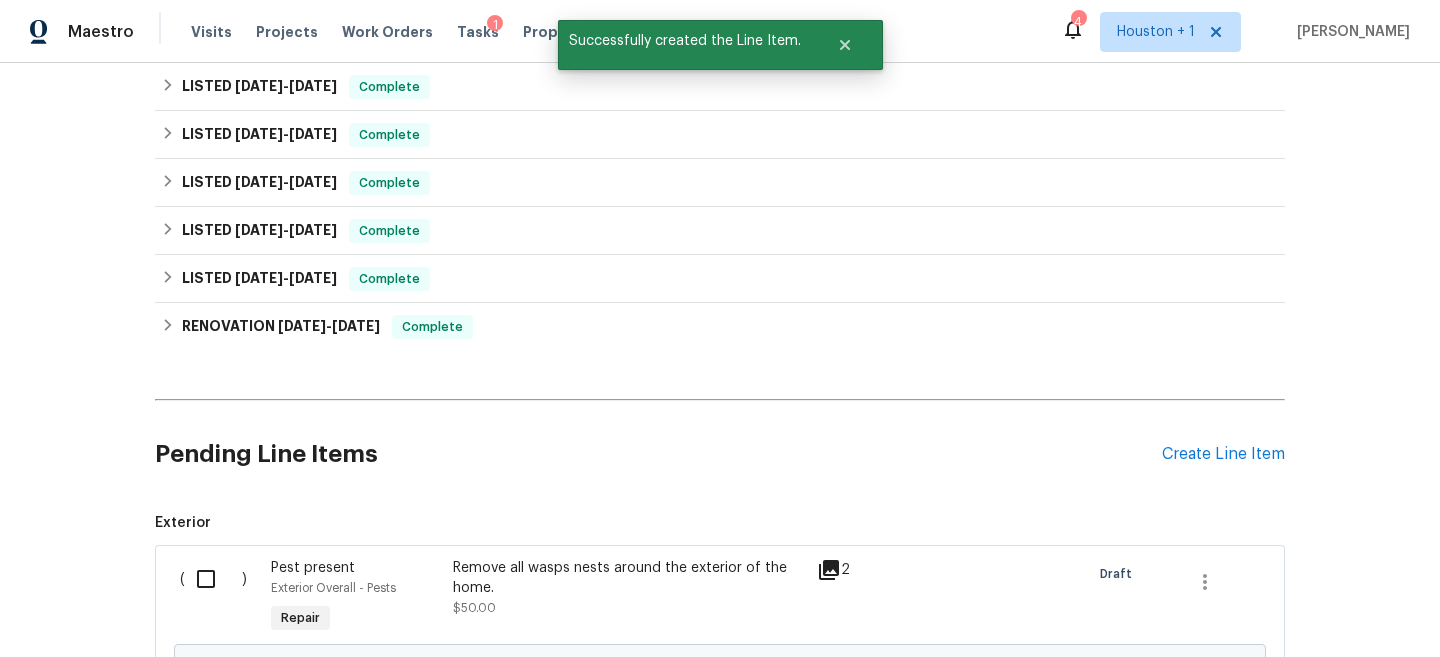 click on "Create Line Item" at bounding box center (1223, 454) 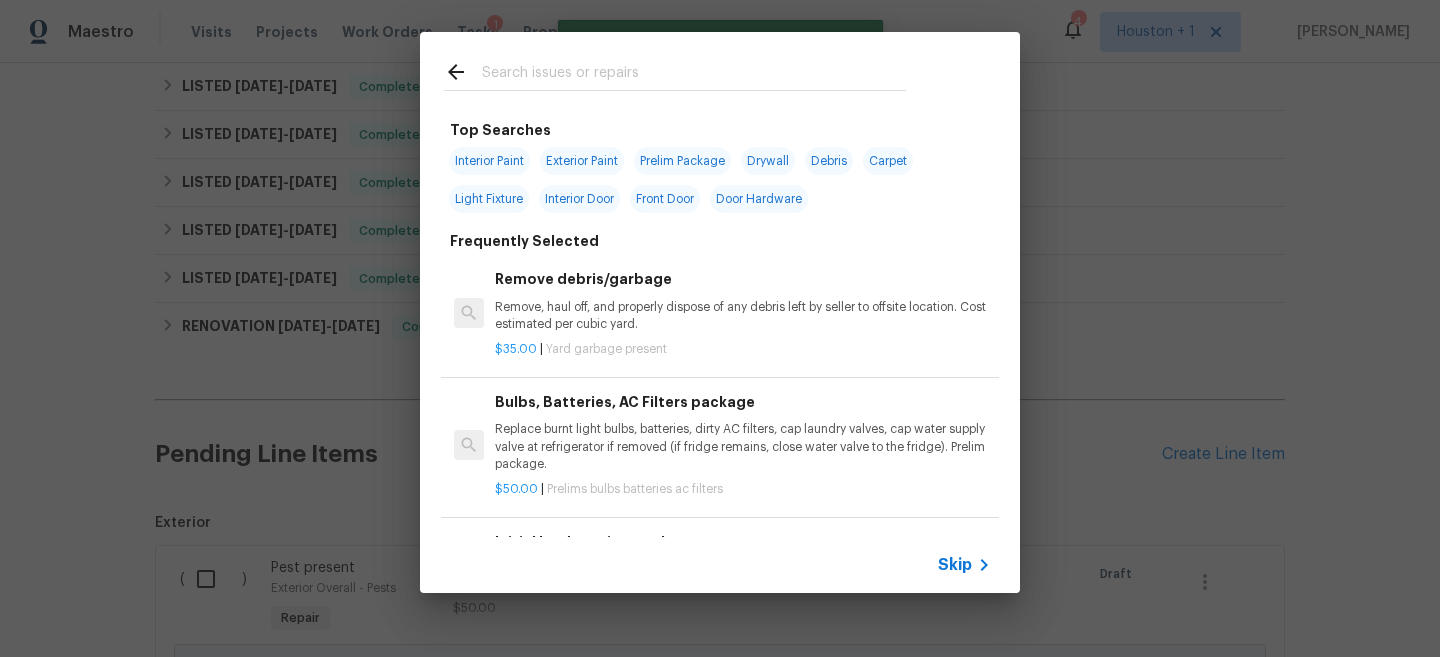 click on "Skip" at bounding box center [955, 565] 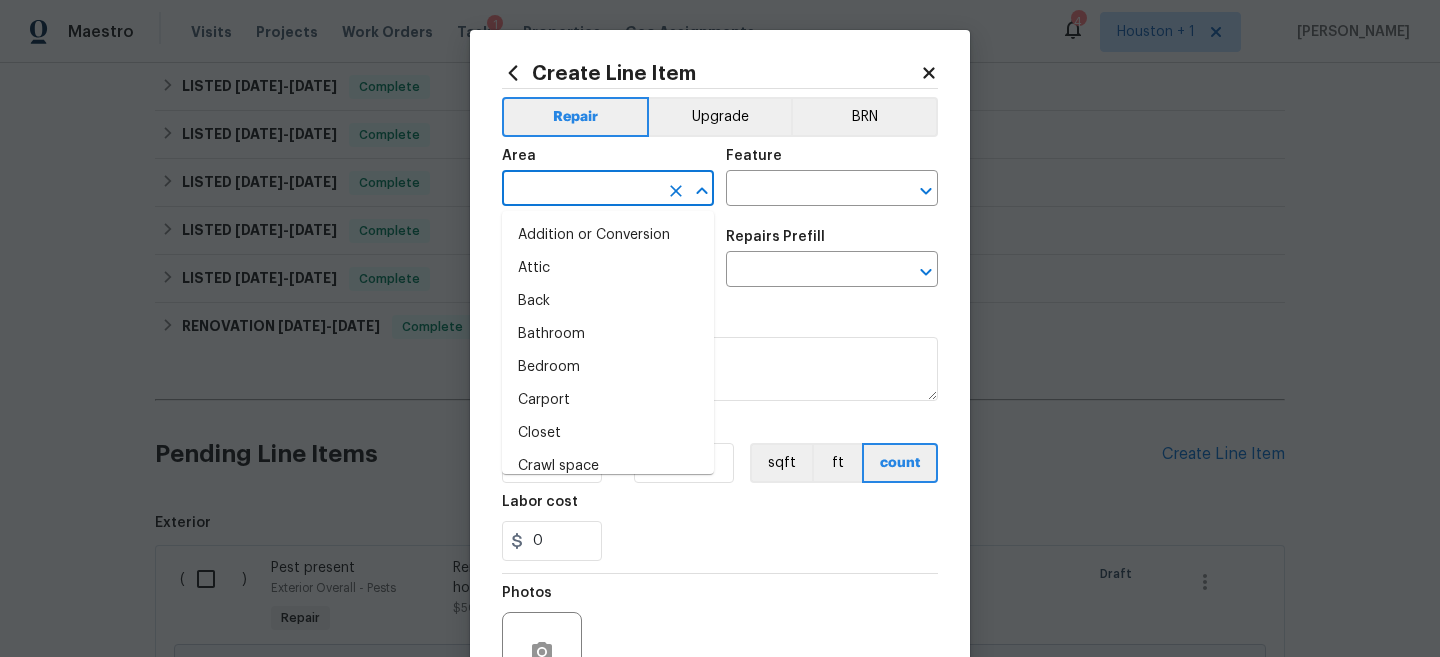 click at bounding box center (580, 190) 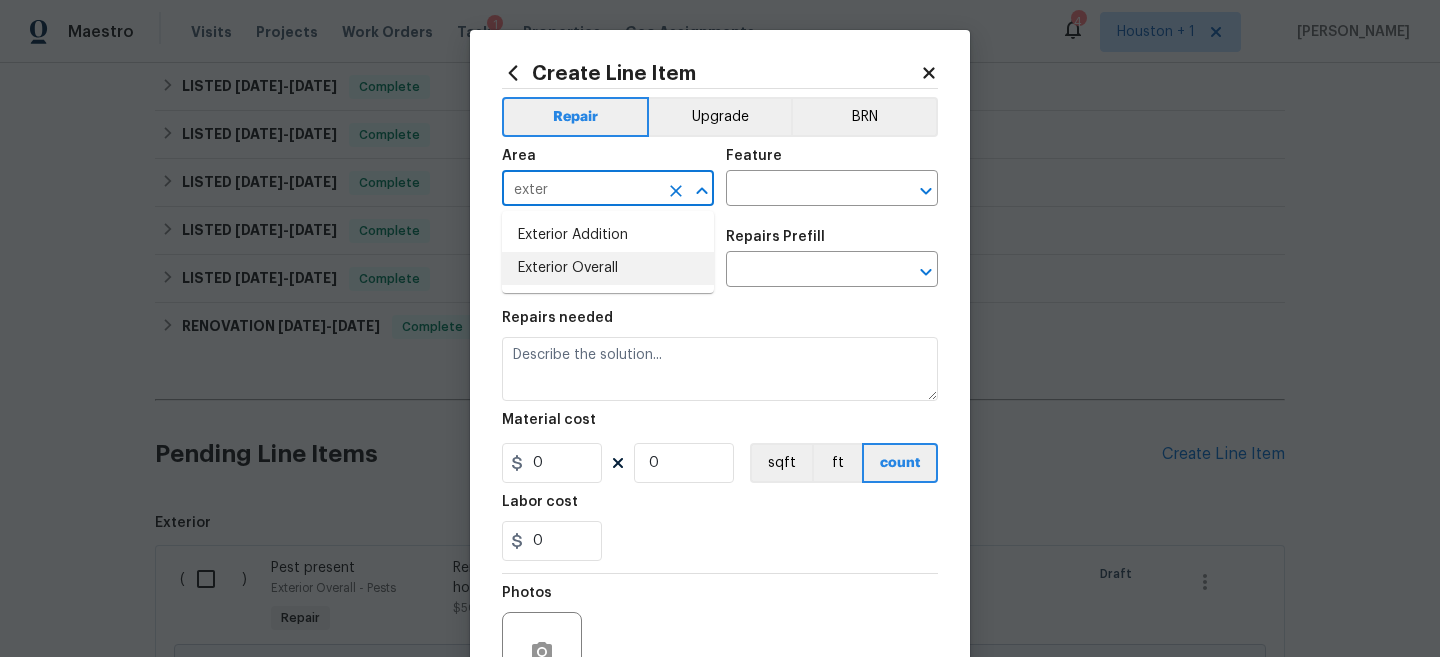 click on "Exterior Overall" at bounding box center [608, 268] 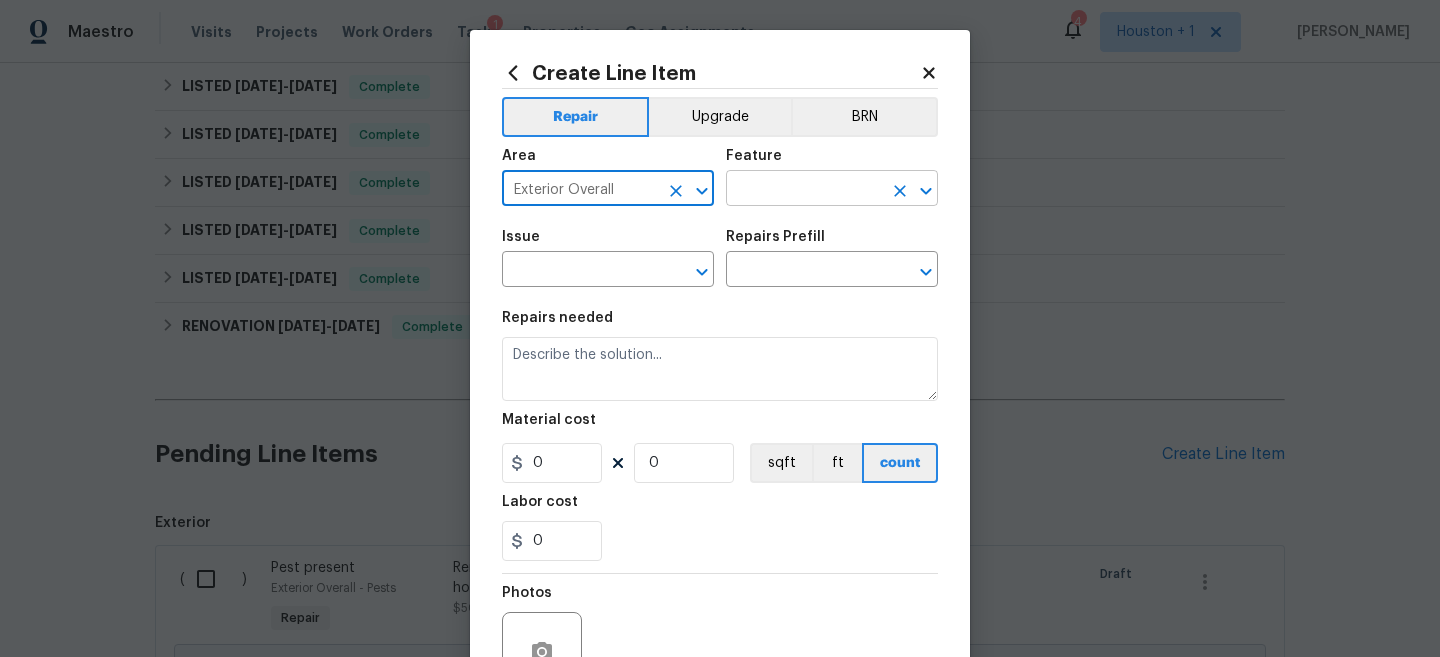 type on "Exterior Overall" 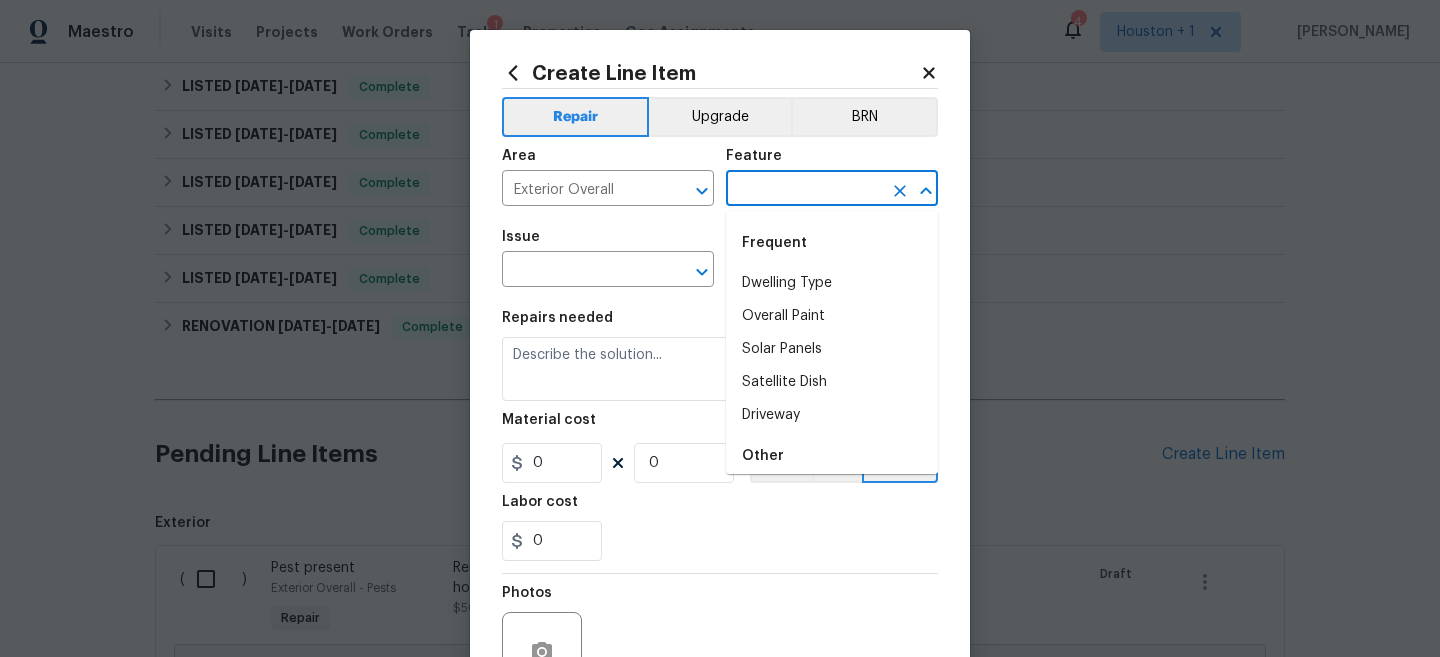 type on "a" 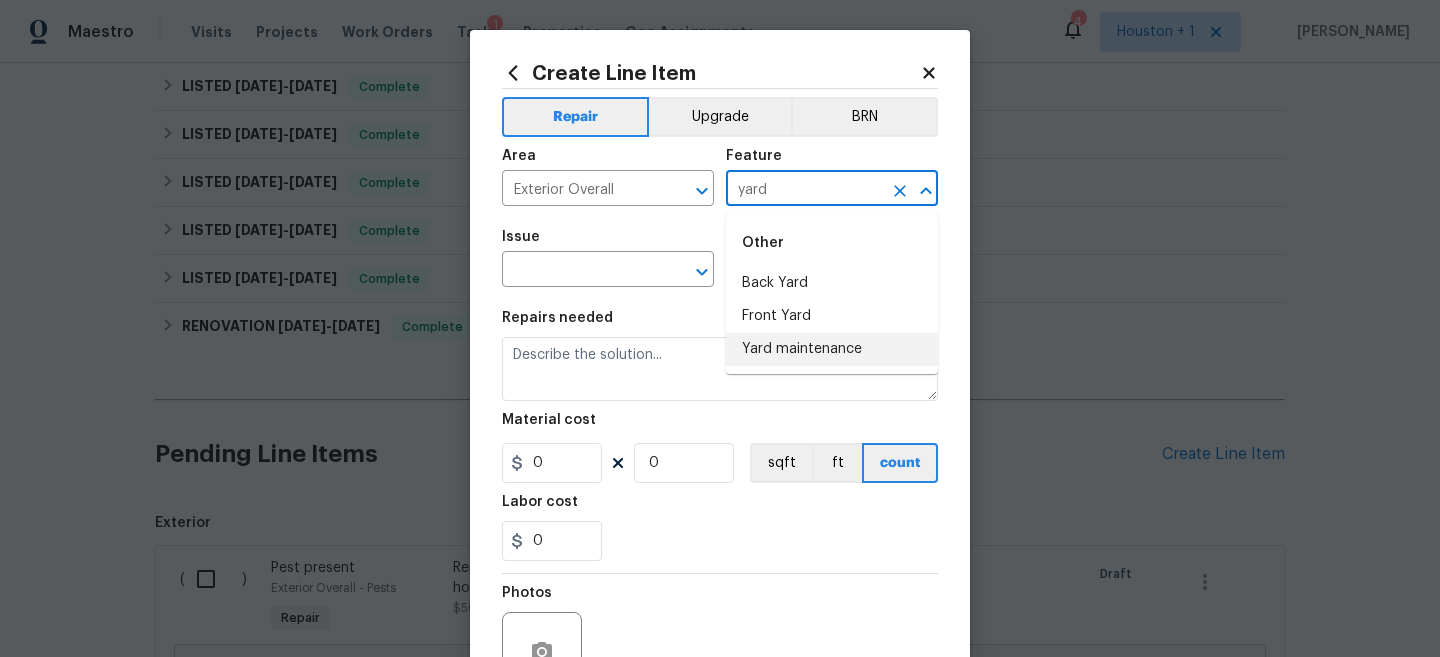 click on "Yard maintenance" at bounding box center [832, 349] 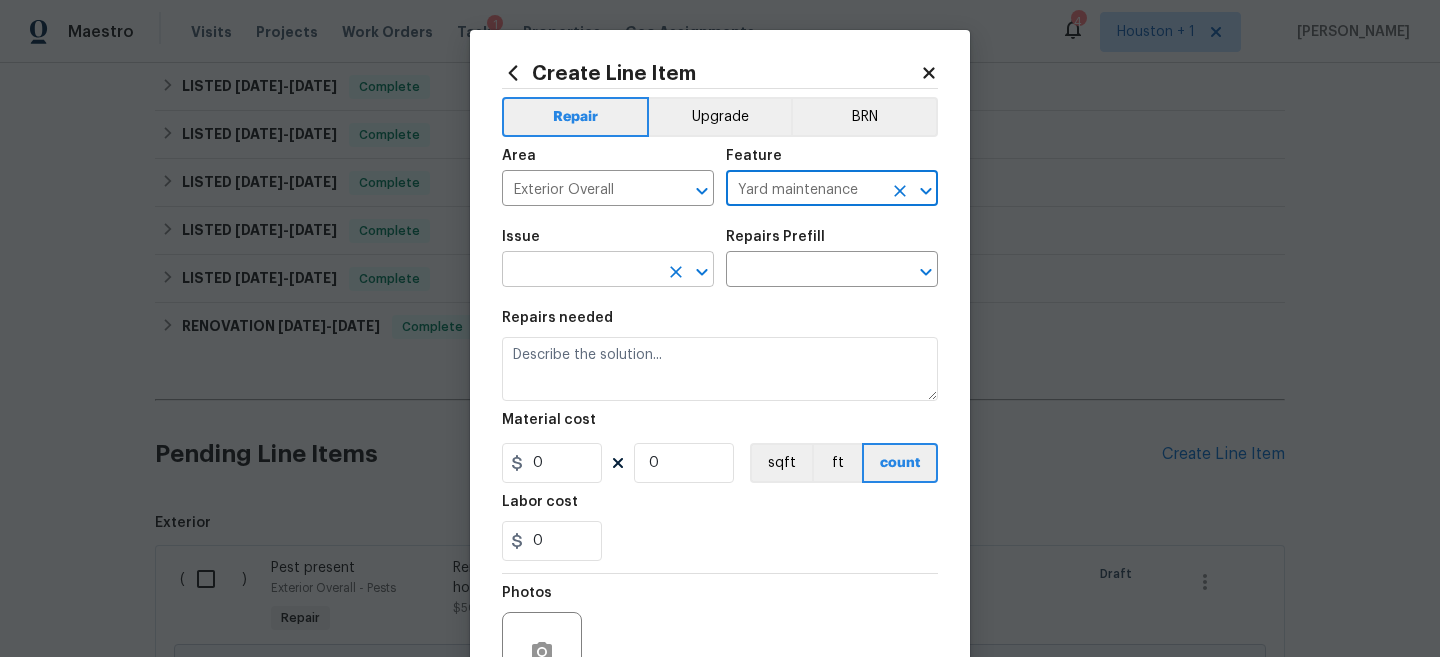 type on "Yard maintenance" 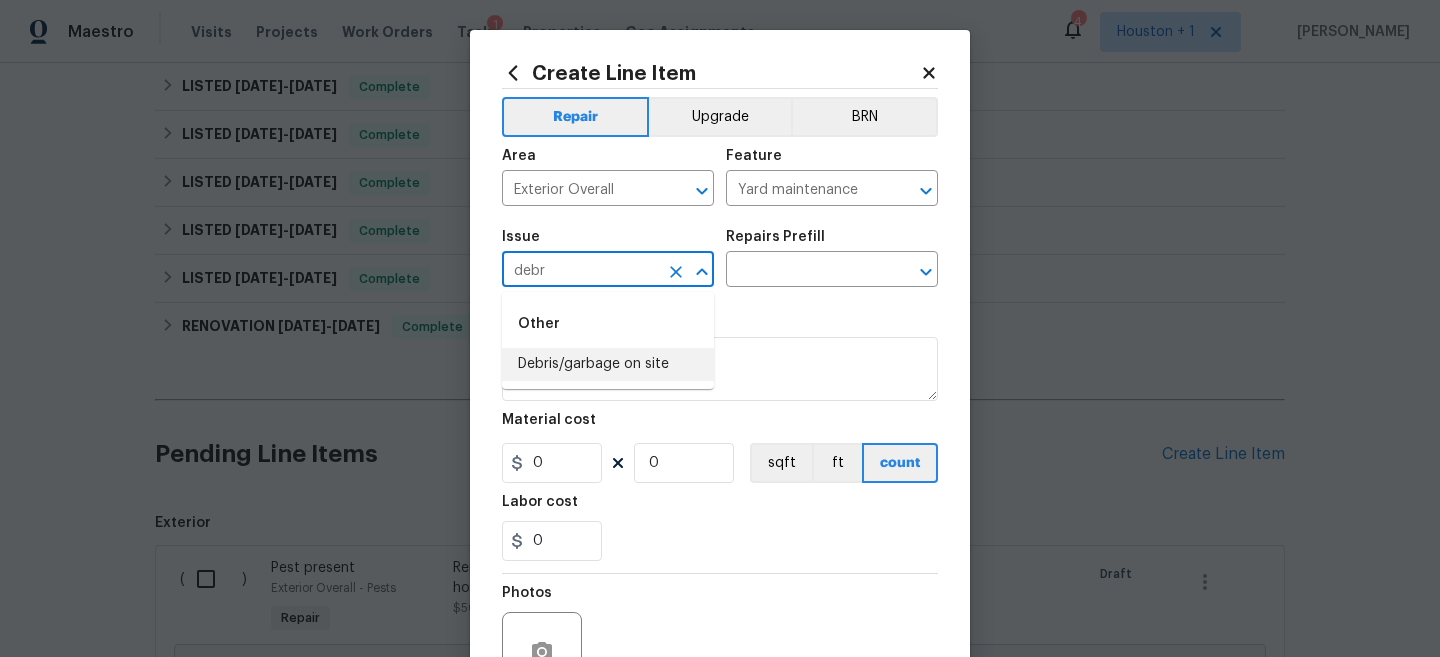 click on "Debris/garbage on site" at bounding box center [608, 364] 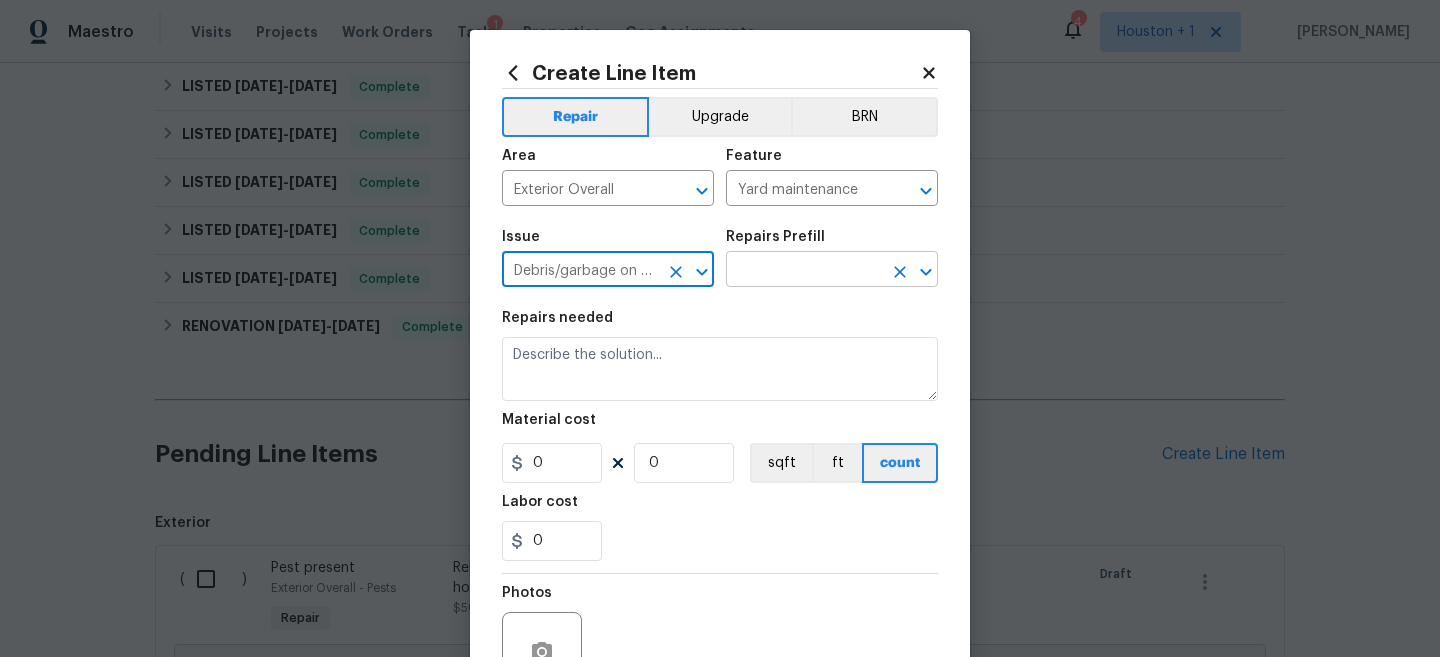 type on "Debris/garbage on site" 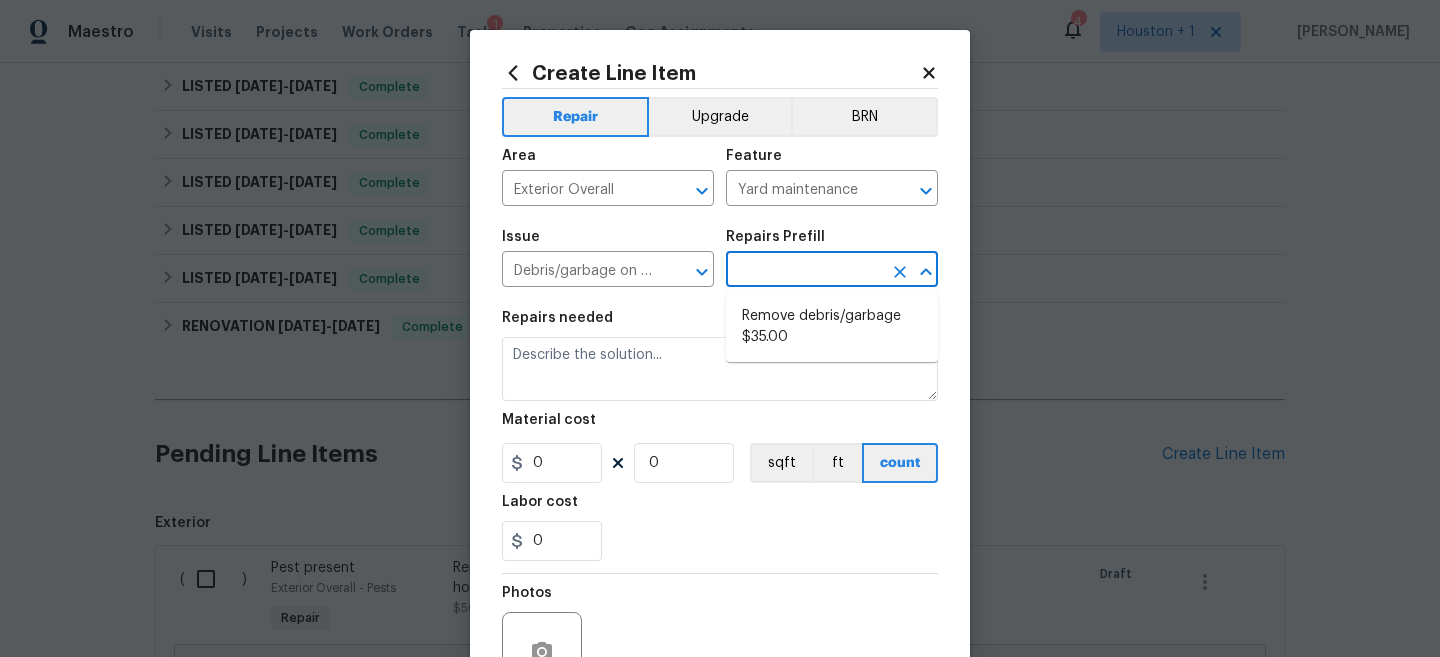click at bounding box center (804, 271) 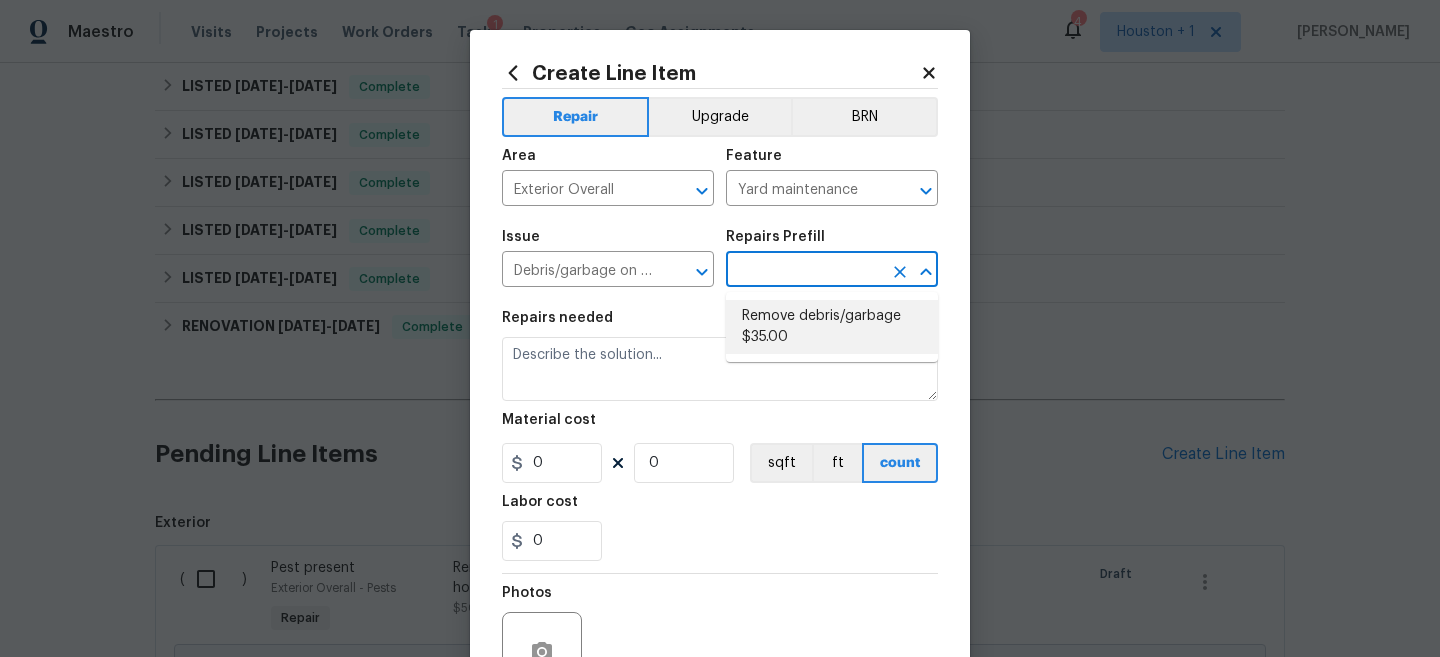 click on "Remove debris/garbage $35.00" at bounding box center (832, 327) 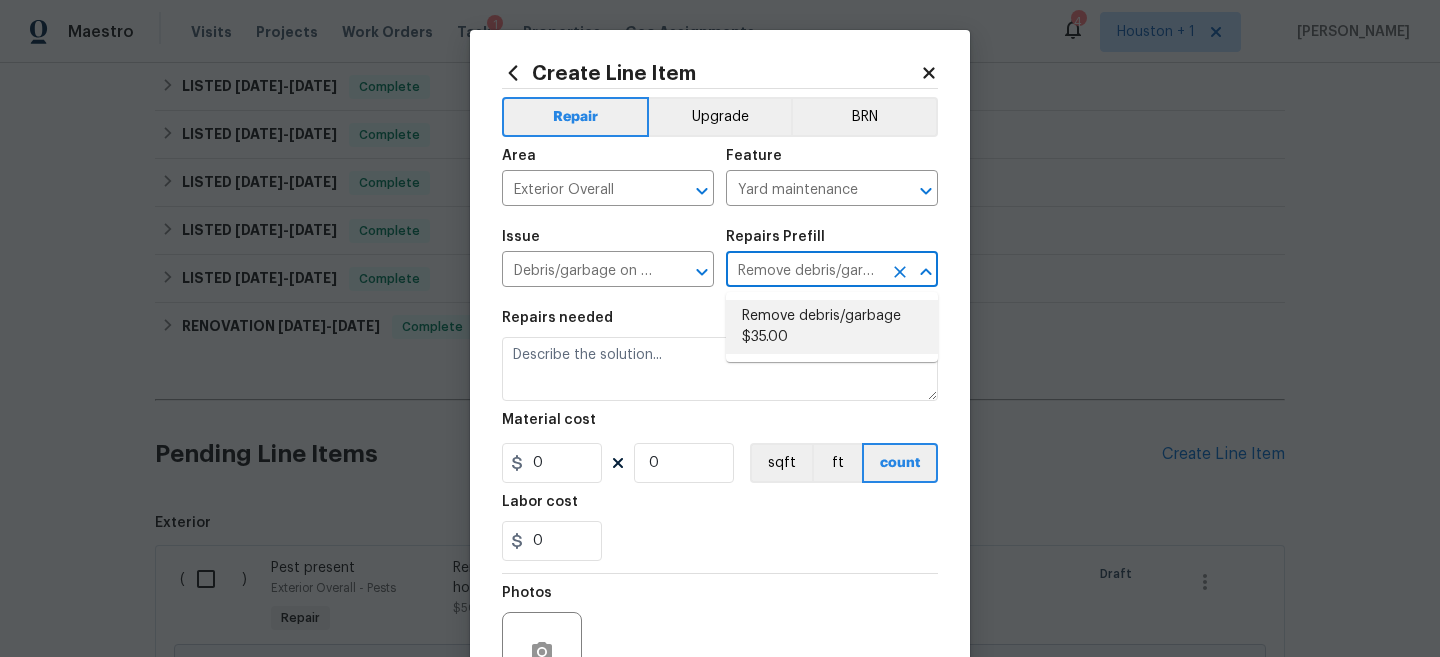 type on "Remove, haul off, and properly dispose of any debris left by seller to offsite location. Cost estimated per cubic yard." 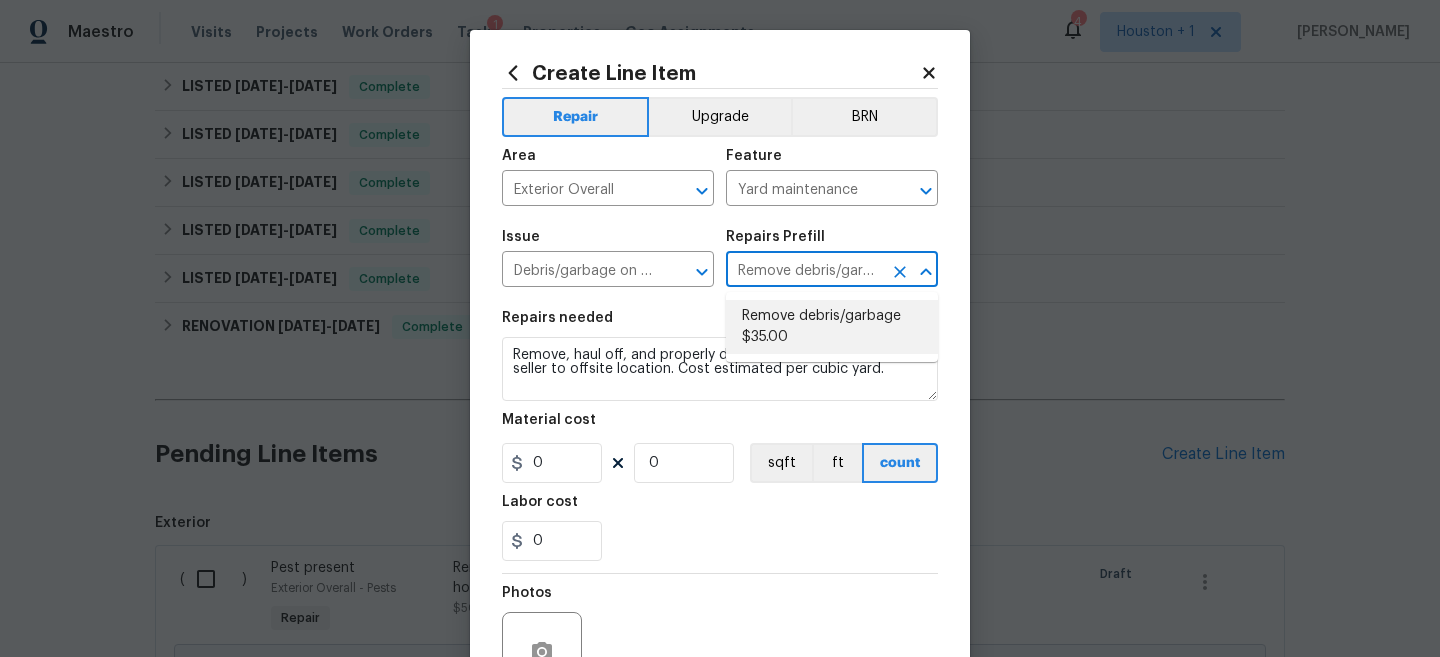 type on "35" 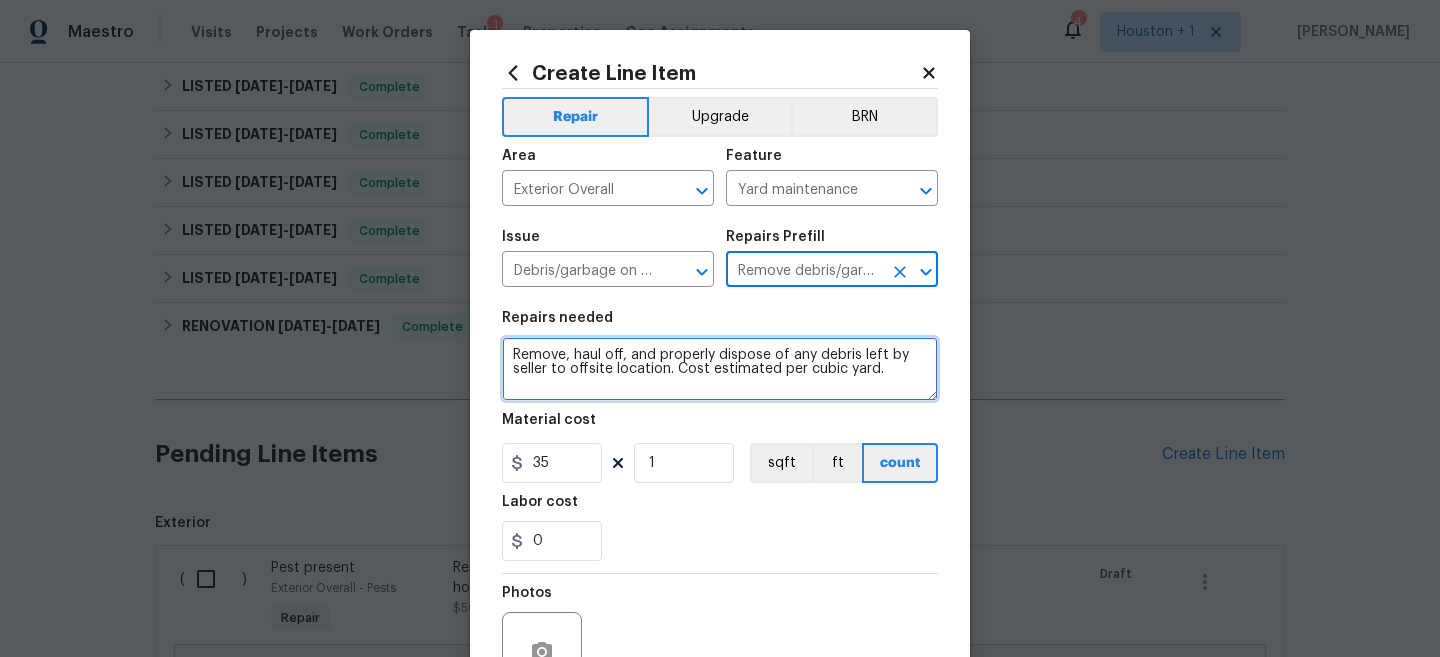 click on "Remove, haul off, and properly dispose of any debris left by seller to offsite location. Cost estimated per cubic yard." at bounding box center [720, 369] 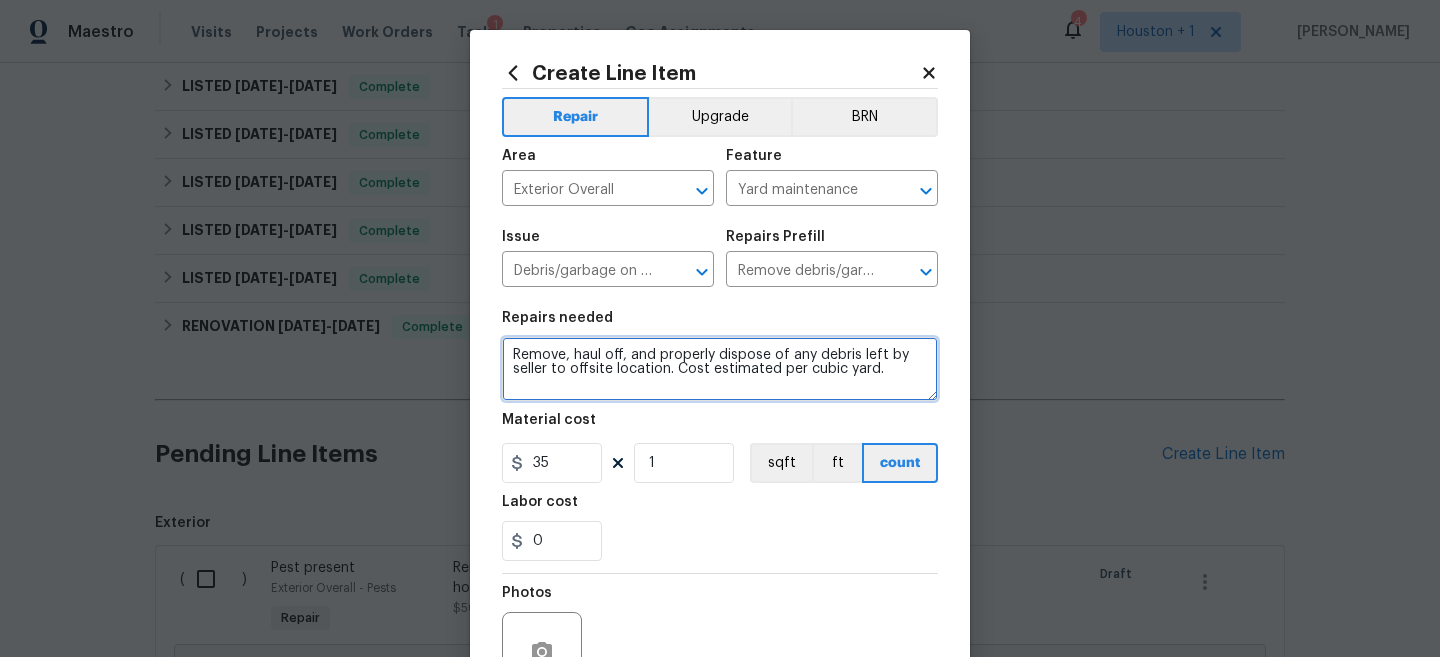 click on "Remove, haul off, and properly dispose of any debris left by seller to offsite location. Cost estimated per cubic yard." at bounding box center (720, 369) 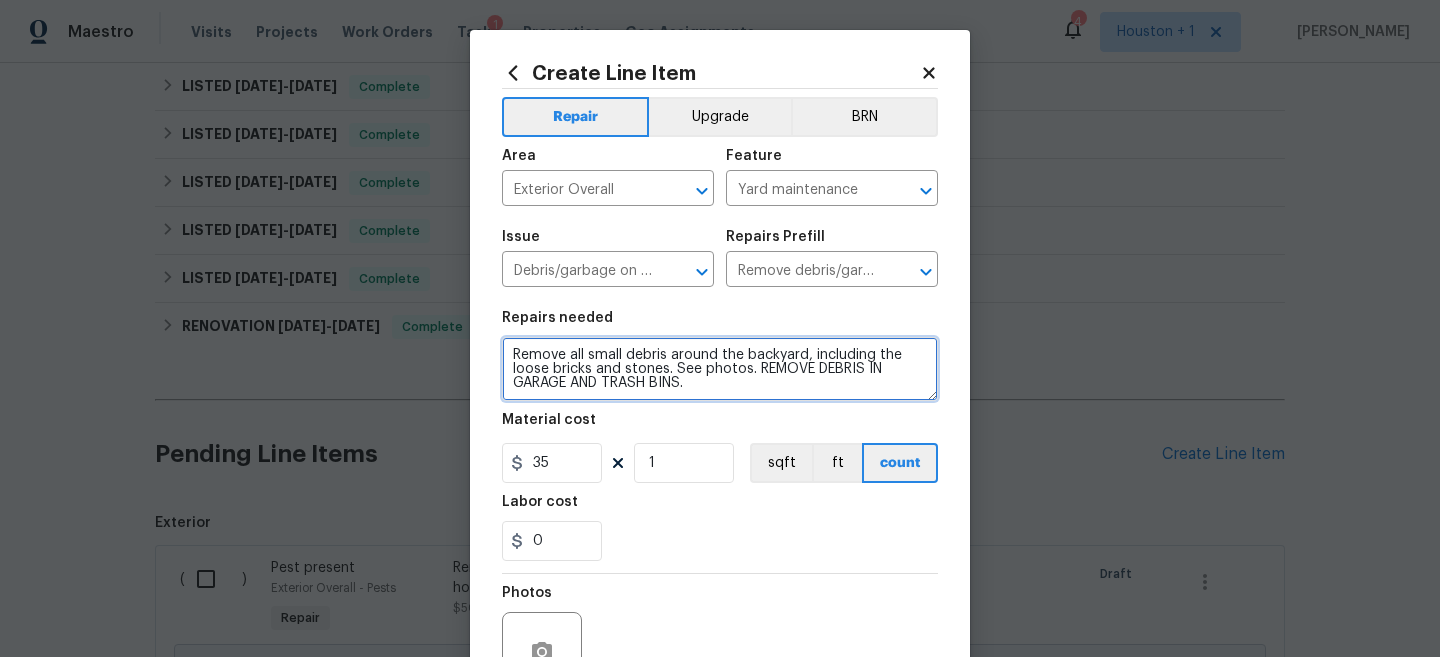type on "Remove all small debris around the backyard, including the loose bricks and stones. See photos. REMOVE DEBRIS IN GARAGE AND TRASH BINS." 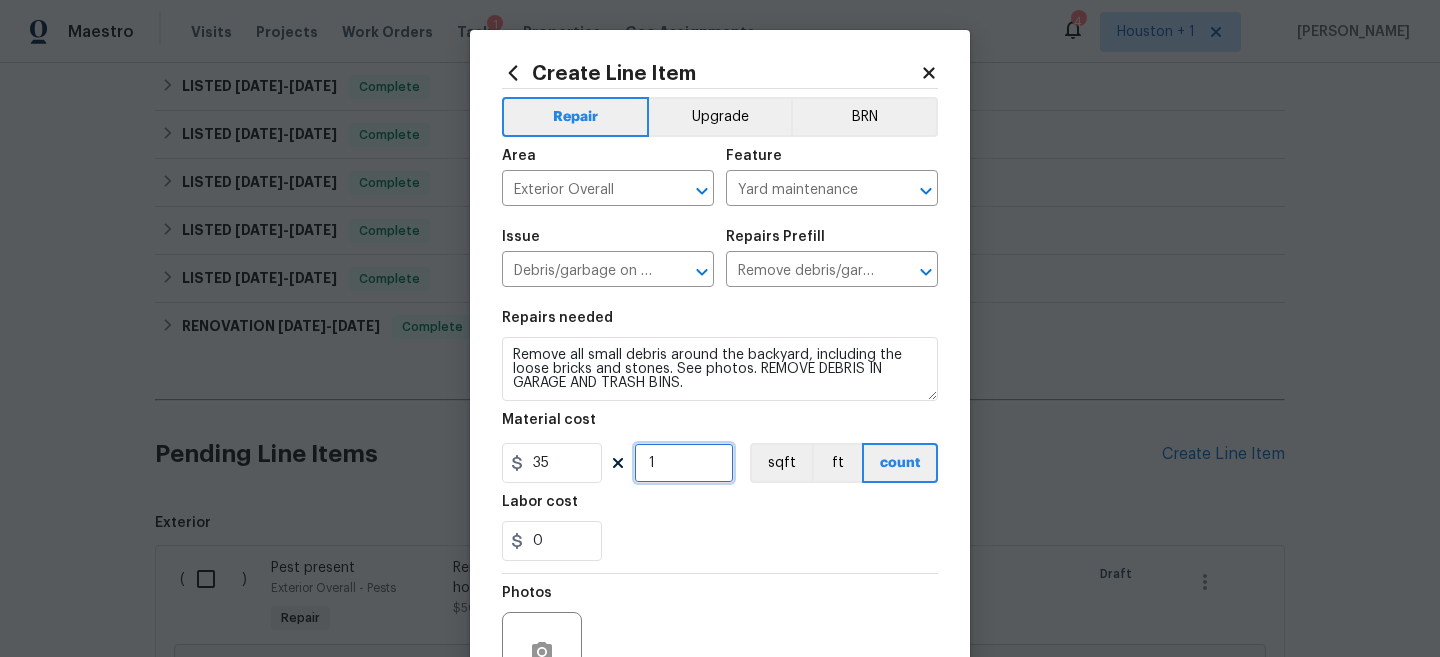 click on "1" at bounding box center [684, 463] 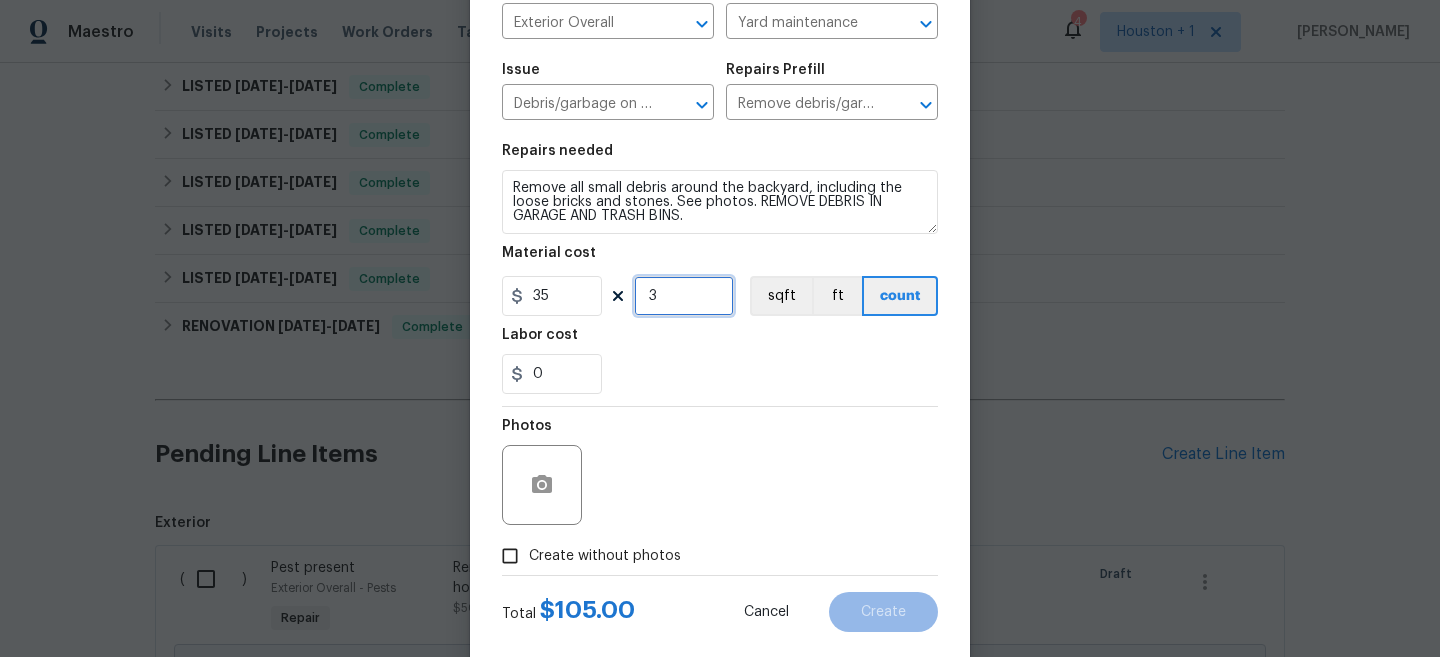 scroll, scrollTop: 183, scrollLeft: 0, axis: vertical 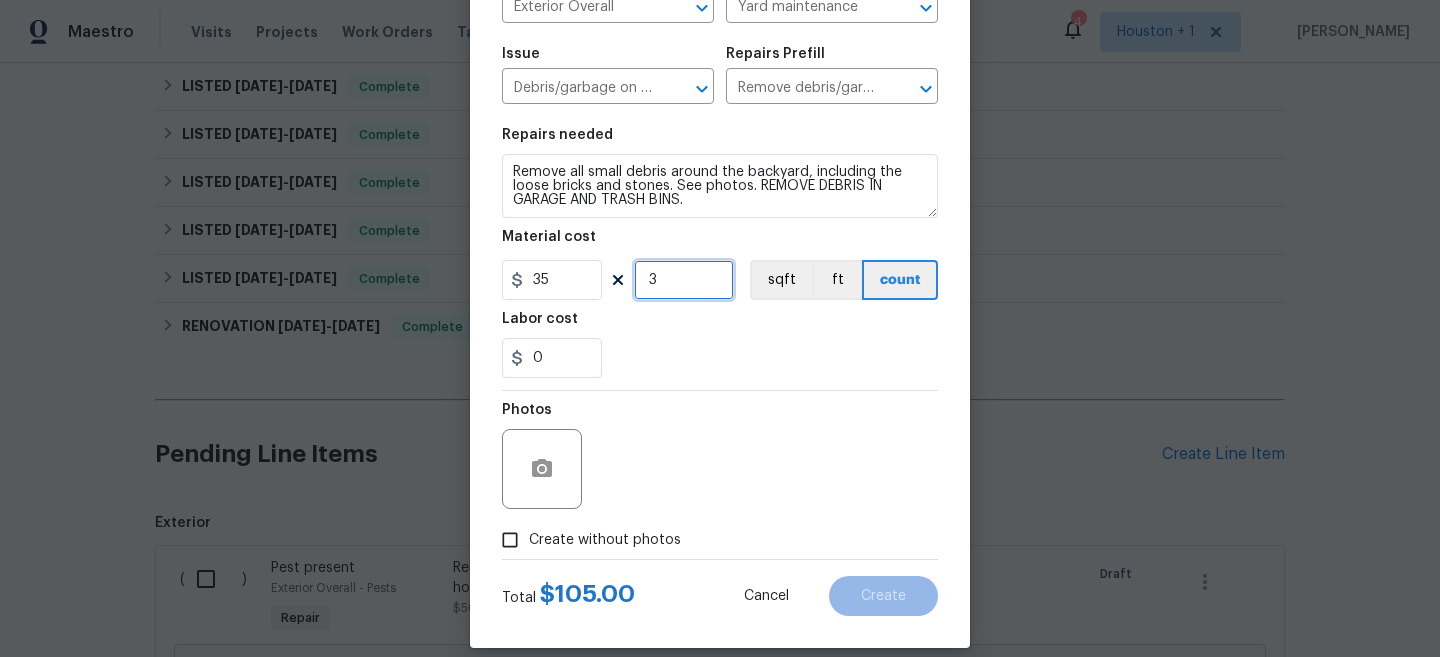 type on "3" 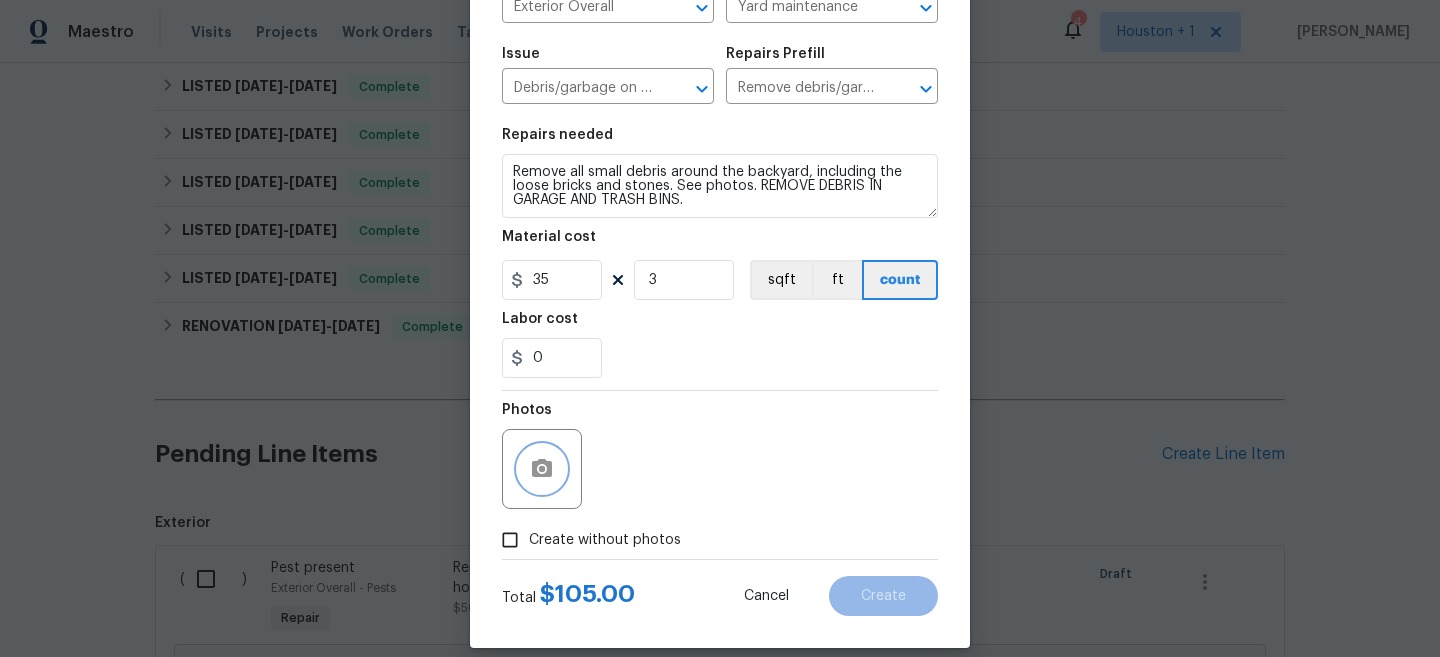 click 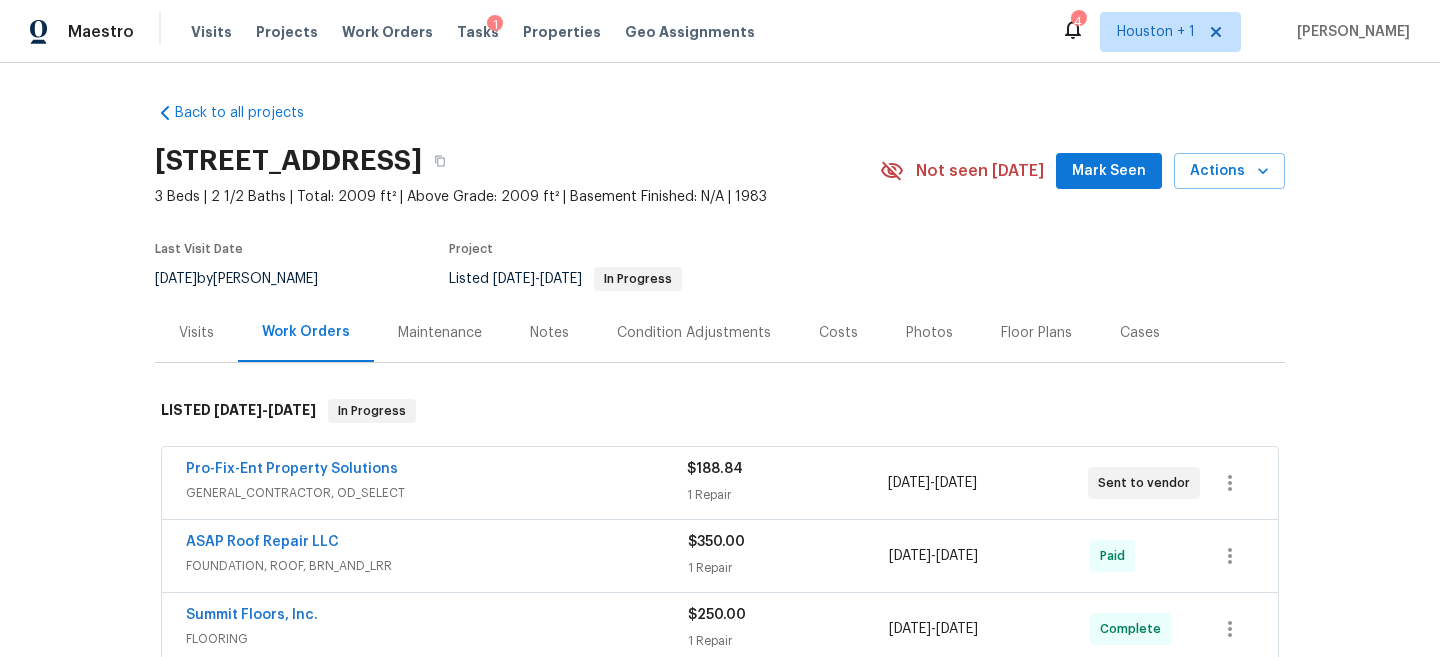 scroll, scrollTop: 0, scrollLeft: 0, axis: both 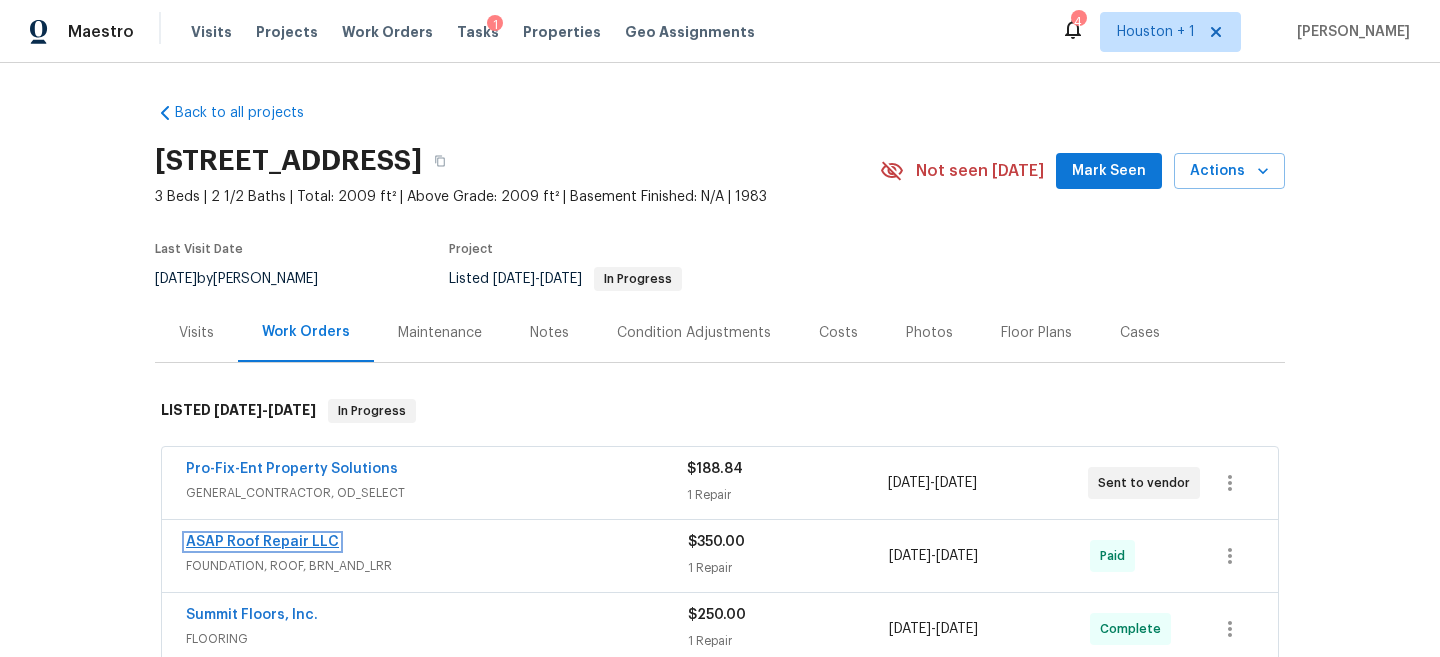 click on "ASAP Roof Repair LLC" at bounding box center (262, 542) 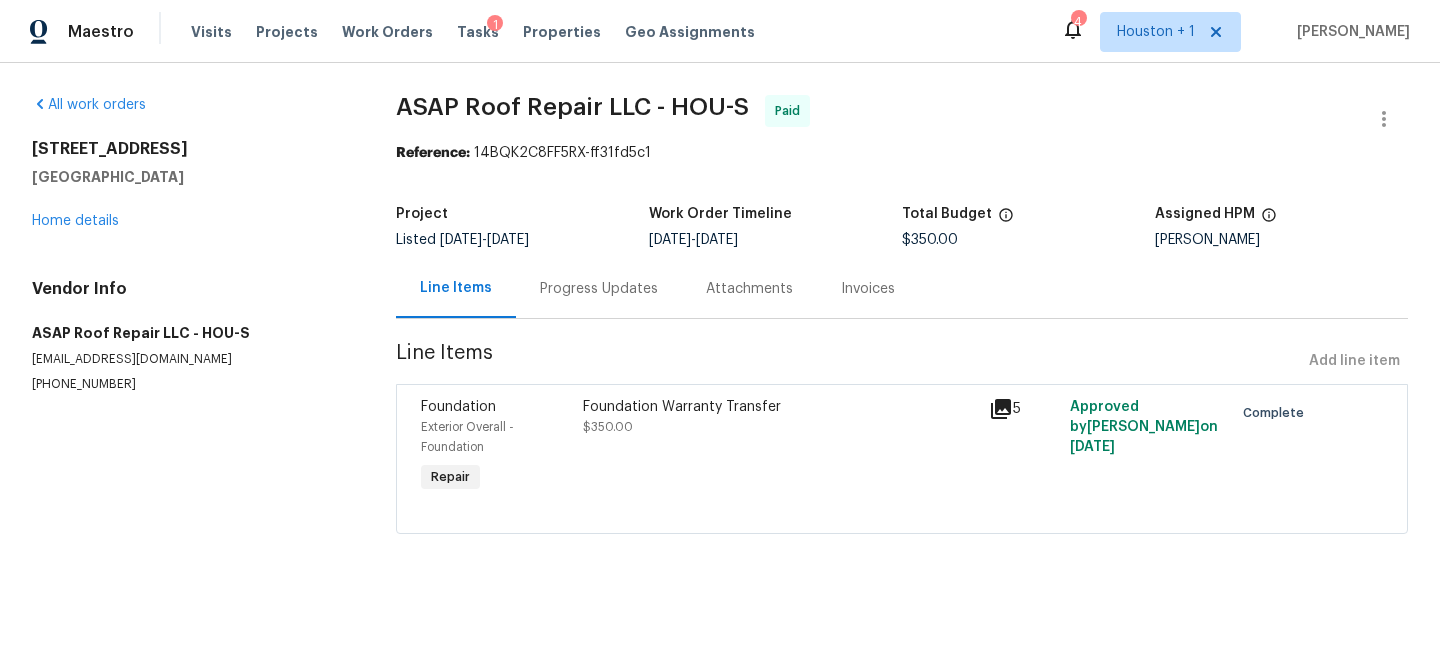 click on "15415 Woodhorn Dr Houston, TX 77062 Home details" at bounding box center (190, 185) 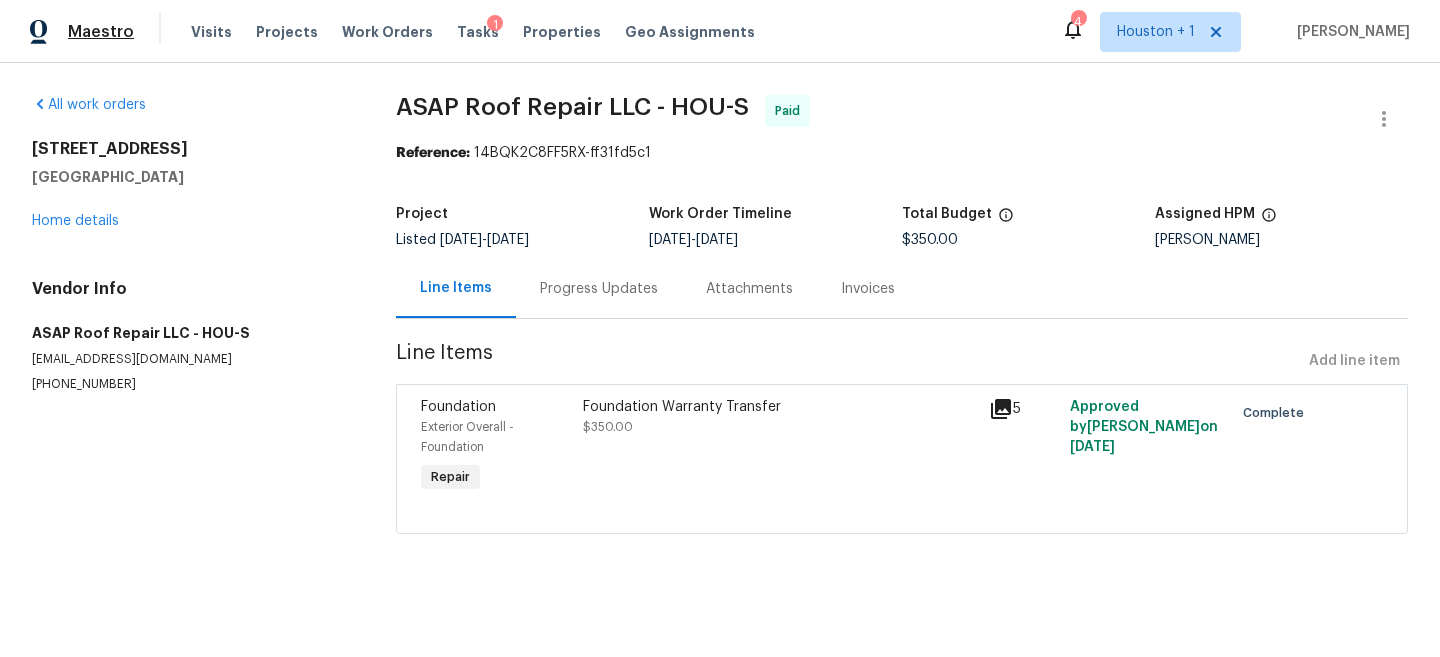 click on "Maestro" at bounding box center (101, 32) 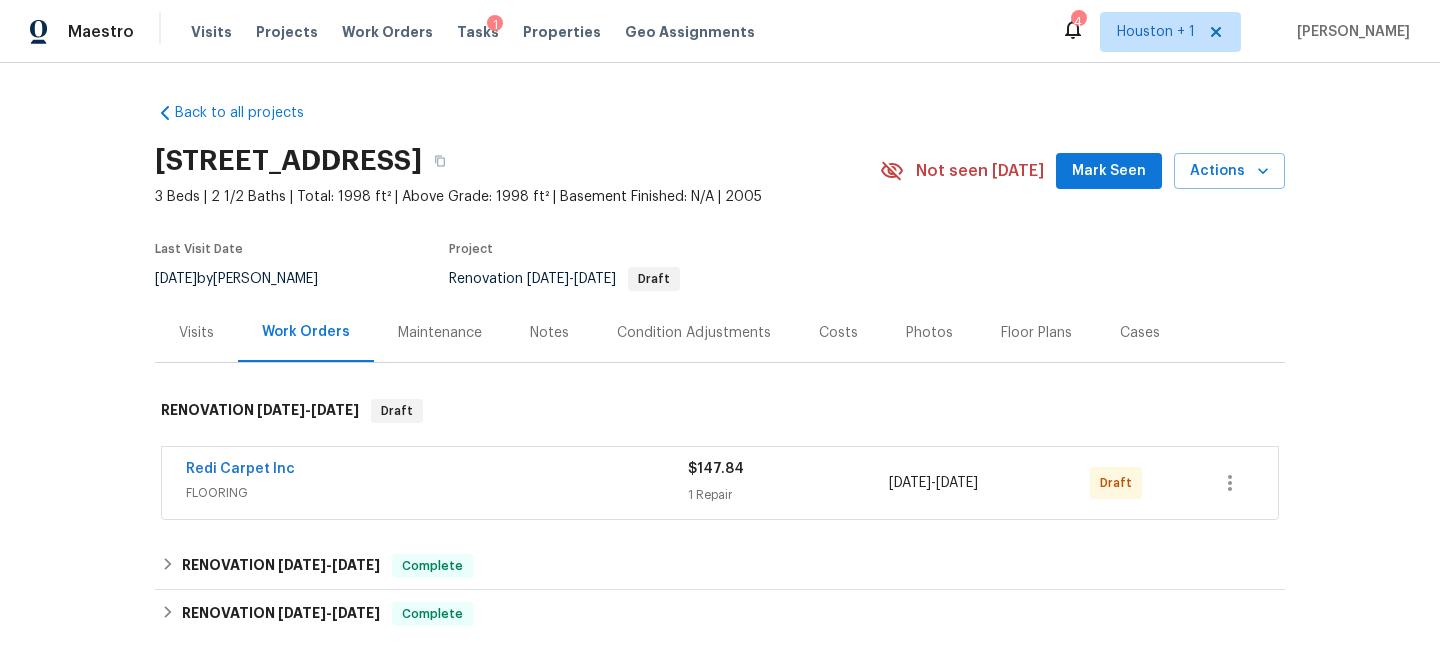 scroll, scrollTop: 0, scrollLeft: 0, axis: both 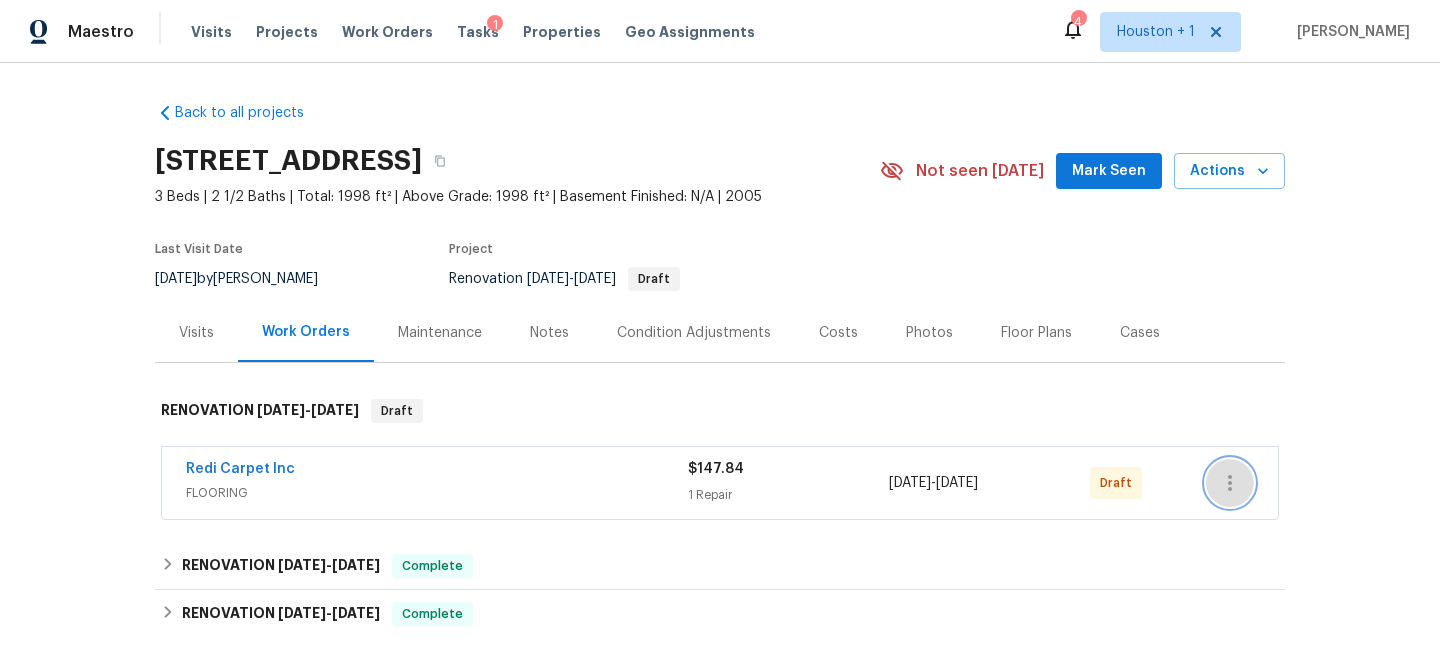 click 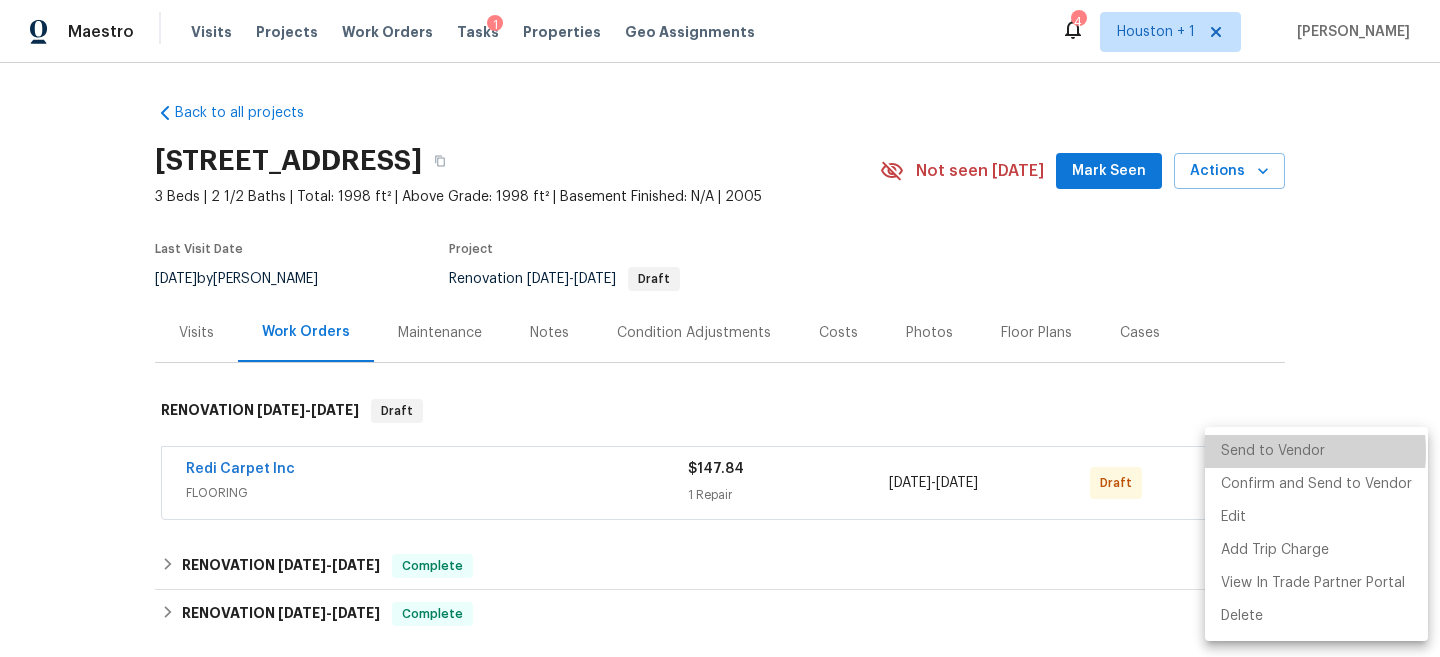 click on "Send to Vendor" at bounding box center [1316, 451] 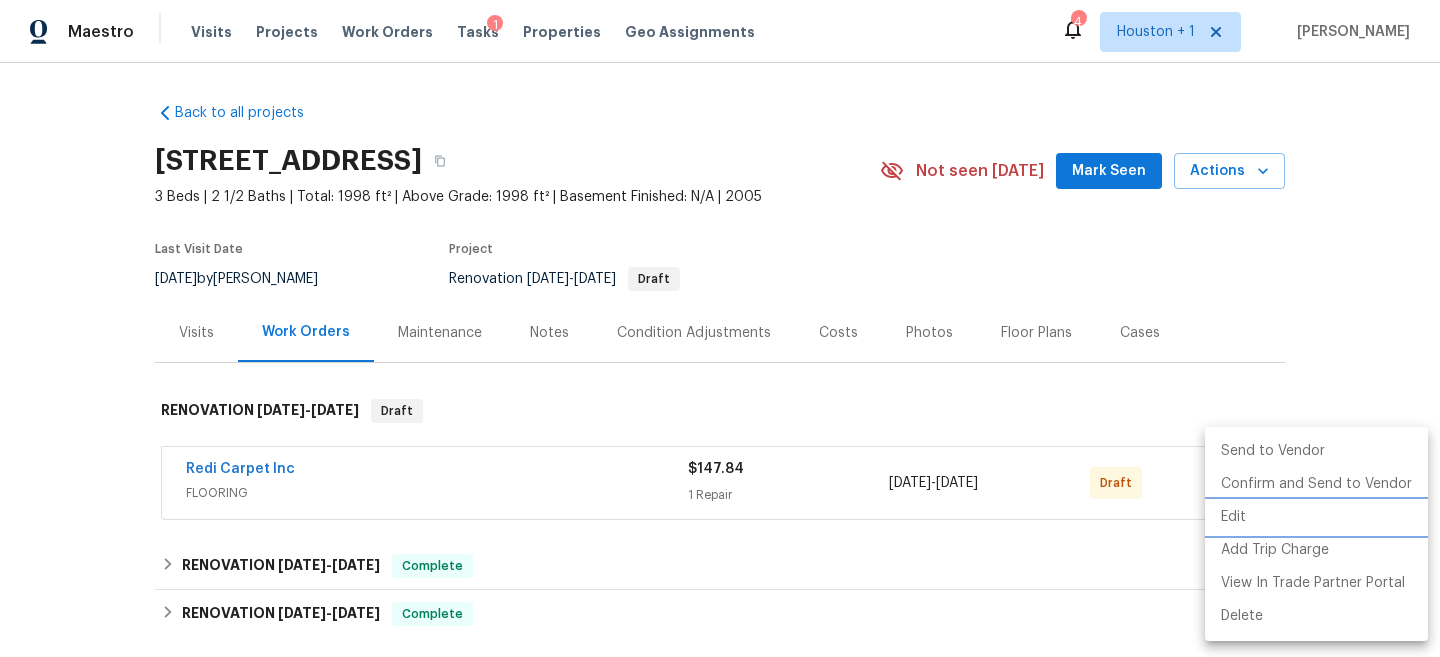 click at bounding box center (720, 328) 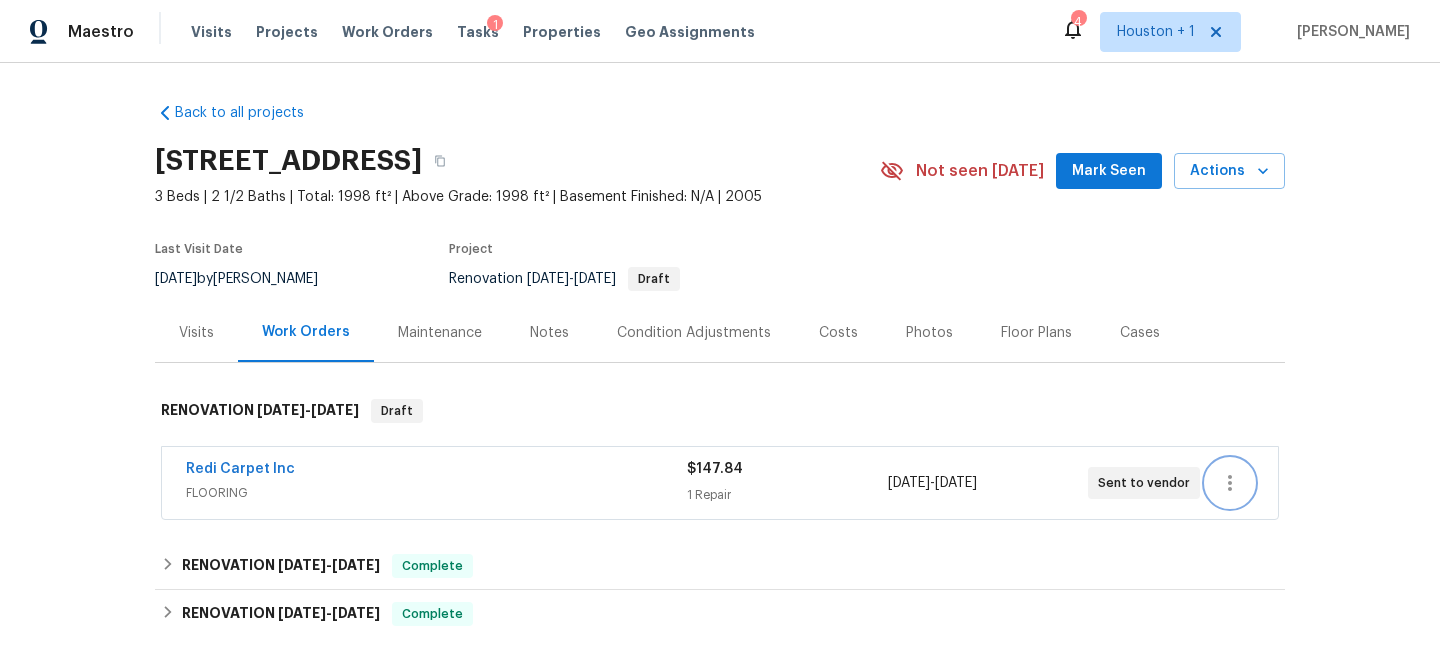 scroll, scrollTop: 287, scrollLeft: 0, axis: vertical 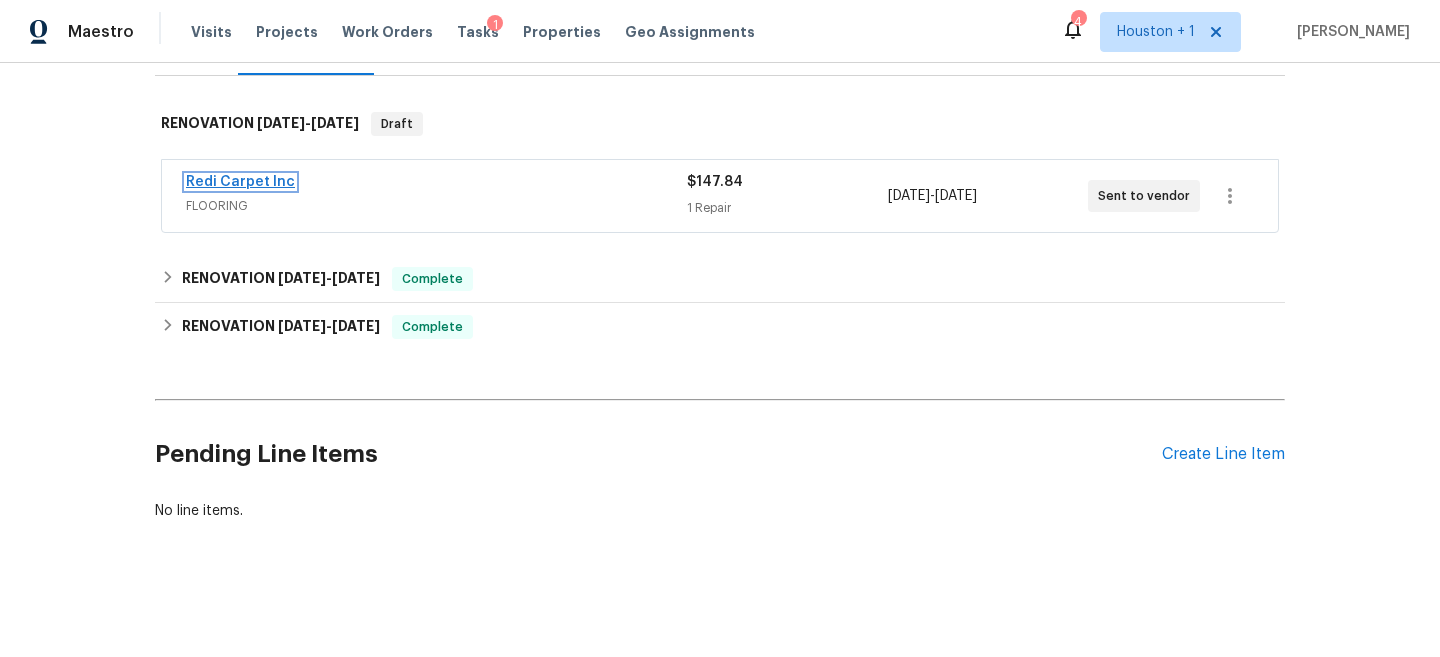 click on "Redi Carpet Inc" at bounding box center [240, 182] 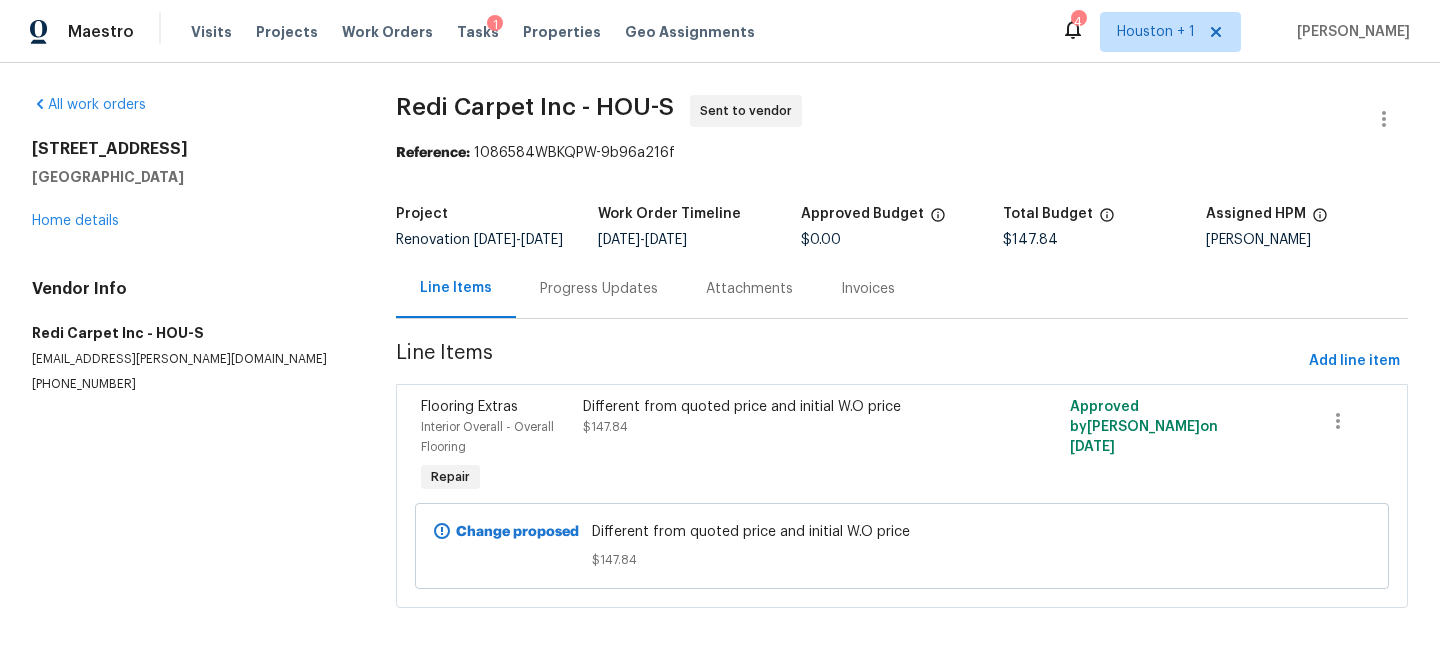 scroll, scrollTop: 22, scrollLeft: 0, axis: vertical 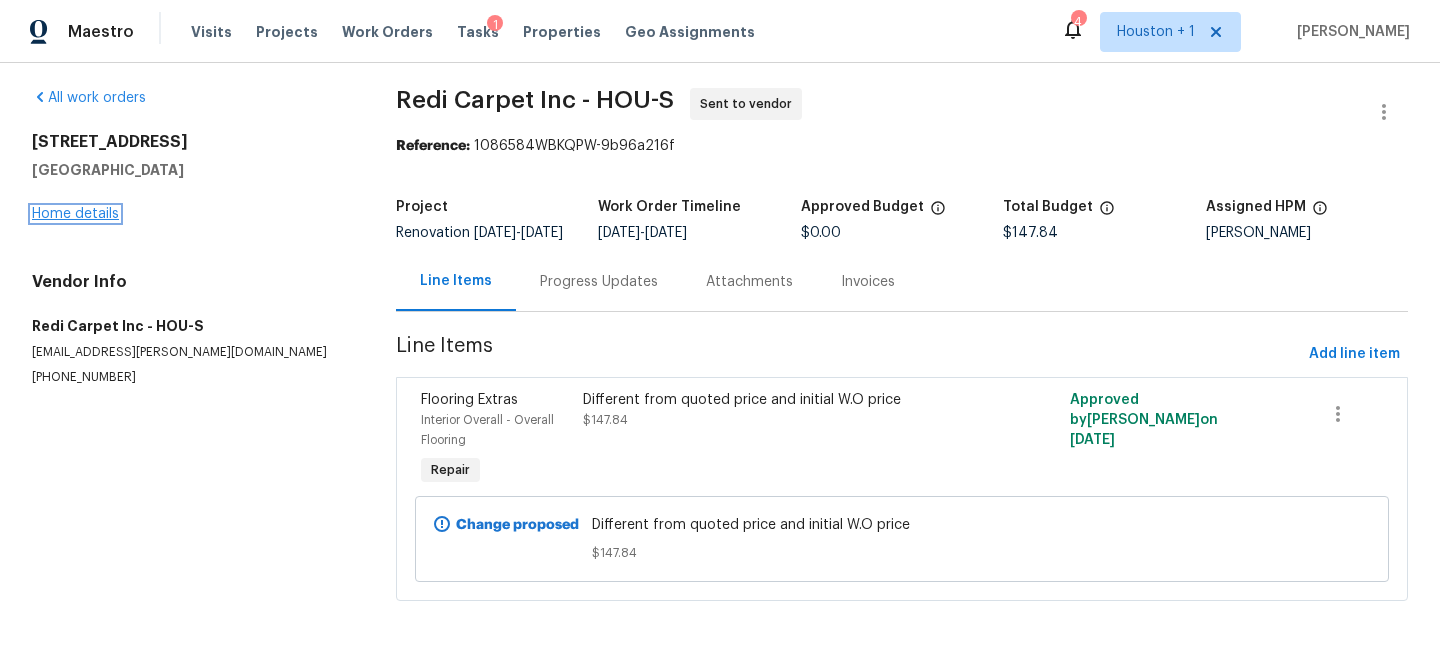 click on "Home details" at bounding box center [75, 214] 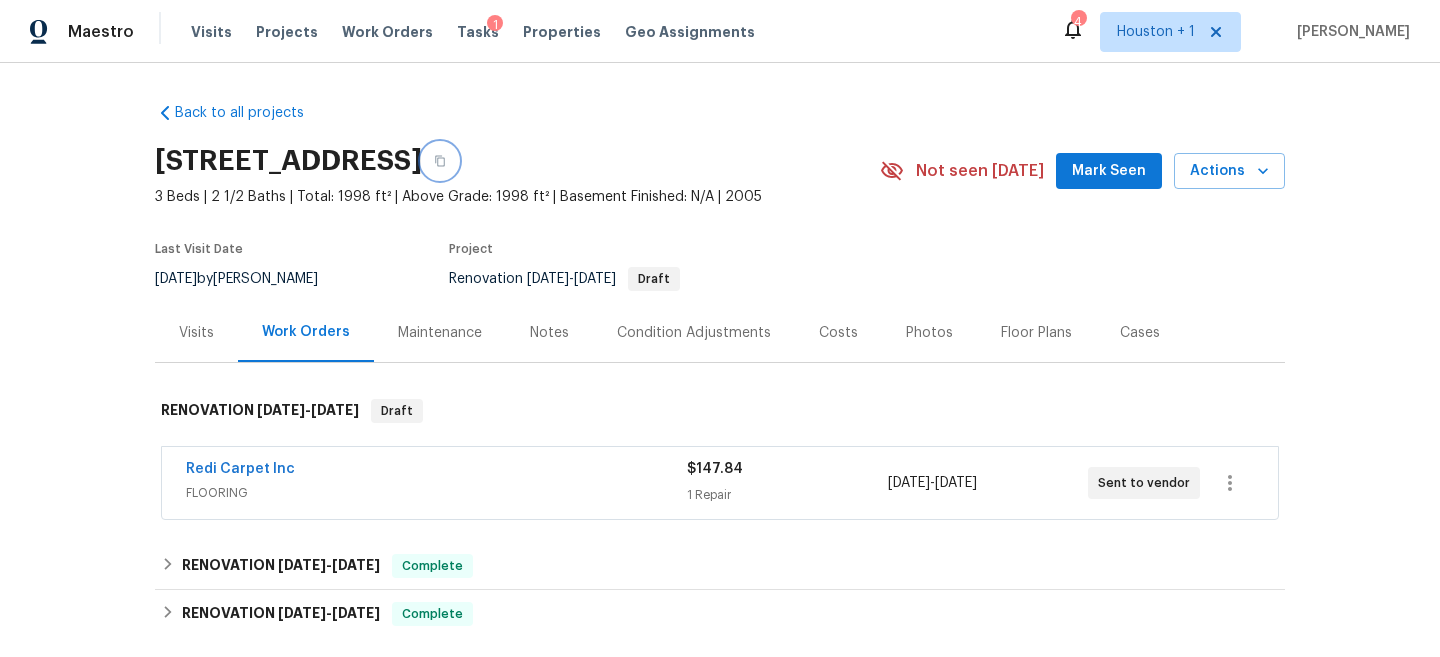 click 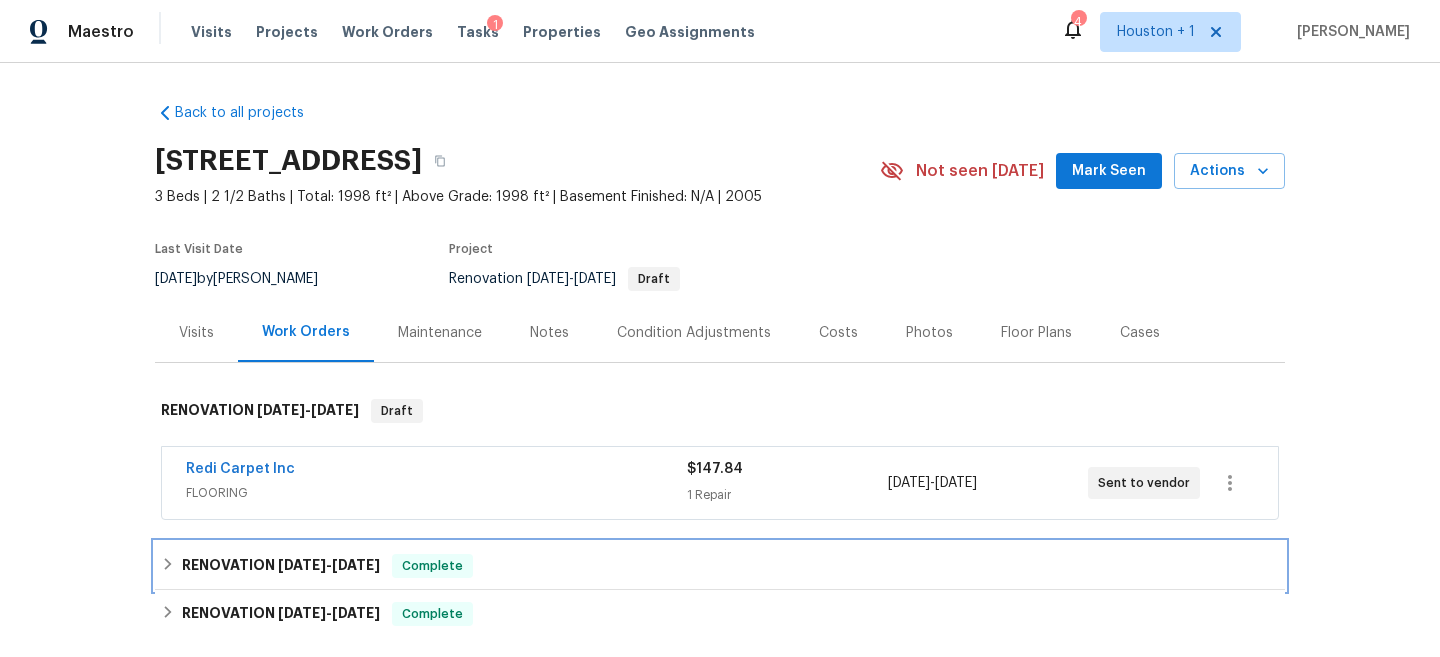 click on "RENOVATION   7/11/25  -  7/12/25 Complete" at bounding box center (720, 566) 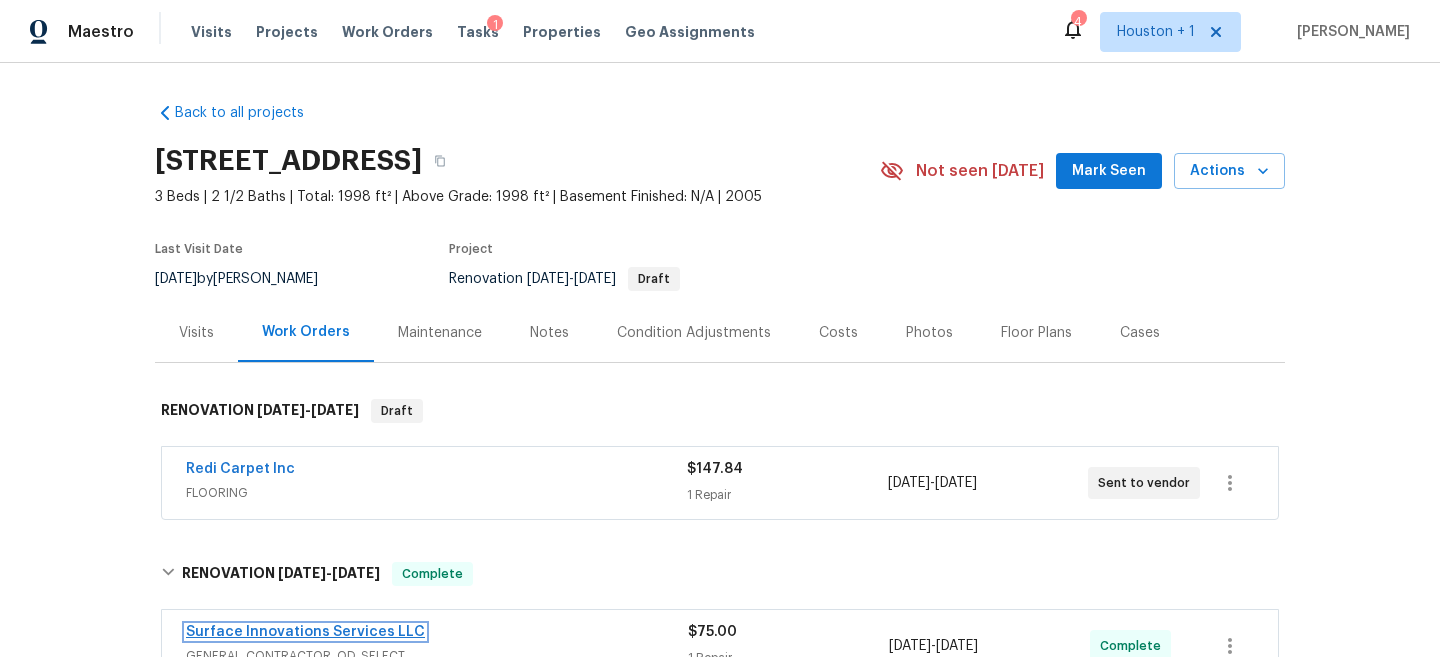 click on "Surface Innovations Services LLC" at bounding box center [305, 632] 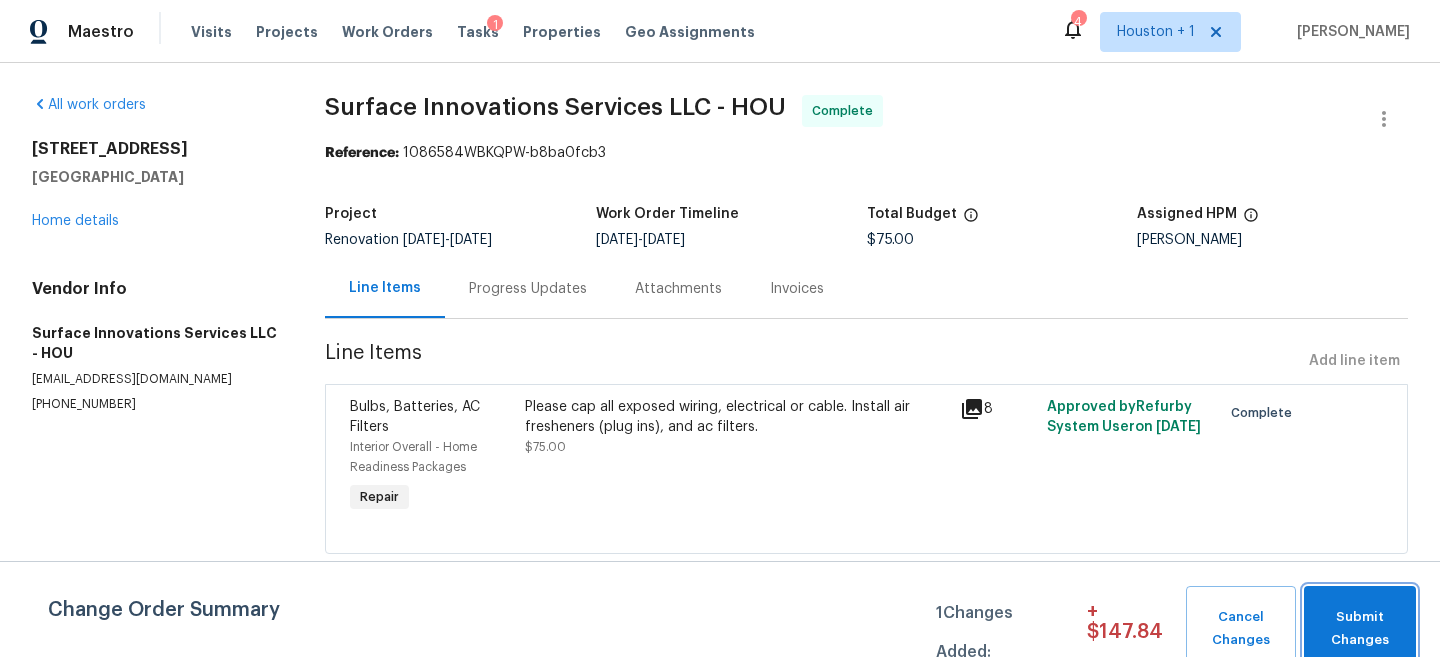 click on "Submit Changes" at bounding box center [1360, 629] 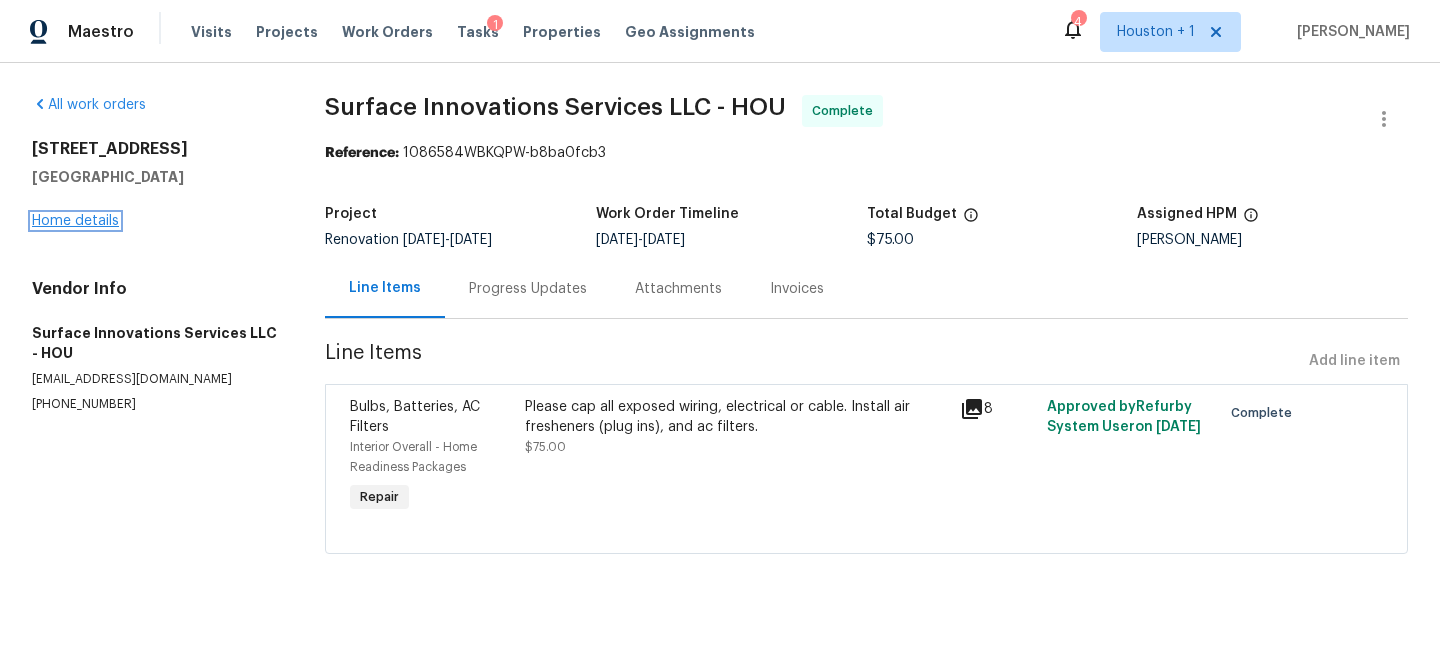 click on "Home details" at bounding box center [75, 221] 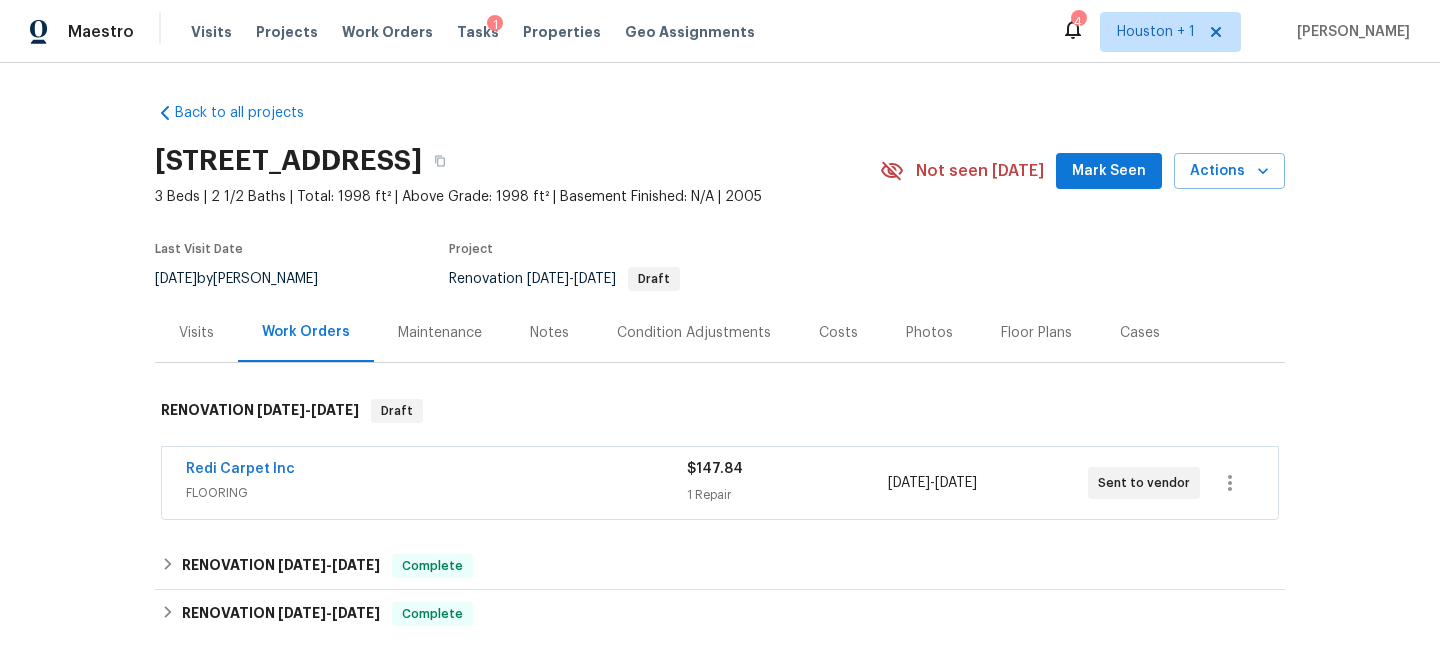 click on "FLOORING" at bounding box center (436, 493) 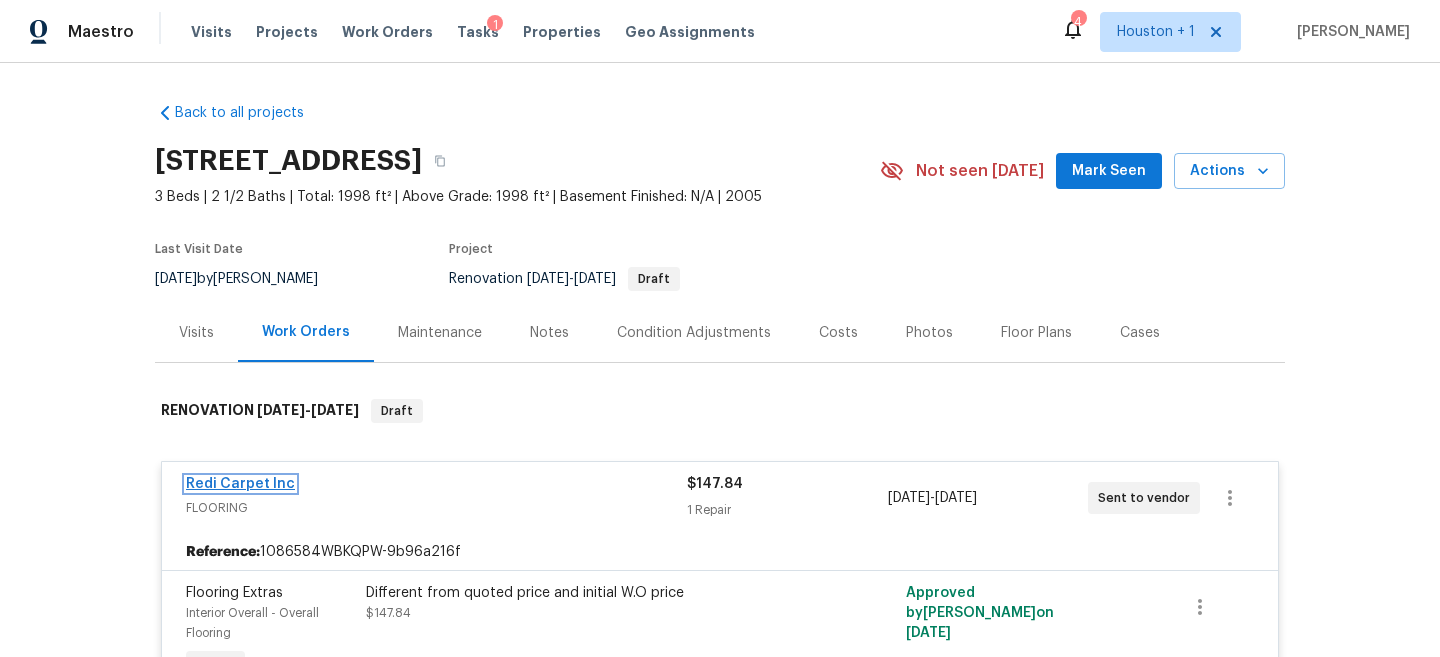 click on "Redi Carpet Inc" at bounding box center (240, 484) 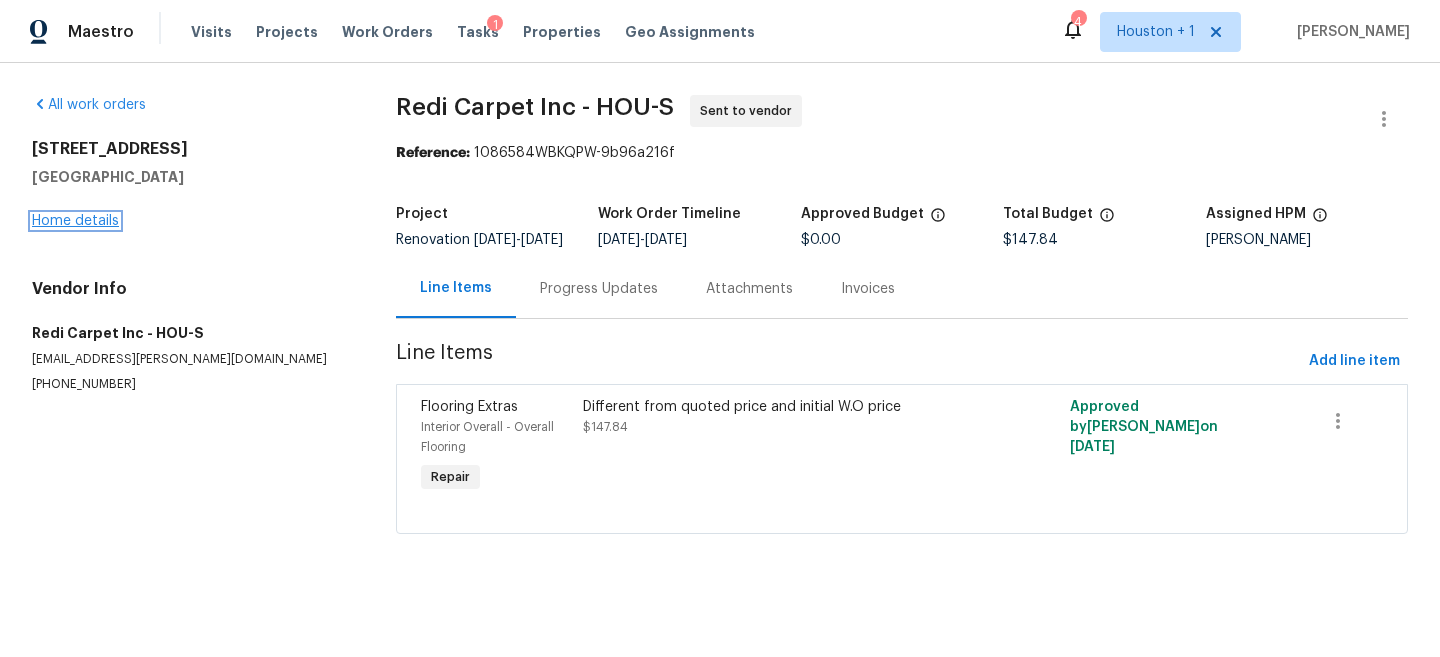 click on "Home details" at bounding box center (75, 221) 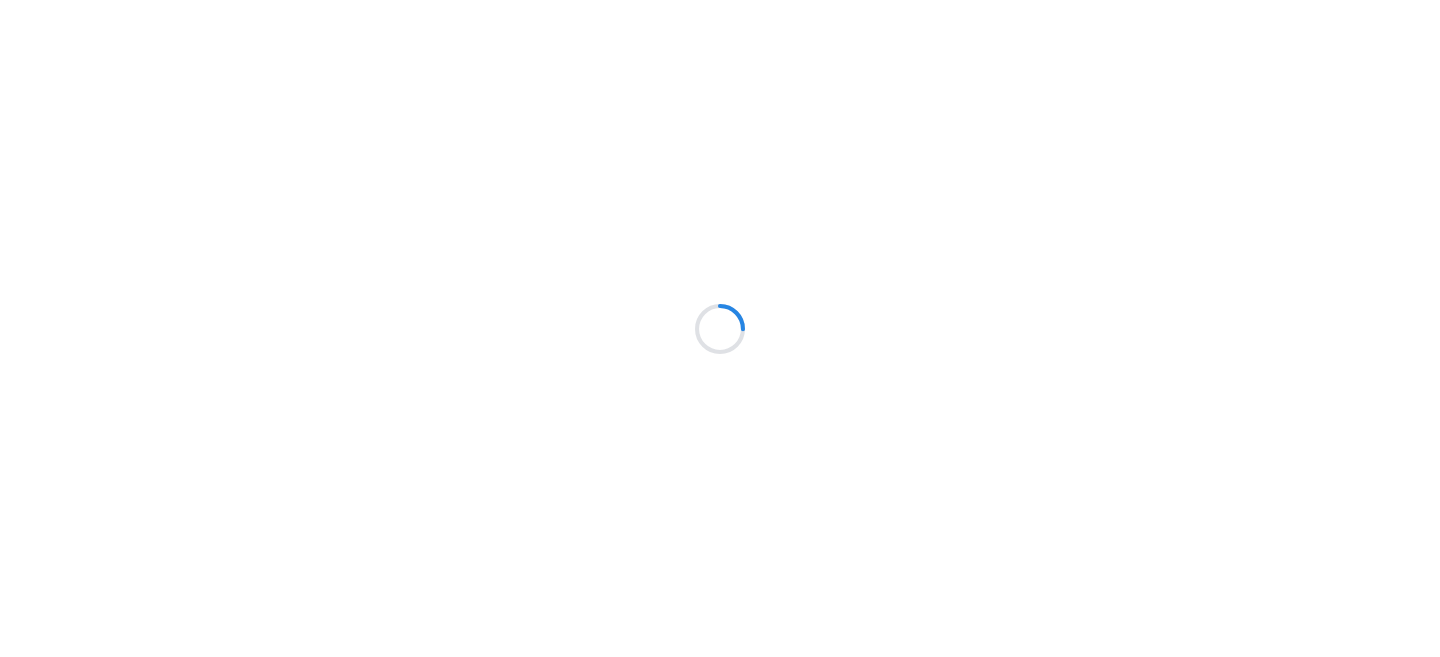 scroll, scrollTop: 0, scrollLeft: 0, axis: both 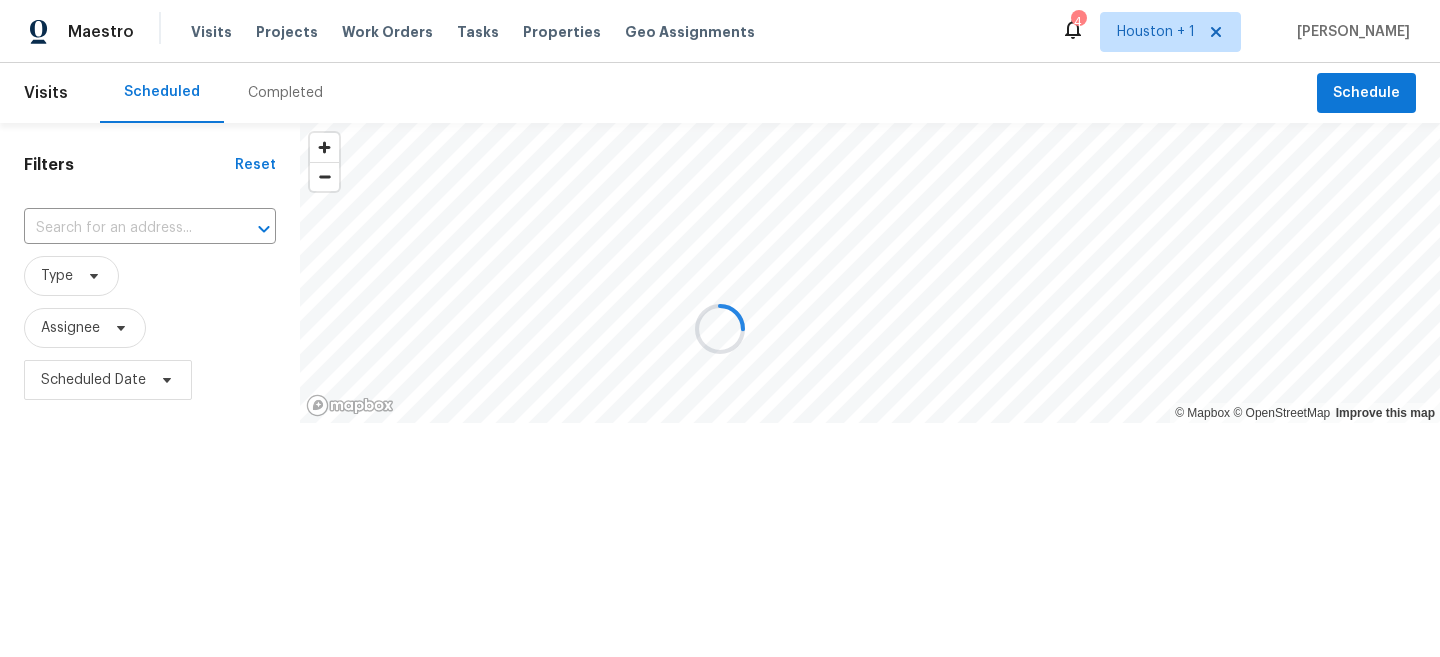 click at bounding box center (720, 328) 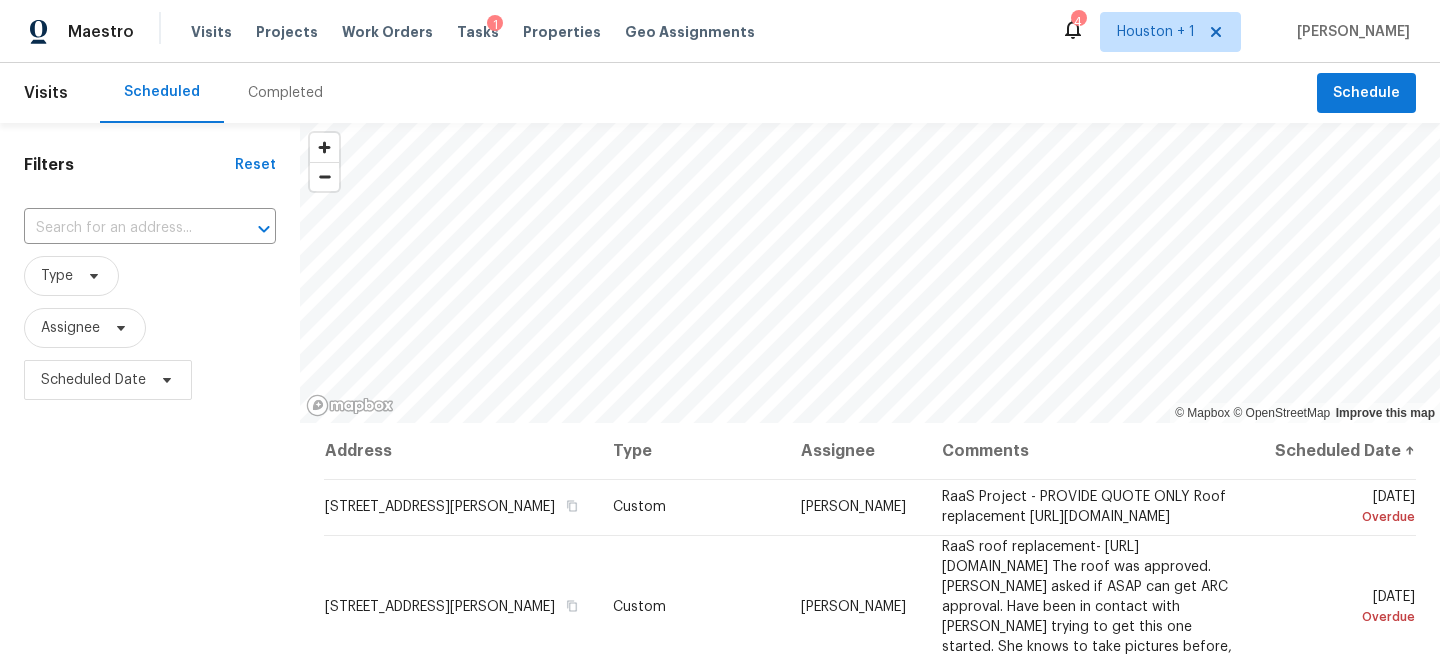 click at bounding box center (122, 228) 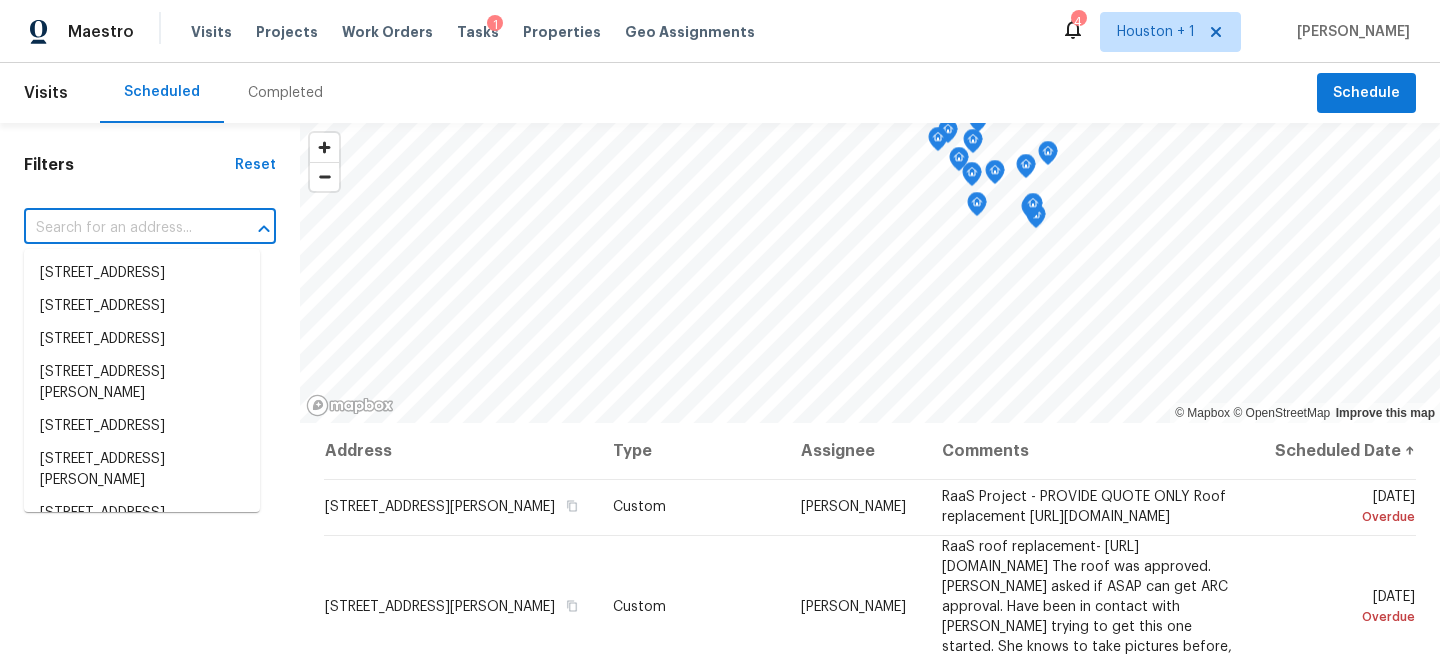 paste on "[STREET_ADDRESS]" 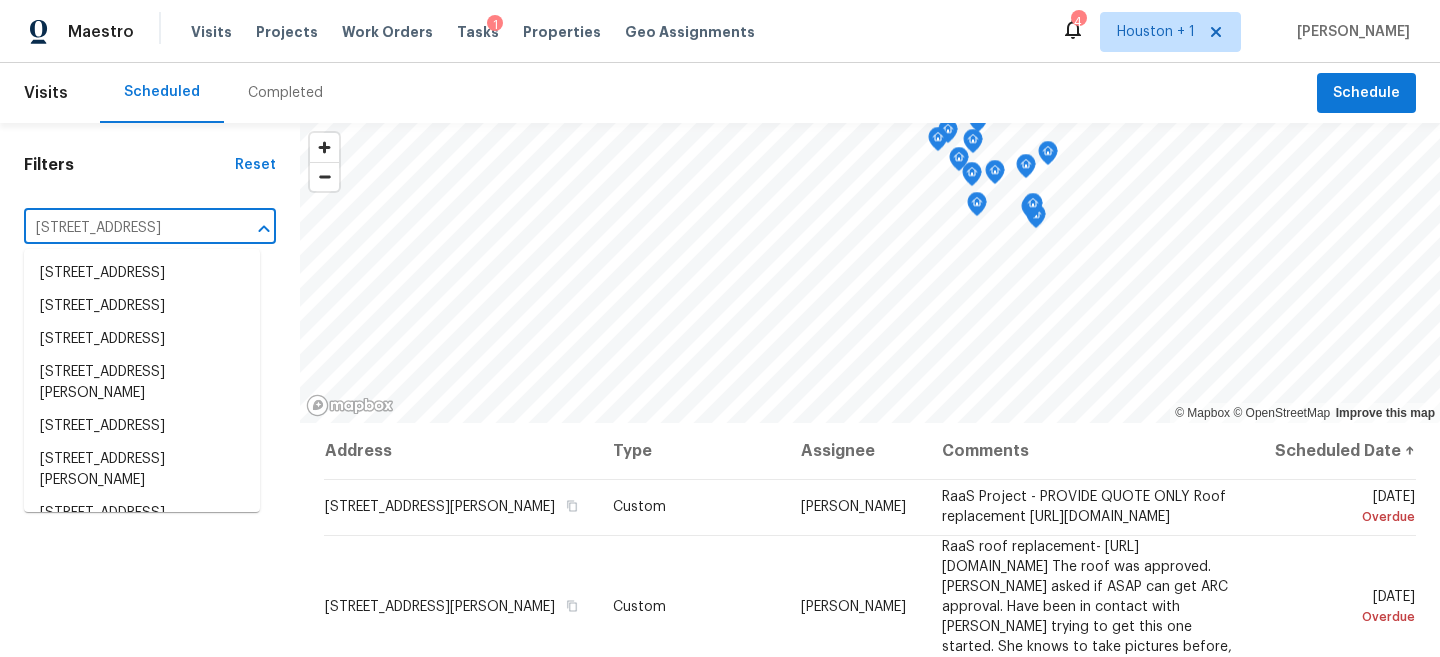 scroll, scrollTop: 0, scrollLeft: 77, axis: horizontal 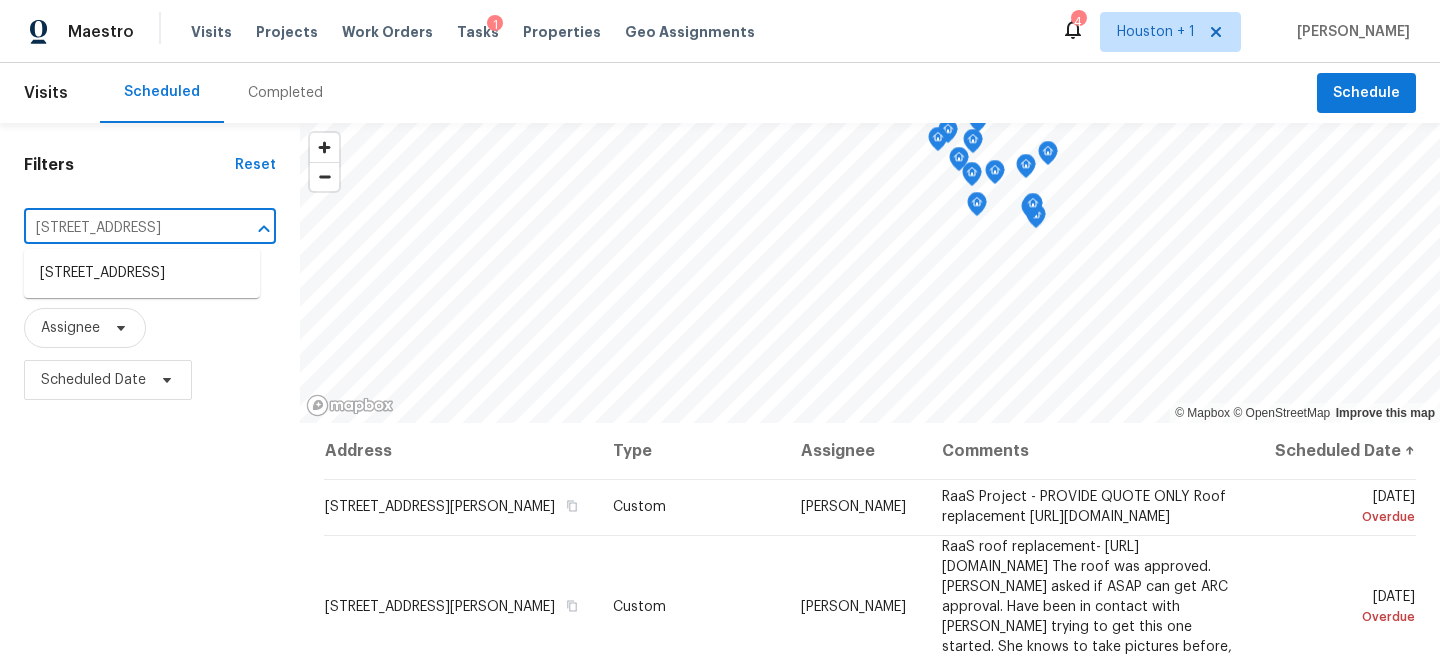 click on "[STREET_ADDRESS]" at bounding box center (142, 273) 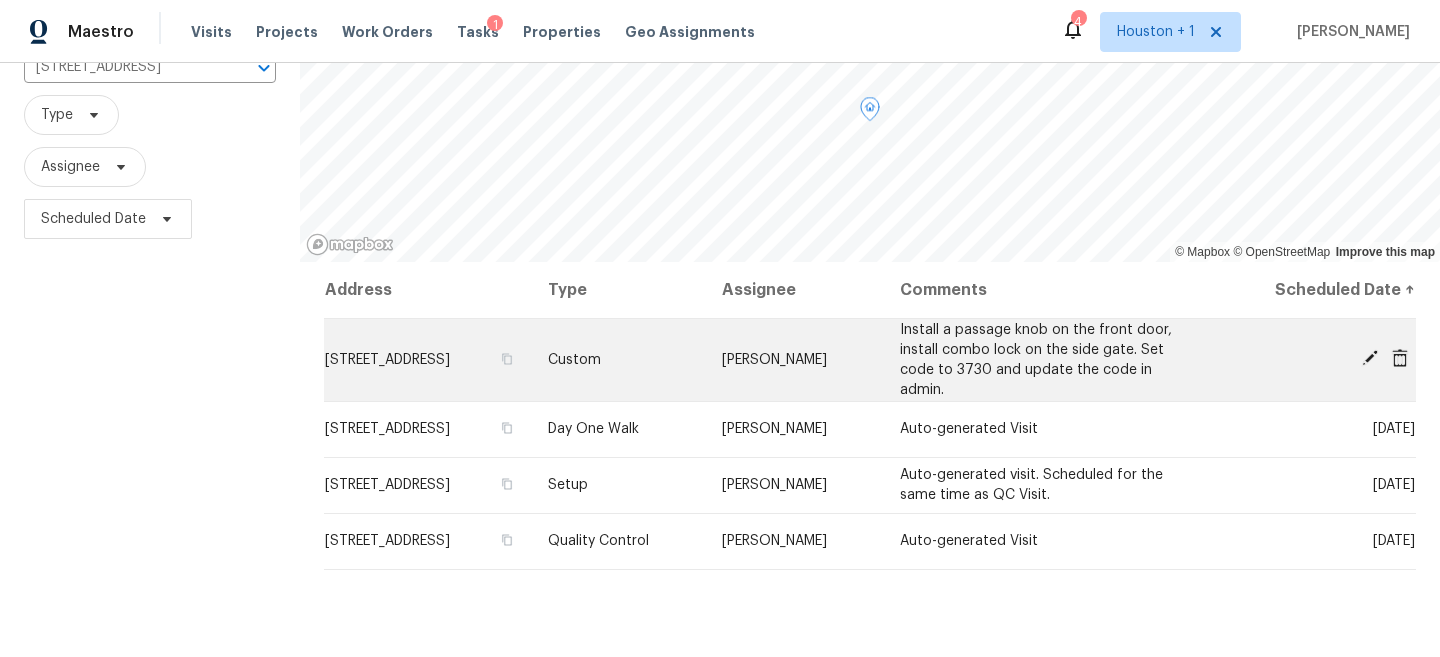 scroll, scrollTop: 196, scrollLeft: 0, axis: vertical 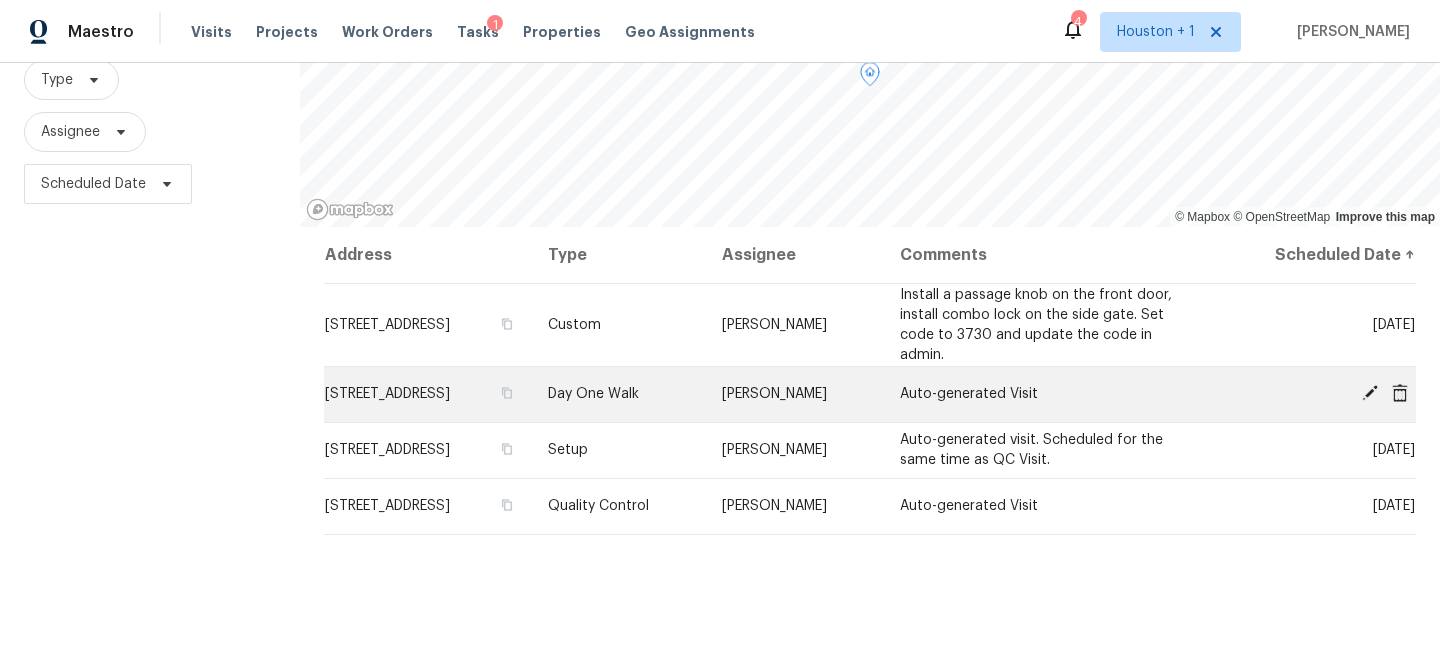 click 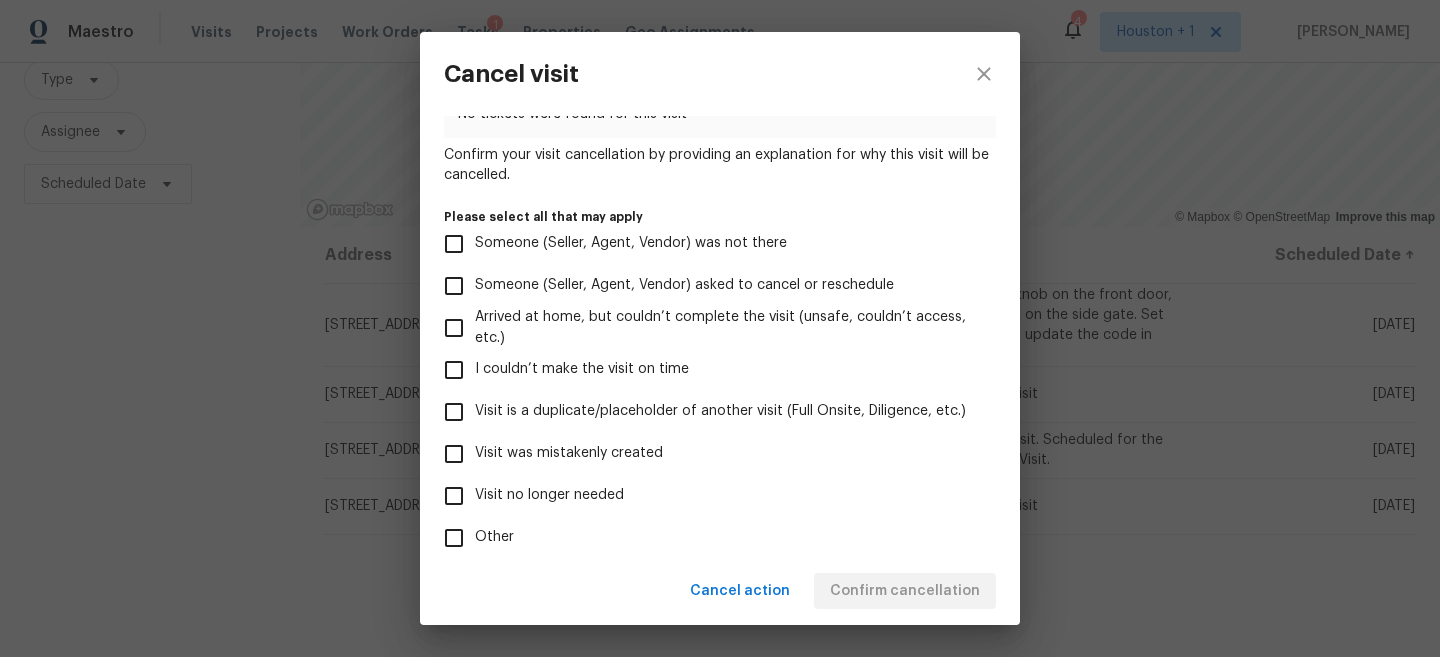 scroll, scrollTop: 225, scrollLeft: 0, axis: vertical 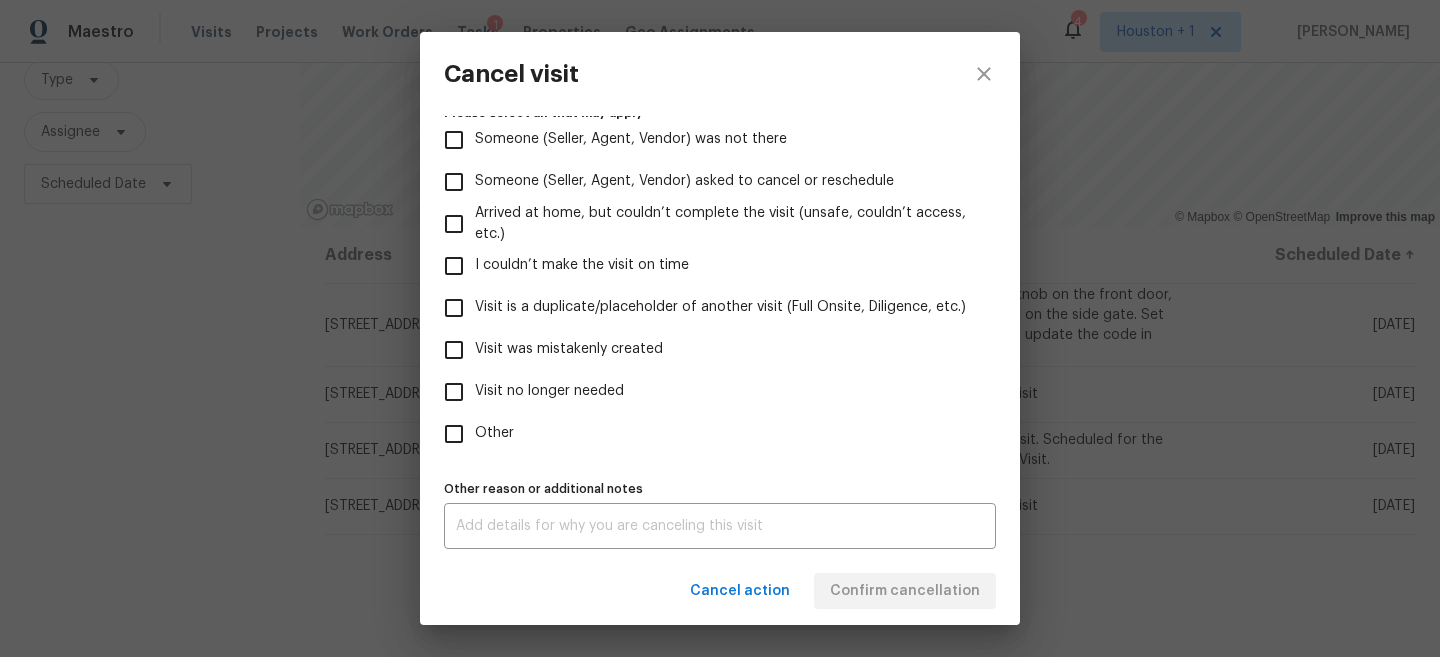 click on "Visit no longer needed" at bounding box center (549, 391) 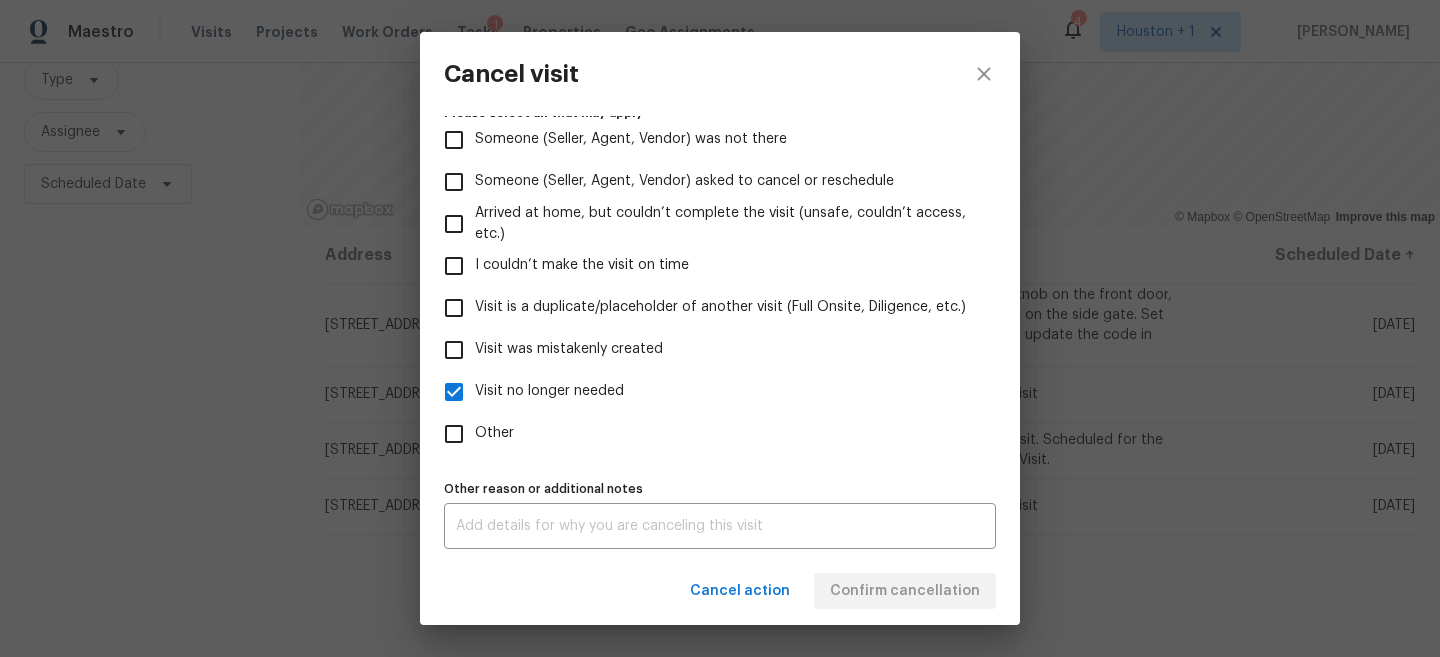 click on "Visit was mistakenly created" at bounding box center [706, 350] 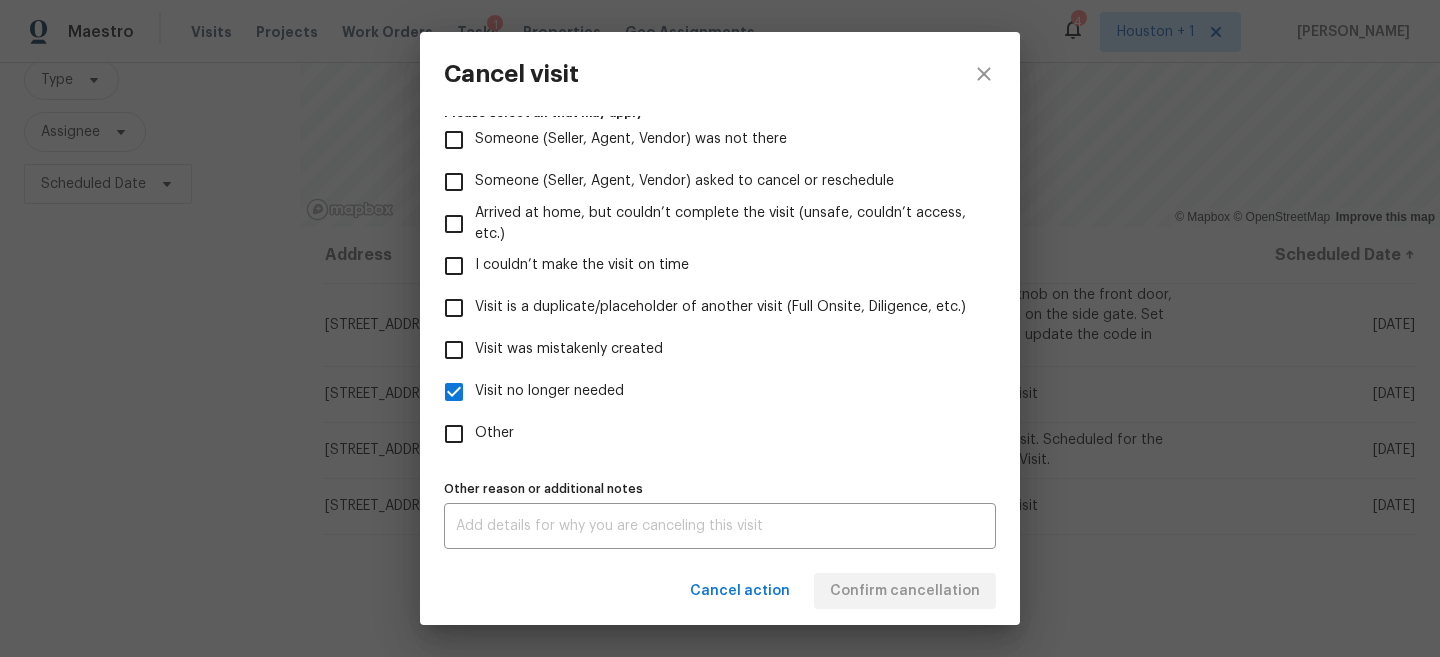 click on "Visit was mistakenly created" at bounding box center (454, 350) 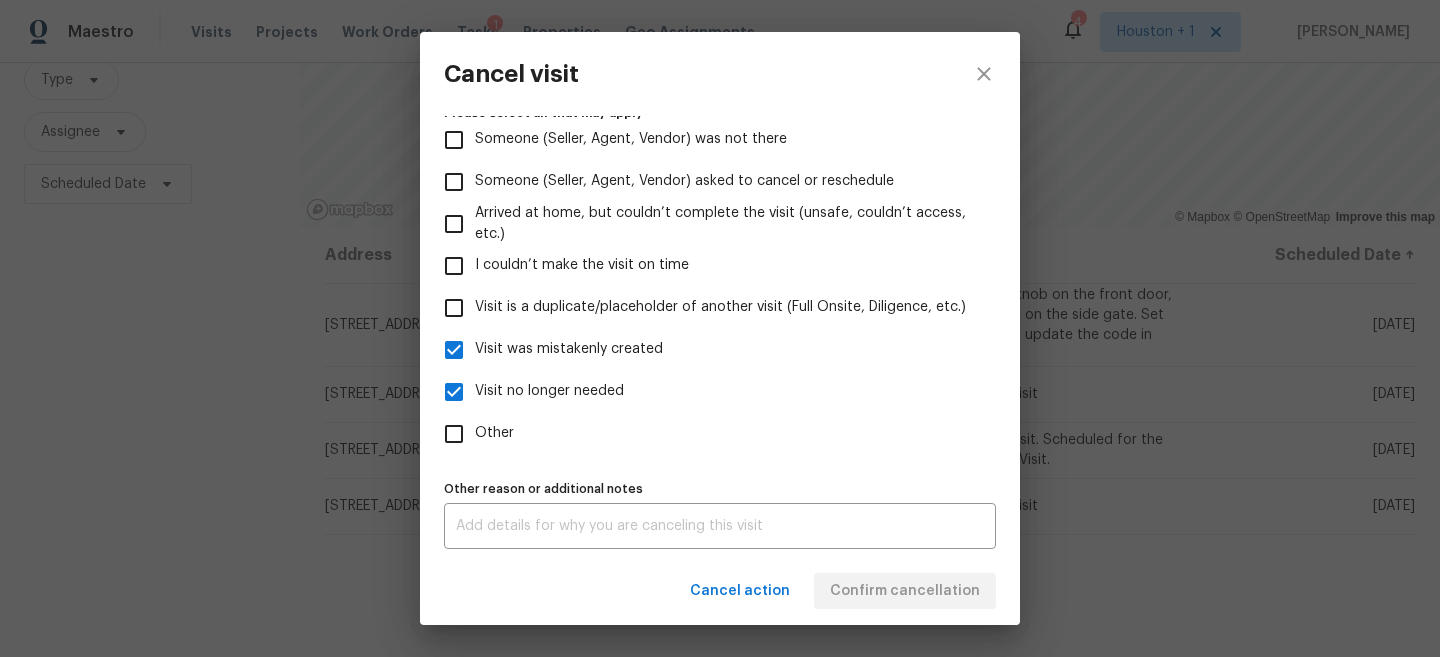 click on "Visit no longer needed" at bounding box center (549, 391) 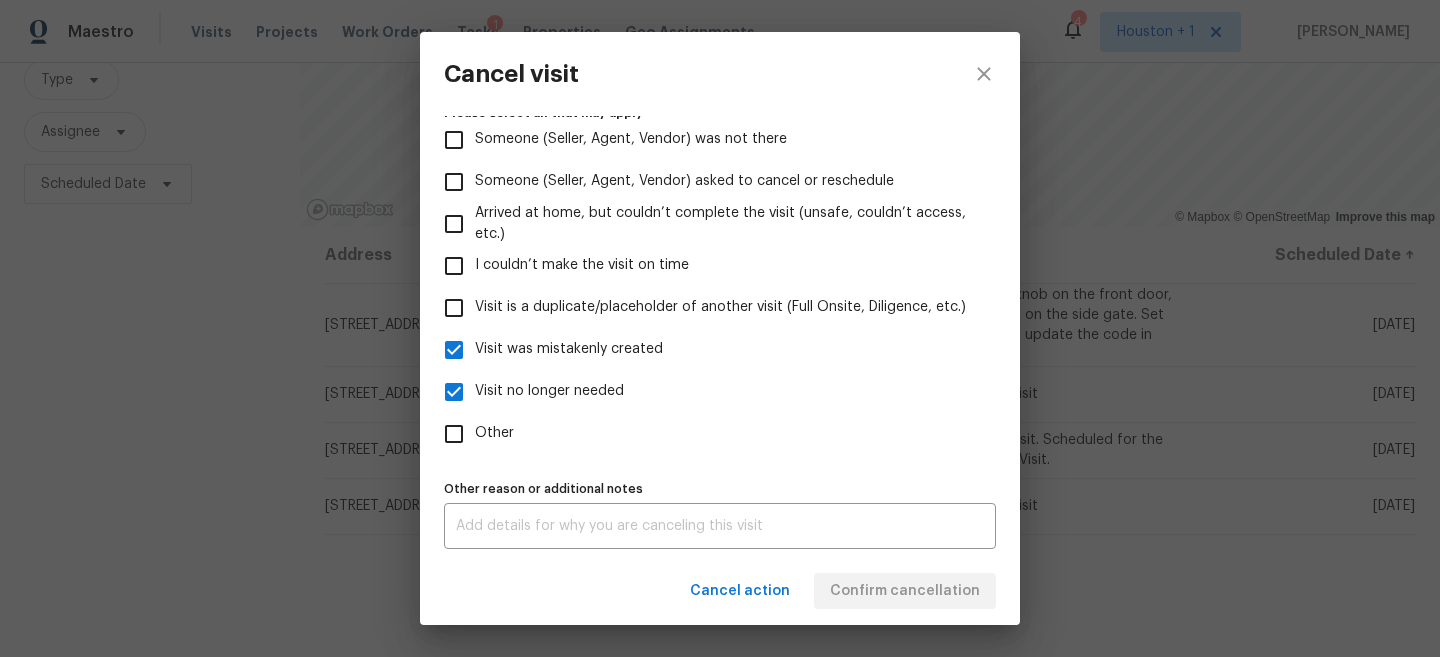 click on "Visit no longer needed" at bounding box center (454, 392) 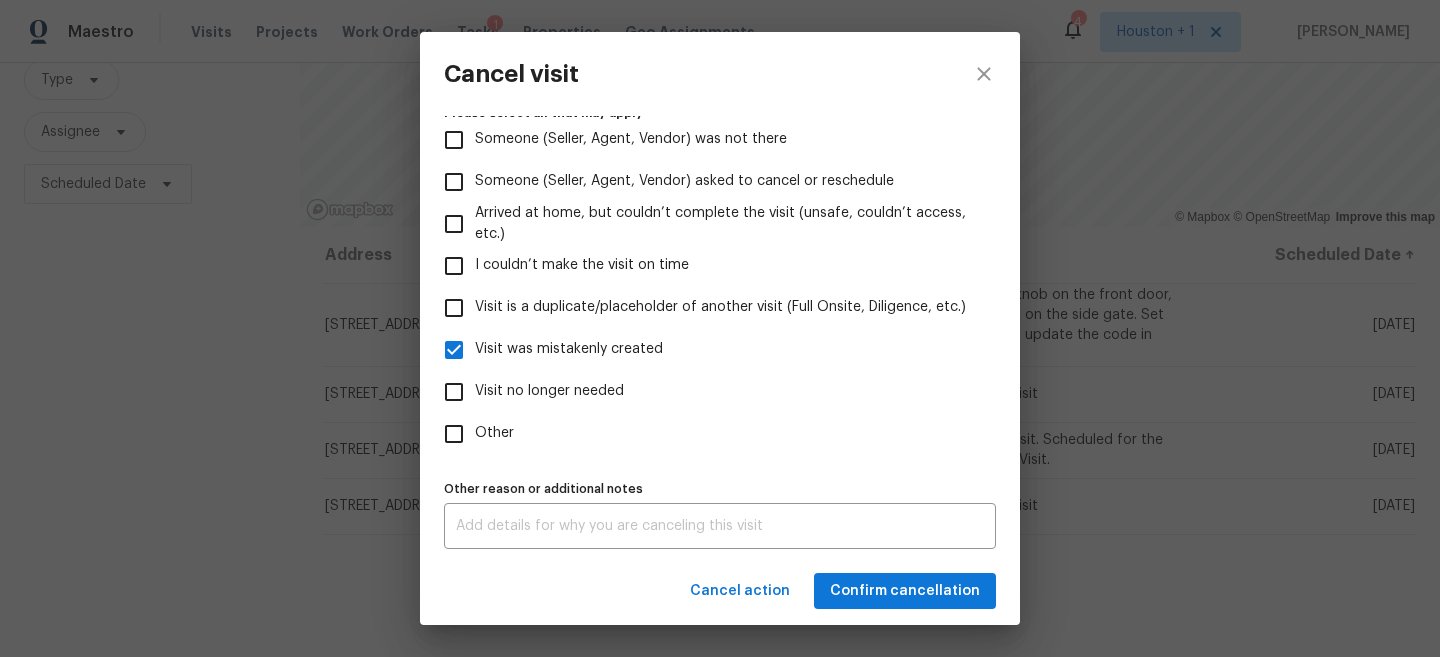 click on "Visit was mistakenly created" at bounding box center [569, 349] 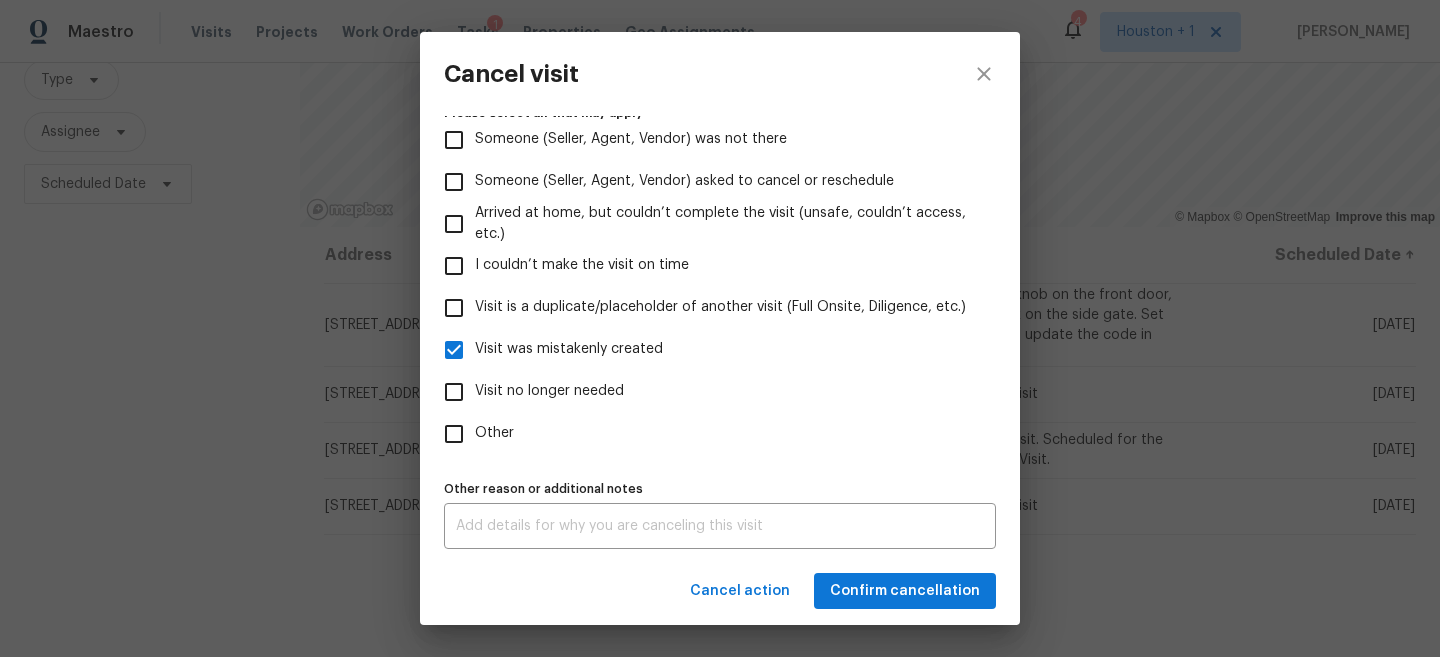 checkbox on "false" 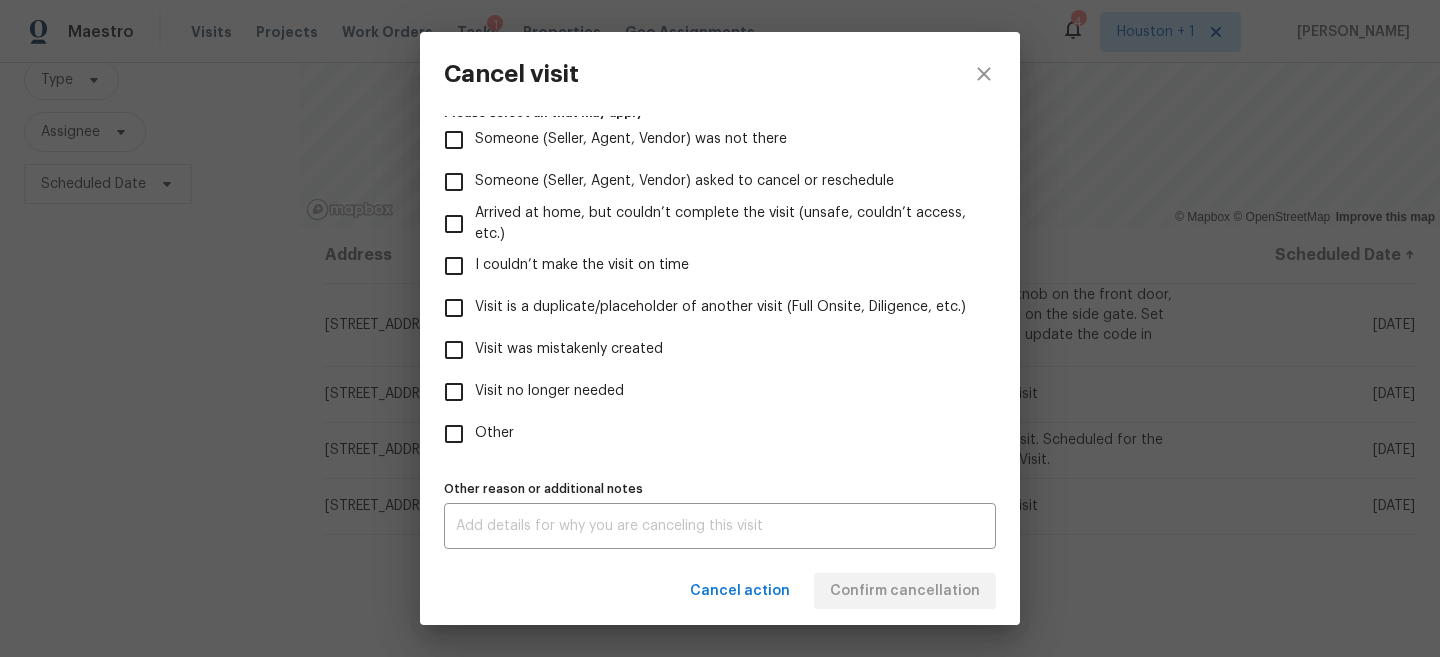 click on "Other" at bounding box center [494, 433] 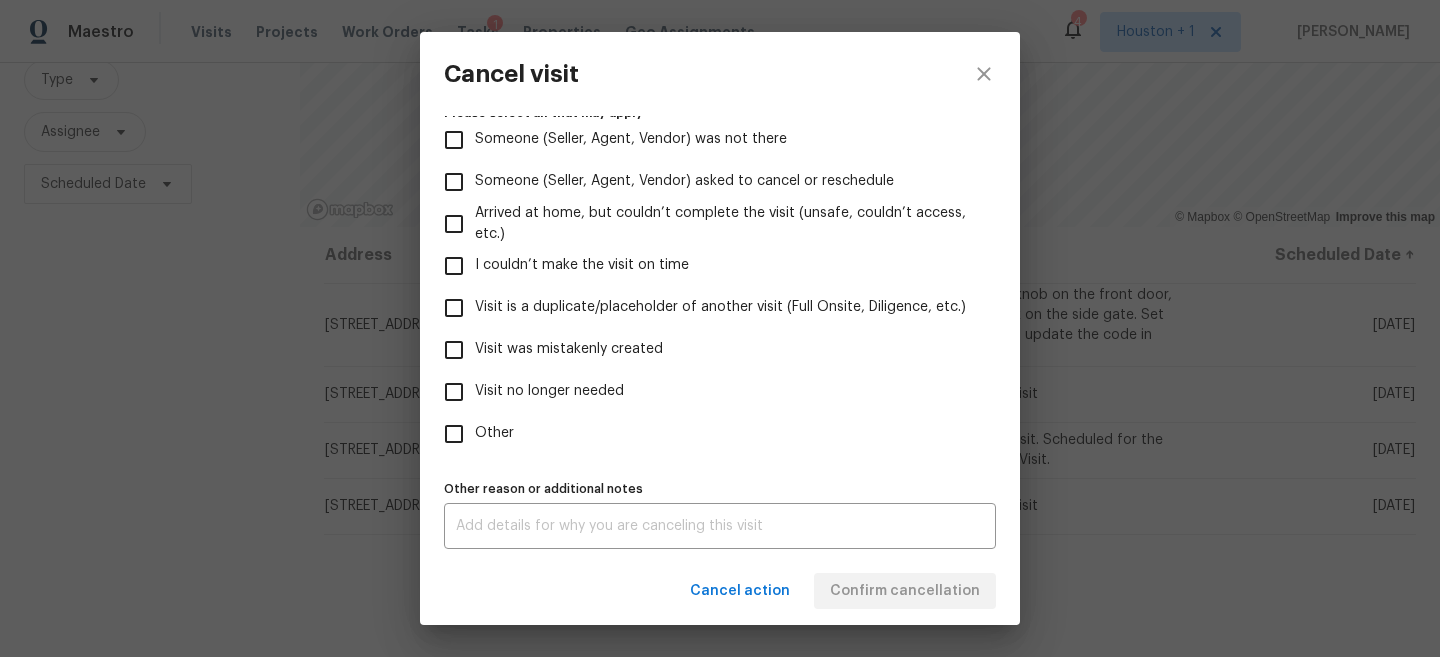 click on "Other" at bounding box center [454, 434] 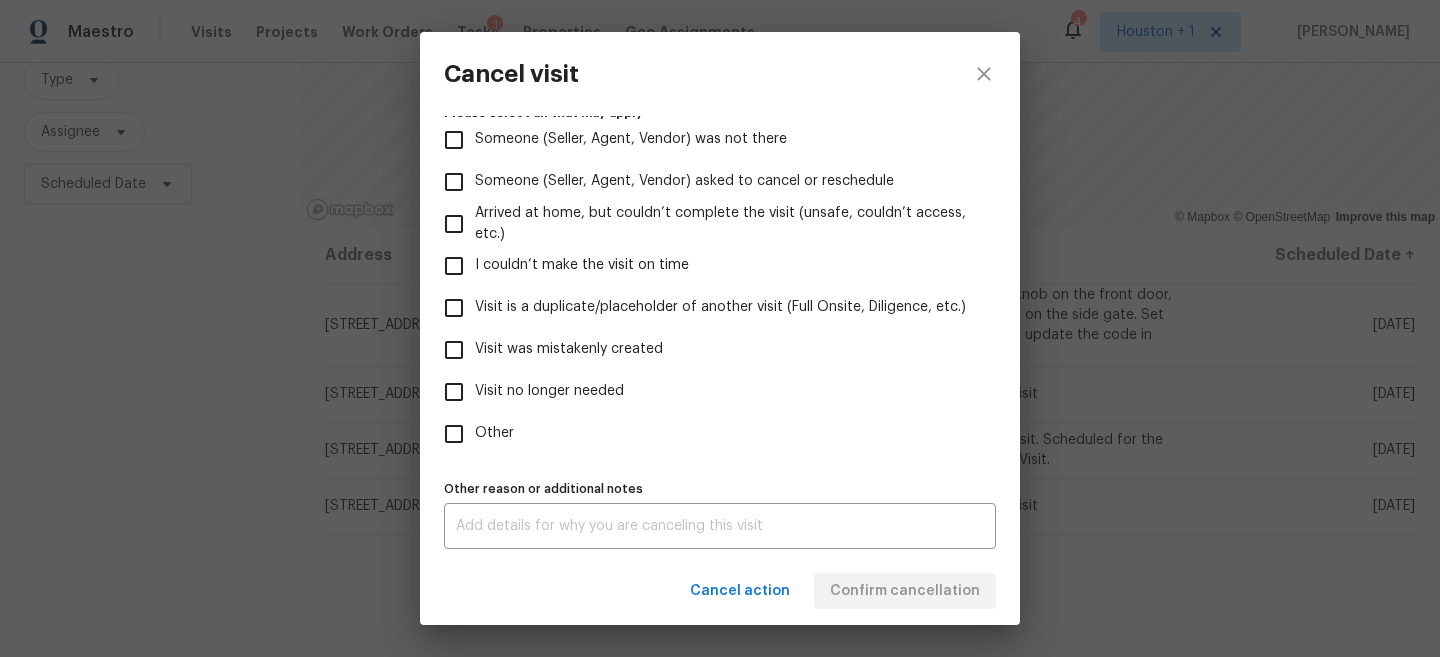 checkbox on "true" 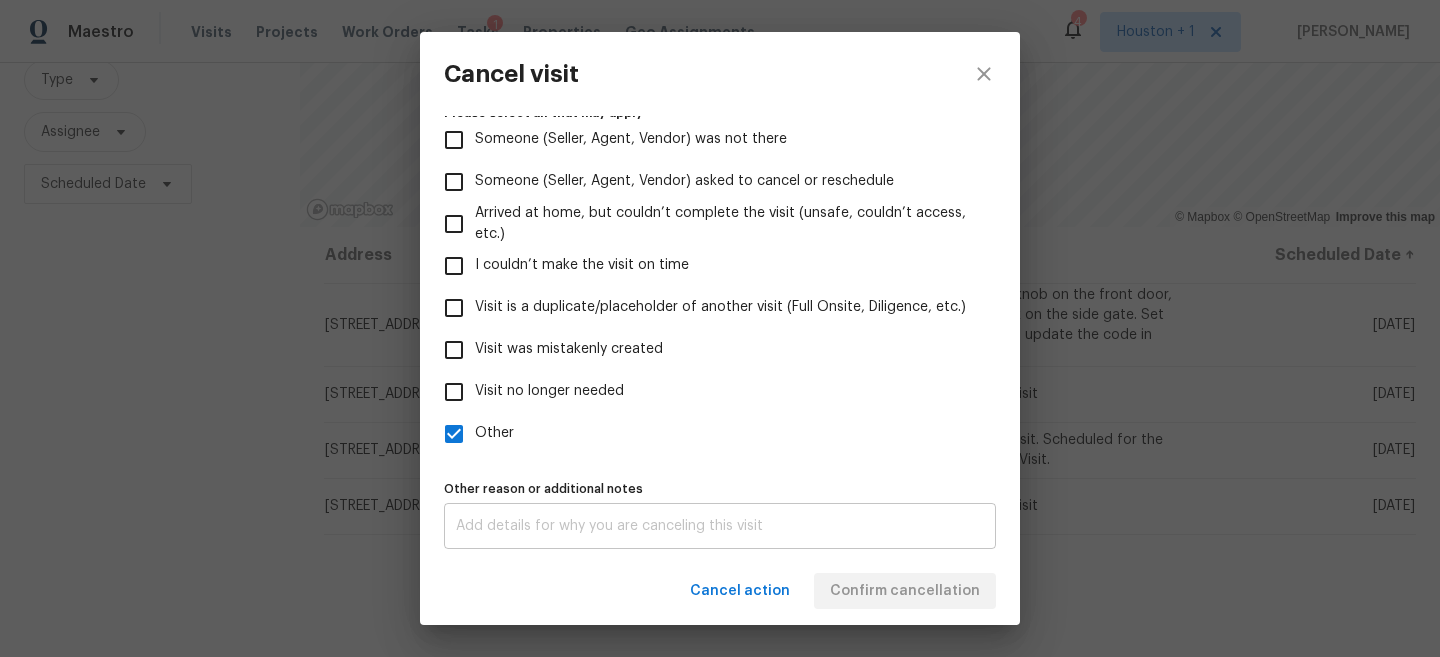 click on "x Other reason or additional notes" at bounding box center (720, 526) 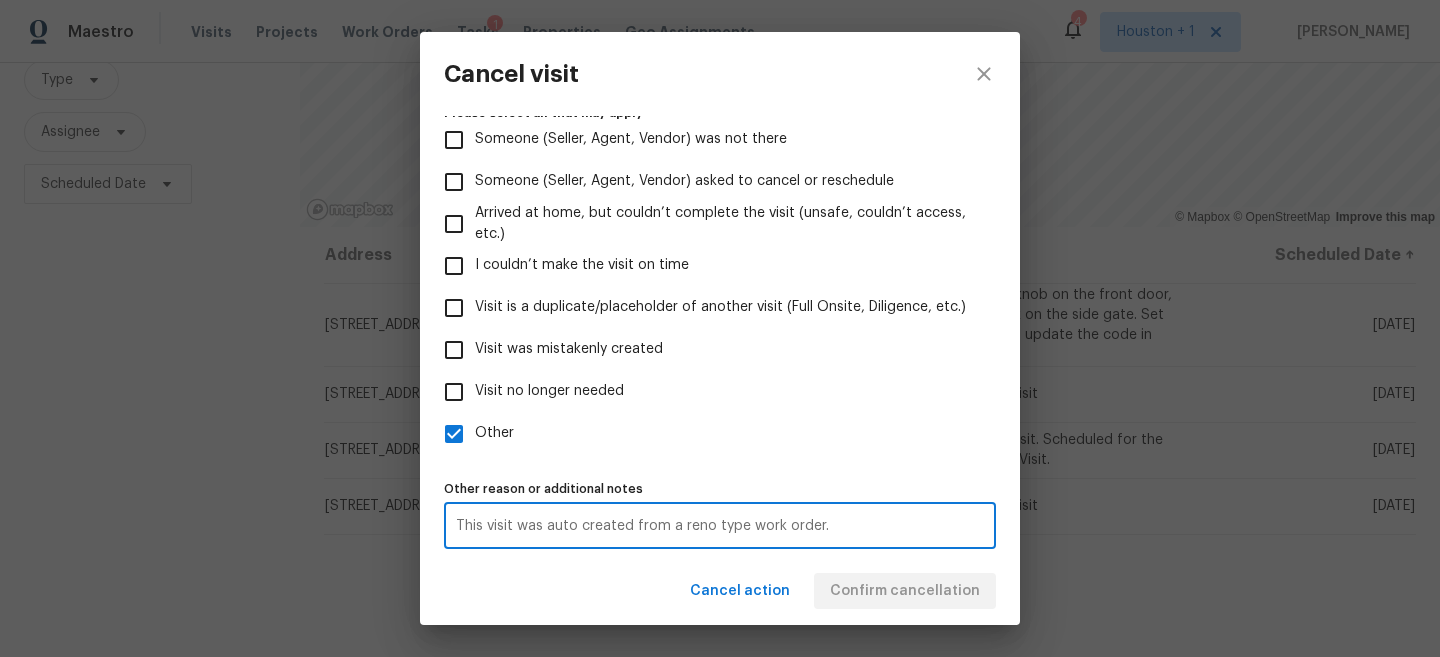 click on "This visit was auto created from a reno type work order." at bounding box center (720, 526) 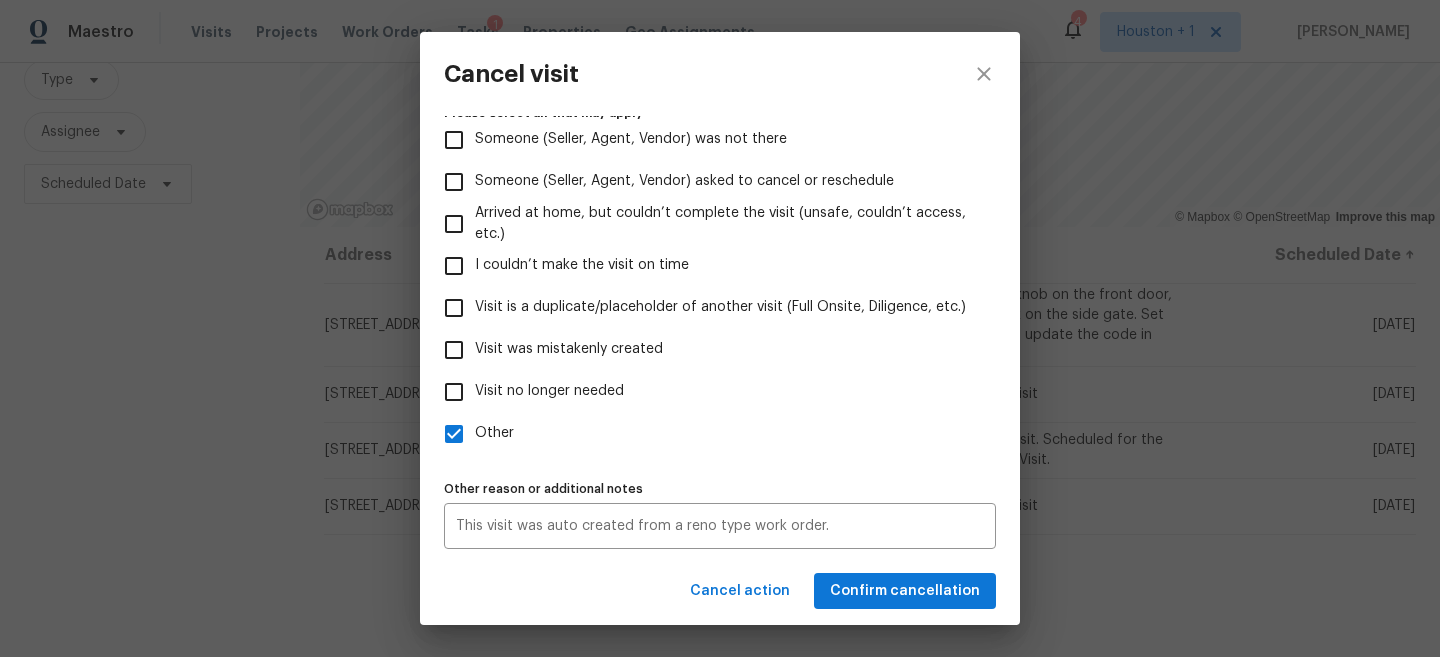 click on "Visit type Day One Walk Scheduled date [DATE] Linked issues(s) No tickets were found for this visit Confirm your visit cancellation by providing an explanation for why this visit will be cancelled. Please select all that may apply Someone (Seller, Agent, Vendor) was not there Someone (Seller, Agent, Vendor) asked to cancel or reschedule Arrived at home, but couldn’t complete the visit (unsafe, couldn’t access, etc.) I couldn’t make the visit on time Visit is a duplicate/placeholder of another visit (Full Onsite, Diligence, etc.) Visit was mistakenly created Visit no longer needed Other Other reason or additional notes This visit was auto created from a reno type work order. x Other reason or additional notes" at bounding box center [720, 336] 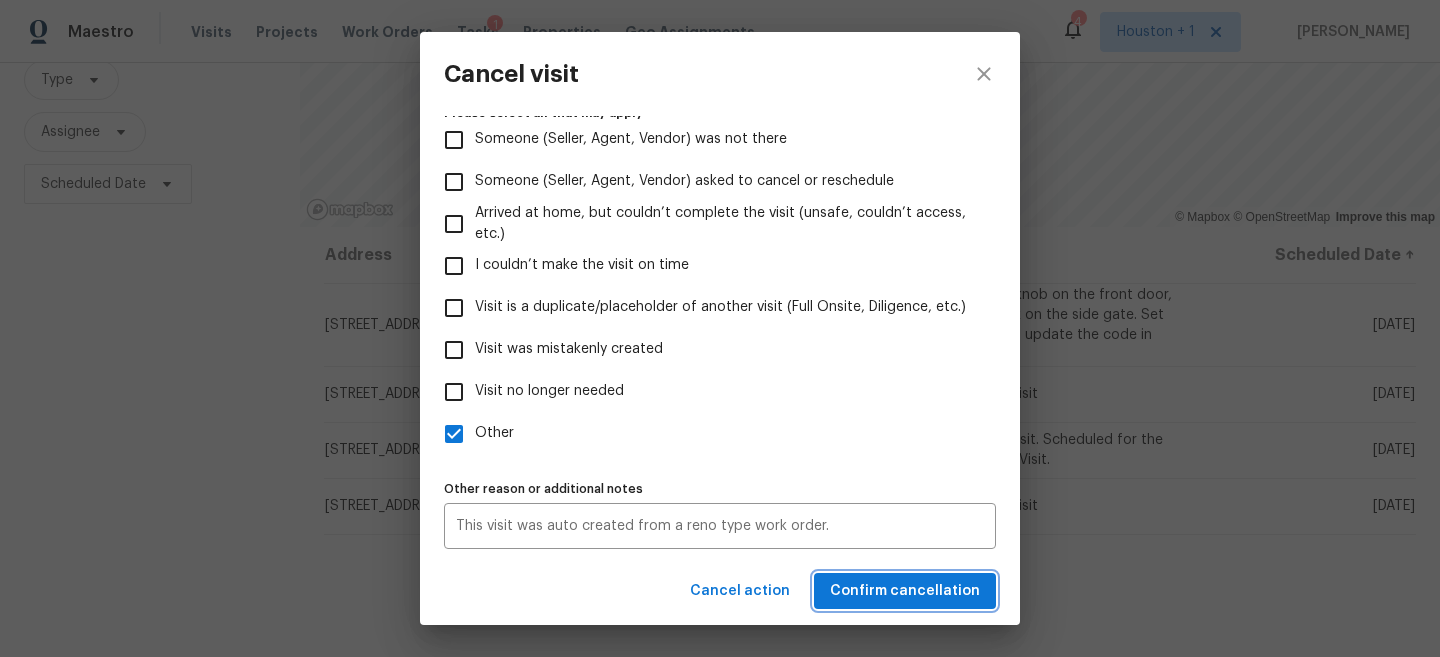 click on "Confirm cancellation" at bounding box center (905, 591) 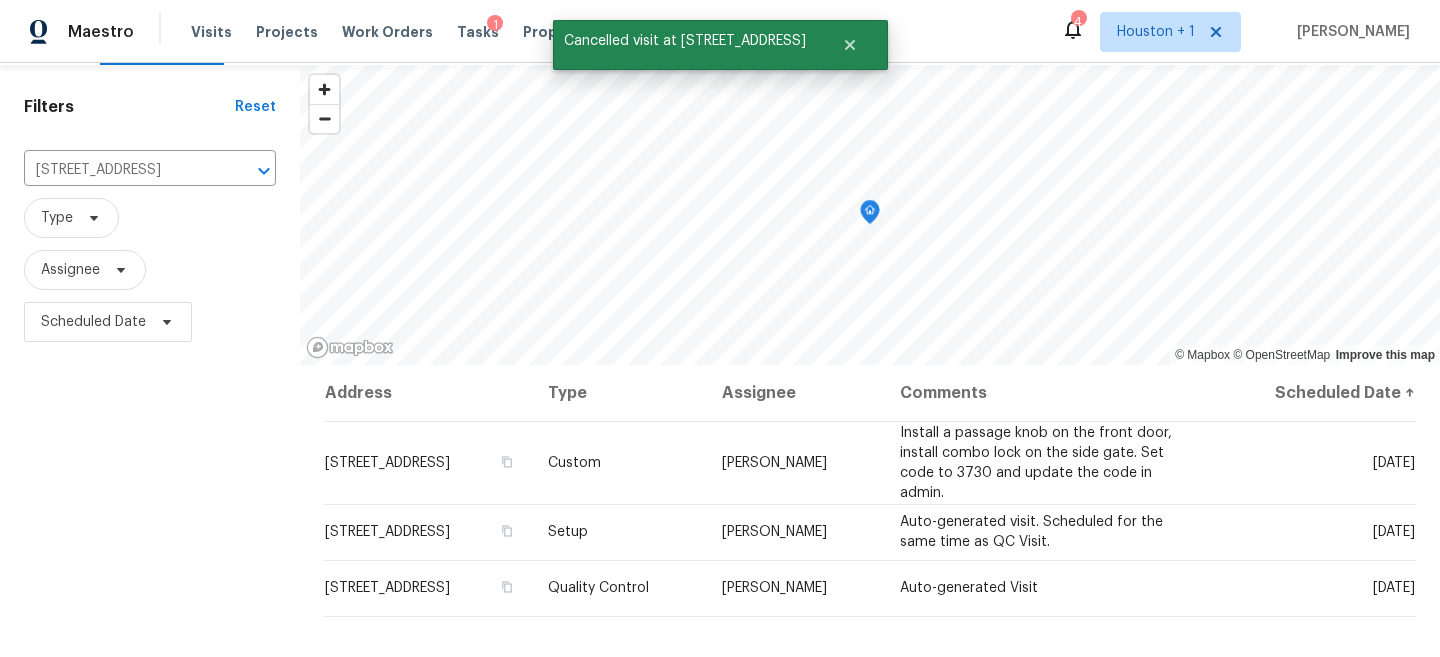 scroll, scrollTop: 92, scrollLeft: 0, axis: vertical 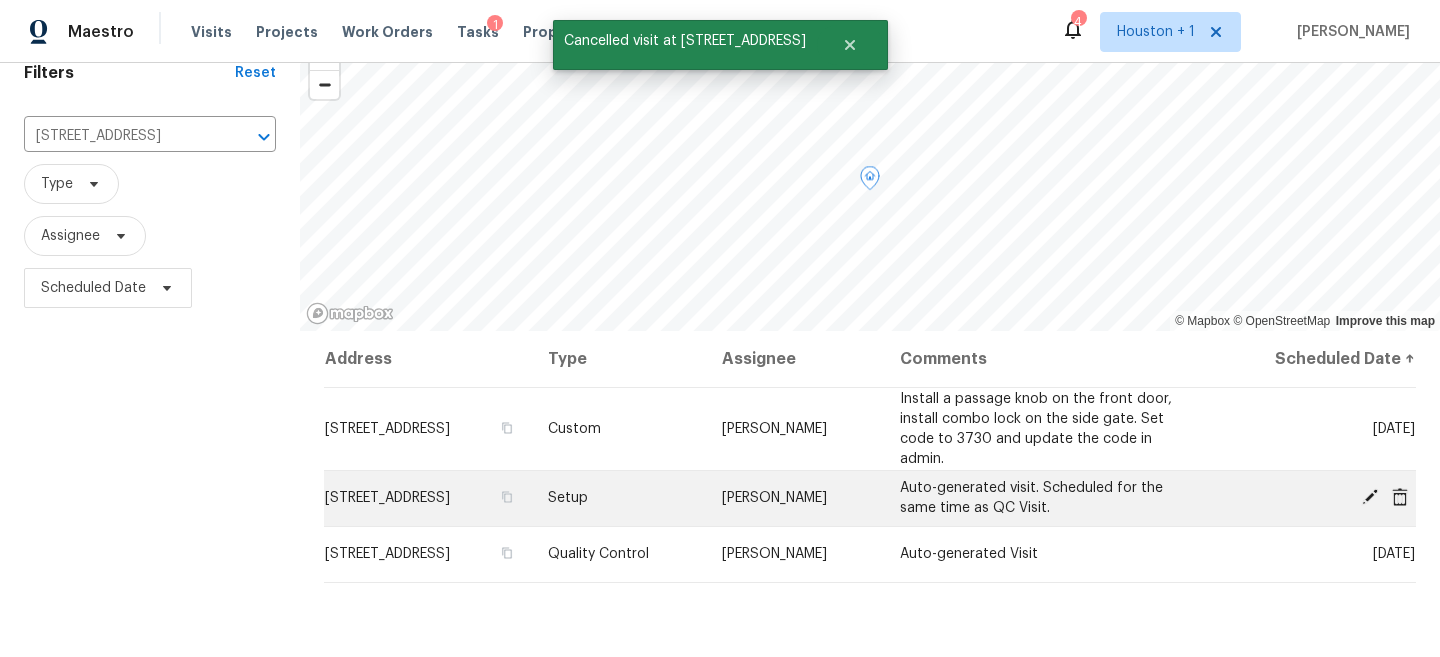 click 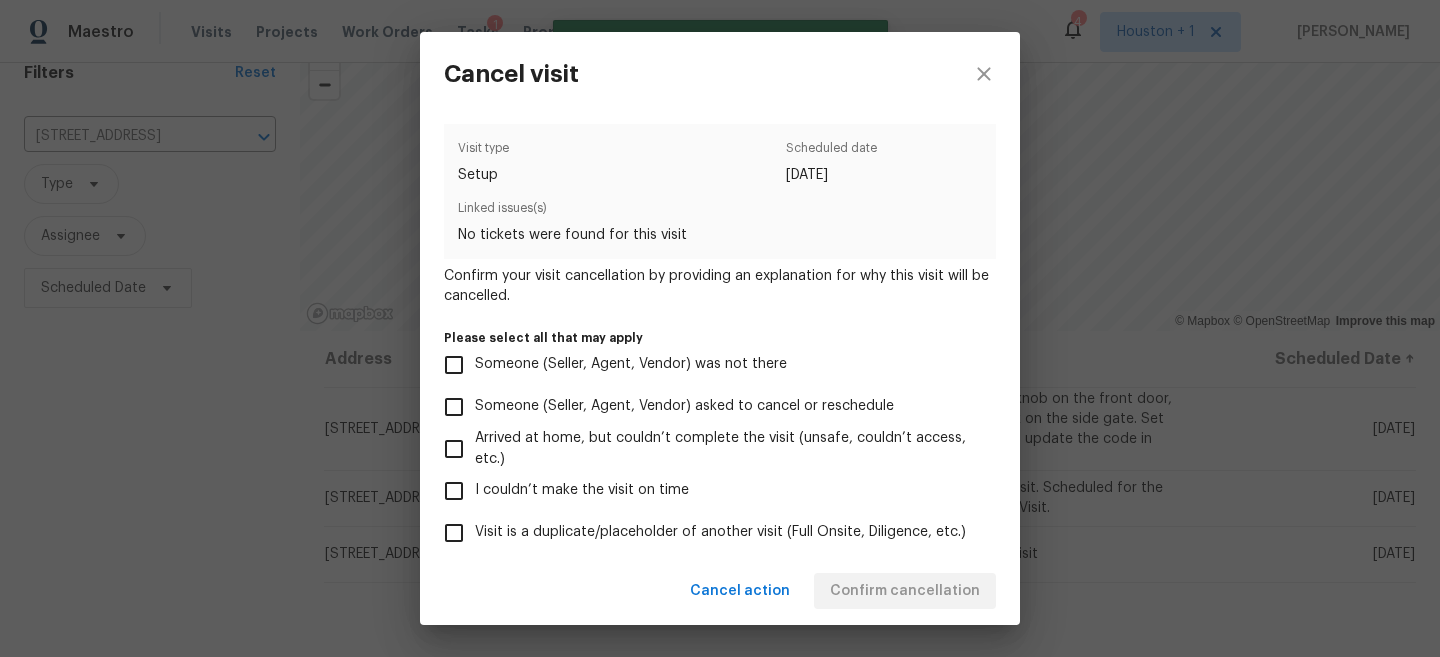 scroll, scrollTop: 225, scrollLeft: 0, axis: vertical 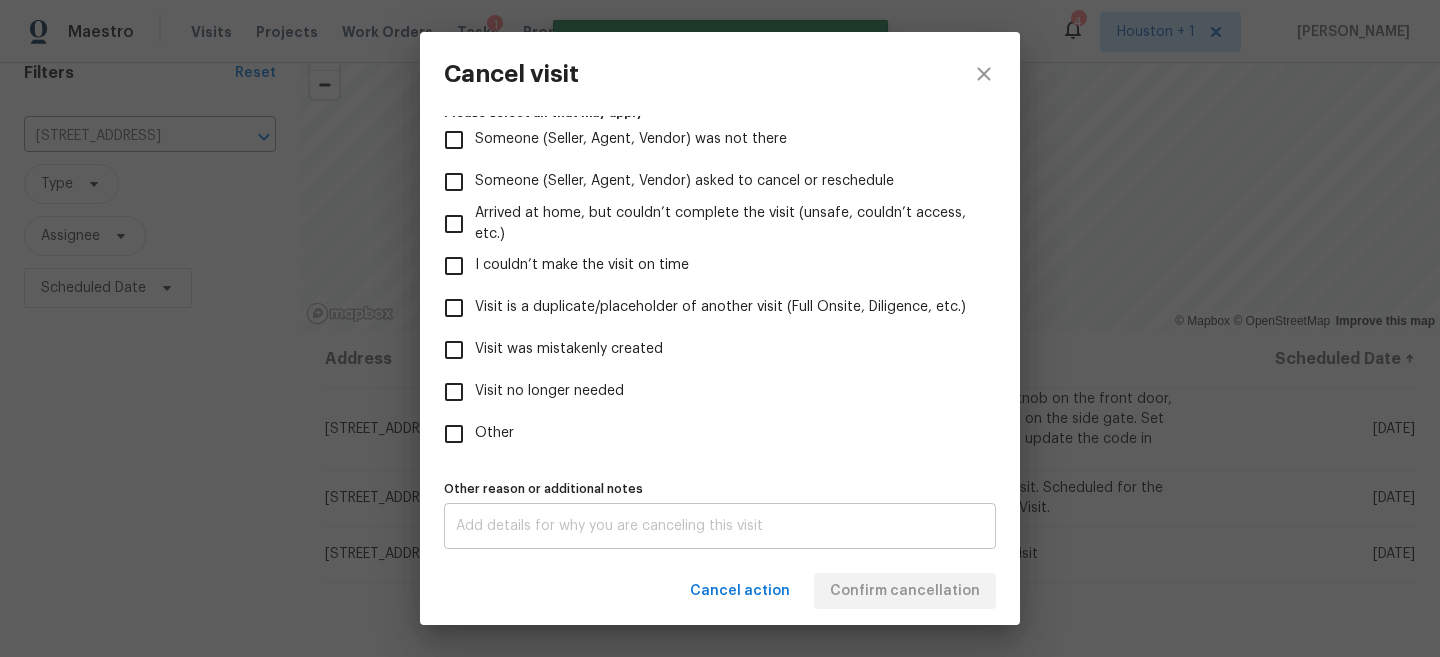 click on "x Other reason or additional notes" at bounding box center (720, 526) 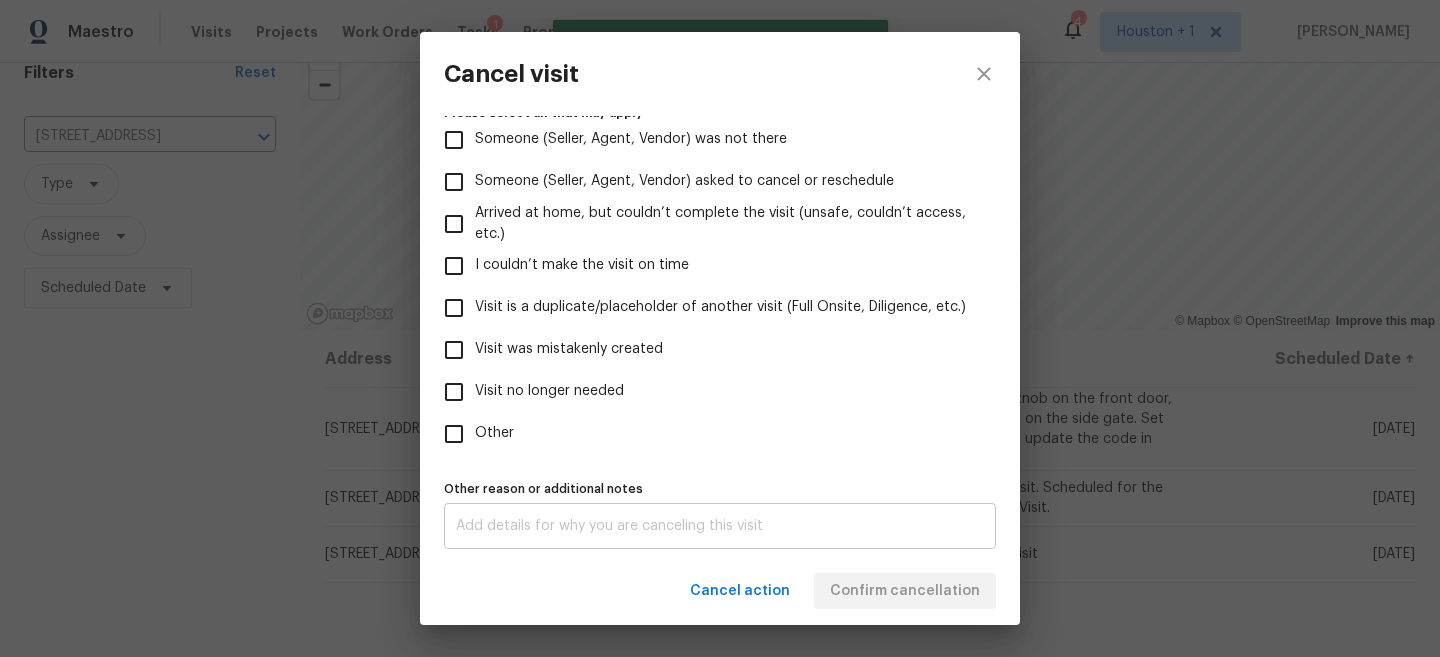 paste on "This visit was auto created from a reno type work order." 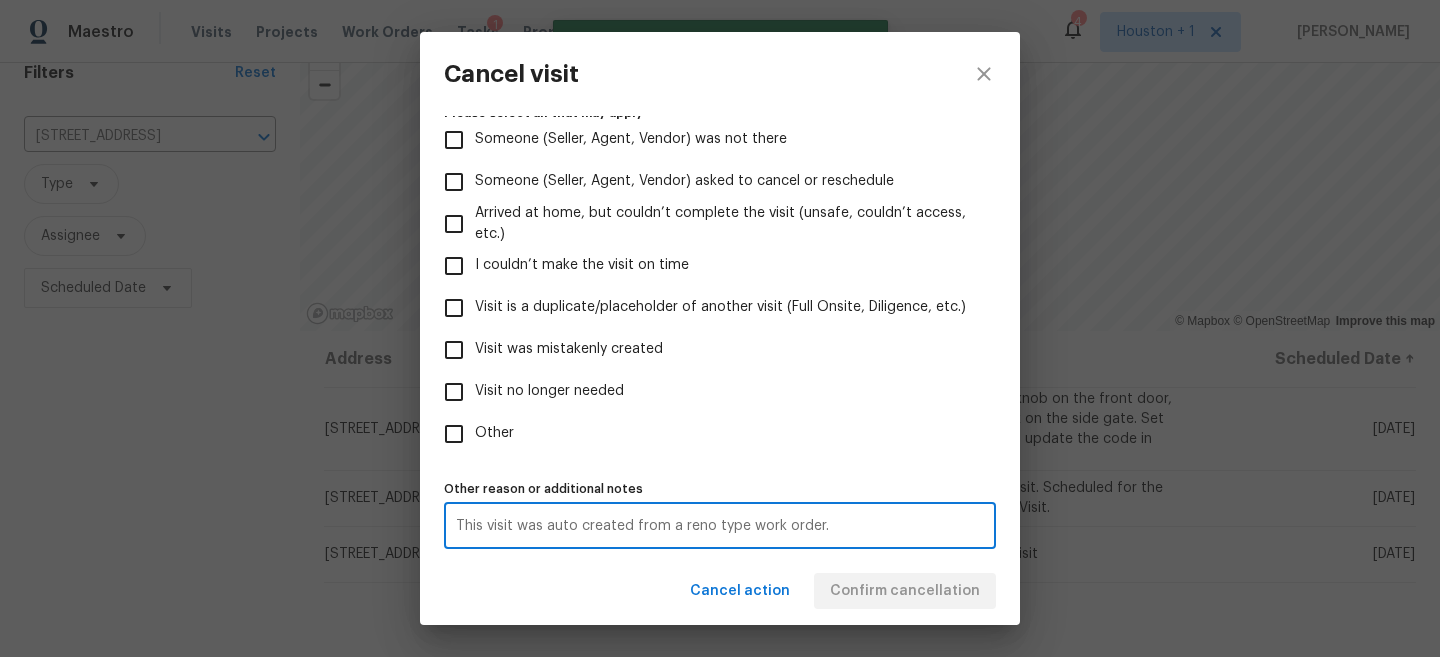type on "This visit was auto created from a reno type work order." 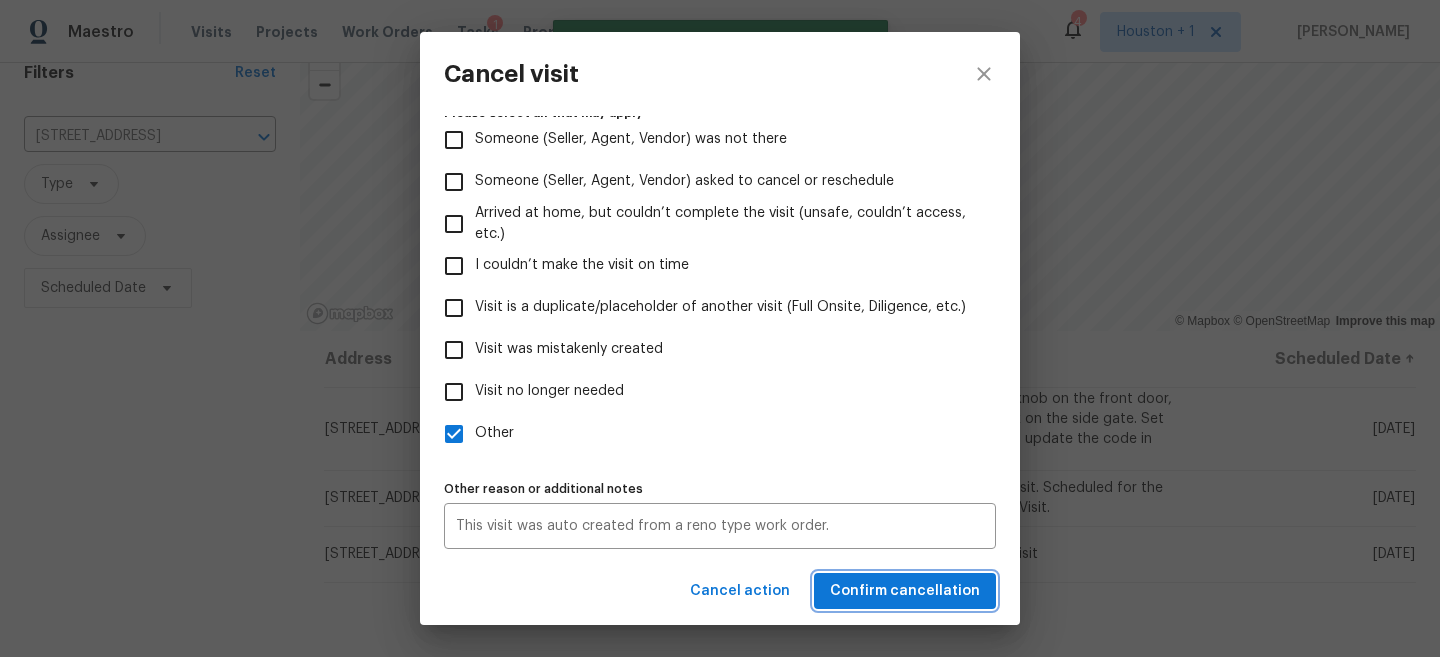 click on "Confirm cancellation" at bounding box center [905, 591] 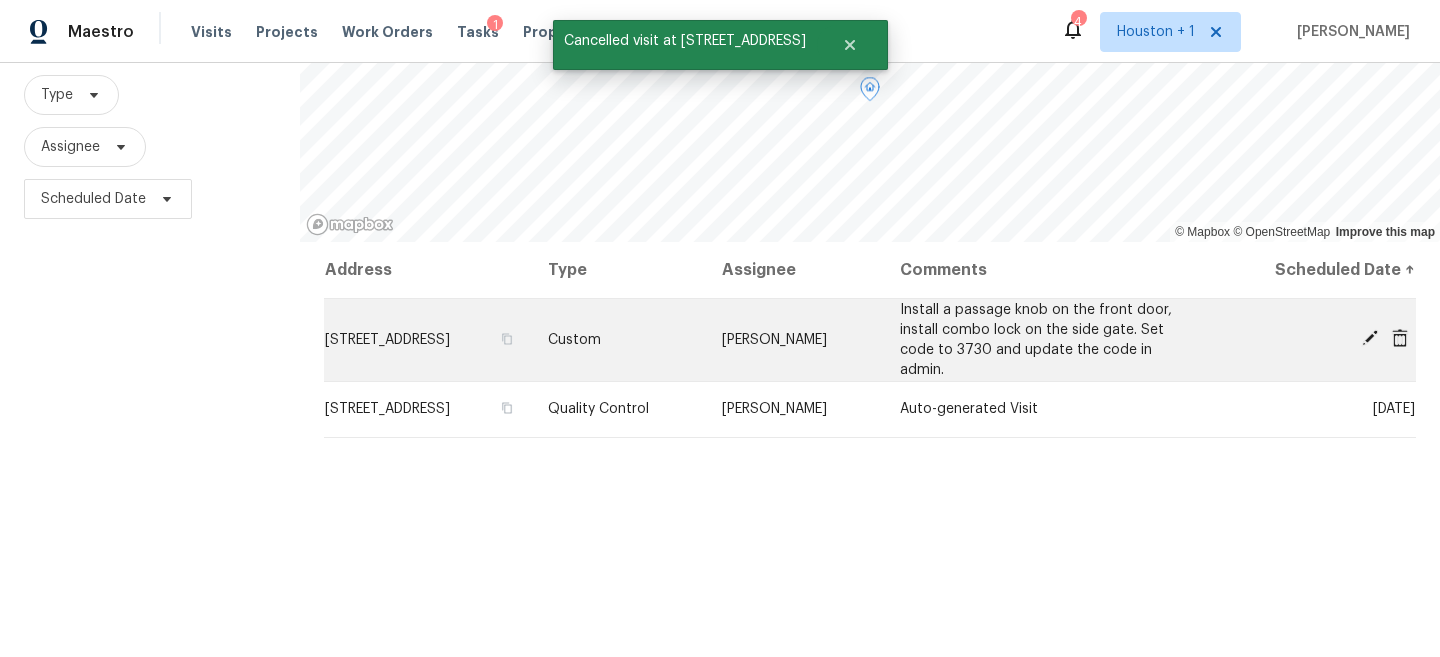 scroll, scrollTop: 219, scrollLeft: 0, axis: vertical 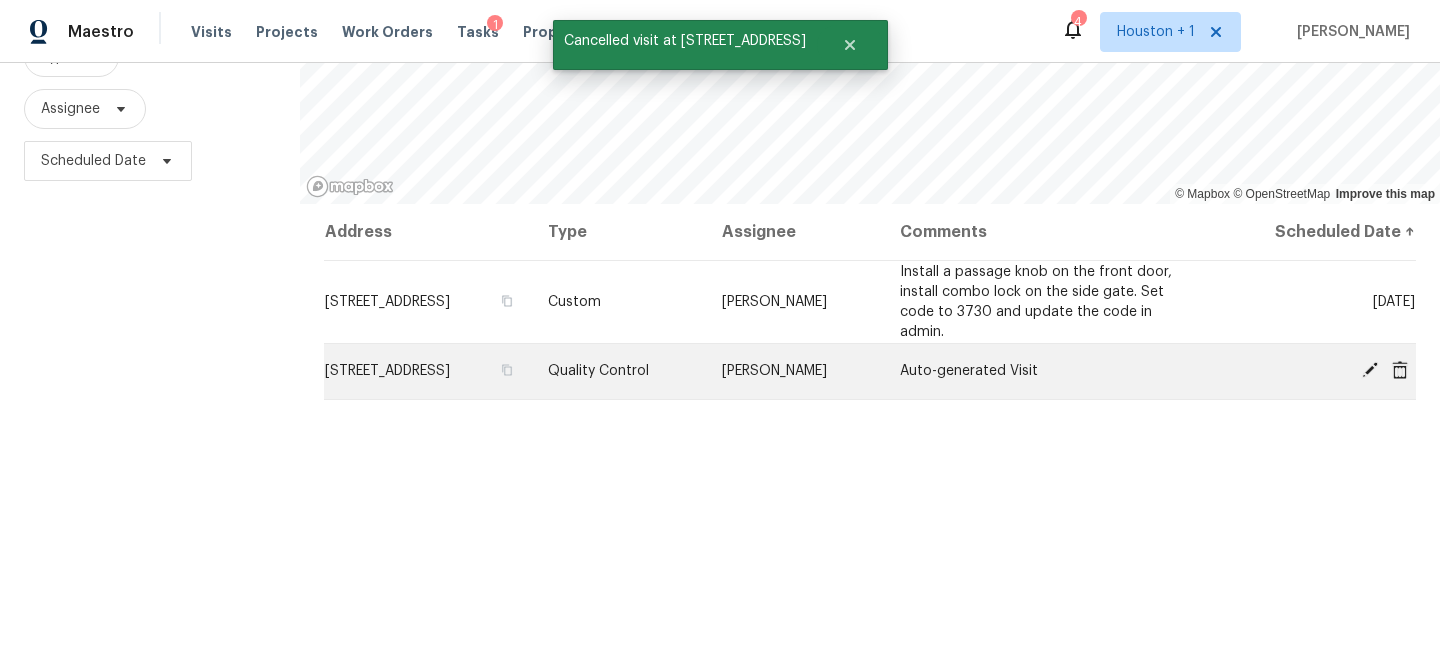 click 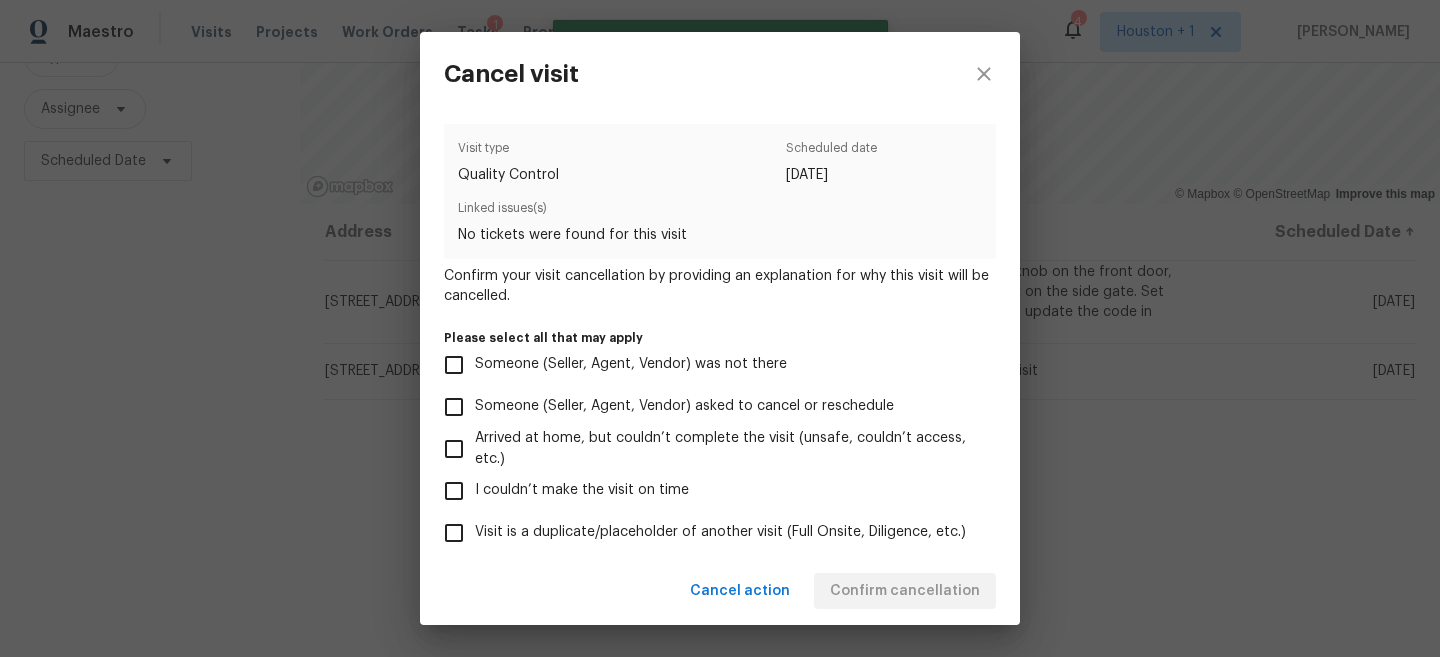 scroll, scrollTop: 225, scrollLeft: 0, axis: vertical 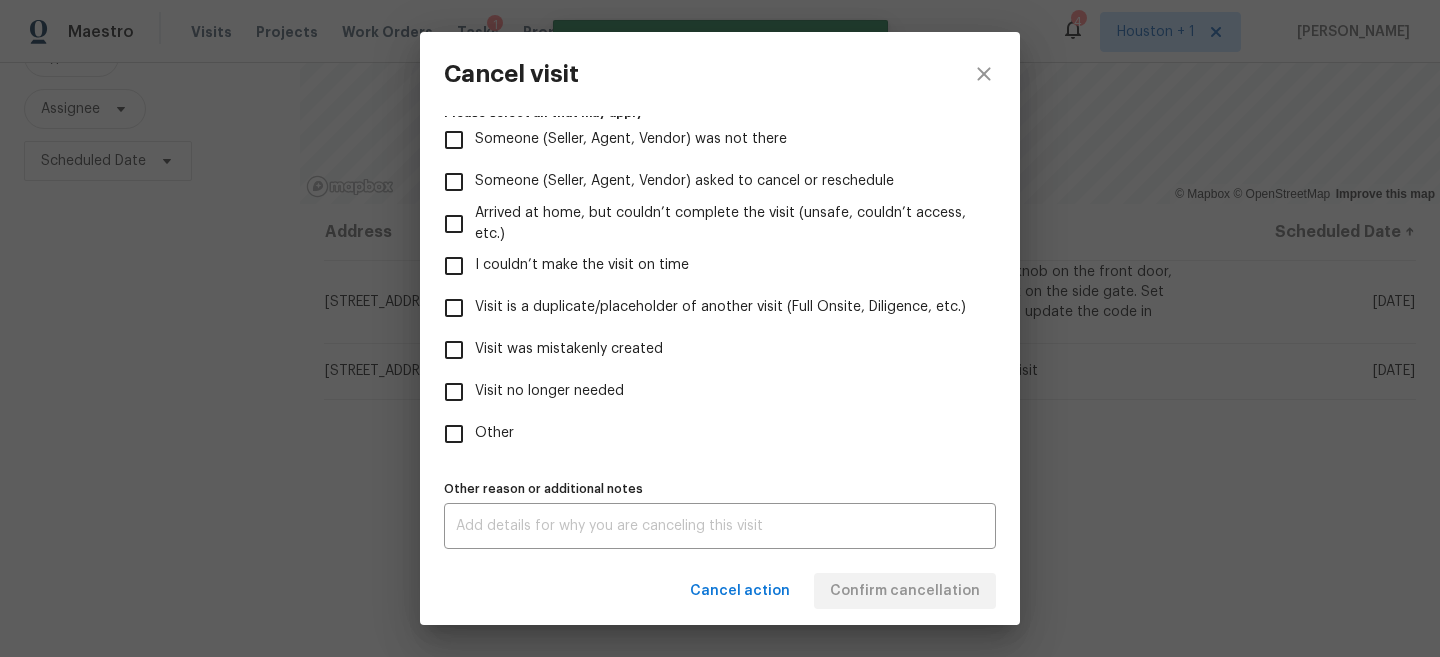 click on "Other" at bounding box center (706, 434) 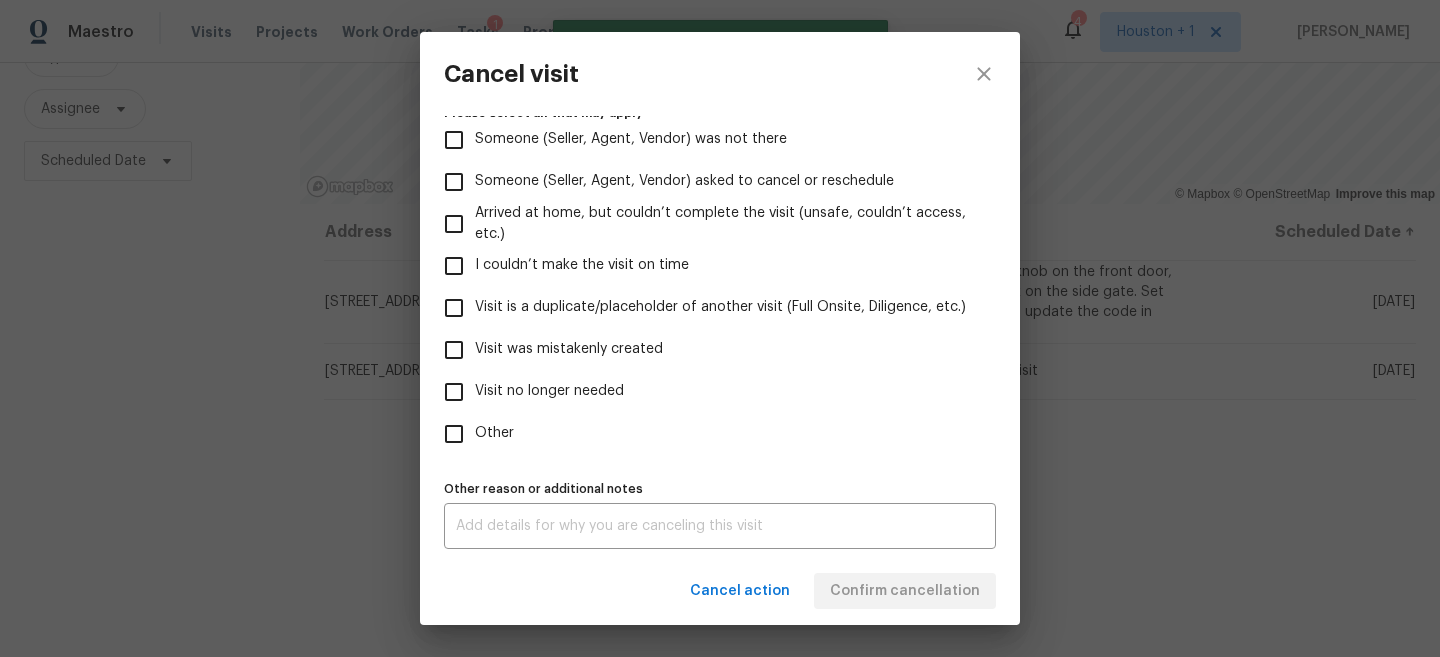 click on "Other" at bounding box center (454, 434) 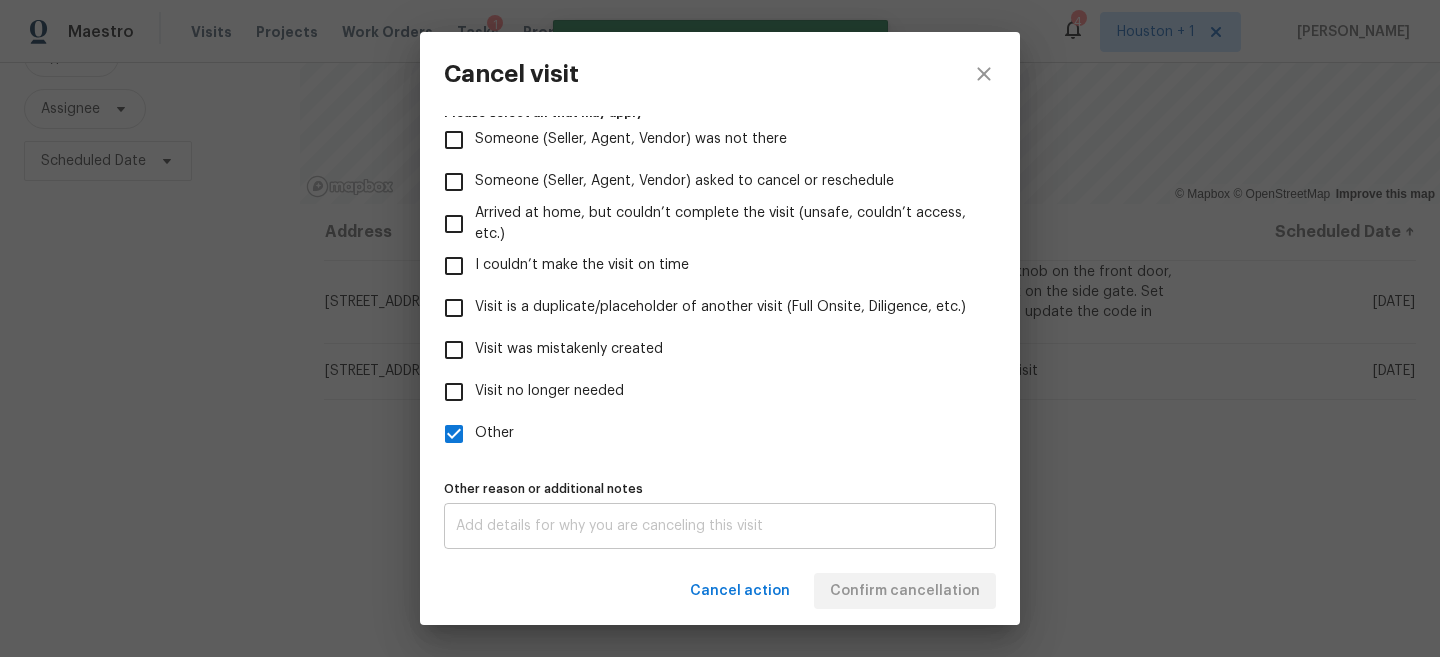 click at bounding box center [720, 526] 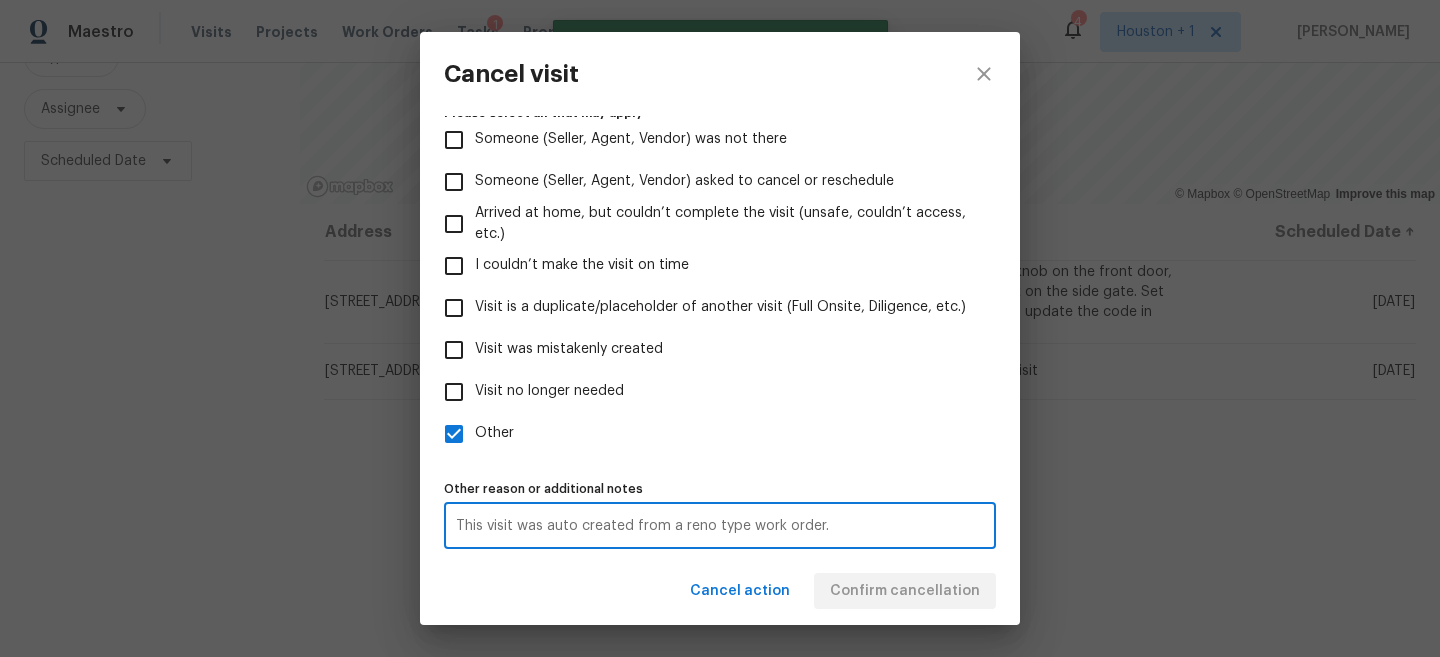 type on "This visit was auto created from a reno type work order." 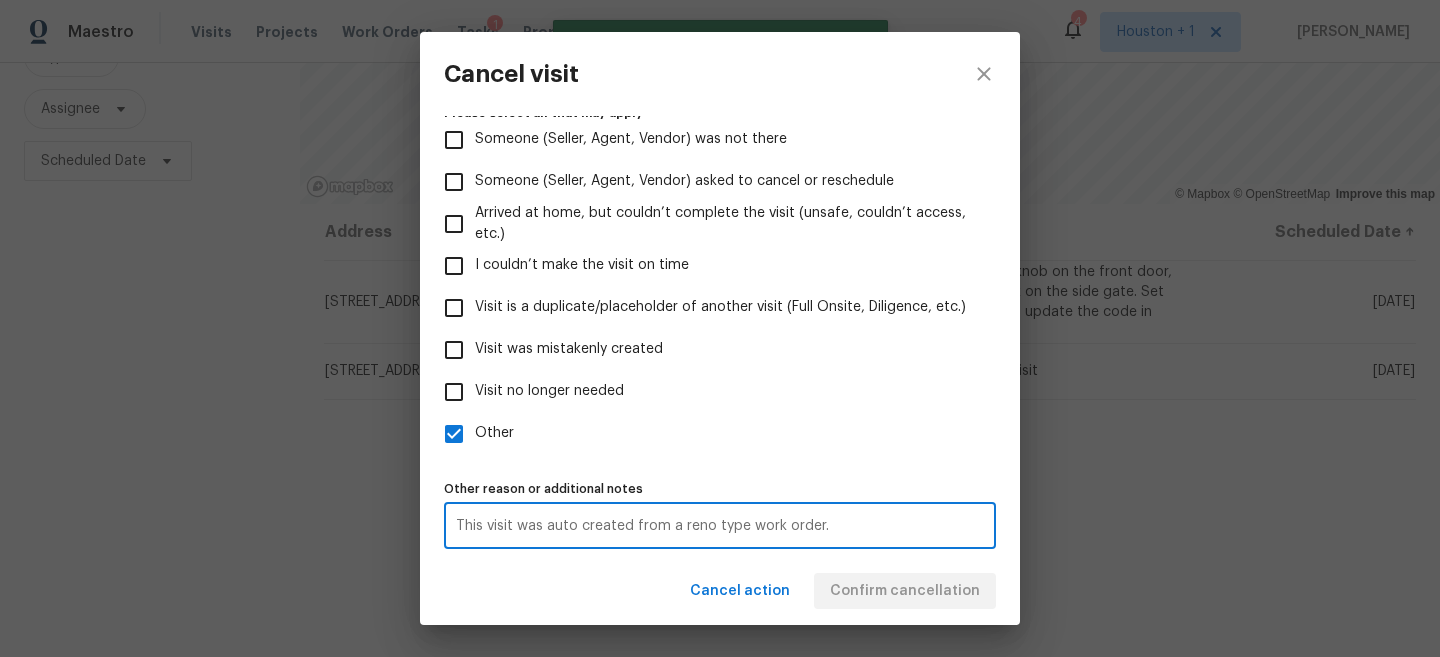 click on "Cancel action Confirm cancellation" at bounding box center (720, 591) 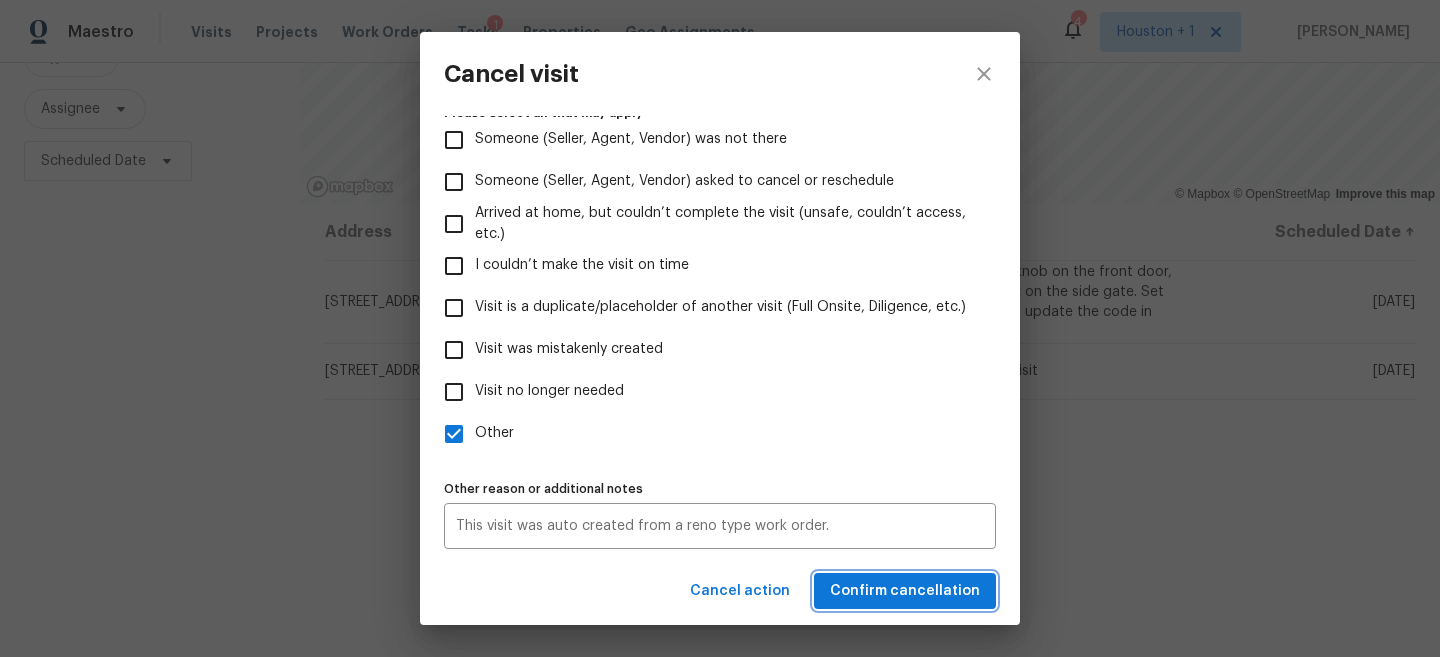 click on "Confirm cancellation" at bounding box center (905, 591) 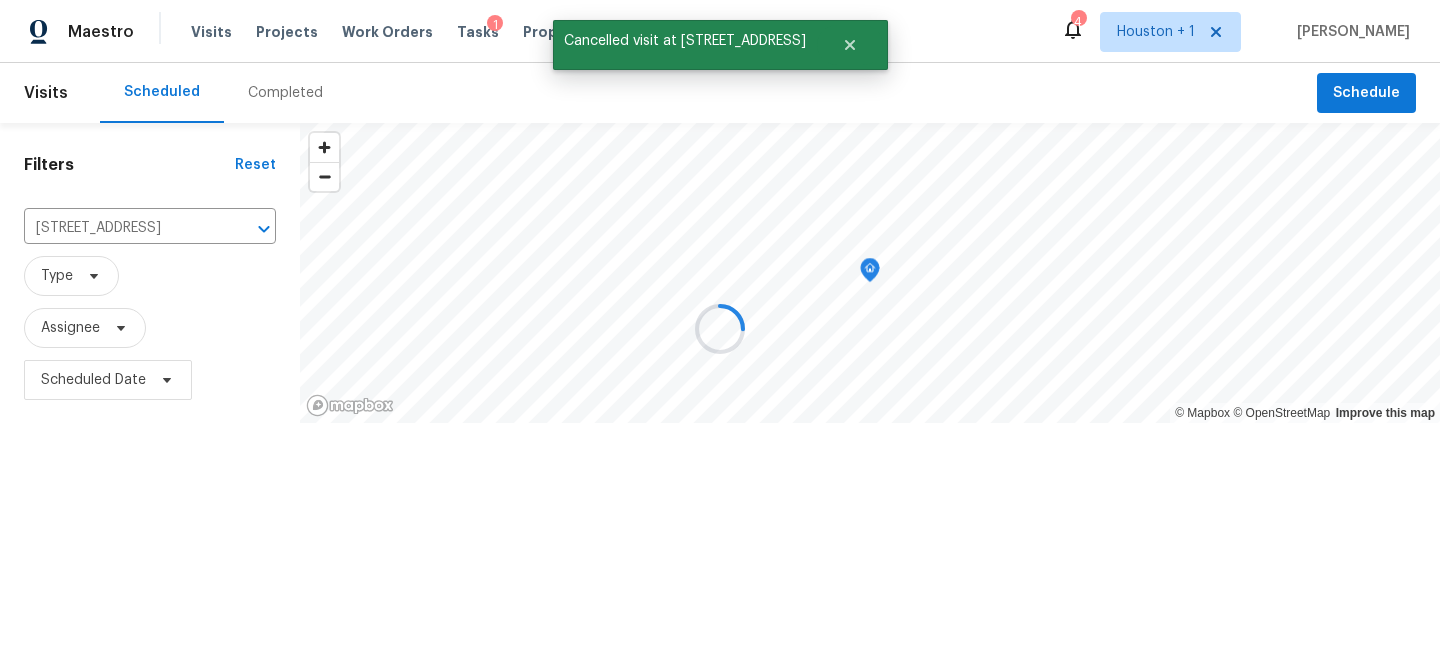 scroll, scrollTop: 0, scrollLeft: 0, axis: both 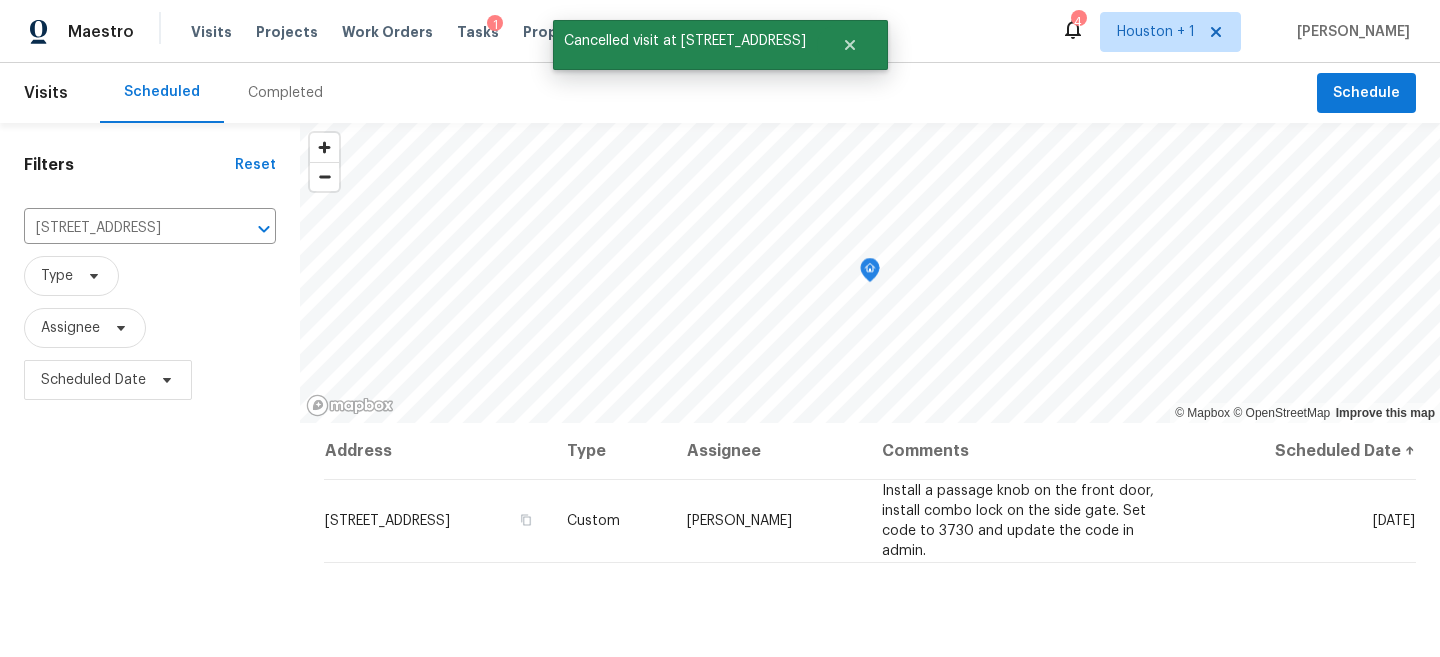 click on "Filters Reset [STREET_ADDRESS] ​ Type Assignee Scheduled Date" at bounding box center [150, 536] 